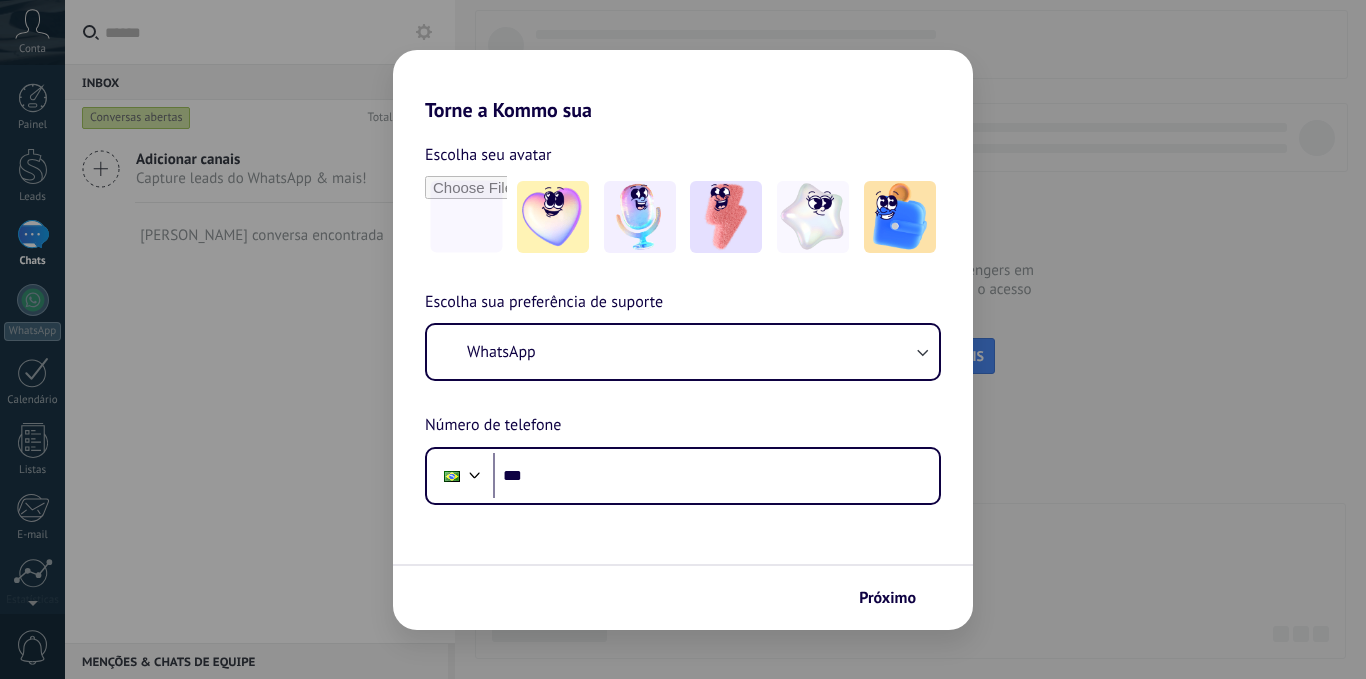 scroll, scrollTop: 0, scrollLeft: 0, axis: both 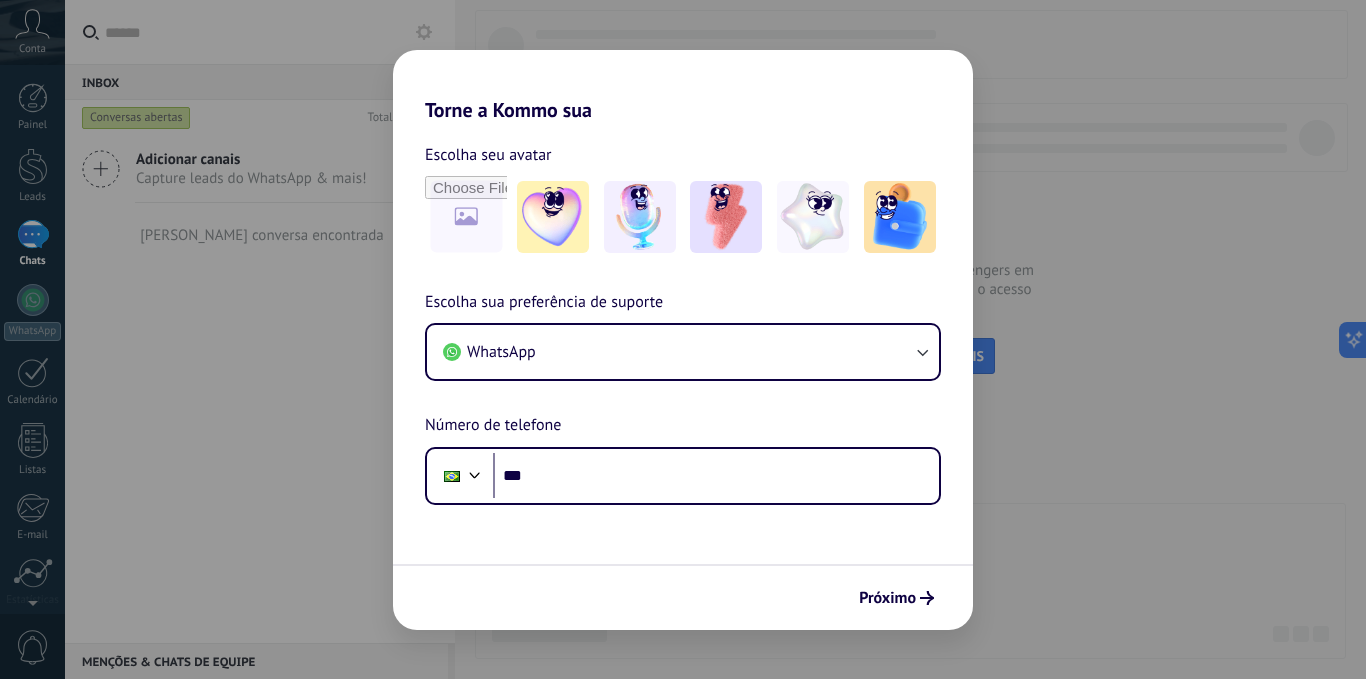 click on "Escolha sua preferência de suporte WhatsApp Número de telefone Phone ***" at bounding box center [683, 397] 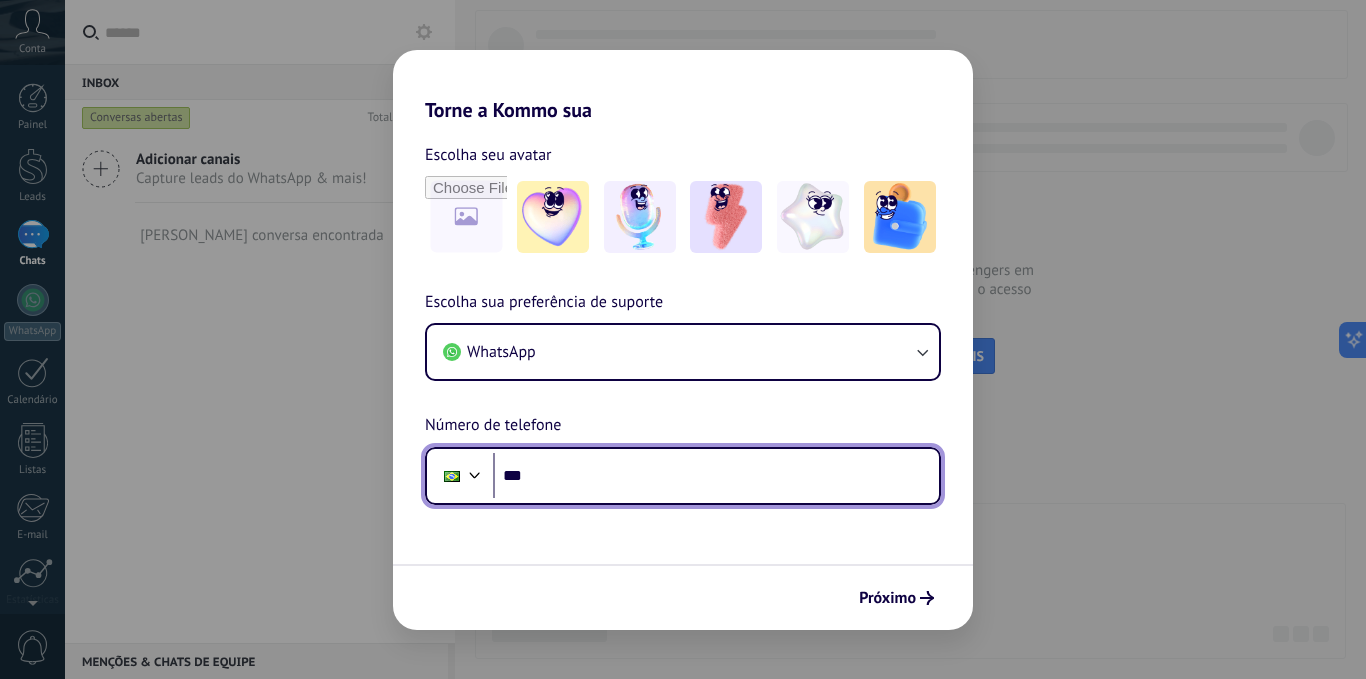 drag, startPoint x: 605, startPoint y: 454, endPoint x: 600, endPoint y: 464, distance: 11.18034 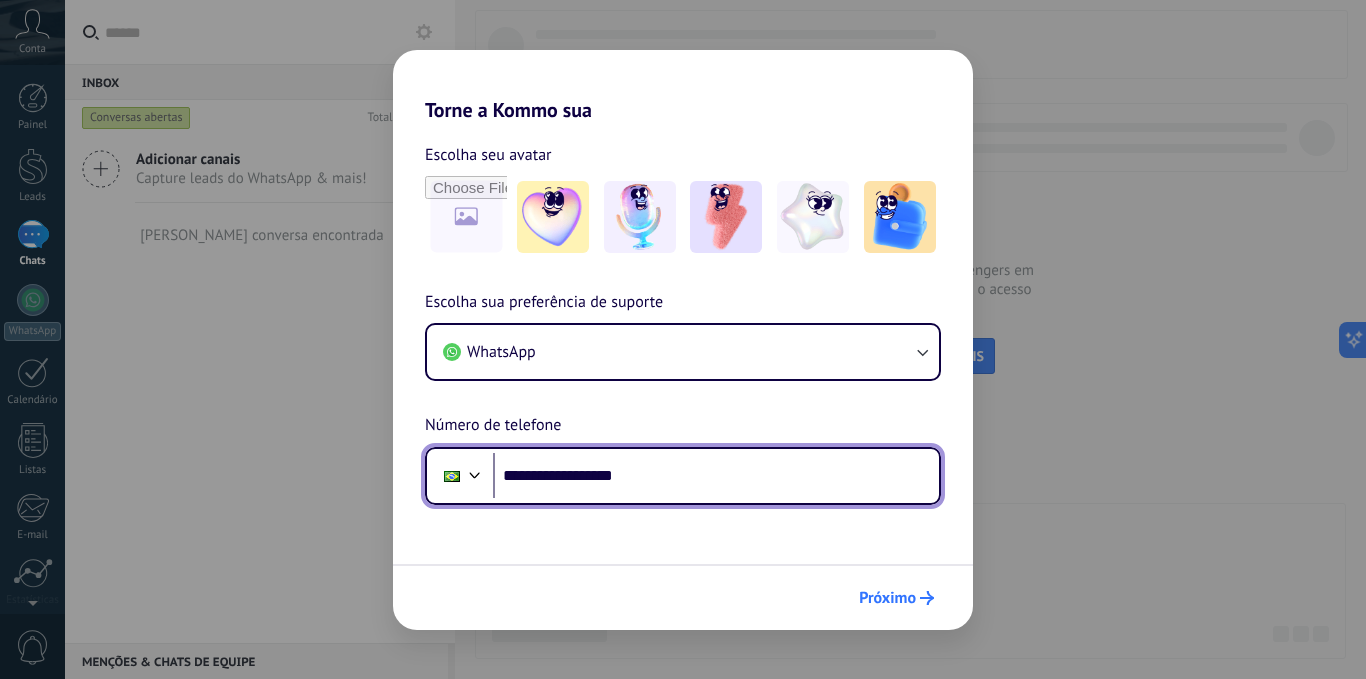 type on "**********" 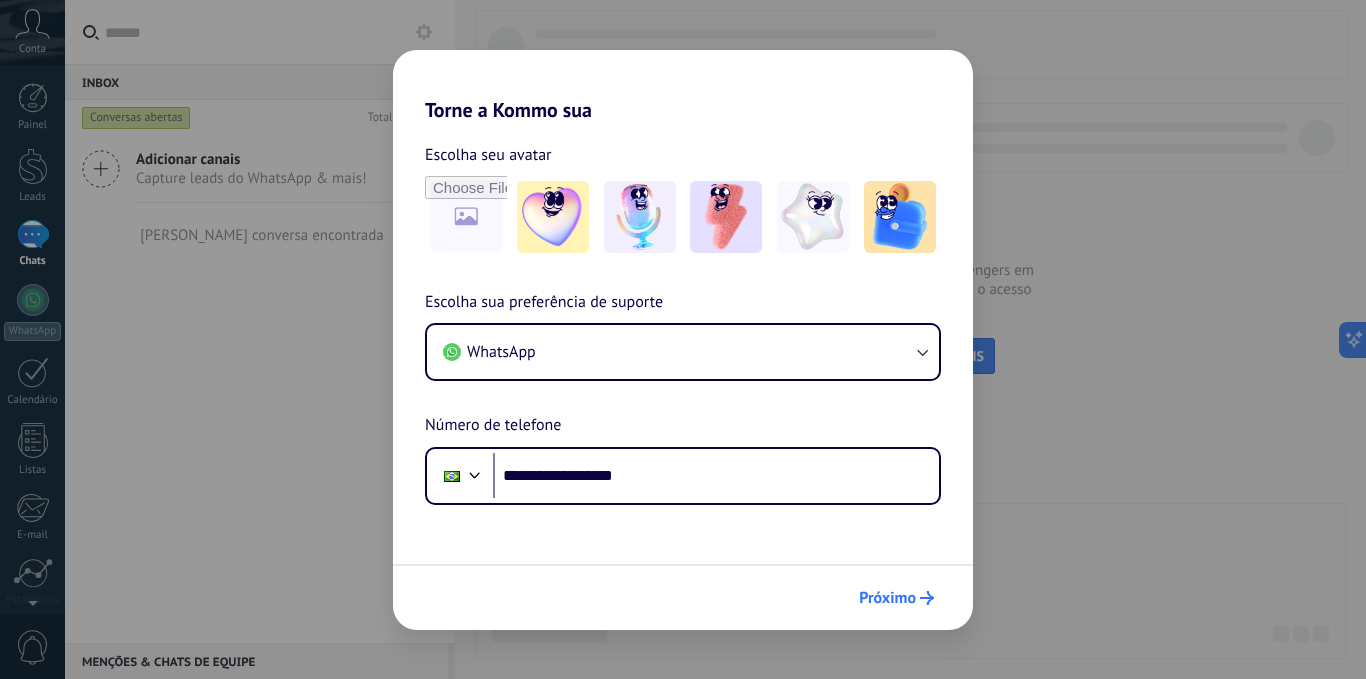 click on "Próximo" at bounding box center (896, 598) 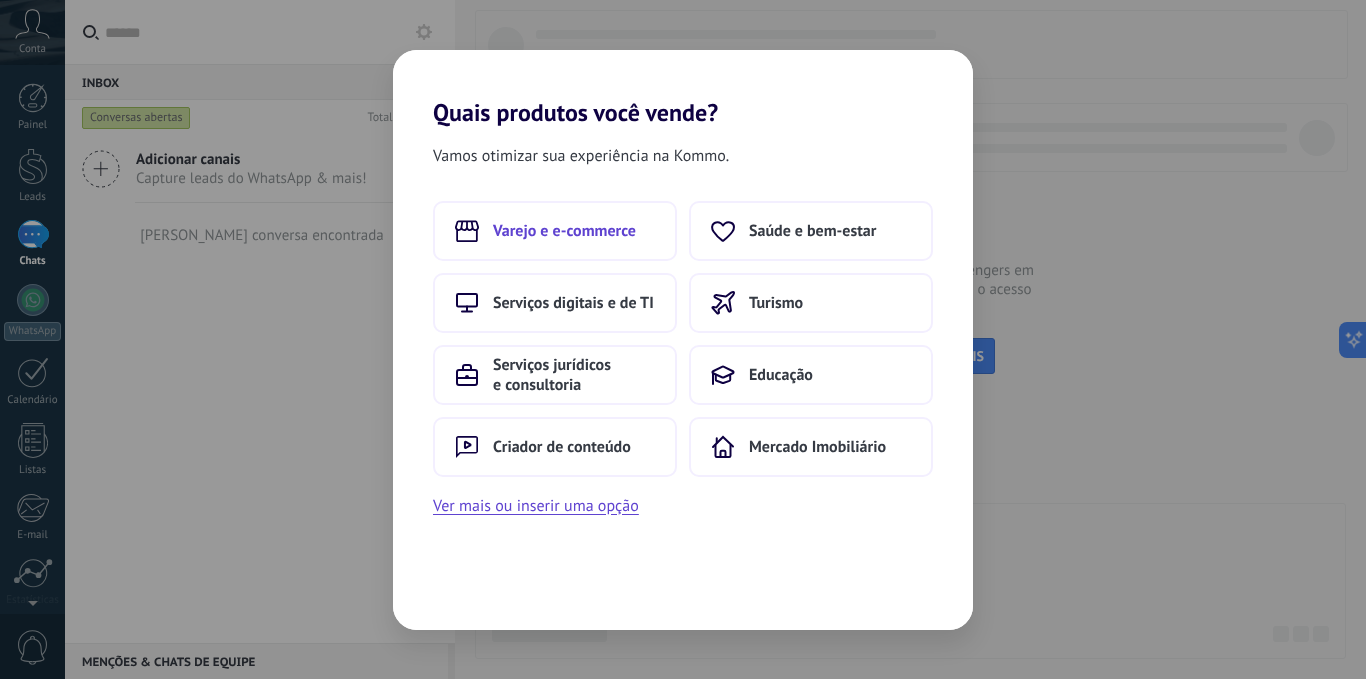 click on "Varejo e e-commerce" at bounding box center (555, 231) 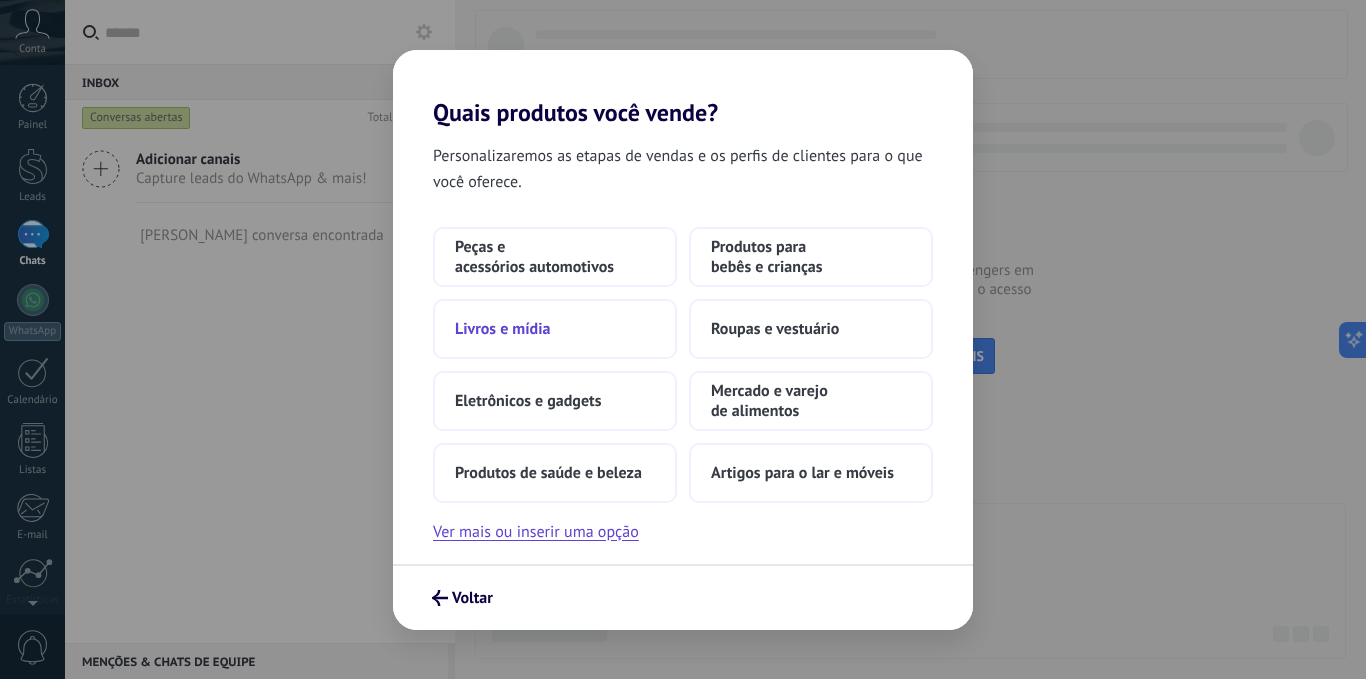 click on "Livros e mídia" at bounding box center (502, 329) 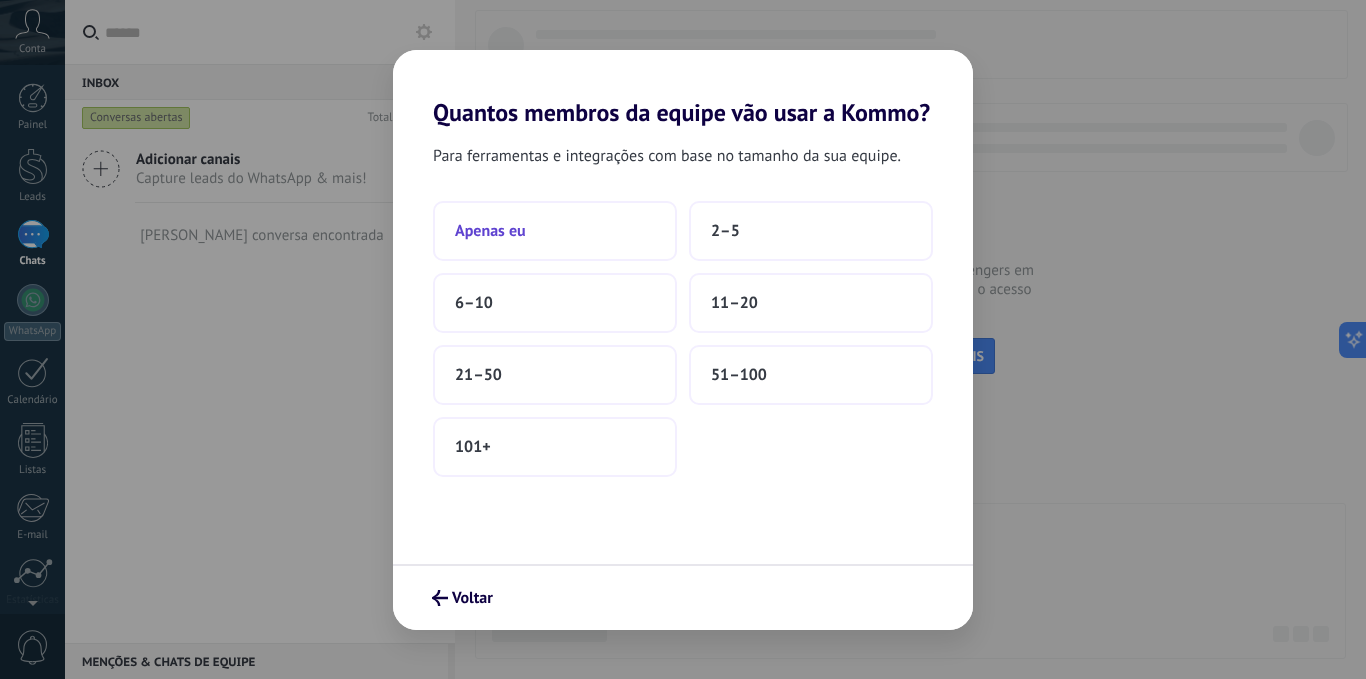 click on "Apenas eu" at bounding box center (555, 231) 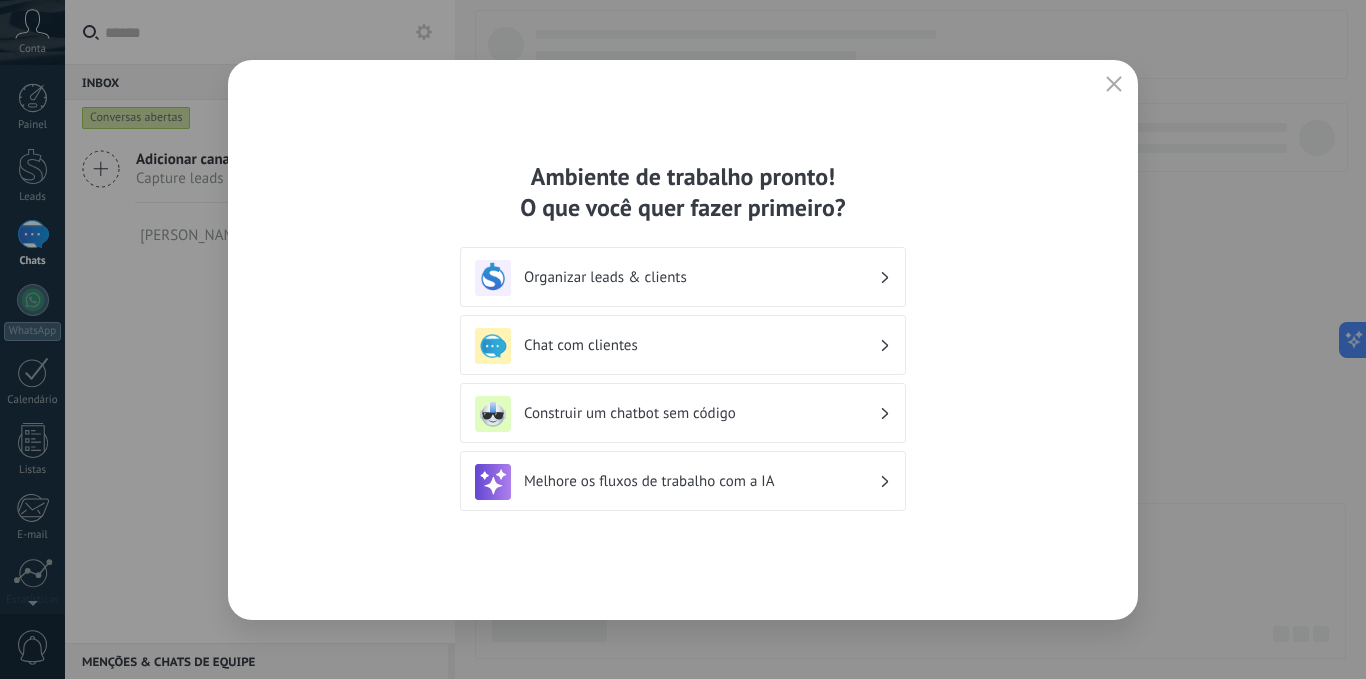 click on "Construir um chatbot sem código" at bounding box center (701, 413) 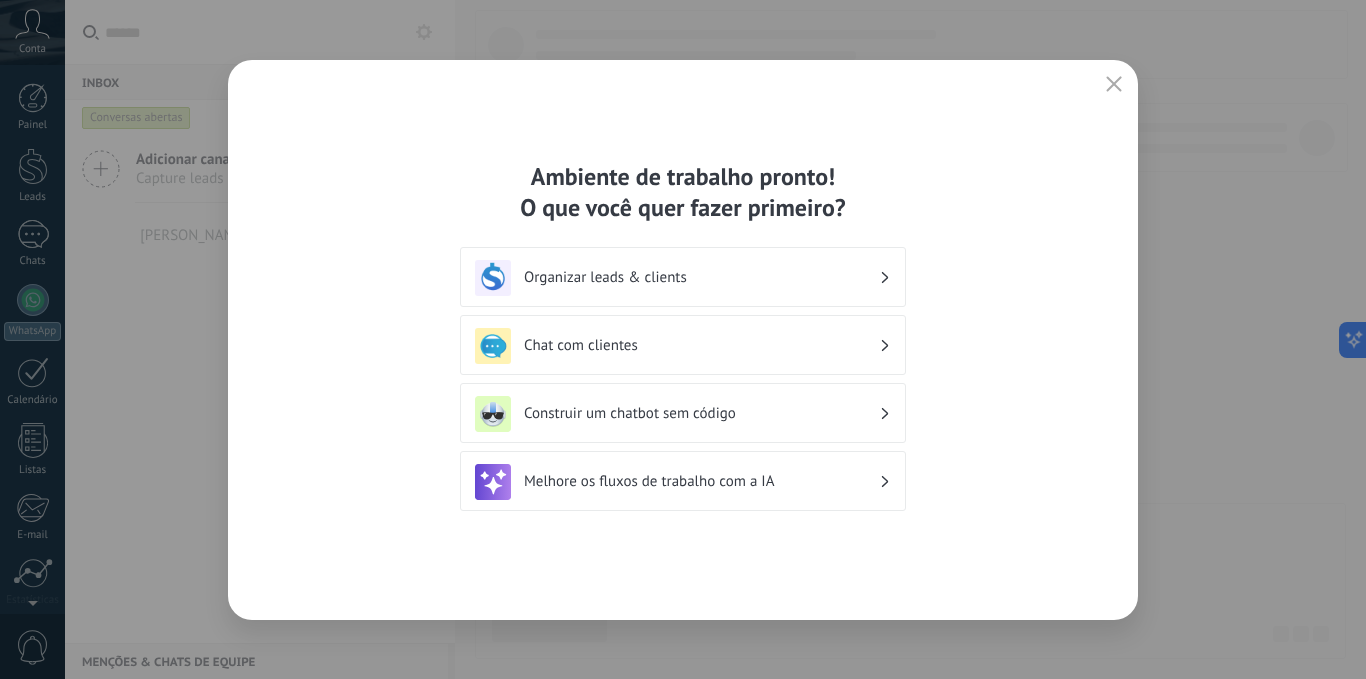 scroll, scrollTop: 153, scrollLeft: 0, axis: vertical 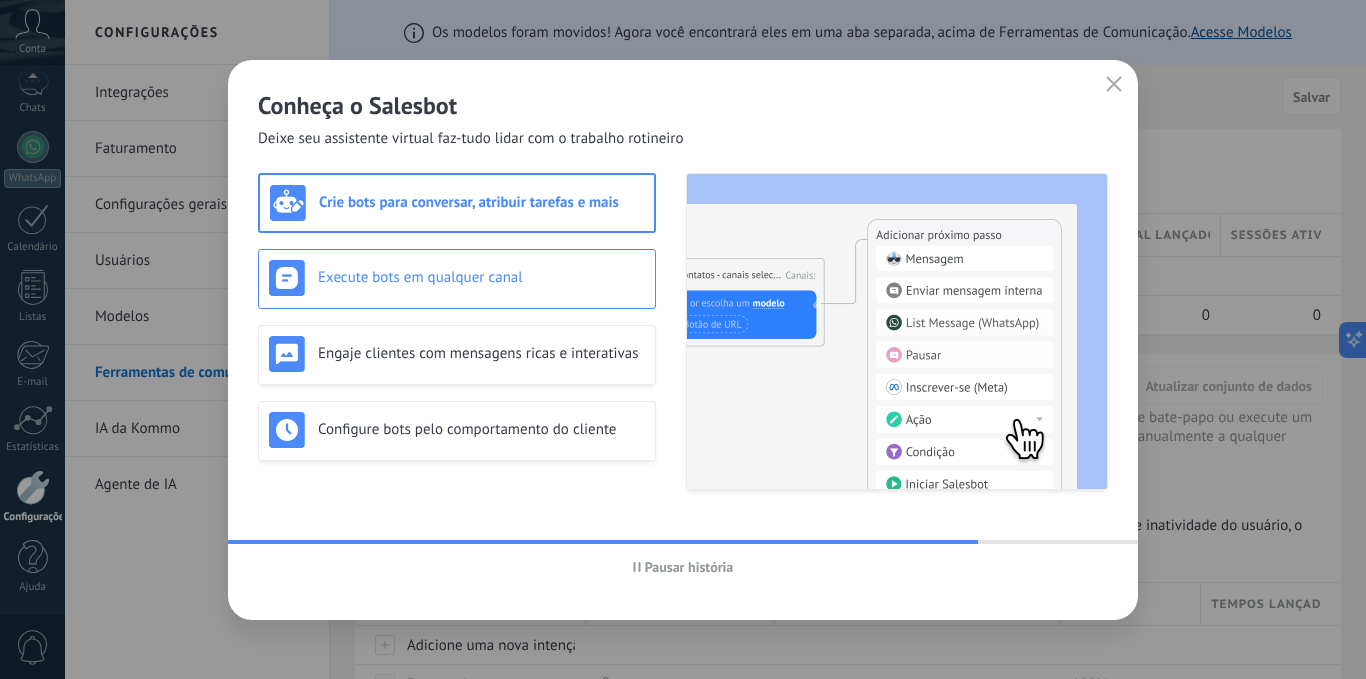 click on "Execute bots em qualquer canal" at bounding box center [457, 278] 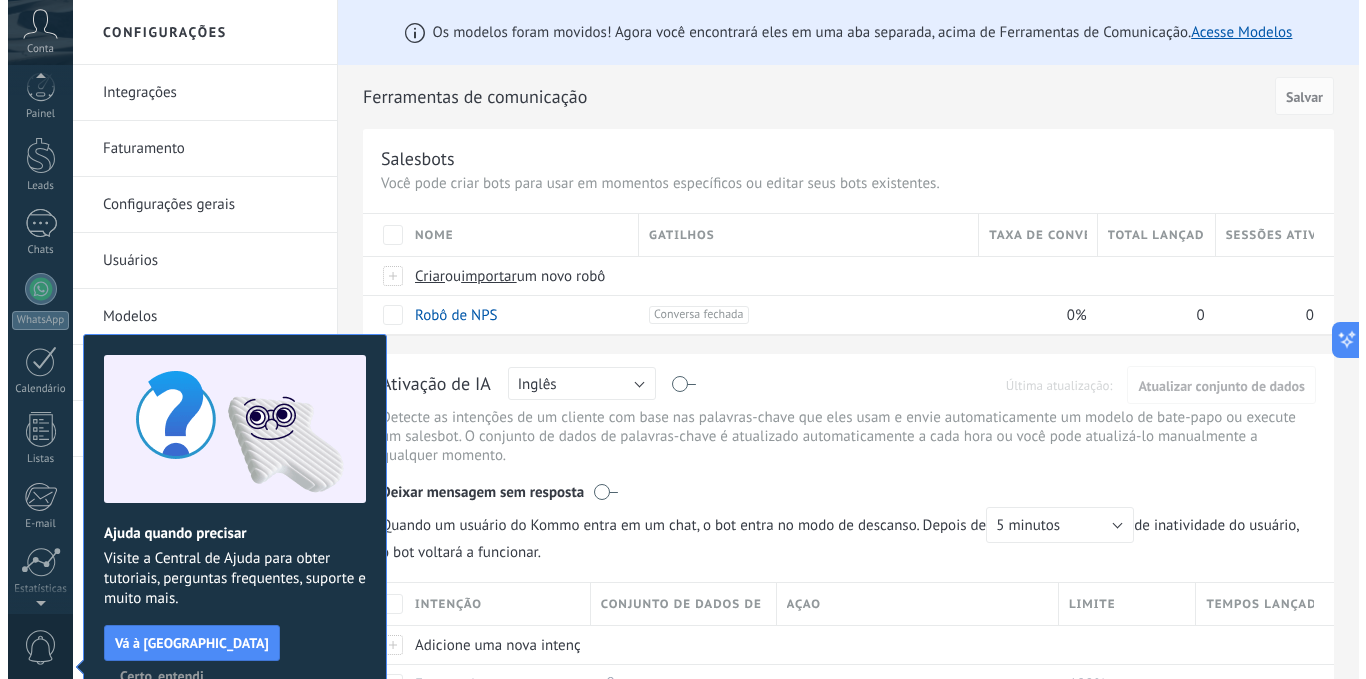 scroll, scrollTop: 153, scrollLeft: 0, axis: vertical 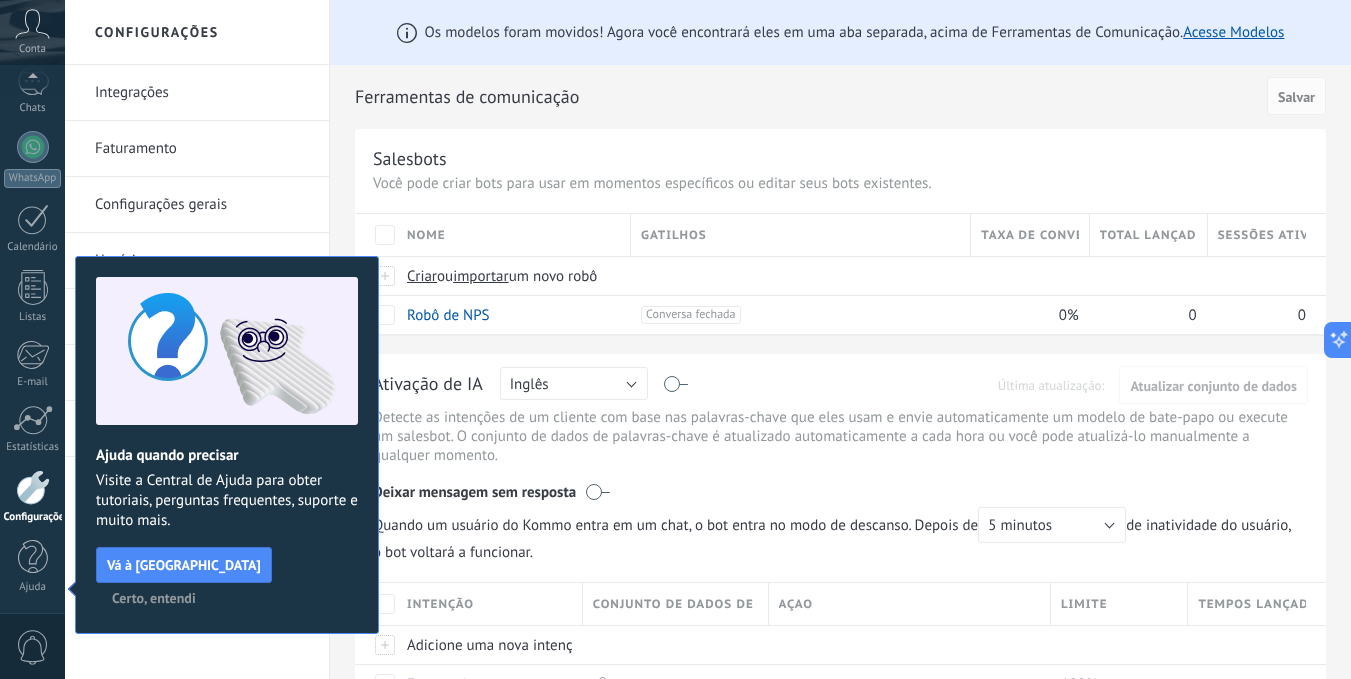 click on "Certo, entendi" at bounding box center [154, 598] 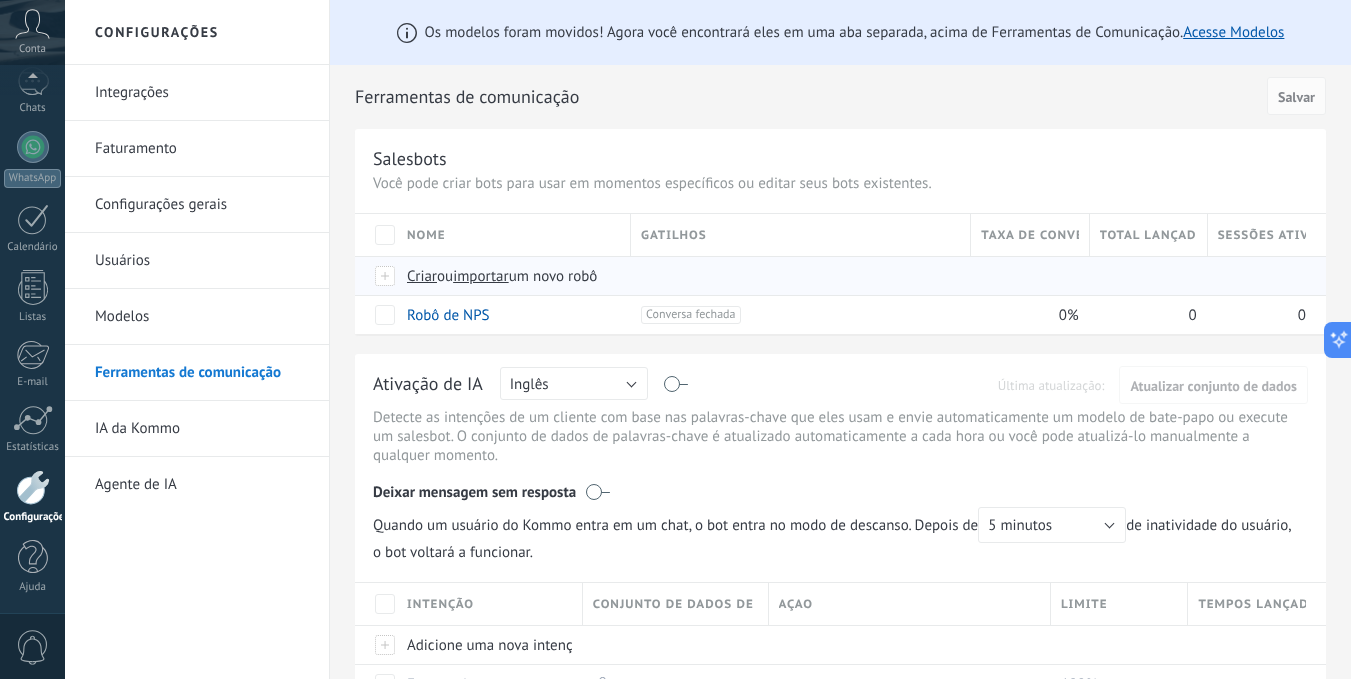 click on "Criar" at bounding box center [422, 276] 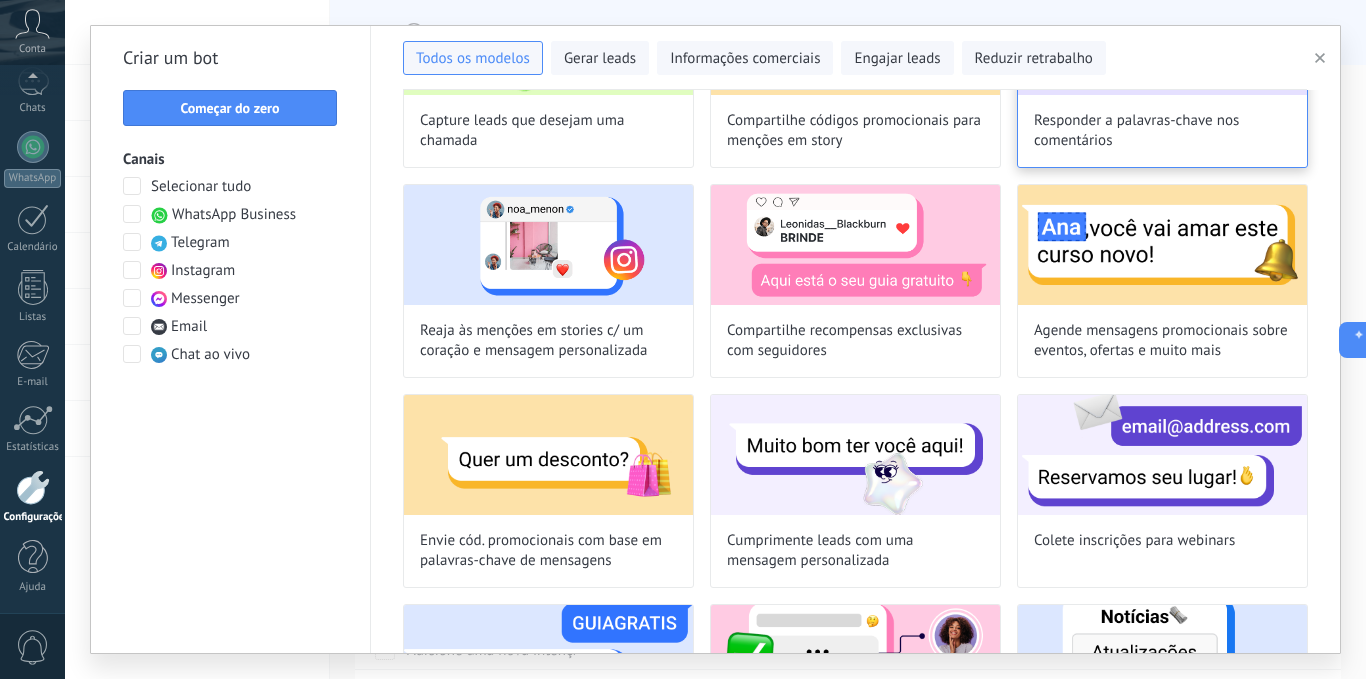 scroll, scrollTop: 100, scrollLeft: 0, axis: vertical 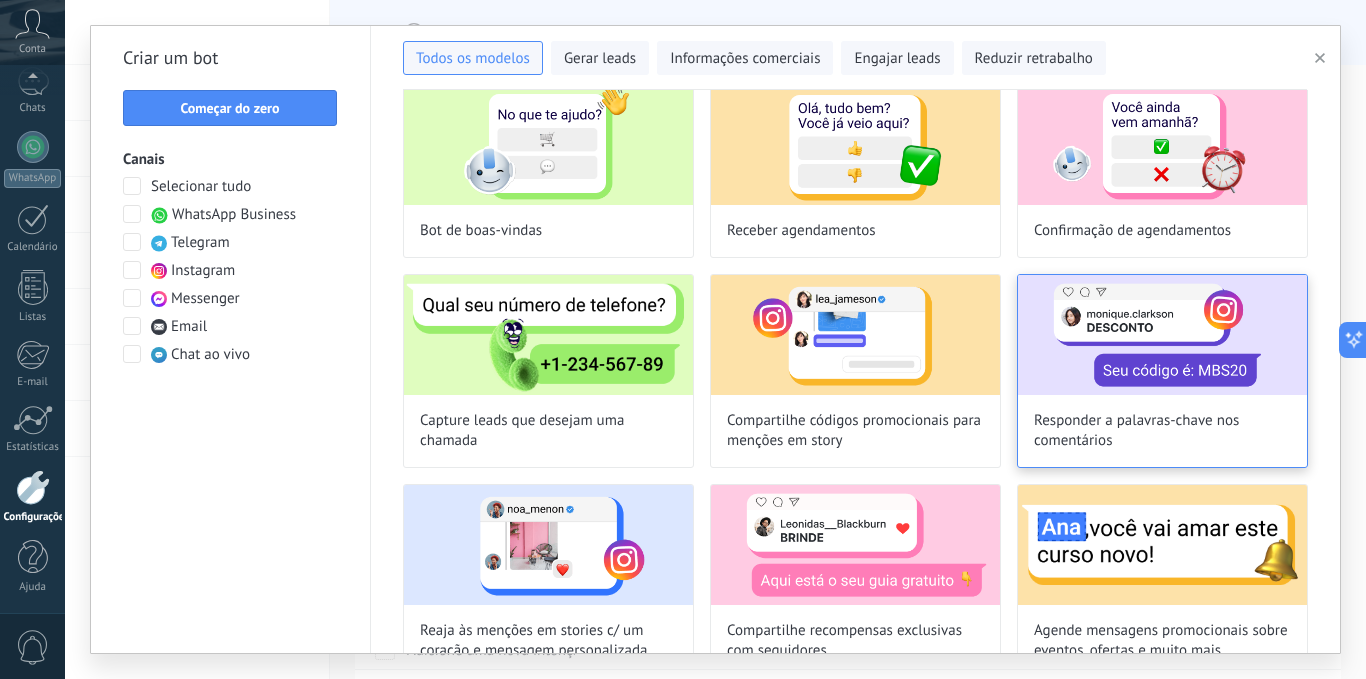 click on "Responder a palavras-chave nos comentários" at bounding box center [1162, 431] 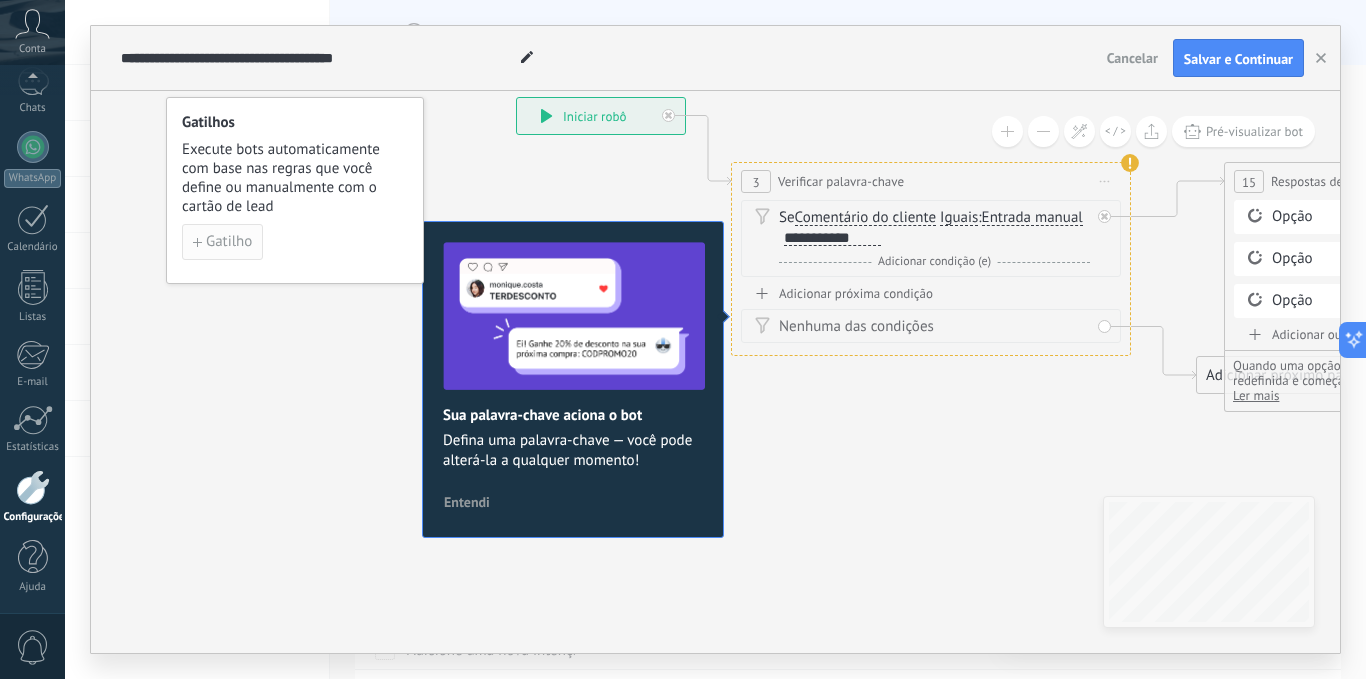 click on "Gatilho" at bounding box center (229, 242) 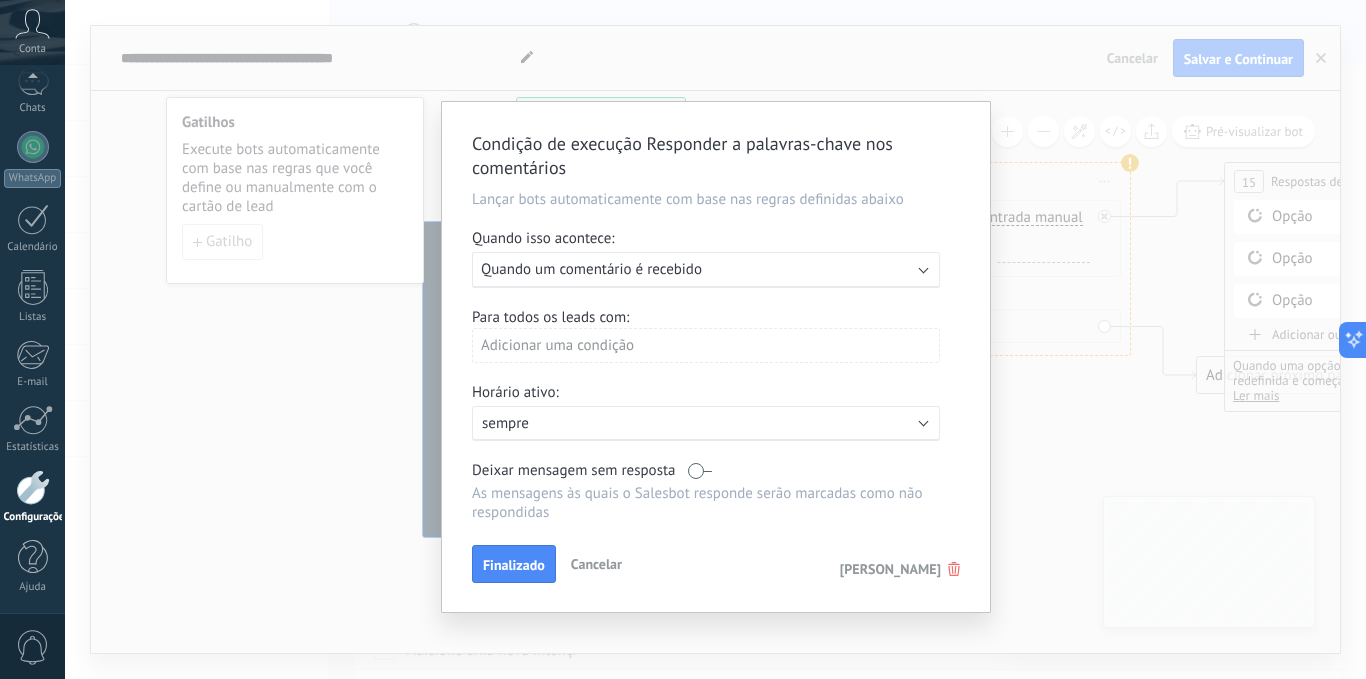 click on "Quando um comentário é recebido" at bounding box center [591, 269] 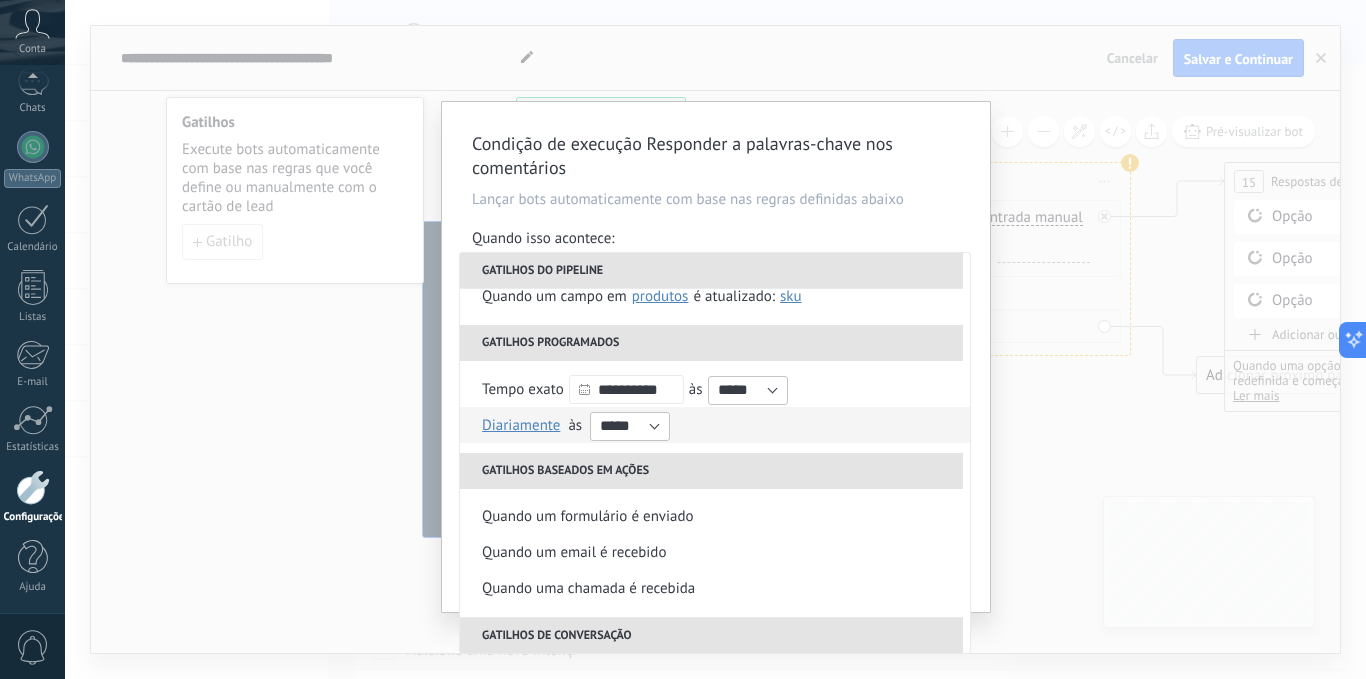 scroll, scrollTop: 292, scrollLeft: 0, axis: vertical 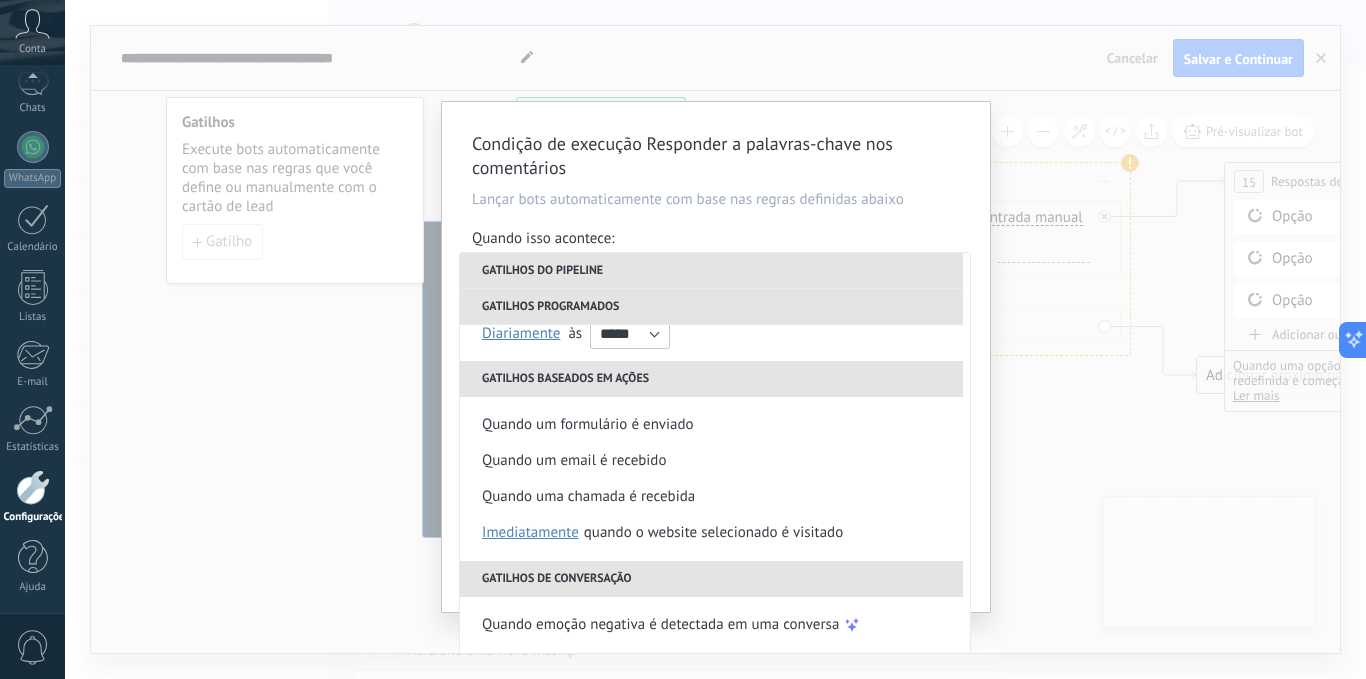 click on "Condição de execução Responder a palavras-chave nos comentários Lançar bots automaticamente com base nas regras definidas abaixo Quando isso acontece: Executar:  Quando um comentário é recebido Gatilhos do pipeline Quando criado em uma etapa de funil imediatamente depois de 5 minutos depois de 10 minutos um dia Selecione o intervalo imediatamente Quando lead passa para um etapa de funil imediatamente depois de 5 minutos depois de 10 minutos um dia Selecione o intervalo imediatamente Quando lead movido ou criado em uma etapa de funil imediatamente depois de 5 minutos depois de 10 minutos um dia Selecione o intervalo imediatamente Quando o usuário responsável é alterado em lead Quando um usuário  adiciona remove adiciona  uma tag em  lead contato empresa lead : #adicionar tags Quando um campo em  Produtos contato empresa lead Produtos  é atualizado:  SKU Grupo Preço Descrição External ID Unit Preço especial 1 Preço de atacado Pontos por compra Imagem SKU Gatilhos programados" at bounding box center (715, 339) 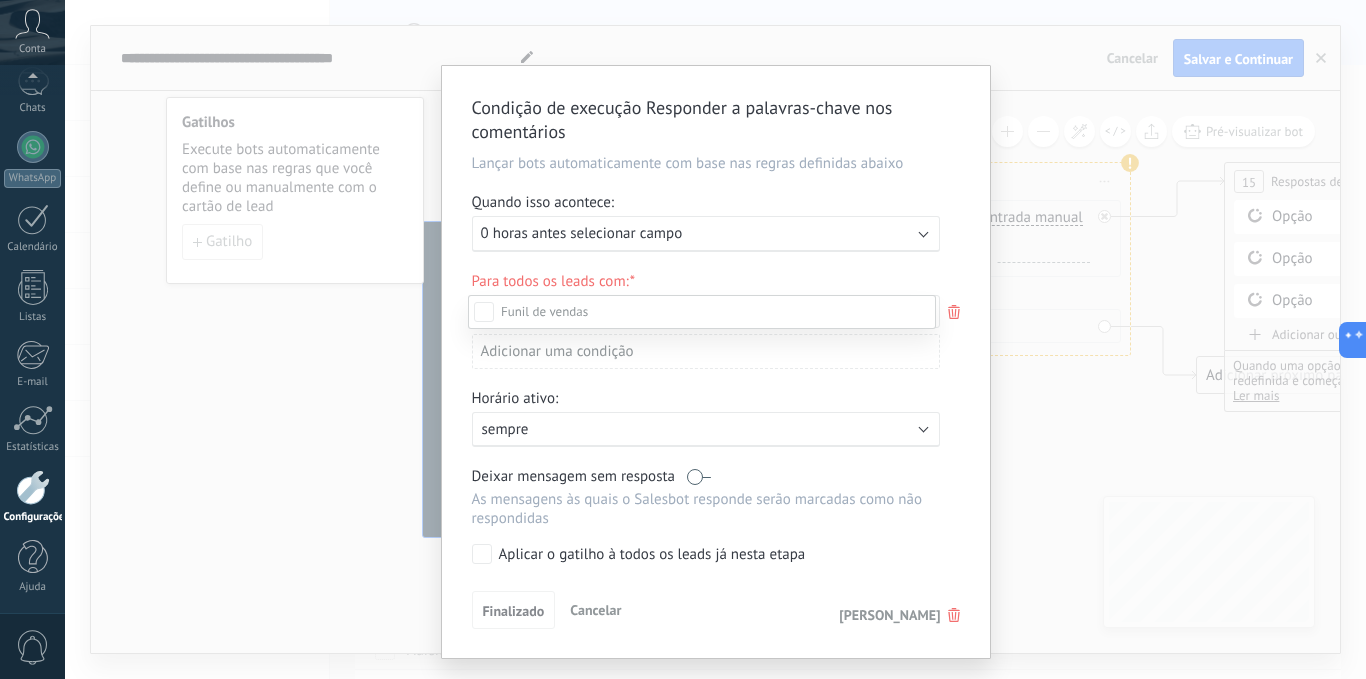 click at bounding box center (715, 339) 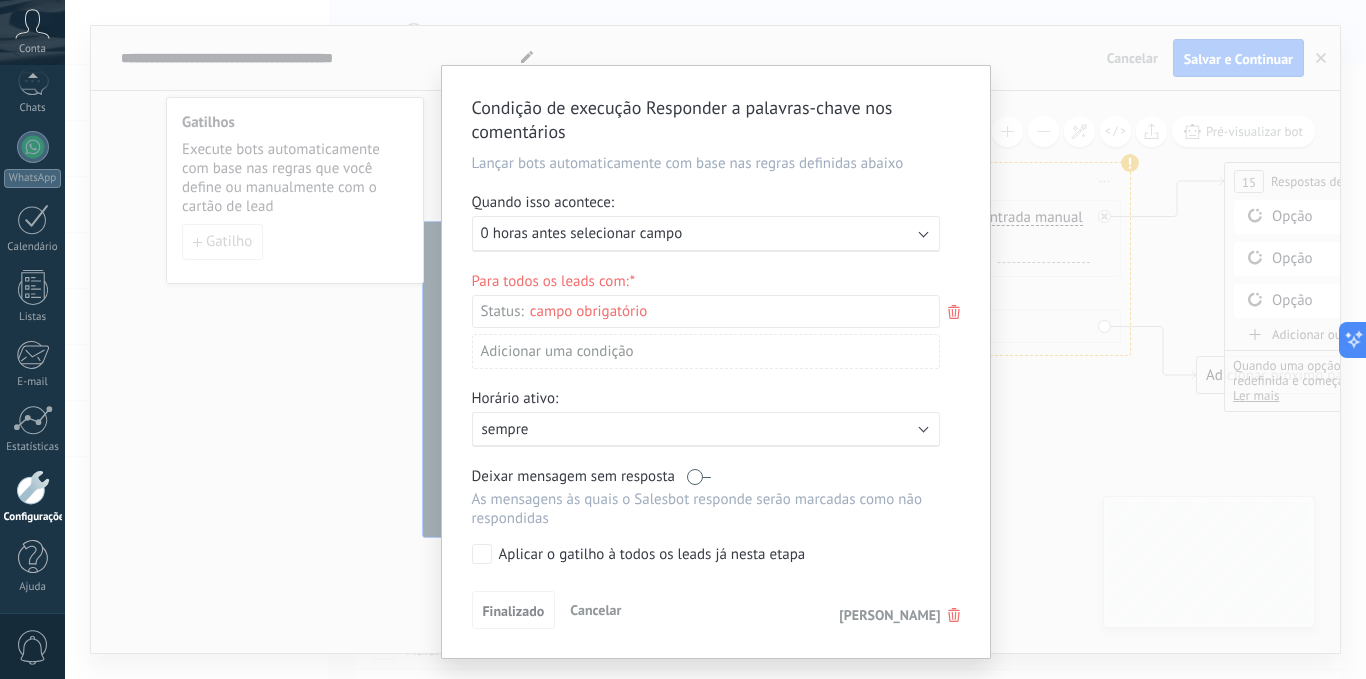 click on "Cancelar" at bounding box center (595, 610) 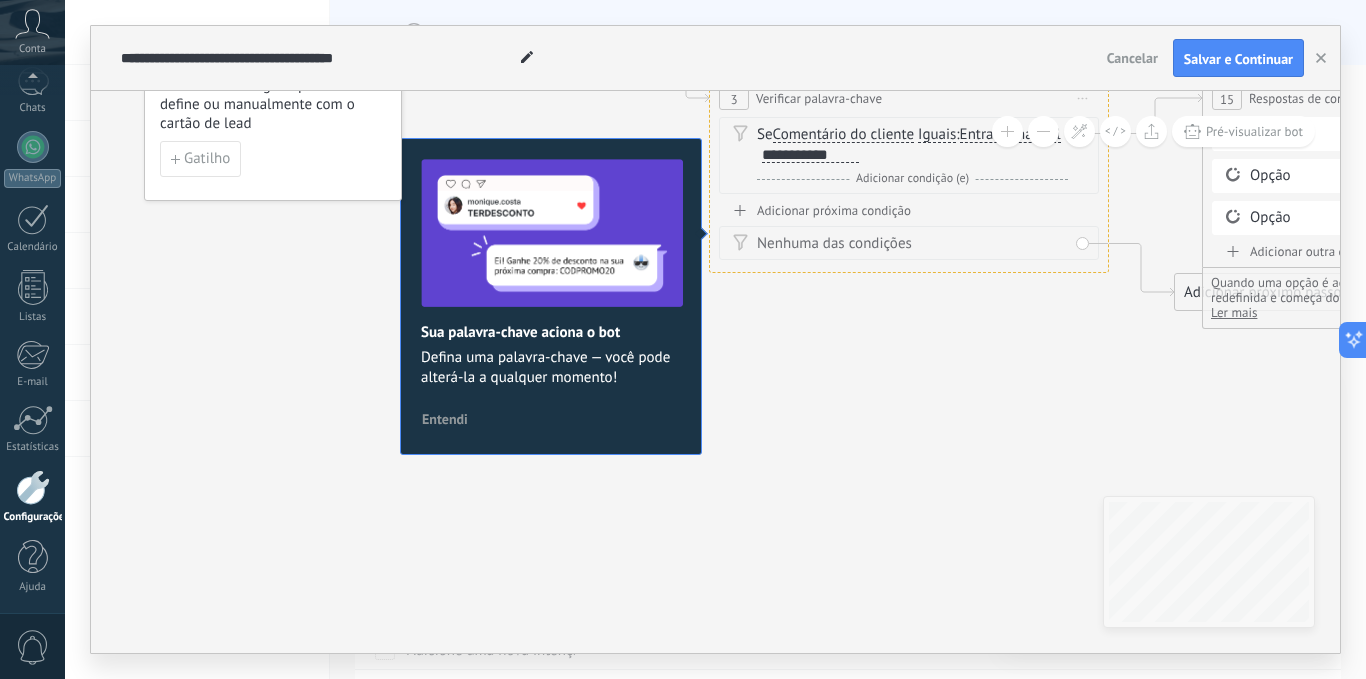 drag, startPoint x: 958, startPoint y: 381, endPoint x: 641, endPoint y: 430, distance: 320.7647 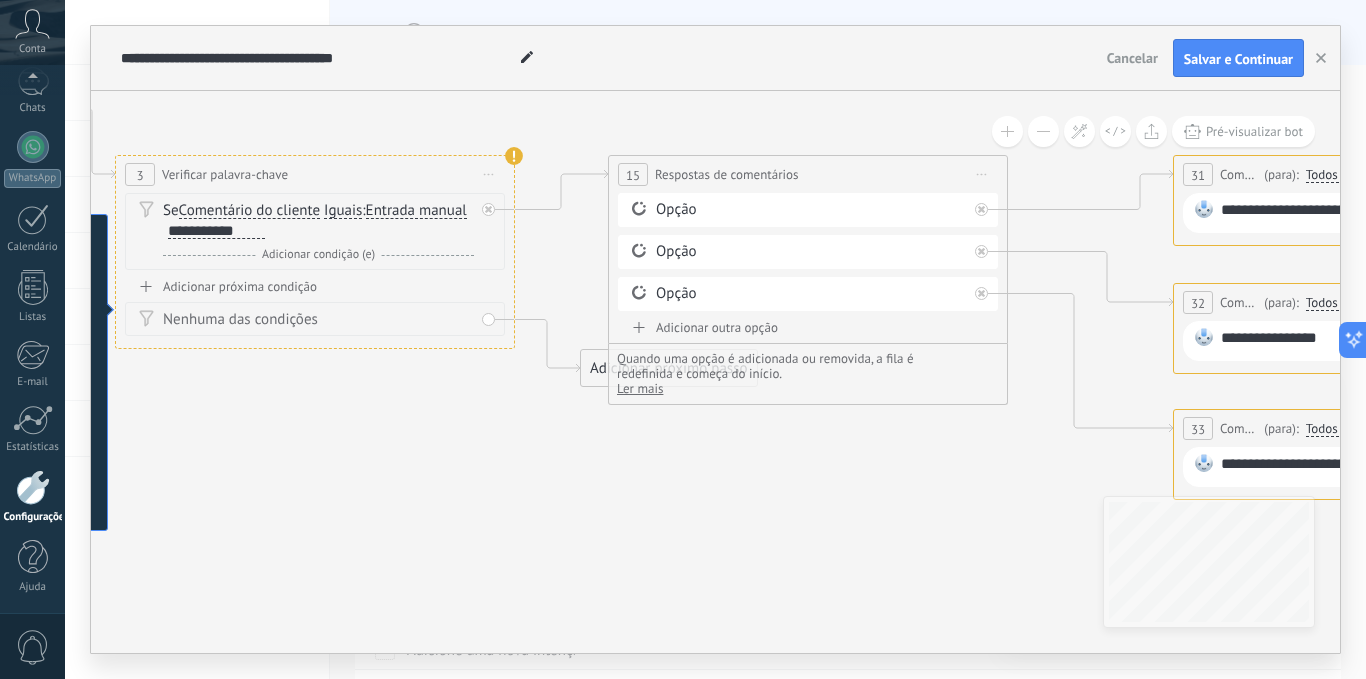 drag, startPoint x: 921, startPoint y: 467, endPoint x: 773, endPoint y: 485, distance: 149.09058 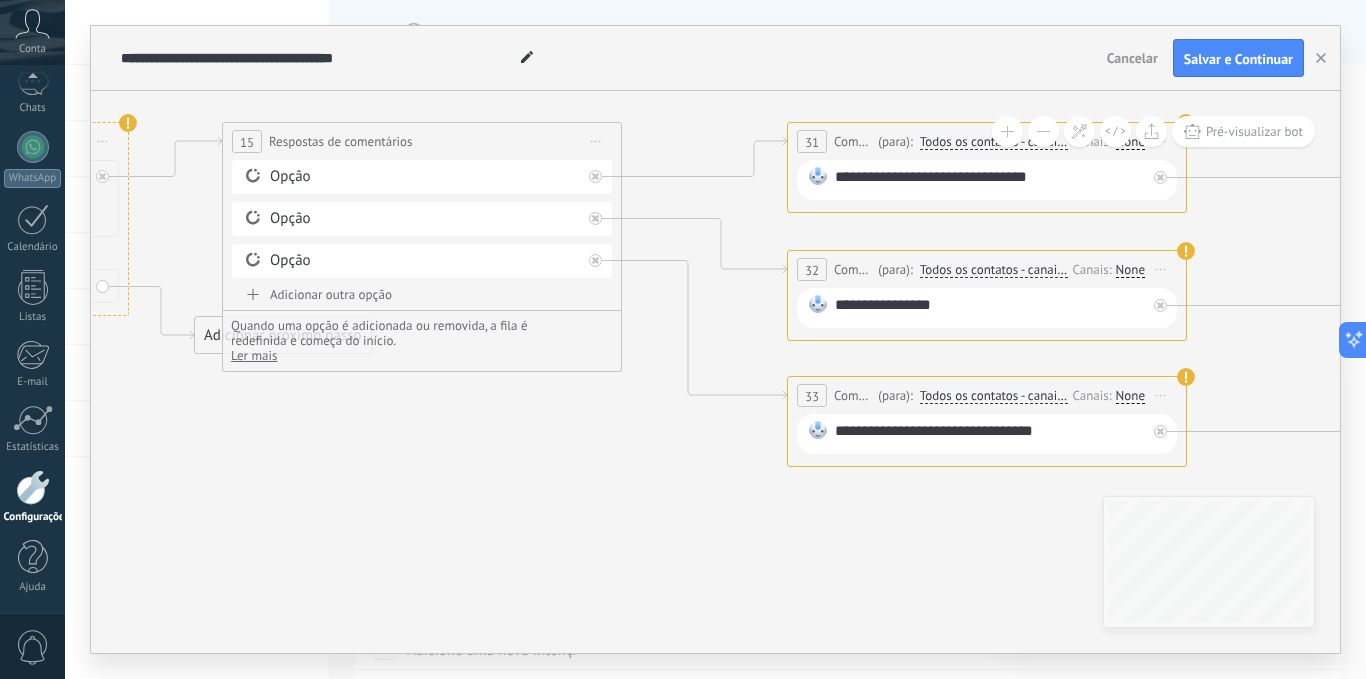 drag, startPoint x: 1011, startPoint y: 535, endPoint x: 825, endPoint y: 503, distance: 188.73262 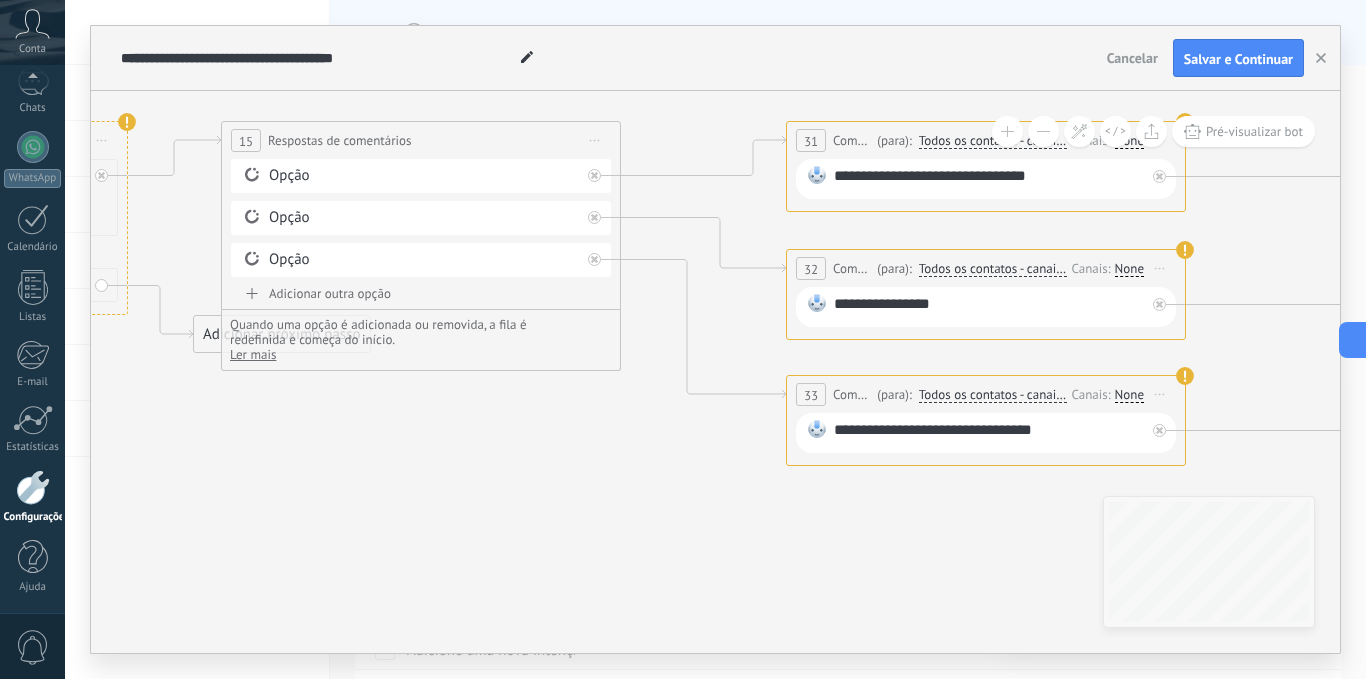 drag, startPoint x: 878, startPoint y: 526, endPoint x: 689, endPoint y: 501, distance: 190.64627 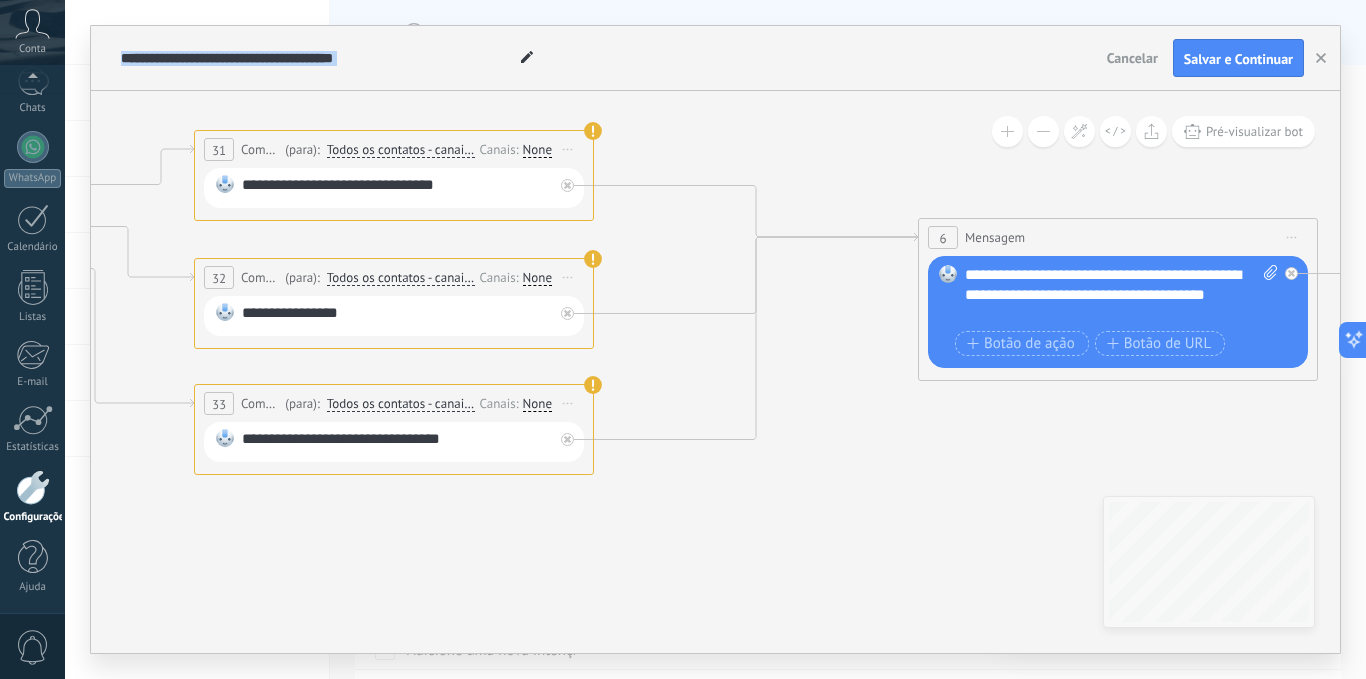 drag, startPoint x: 1027, startPoint y: 444, endPoint x: 668, endPoint y: 476, distance: 360.42337 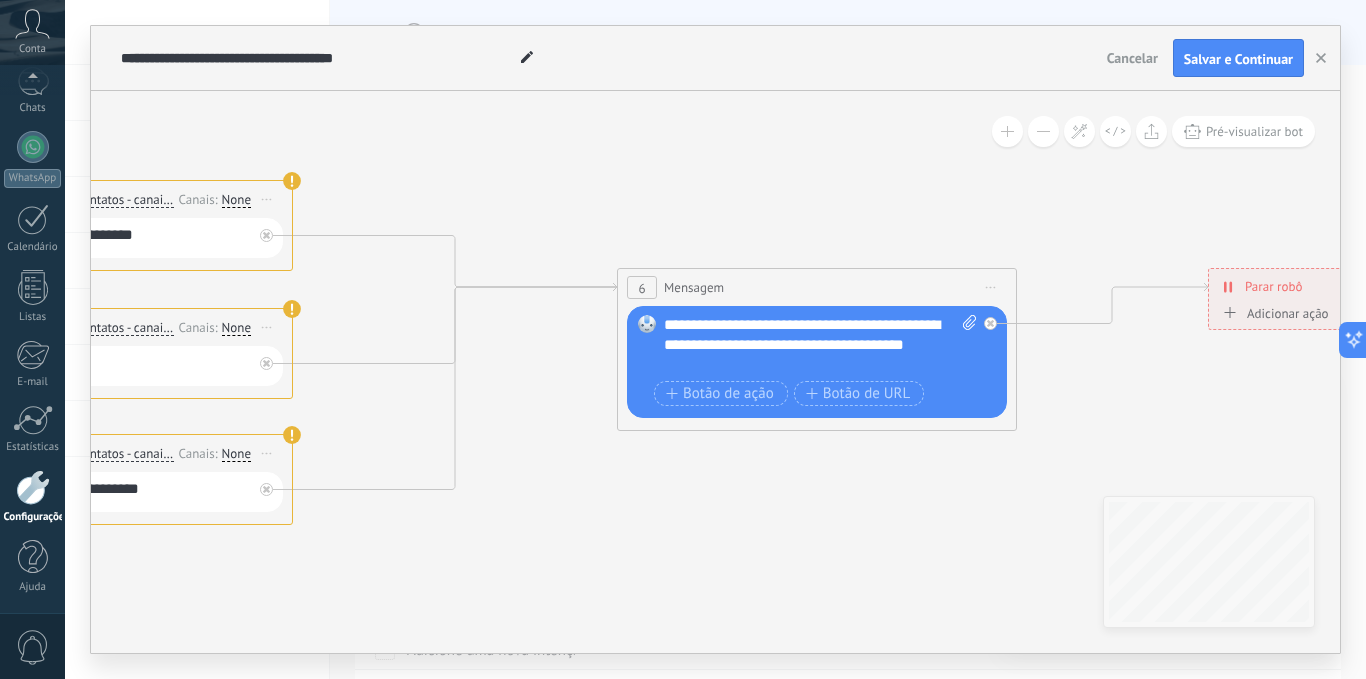 drag, startPoint x: 1113, startPoint y: 441, endPoint x: 803, endPoint y: 491, distance: 314.00638 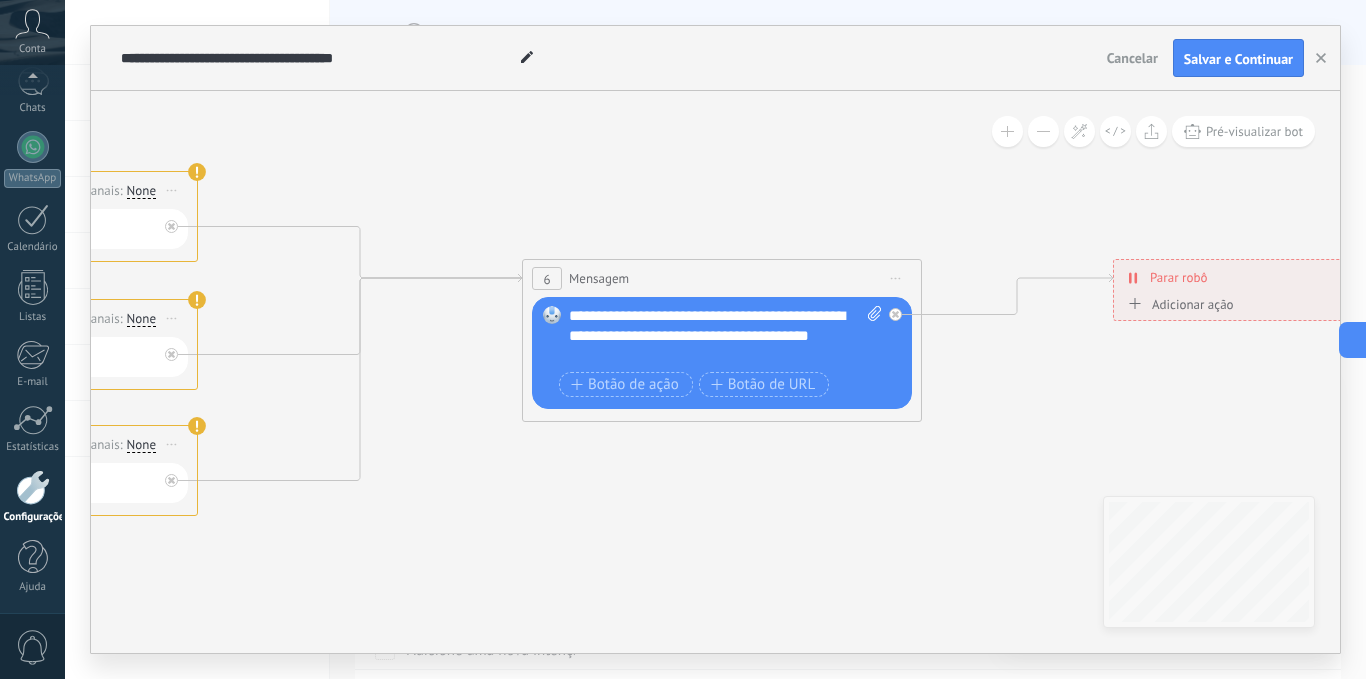 drag, startPoint x: 876, startPoint y: 499, endPoint x: 786, endPoint y: 490, distance: 90.44888 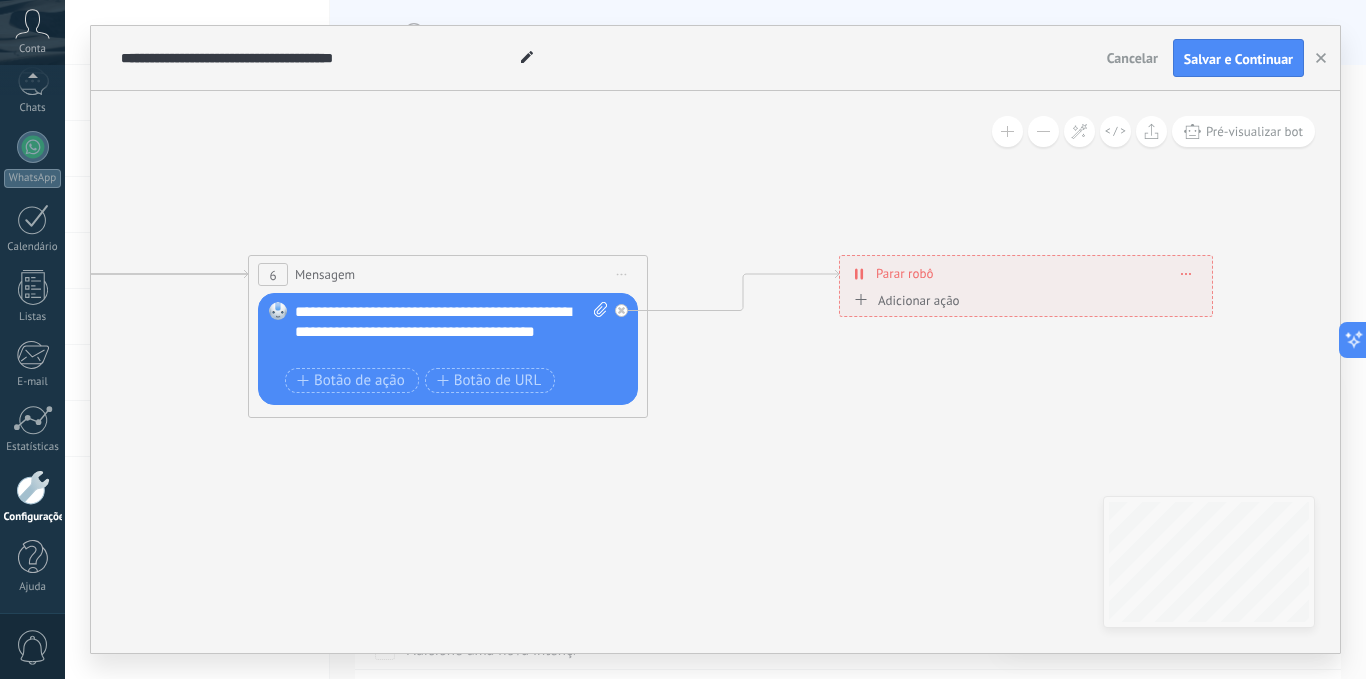 drag, startPoint x: 836, startPoint y: 494, endPoint x: 492, endPoint y: 488, distance: 344.0523 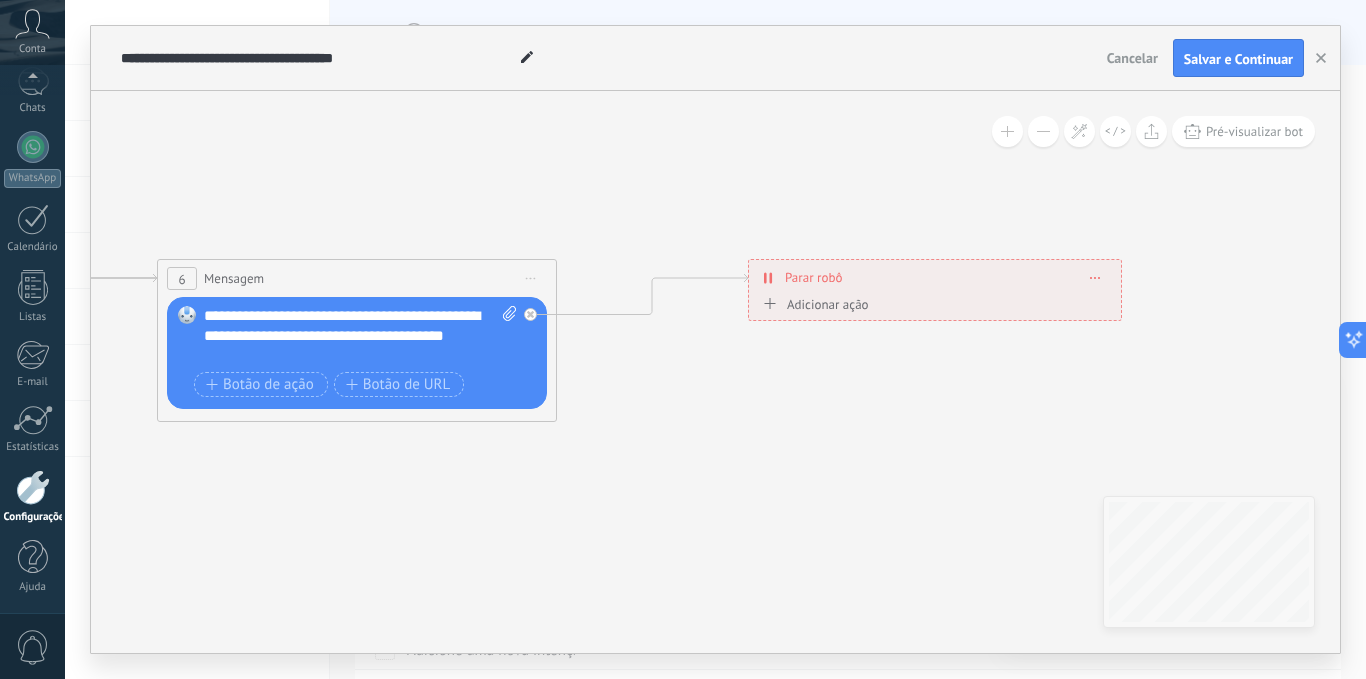 drag, startPoint x: 762, startPoint y: 490, endPoint x: 629, endPoint y: 512, distance: 134.80727 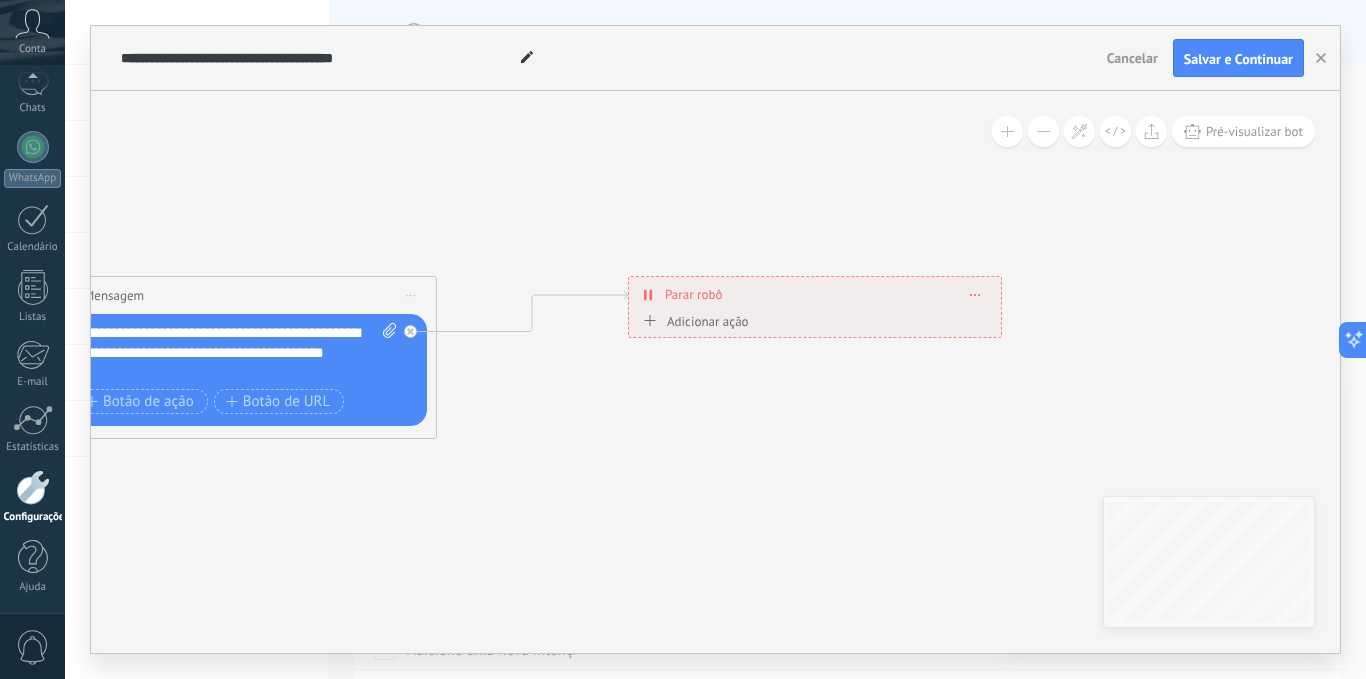 drag, startPoint x: 1162, startPoint y: 269, endPoint x: 593, endPoint y: 199, distance: 573.2896 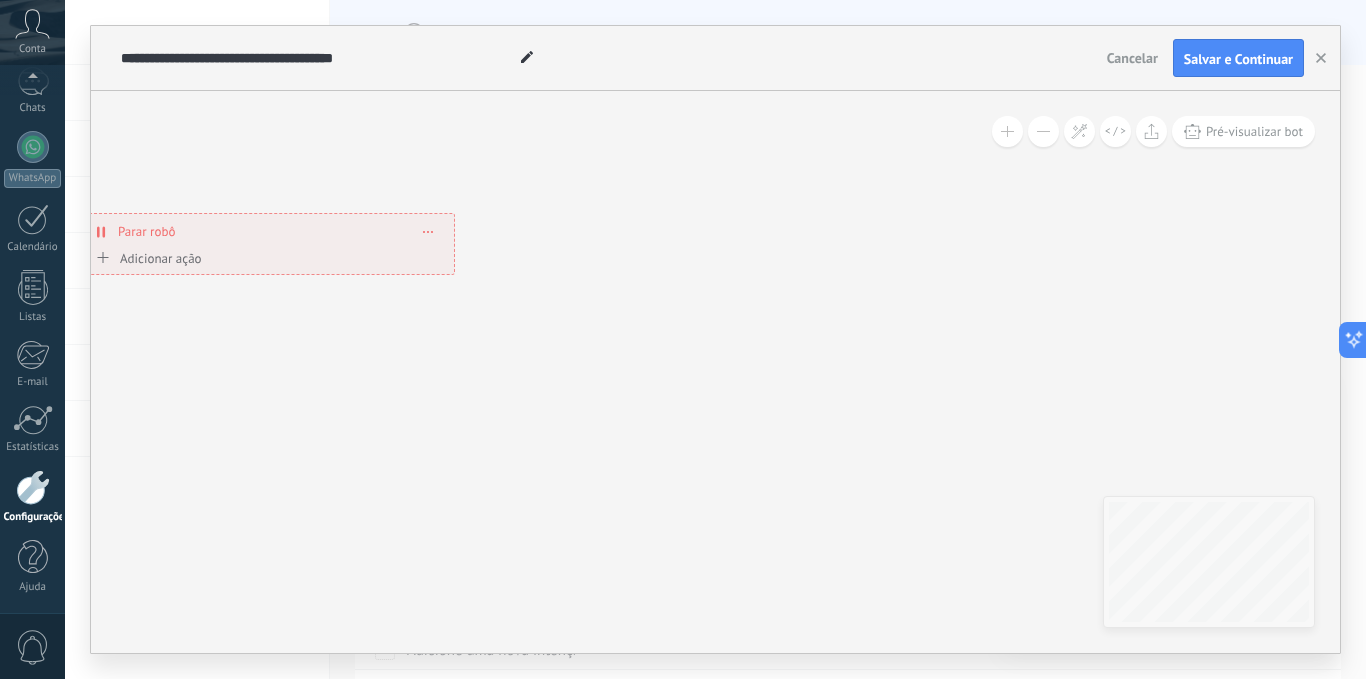 drag, startPoint x: 809, startPoint y: 411, endPoint x: 1365, endPoint y: 401, distance: 556.0899 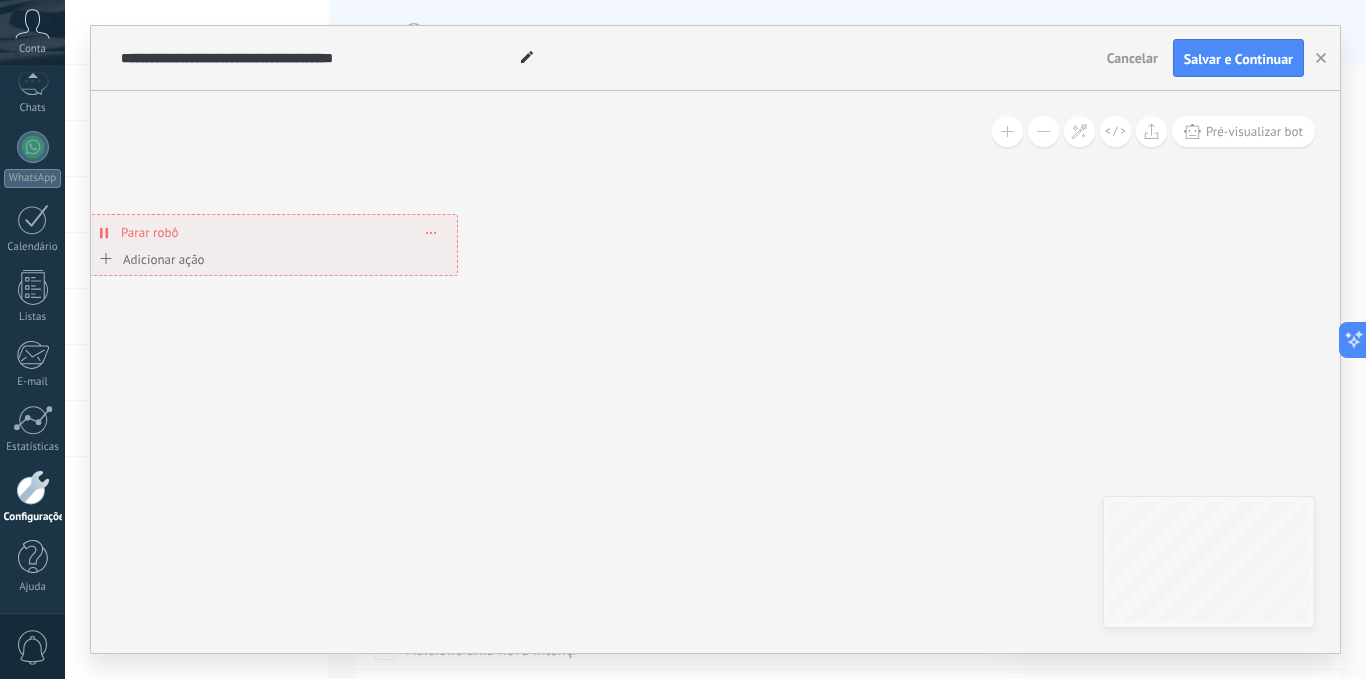 drag, startPoint x: 453, startPoint y: 415, endPoint x: 463, endPoint y: 327, distance: 88.56636 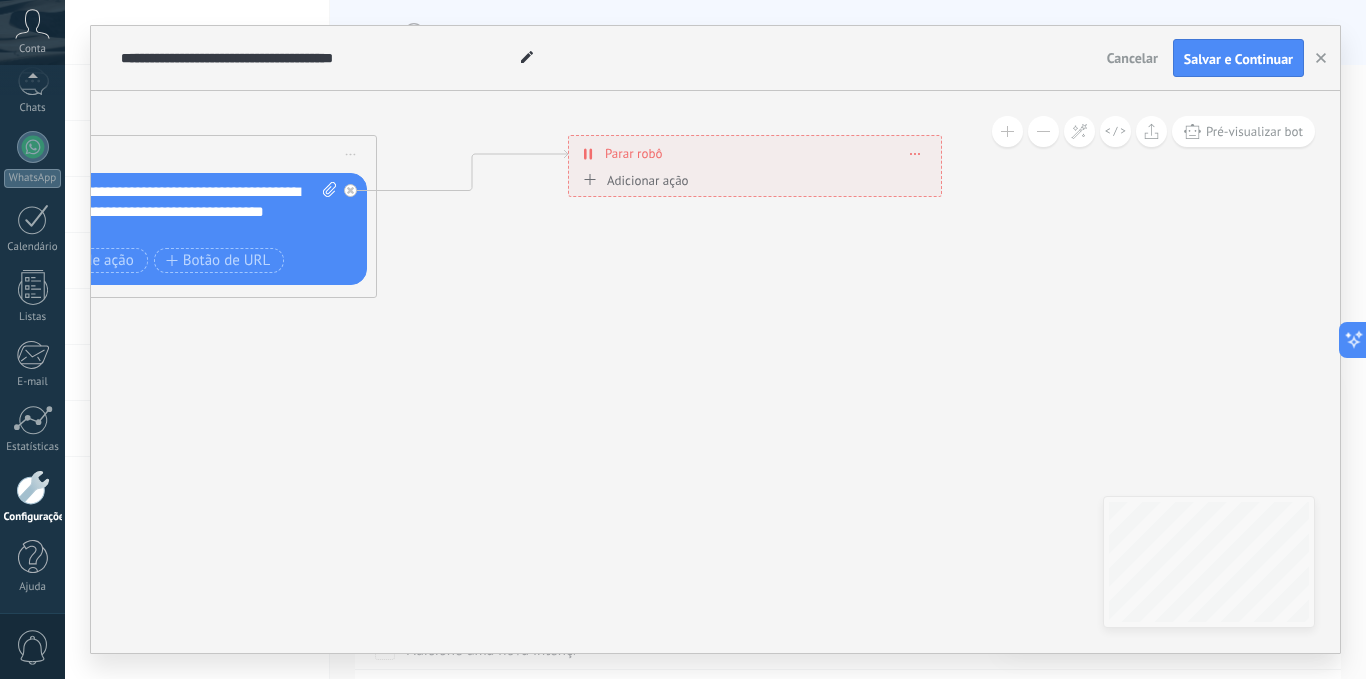 drag, startPoint x: 272, startPoint y: 339, endPoint x: 628, endPoint y: 348, distance: 356.11374 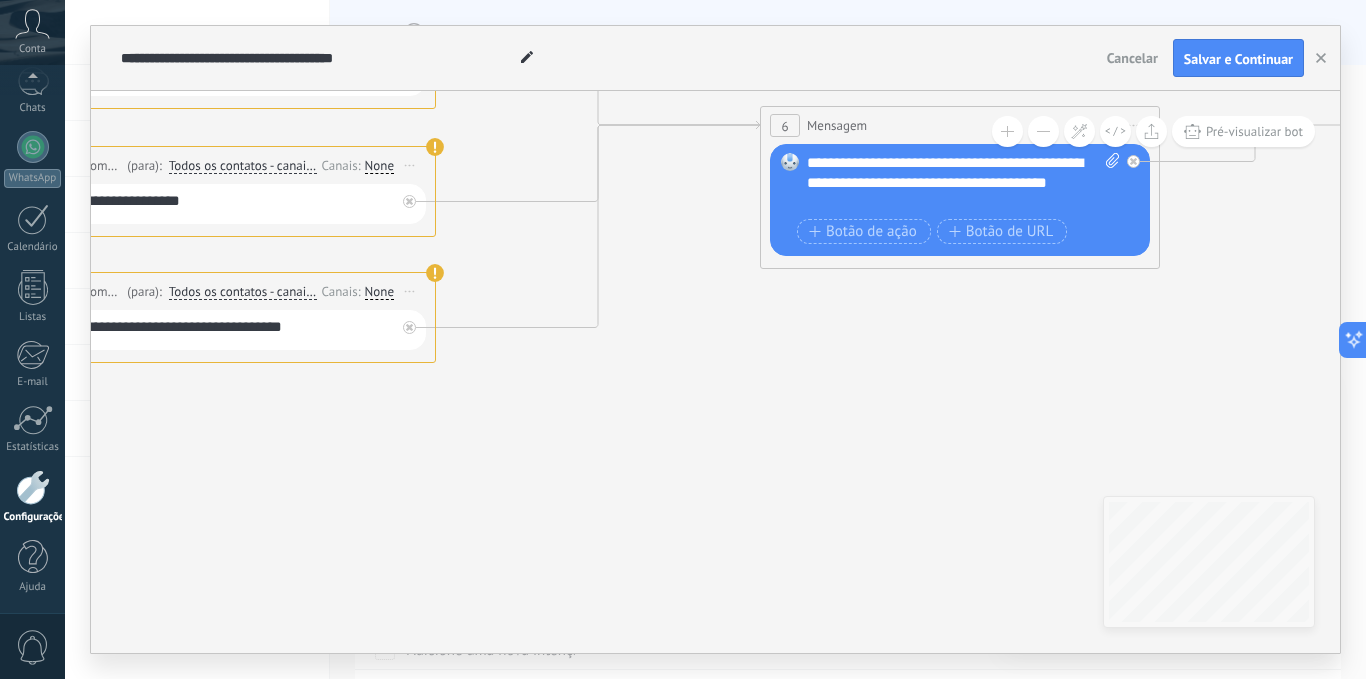drag, startPoint x: 282, startPoint y: 348, endPoint x: 535, endPoint y: 352, distance: 253.03162 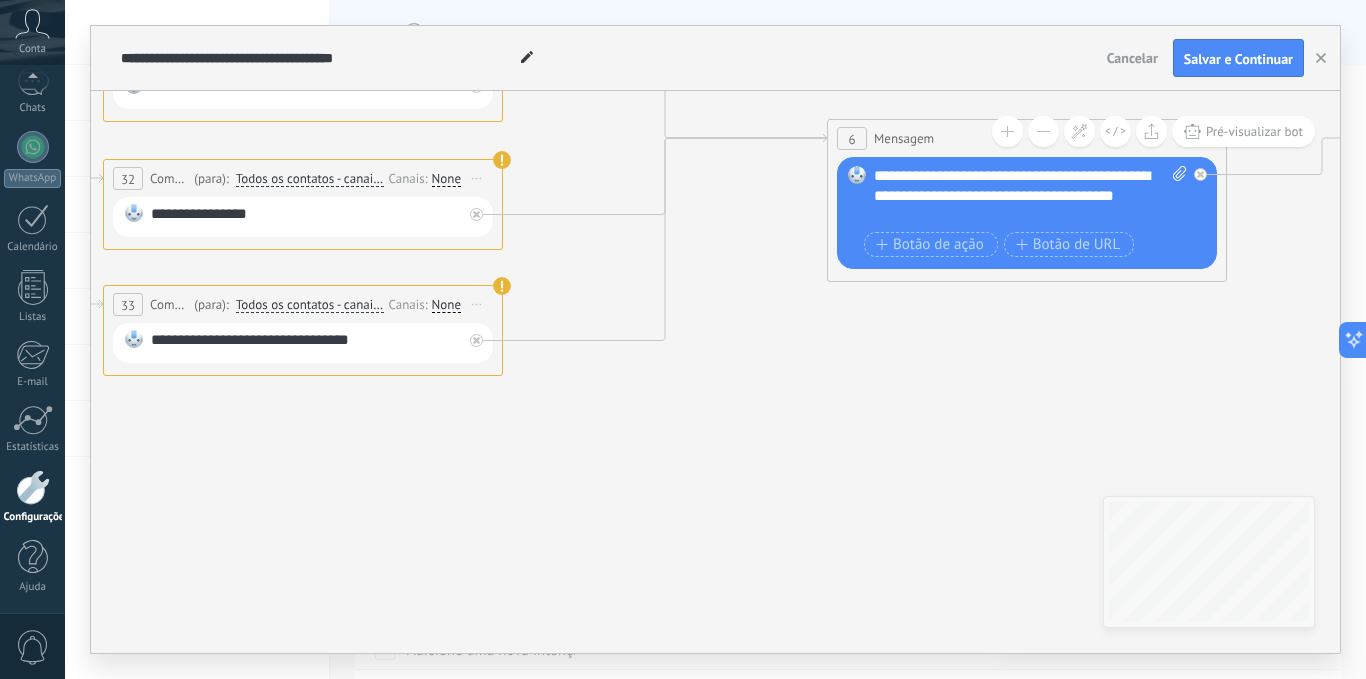 drag, startPoint x: 597, startPoint y: 352, endPoint x: 609, endPoint y: 436, distance: 84.85281 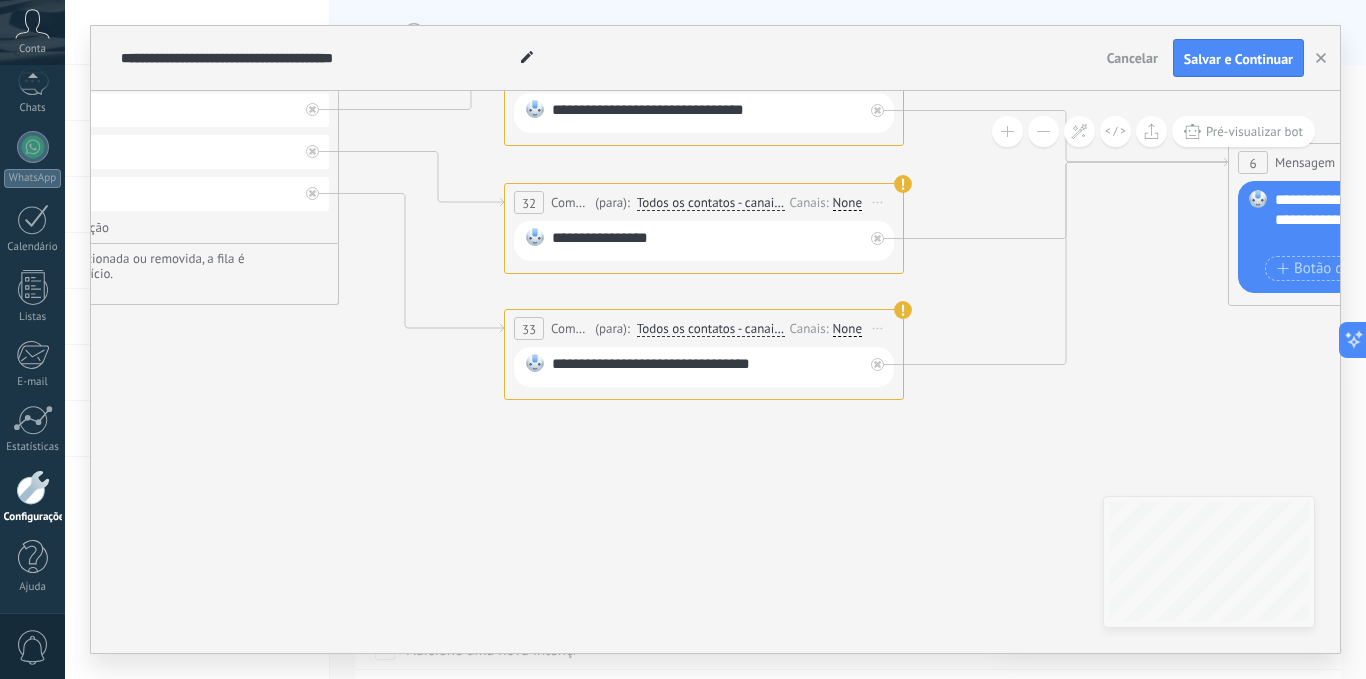 drag, startPoint x: 299, startPoint y: 409, endPoint x: 591, endPoint y: 383, distance: 293.15524 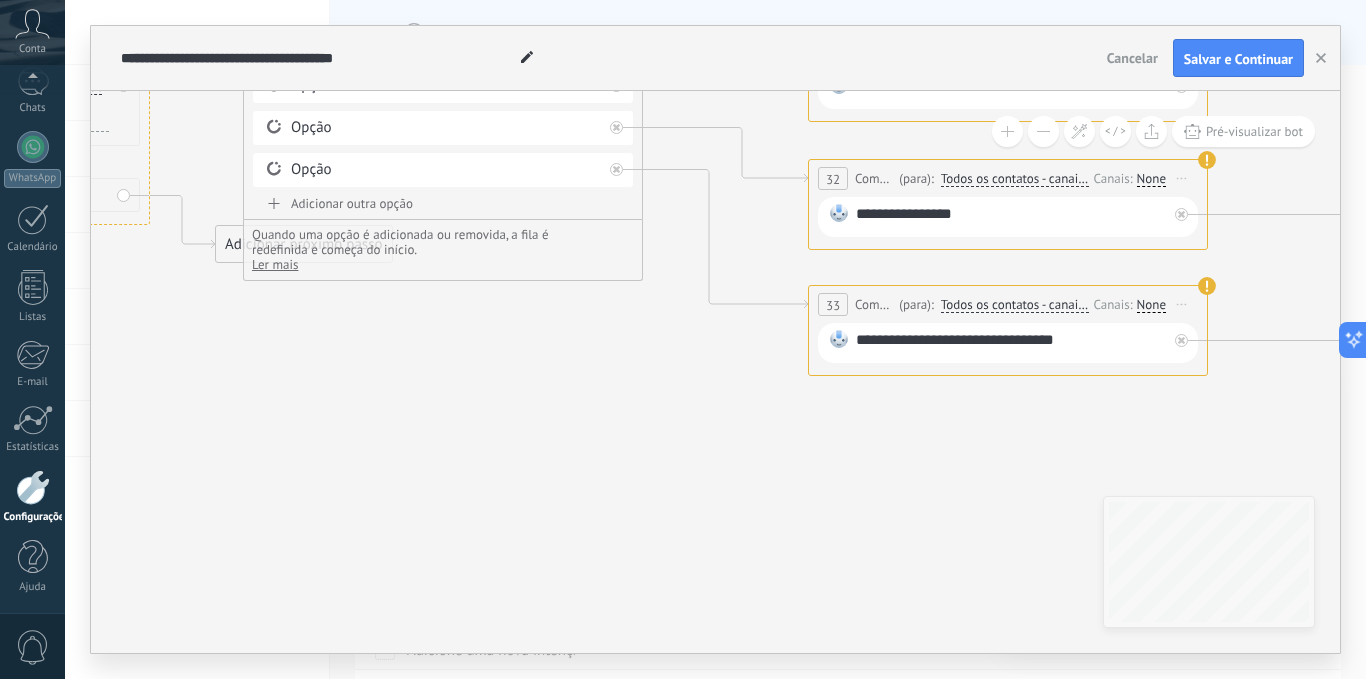 drag, startPoint x: 339, startPoint y: 394, endPoint x: 851, endPoint y: 511, distance: 525.19806 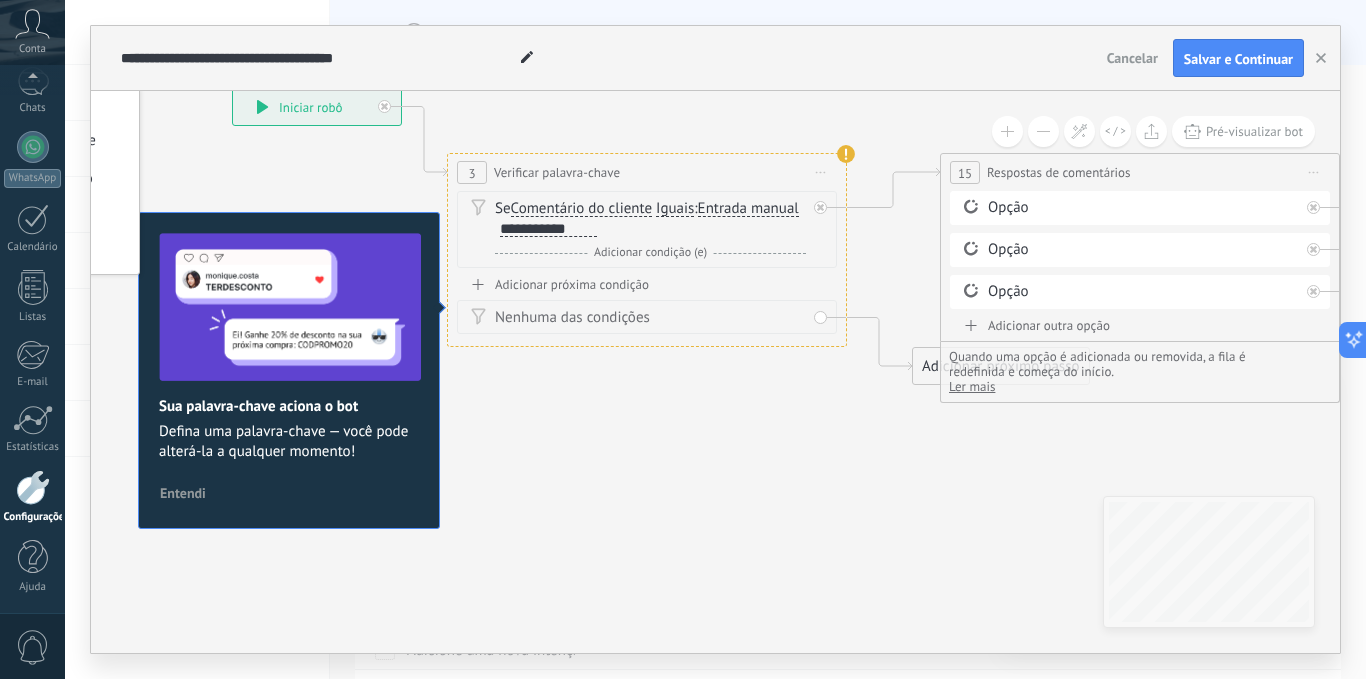drag, startPoint x: 441, startPoint y: 459, endPoint x: 1021, endPoint y: 435, distance: 580.49634 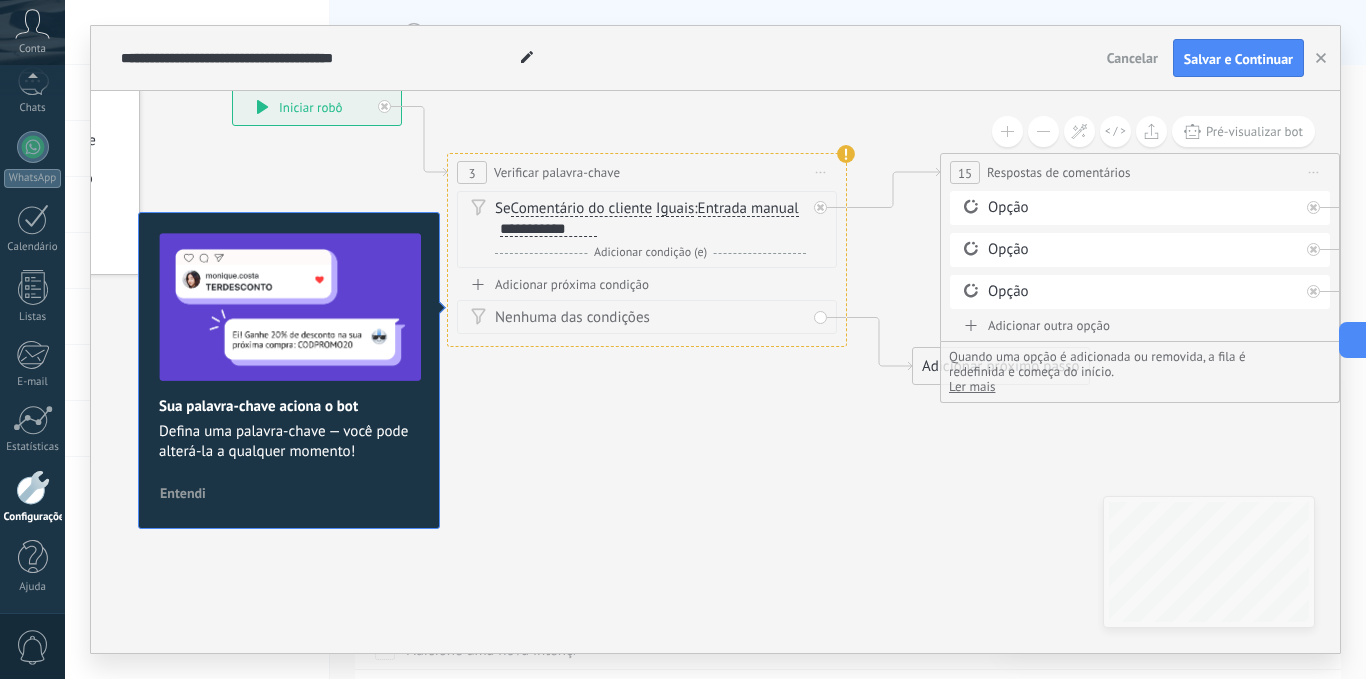 drag, startPoint x: 664, startPoint y: 490, endPoint x: 1070, endPoint y: 535, distance: 408.48624 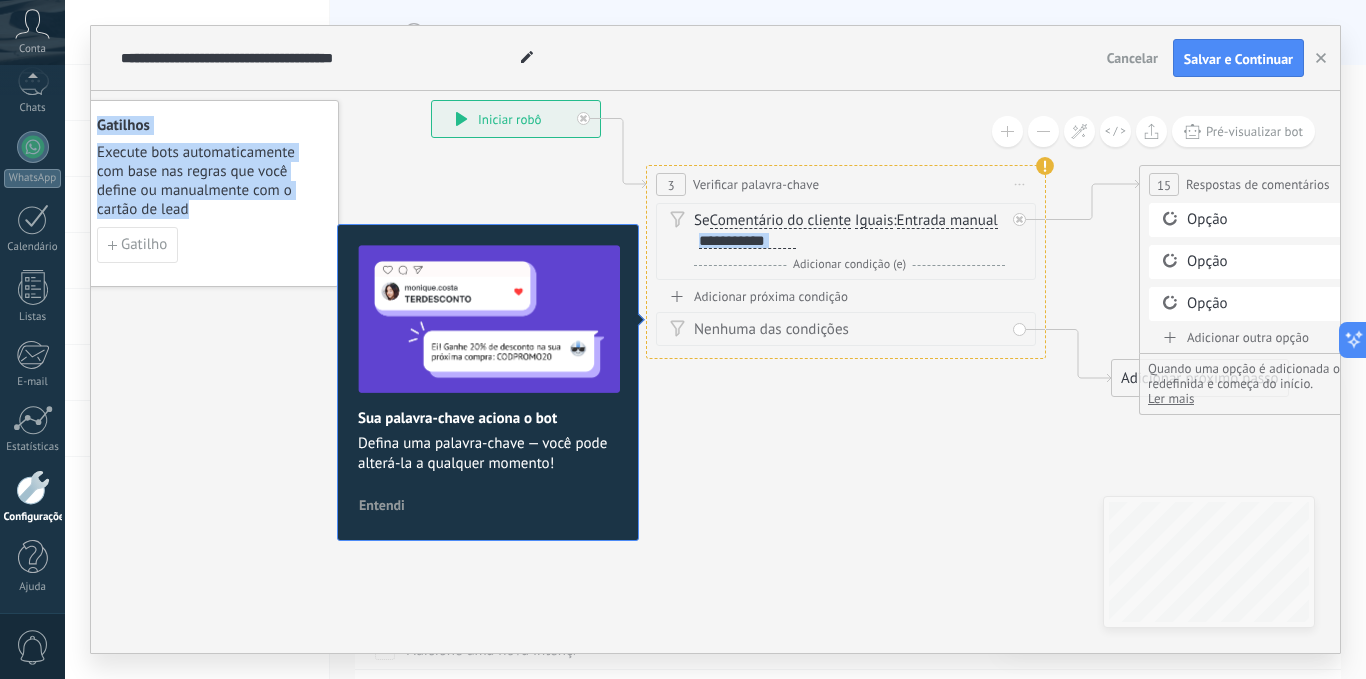 click on "**********" at bounding box center [715, 372] 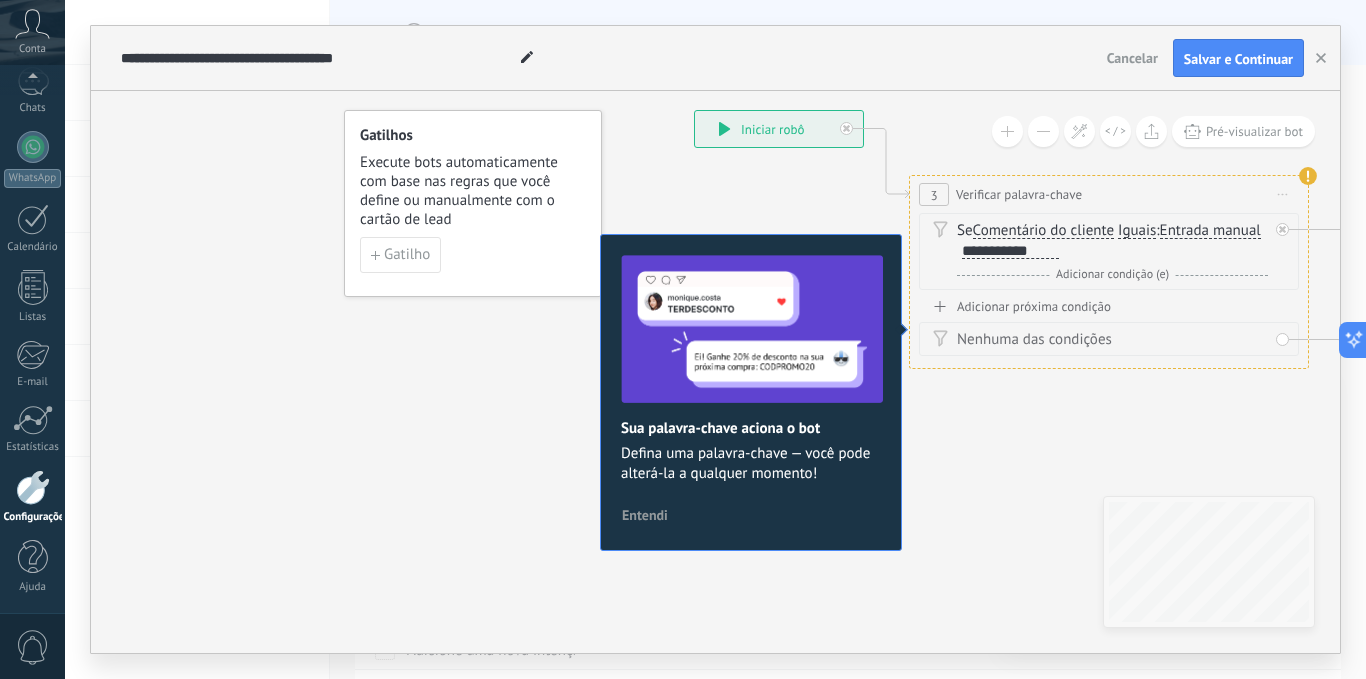 drag, startPoint x: 396, startPoint y: 439, endPoint x: 746, endPoint y: 539, distance: 364.0055 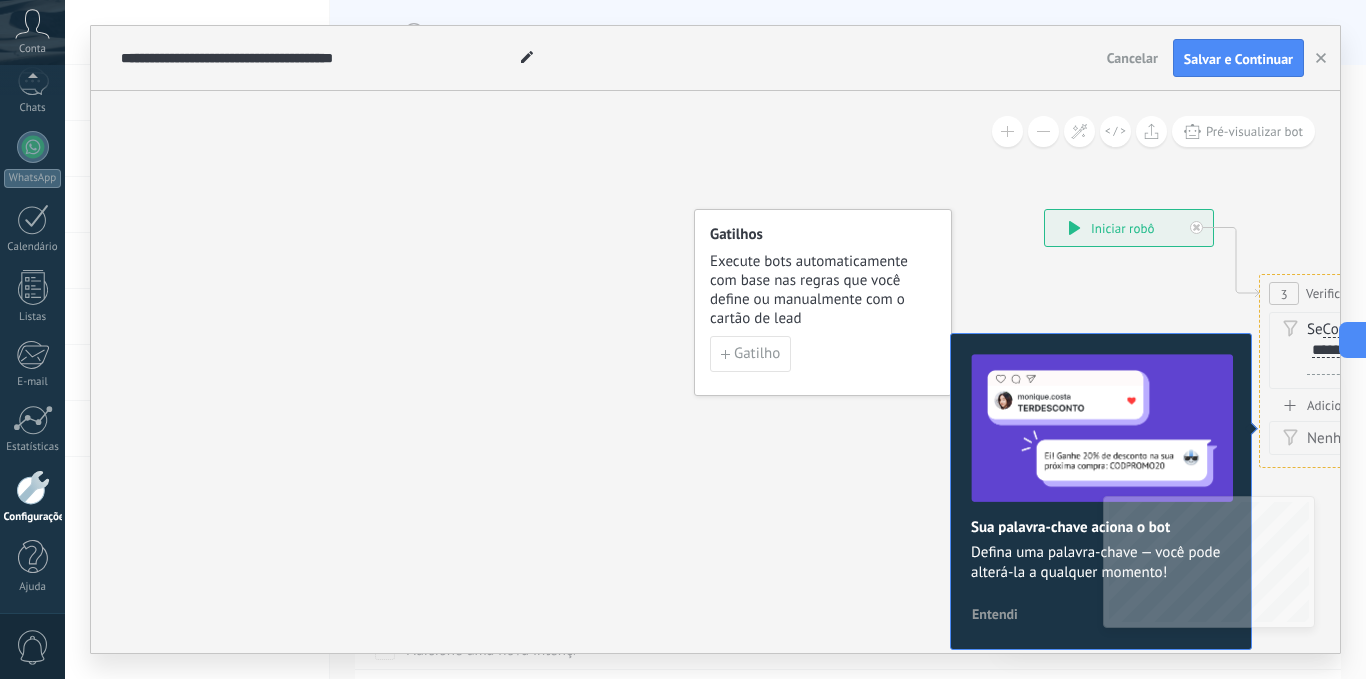click on ".abccls-1,.abccls-2{fill-rule:evenodd}.abccls-2{fill:#fff} .abfcls-1{fill:none}.abfcls-2{fill:#fff} .abncls-1{isolation:isolate}.abncls-2{opacity:.06}.abncls-2,.abncls-3,.abncls-6{mix-blend-mode:multiply}.abncls-3{opacity:.15}.abncls-4,.abncls-8{fill:#fff}.abncls-5{fill:url(#abnlinear-gradient)}.abncls-6{opacity:.04}.abncls-7{fill:url(#abnlinear-gradient-2)}.abncls-8{fill-rule:evenodd} .abqst0{fill:#ffa200} .abwcls-1{fill:#252525} .cls-1{isolation:isolate} .acicls-1{fill:none} .aclcls-1{fill:#232323} .acnst0{display:none} .addcls-1,.addcls-2{fill:none;stroke-miterlimit:10}.addcls-1{stroke:#dfe0e5}.addcls-2{stroke:#a1a7ab} .adecls-1,.adecls-2{fill:none;stroke-miterlimit:10}.adecls-1{stroke:#dfe0e5}.adecls-2{stroke:#a1a7ab} .adqcls-1{fill:#8591a5;fill-rule:evenodd} .aeccls-1{fill:#5c9f37} .aeecls-1{fill:#f86161} .aejcls-1{fill:#8591a5;fill-rule:evenodd} .aekcls-1{fill-rule:evenodd} .aelcls-1{fill-rule:evenodd;fill:currentColor} .aemcls-1{fill-rule:evenodd;fill:currentColor} .aercls-2{fill:#24bc8c}" at bounding box center [683, 339] 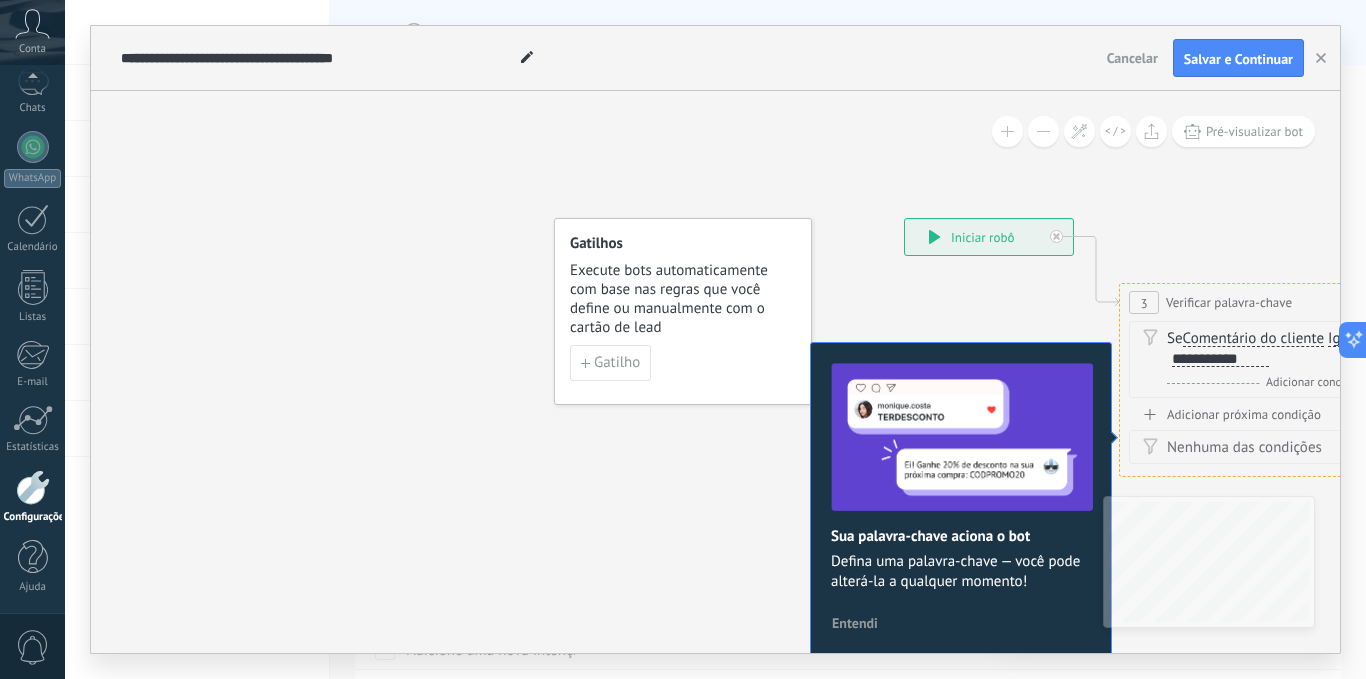 drag, startPoint x: 739, startPoint y: 443, endPoint x: 606, endPoint y: 448, distance: 133.09395 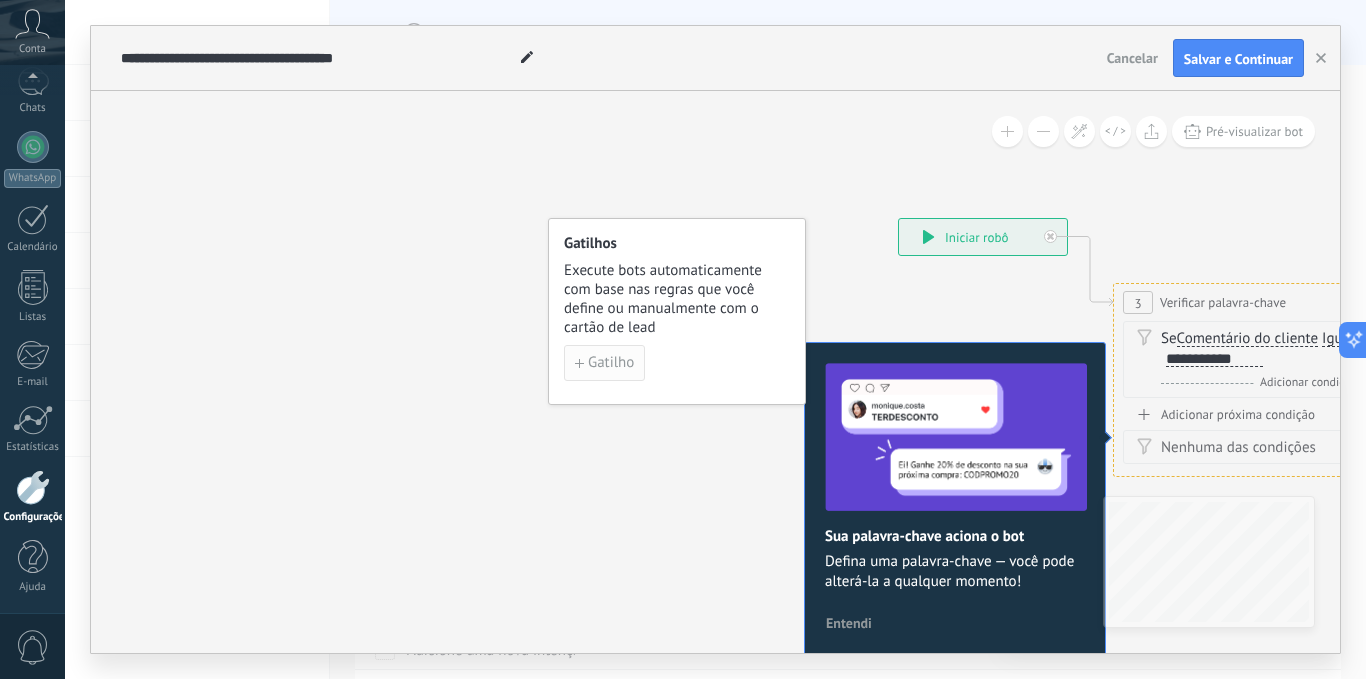 click on "Gatilho" at bounding box center [604, 363] 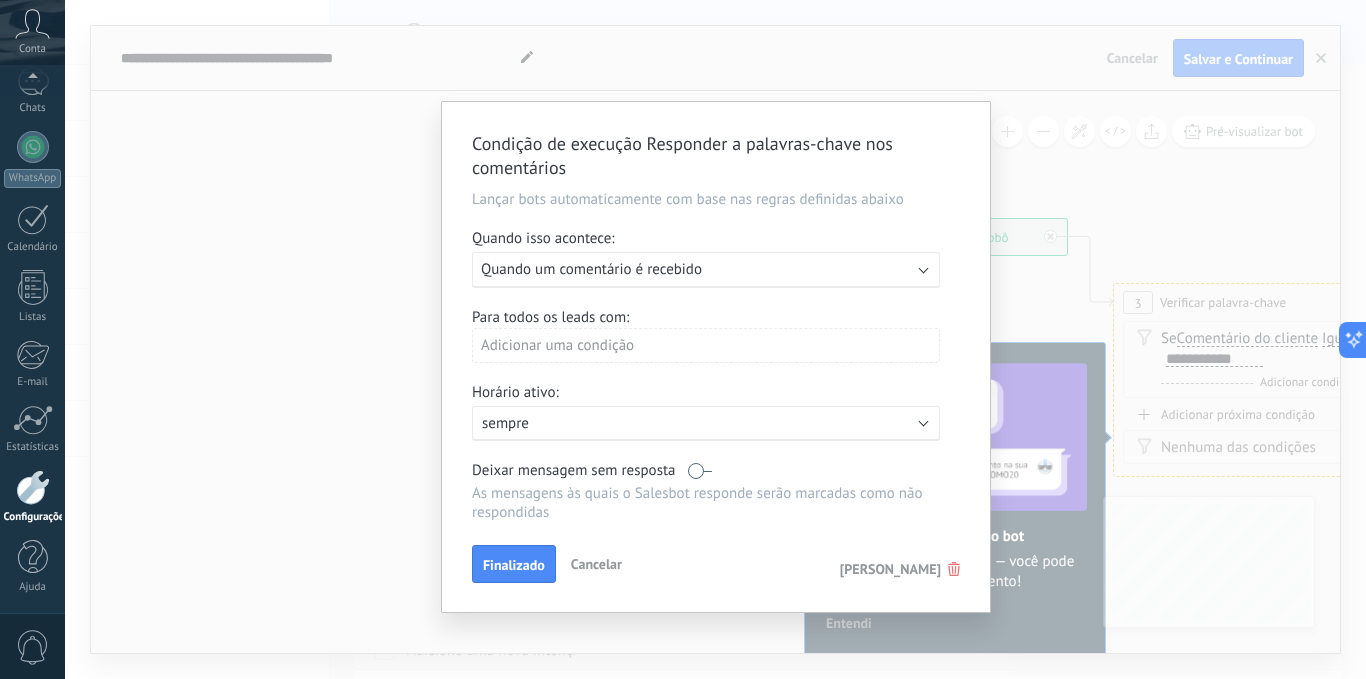 click on "Executar:  Quando um comentário é recebido" at bounding box center [698, 269] 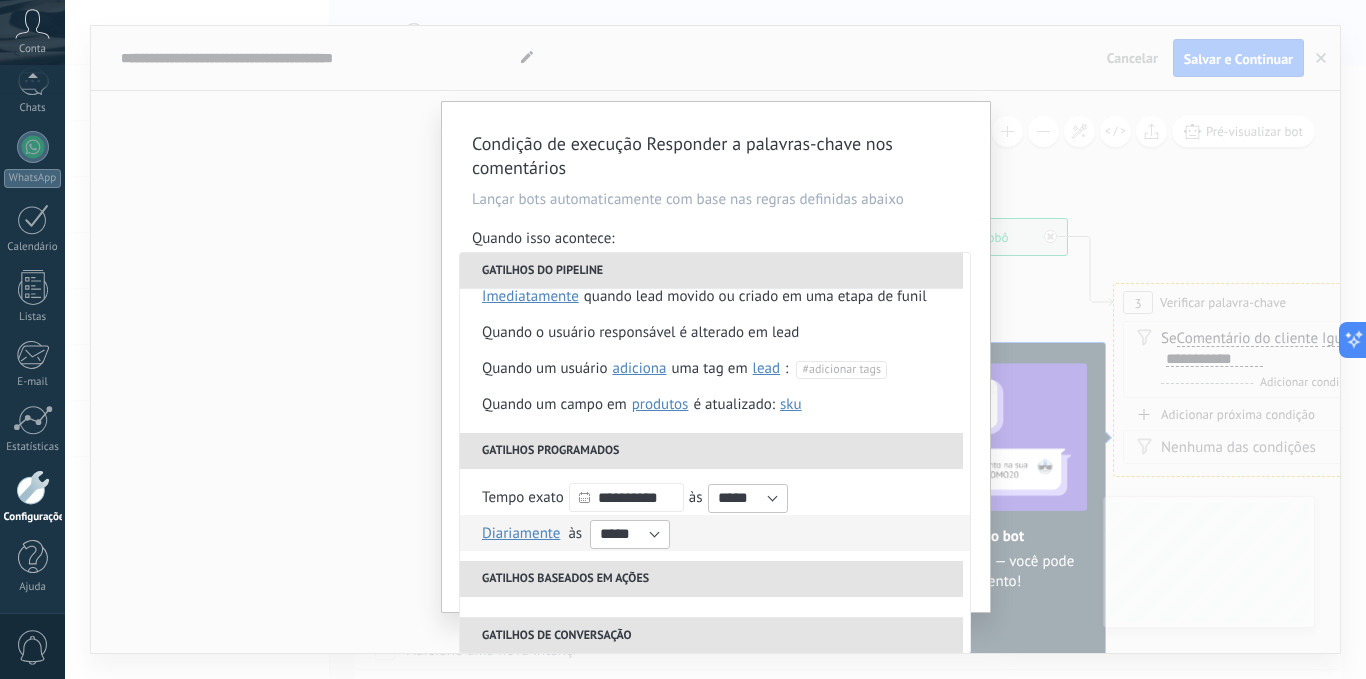 scroll, scrollTop: 0, scrollLeft: 0, axis: both 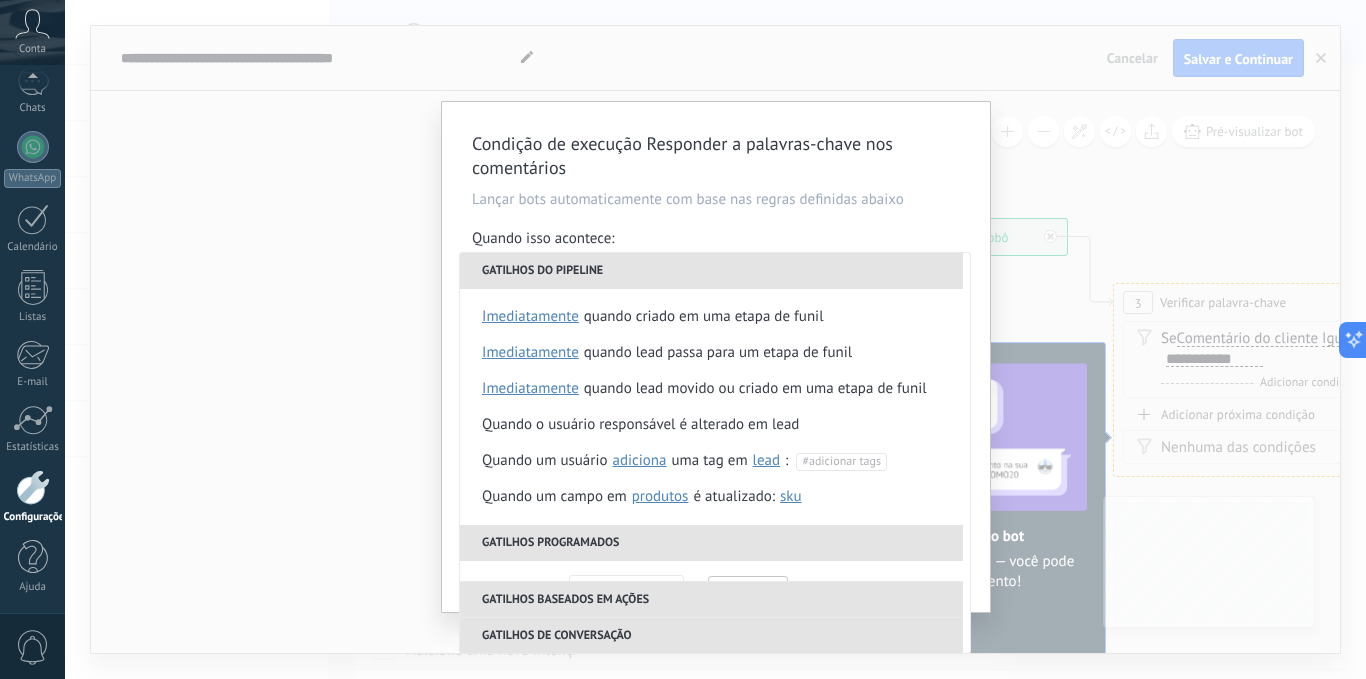click on "Condição de execução Responder a palavras-chave nos comentários Lançar bots automaticamente com base nas regras definidas abaixo Quando isso acontece: Executar:  Quando um comentário é recebido Gatilhos do pipeline Quando criado em uma etapa de funil imediatamente depois de 5 minutos depois de 10 minutos um dia Selecione o intervalo imediatamente Quando lead passa para um etapa de funil imediatamente depois de 5 minutos depois de 10 minutos um dia Selecione o intervalo imediatamente Quando lead movido ou criado em uma etapa de funil imediatamente depois de 5 minutos depois de 10 minutos um dia Selecione o intervalo imediatamente Quando o usuário responsável é alterado em lead Quando um usuário  adiciona remove adiciona  uma tag em  lead contato empresa lead : #adicionar tags Quando um campo em  Produtos contato empresa lead Produtos  é atualizado:  SKU Grupo Preço Descrição External ID Unit Preço especial 1 Preço de atacado Pontos por compra Imagem SKU Gatilhos programados" at bounding box center [715, 339] 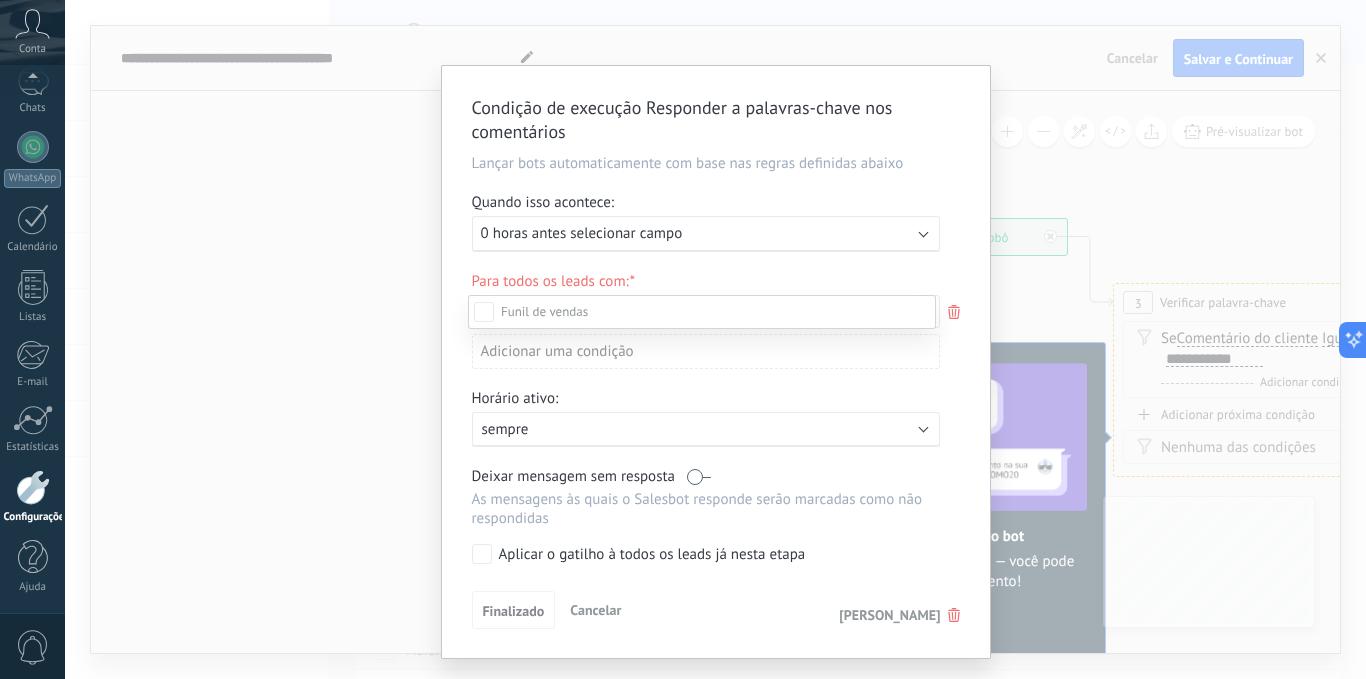 click at bounding box center [715, 339] 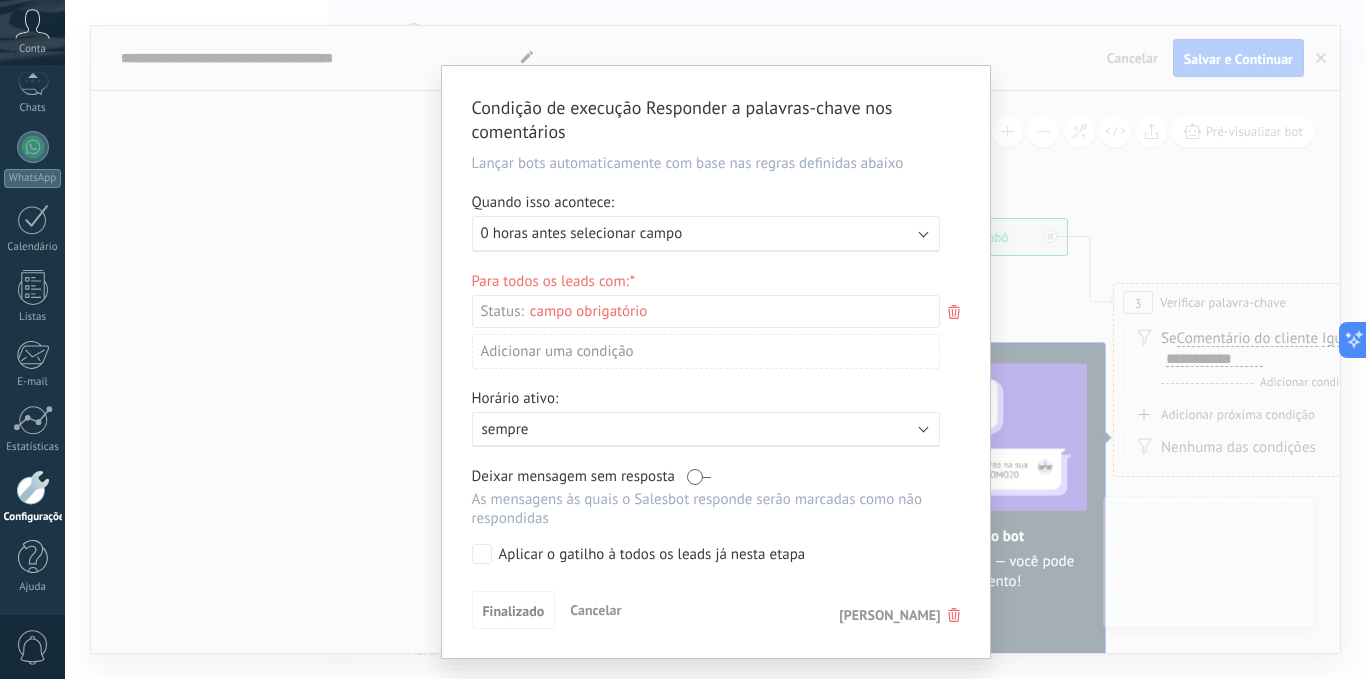 click on "0 horas antes selecionar campo" at bounding box center (582, 233) 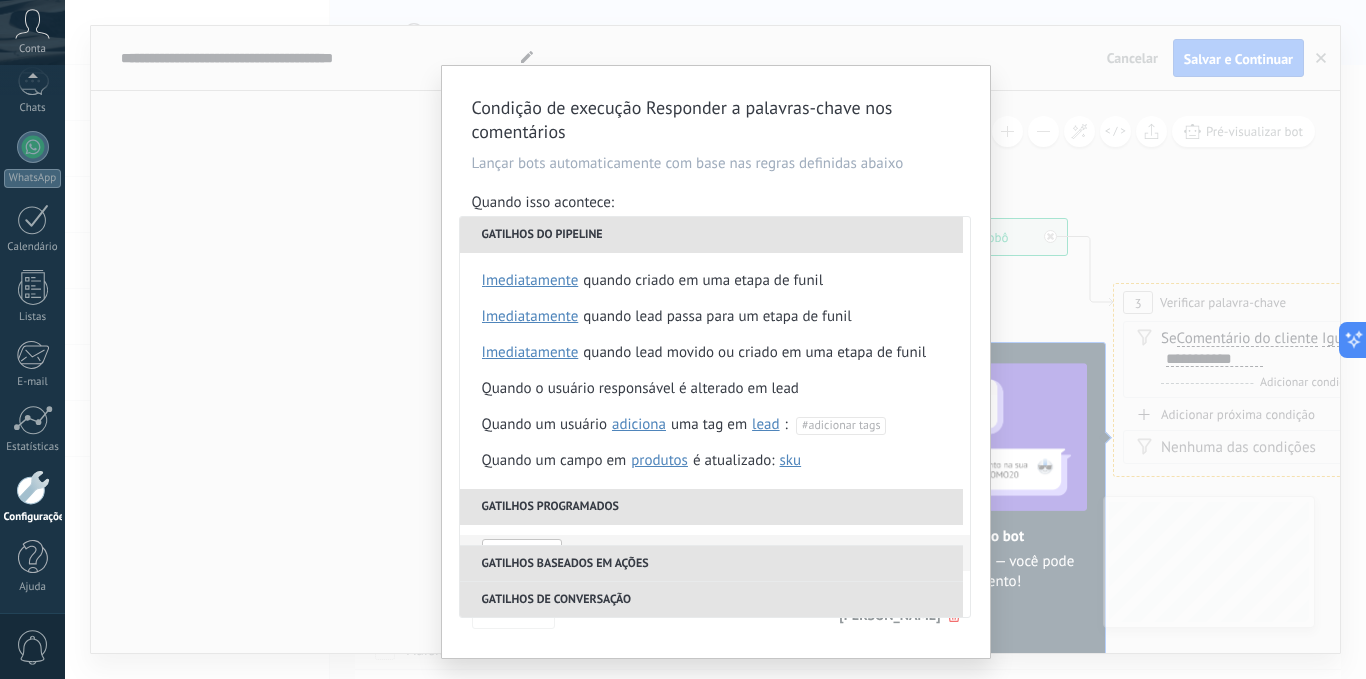 click on "Gatilhos do pipeline" at bounding box center (711, 235) 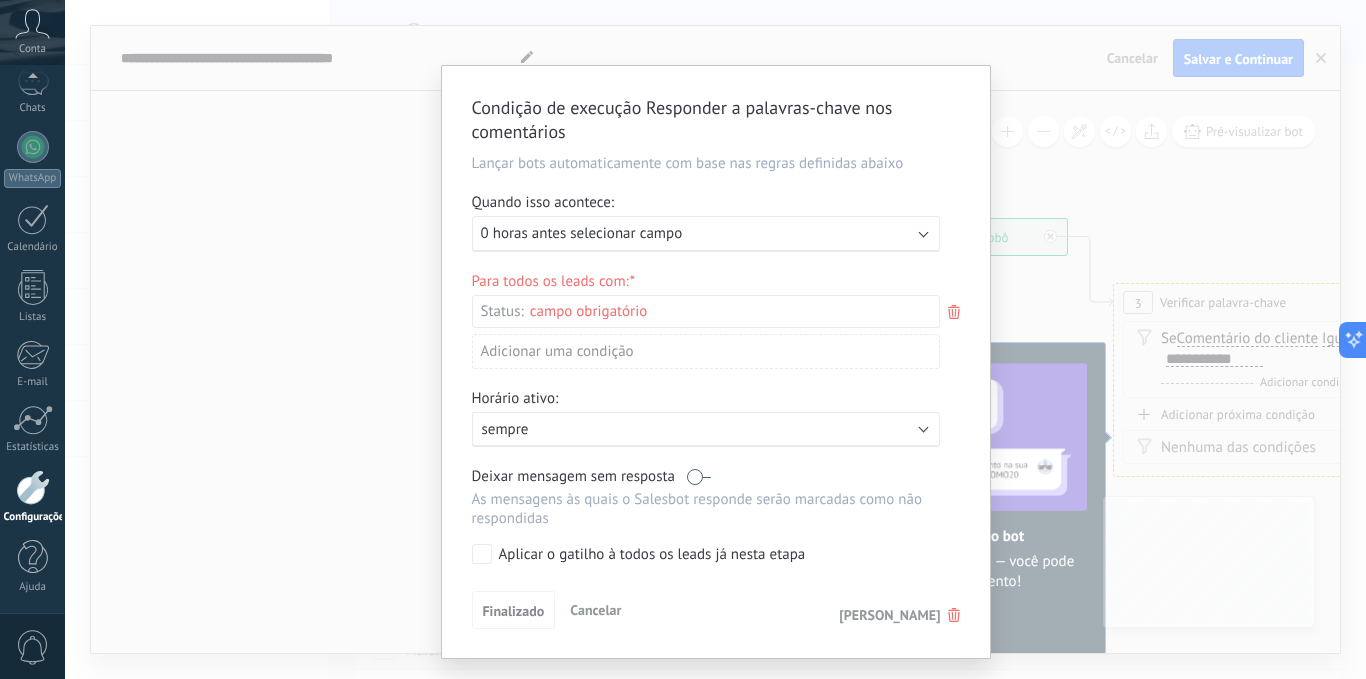click on "Condição de execução Responder a palavras-chave nos comentários Lançar bots automaticamente com base nas regras definidas abaixo Quando isso acontece: Executar:   0 horas antes selecionar campo  Para todos os leads com: Status: Etapa de leads de entrada Nova consulta Qualificado Orçamento enviado Pedido realizado Pedido processado Pedido enviado Pedido entregue – ganho Pedido cancelado – perdido Adicionar uma condição Horário ativo: Ativo:  sempre Deixar mensagem sem resposta As mensagens às quais o Salesbot responde serão marcadas como não respondidas Aplicar o gatilho à todos os leads [PERSON_NAME] etapa Finalizado Cancelar [PERSON_NAME]" at bounding box center (715, 339) 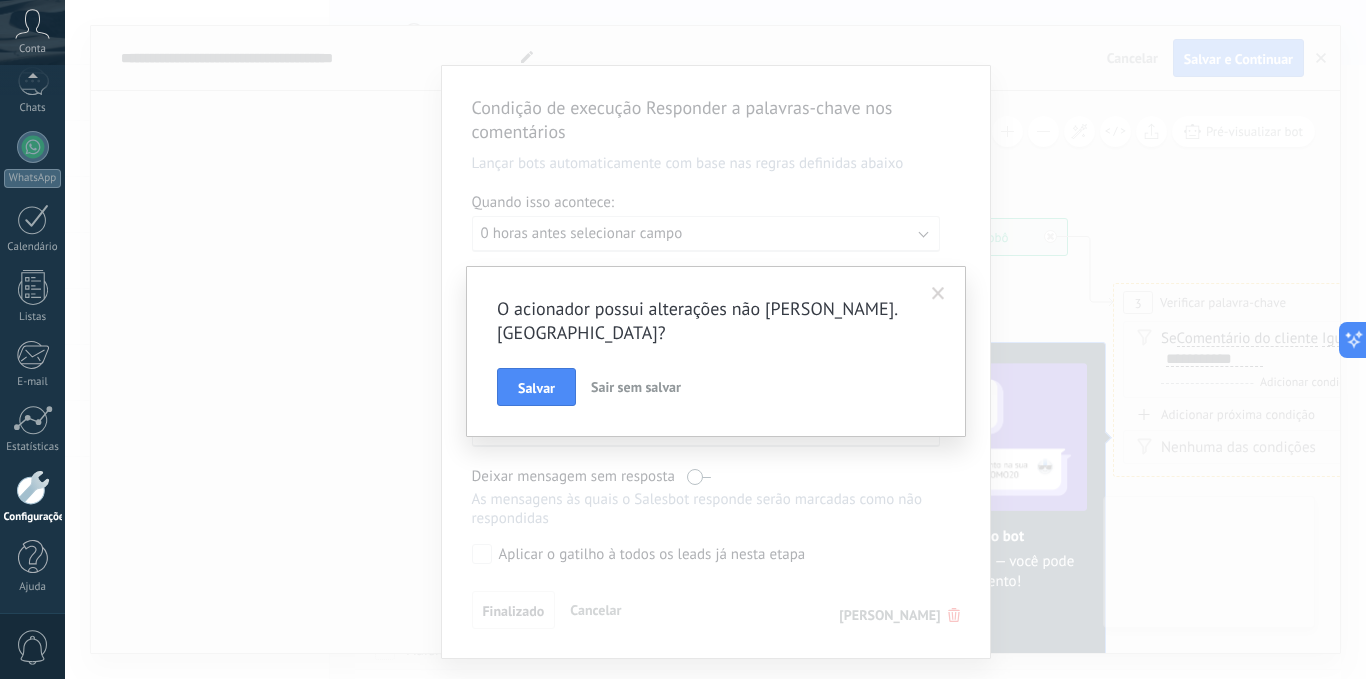 click on "Sair sem salvar" at bounding box center (636, 387) 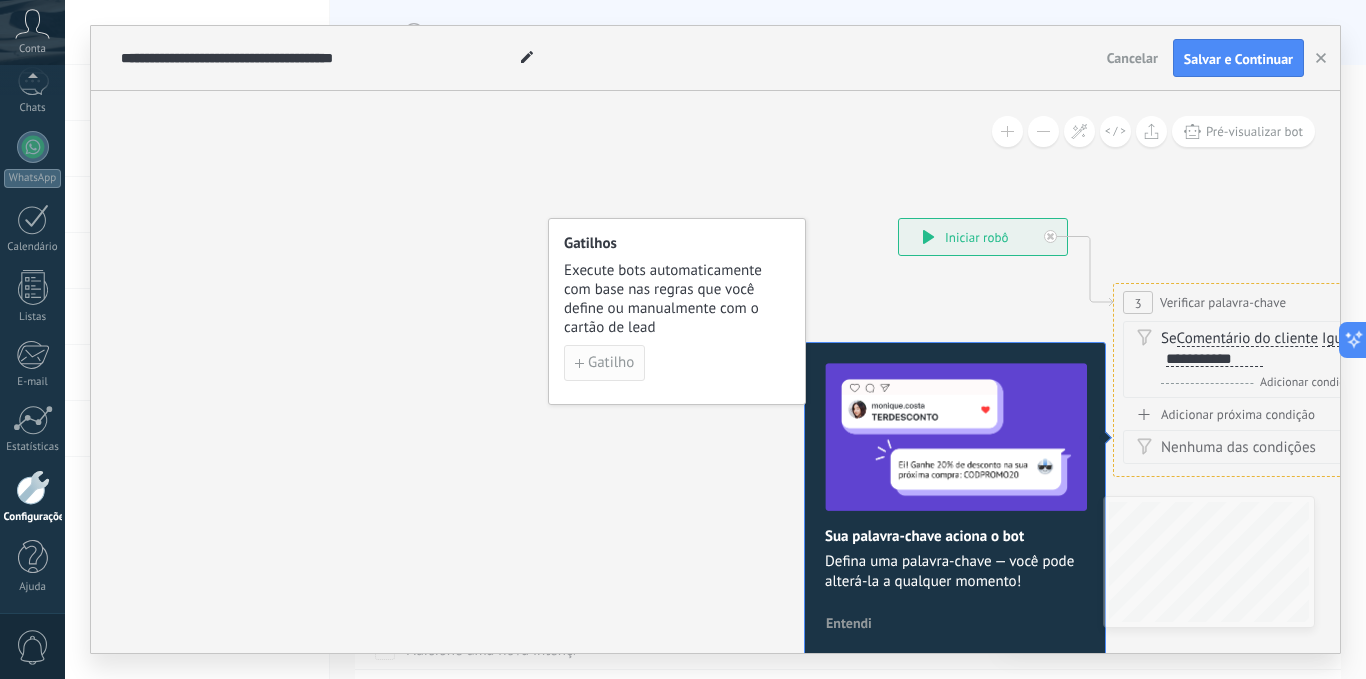 click on "Gatilho" at bounding box center (611, 363) 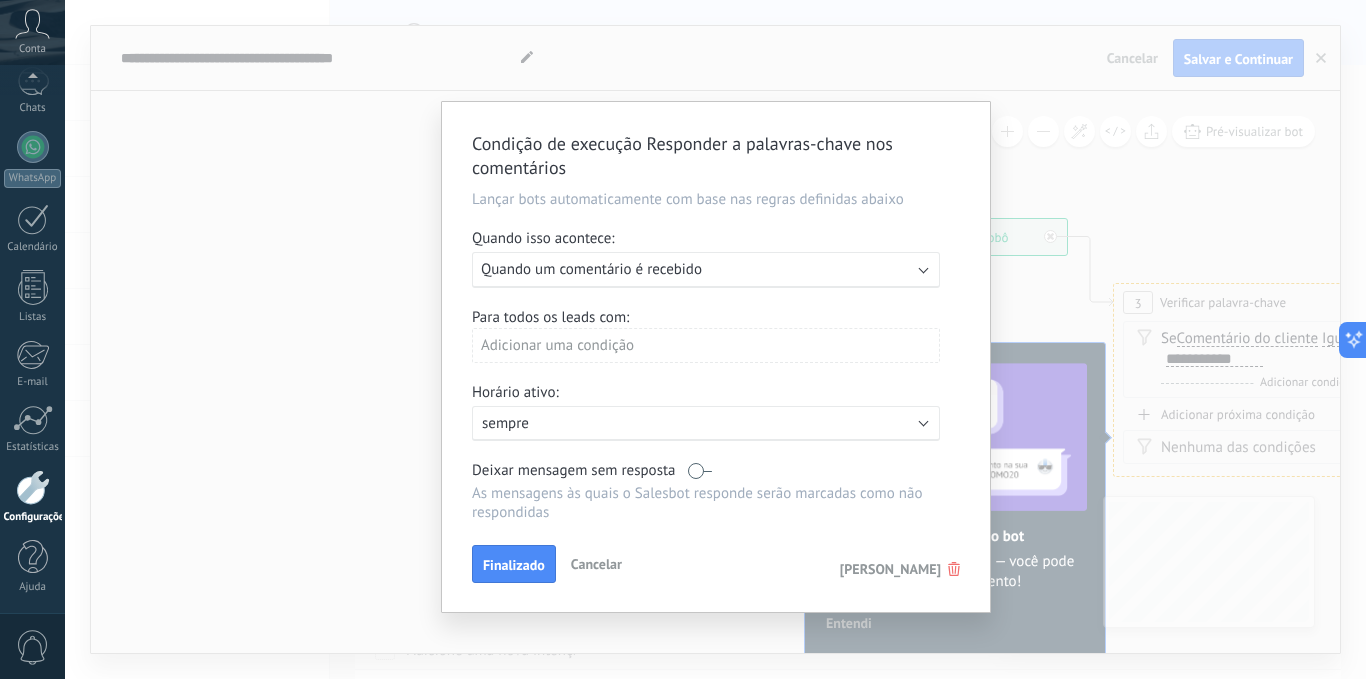 click on "Adicionar uma condição" at bounding box center (706, 345) 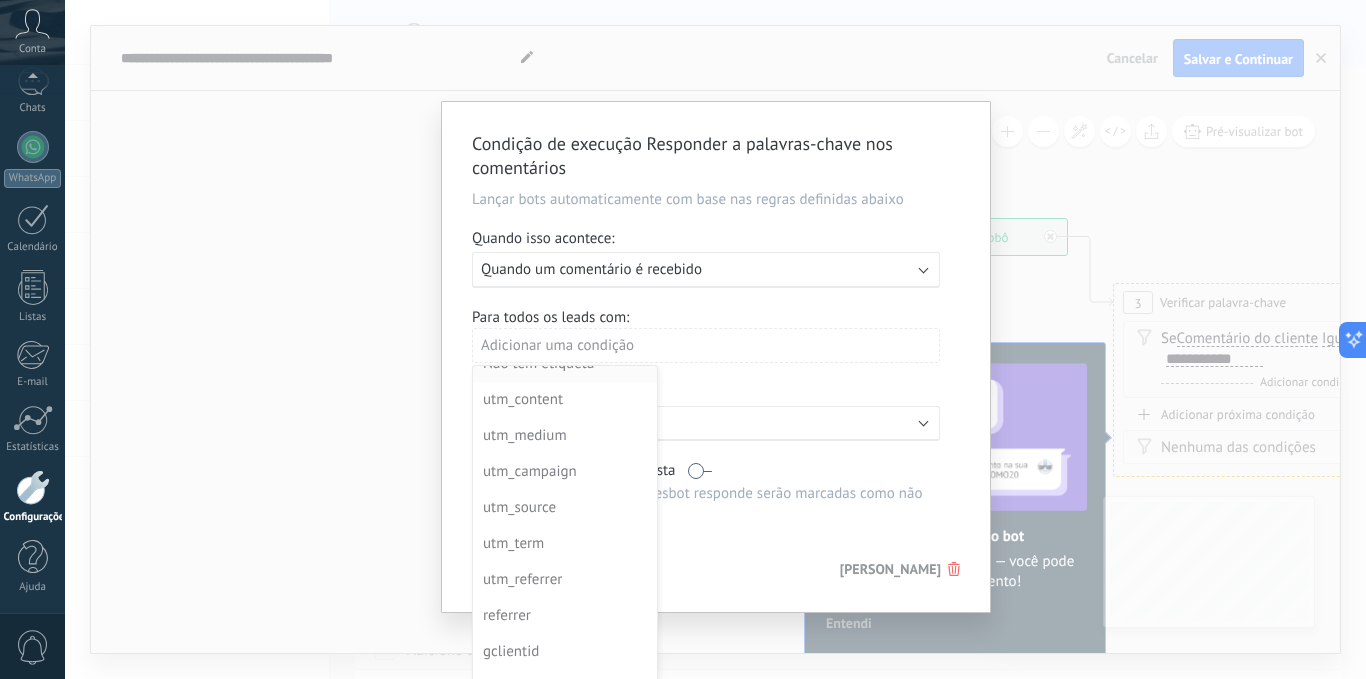 scroll, scrollTop: 0, scrollLeft: 0, axis: both 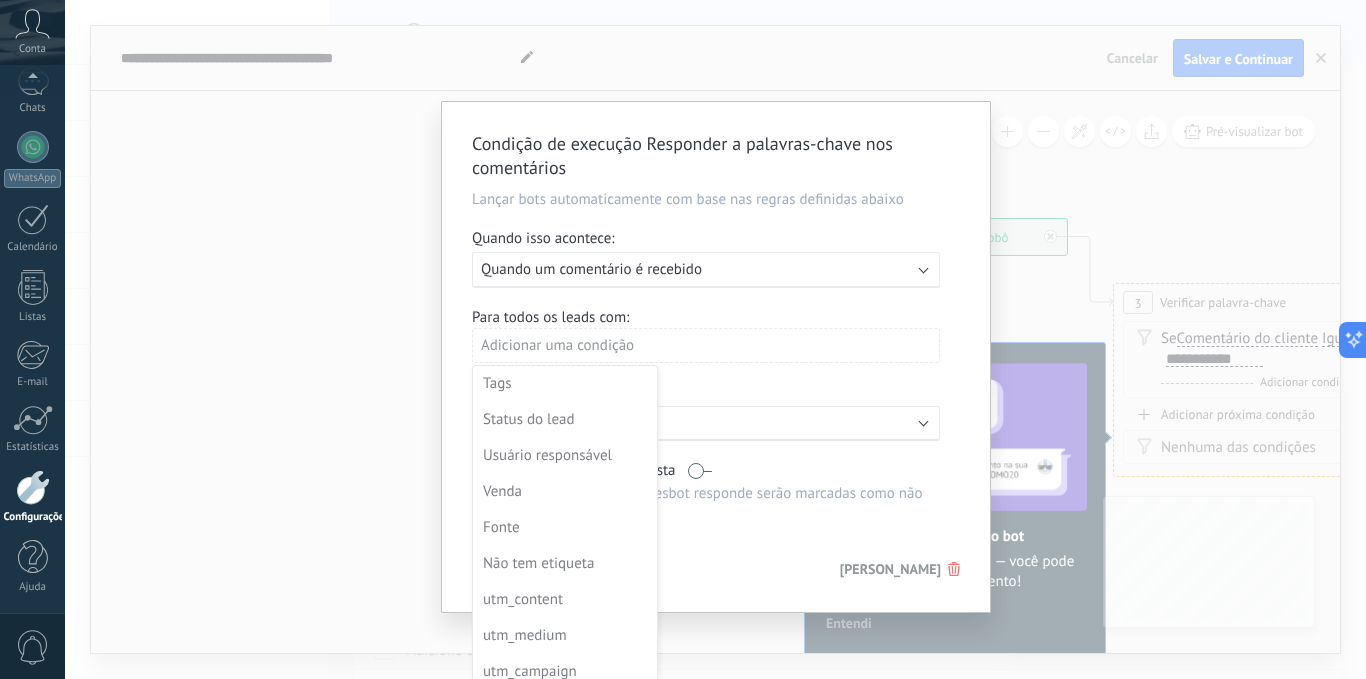 click on "Condição de execução Responder a palavras-chave nos comentários Lançar bots automaticamente com base nas regras definidas abaixo Quando isso acontece: Executar:  Quando um comentário é recebido Para todos os leads com: Adicionar uma condição Tags Status do lead Usuário responsável Venda Fonte Não tem etiqueta utm_content utm_medium utm_campaign utm_source utm_term utm_referrer referrer gclientid gclid fbclid Número de rastreamento Endereço de entrega Método de pagamento Desconto Motivo de perda Número do contrato Data do contrato Pagamento Arquivo Horário ativo: Ativo:  sempre Deixar mensagem sem resposta As mensagens às quais o Salesbot responde serão marcadas como não respondidas Aplicar o gatilho à todos os leads já nesta etapa Finalizado Cancelar Apagar gatilho" at bounding box center (715, 339) 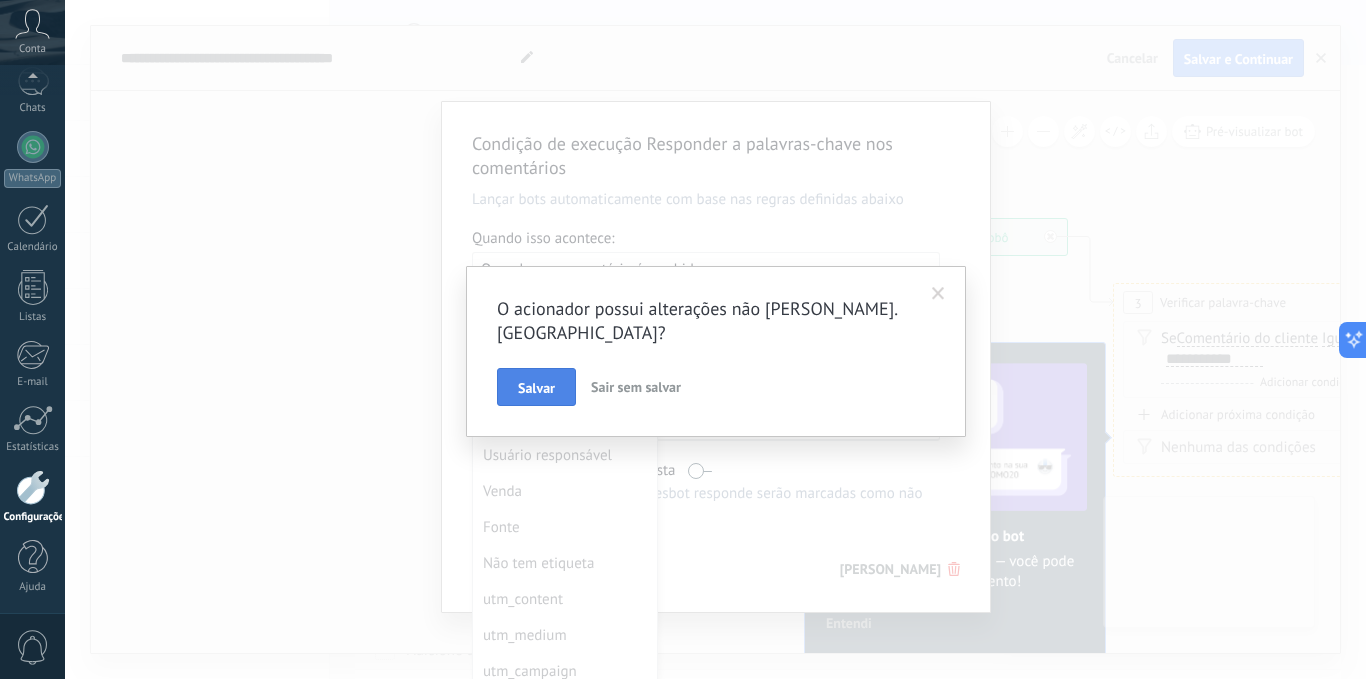 click on "Salvar" at bounding box center [536, 388] 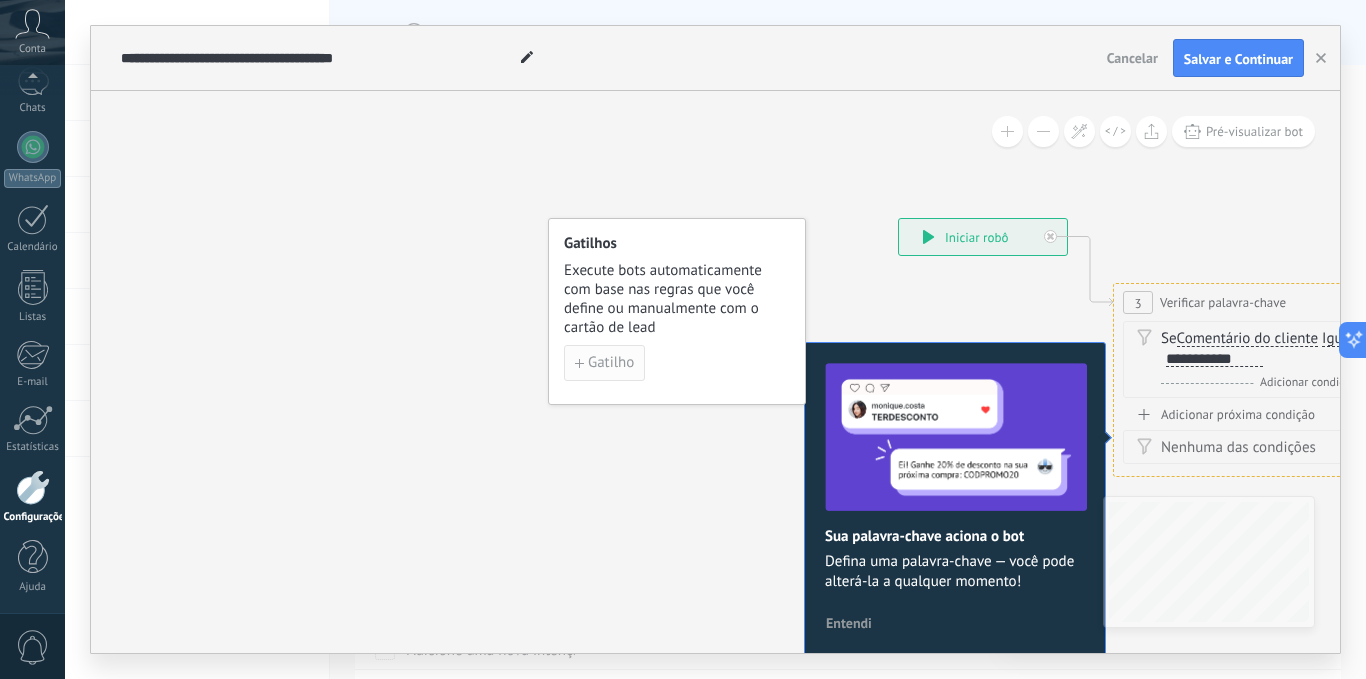 click on "Gatilho" at bounding box center [604, 363] 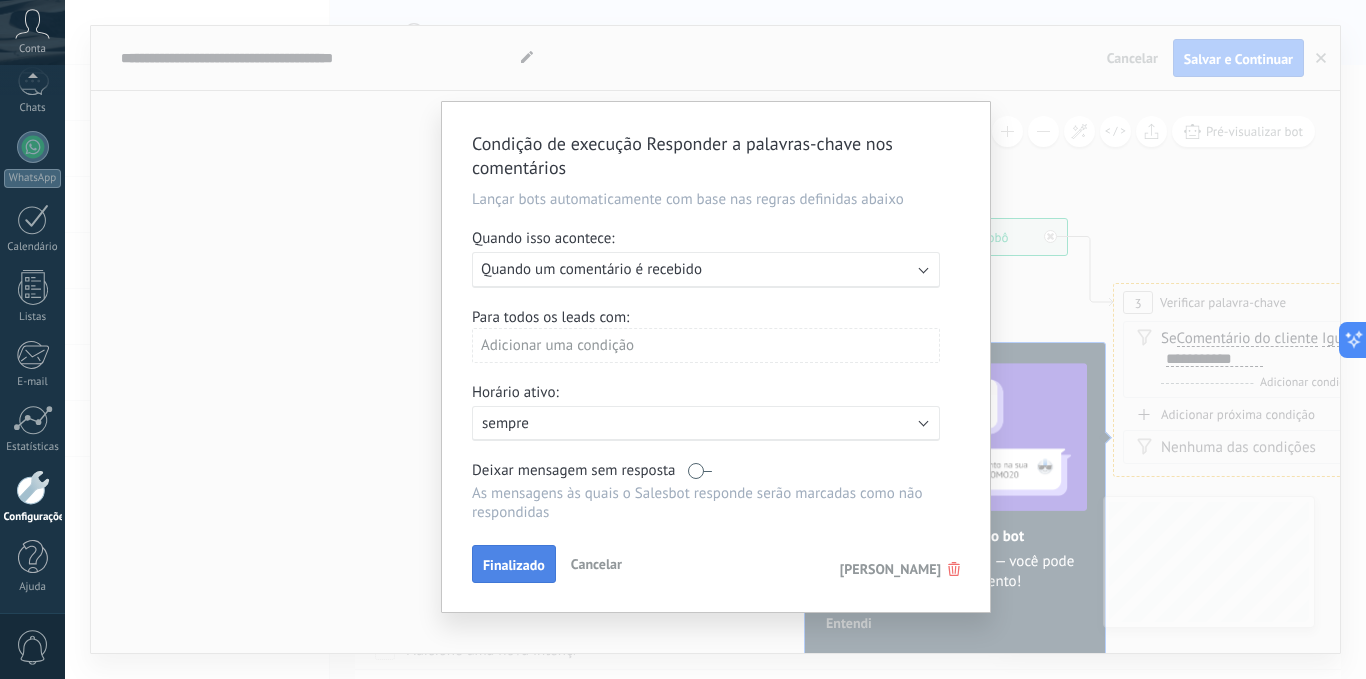 click on "Finalizado" at bounding box center [514, 565] 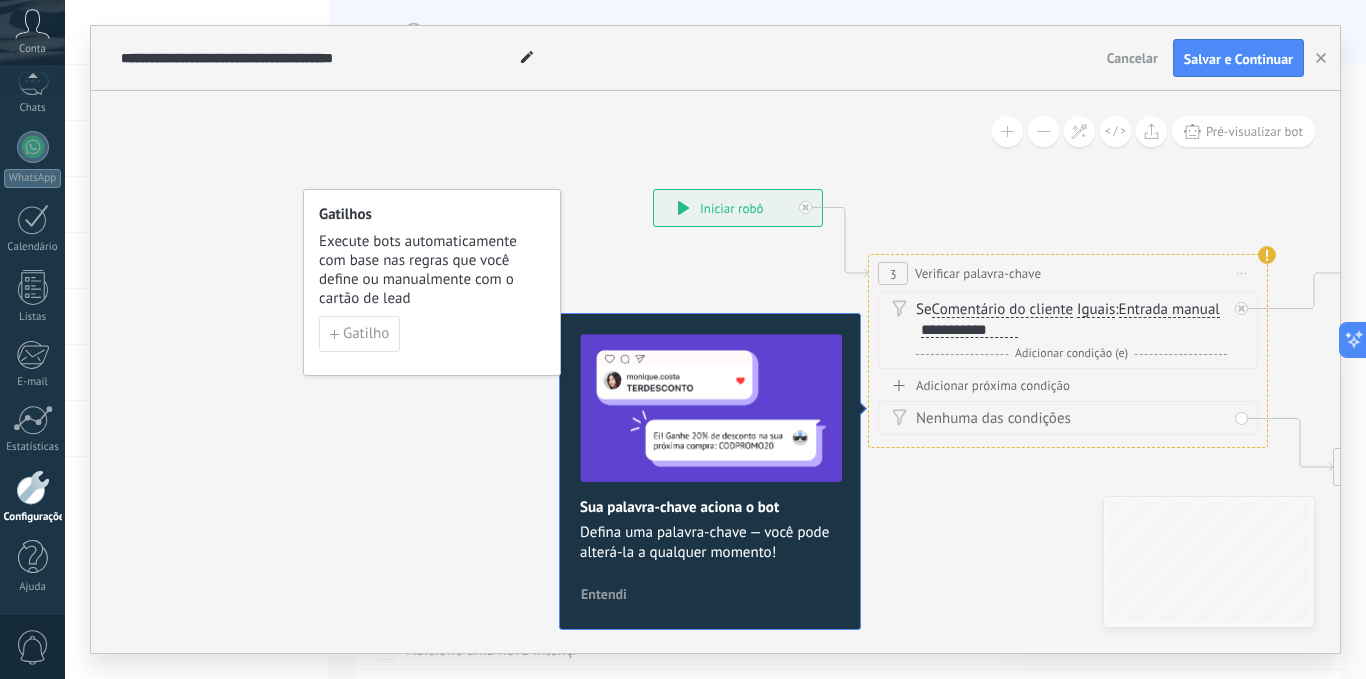 drag, startPoint x: 736, startPoint y: 542, endPoint x: 496, endPoint y: 512, distance: 241.86774 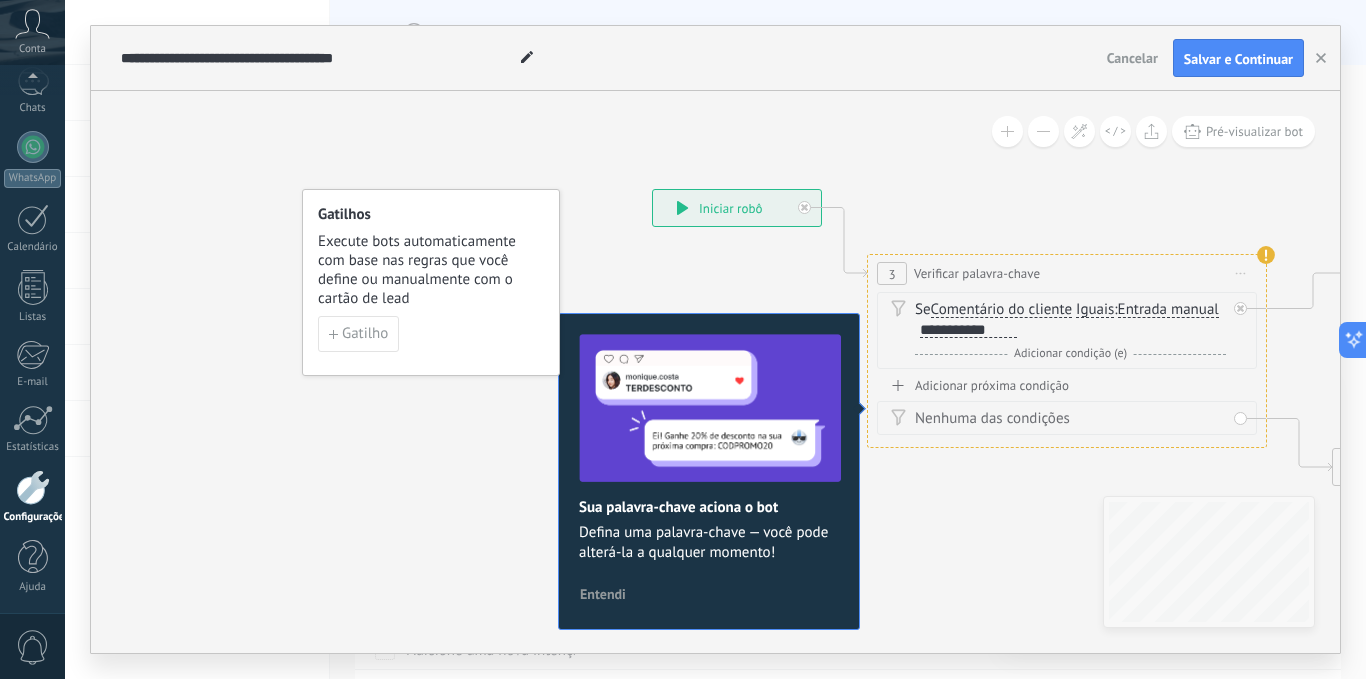 drag, startPoint x: 892, startPoint y: 543, endPoint x: 787, endPoint y: 444, distance: 144.31216 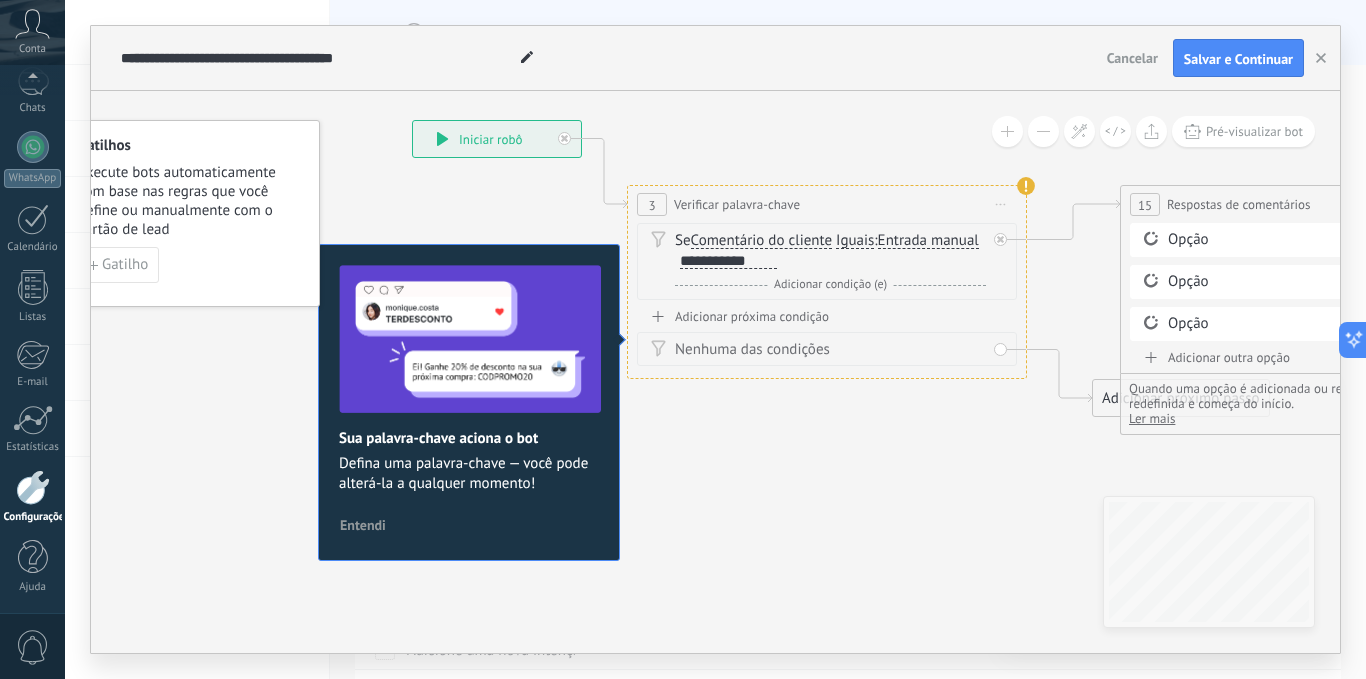 drag, startPoint x: 919, startPoint y: 453, endPoint x: 850, endPoint y: 458, distance: 69.18092 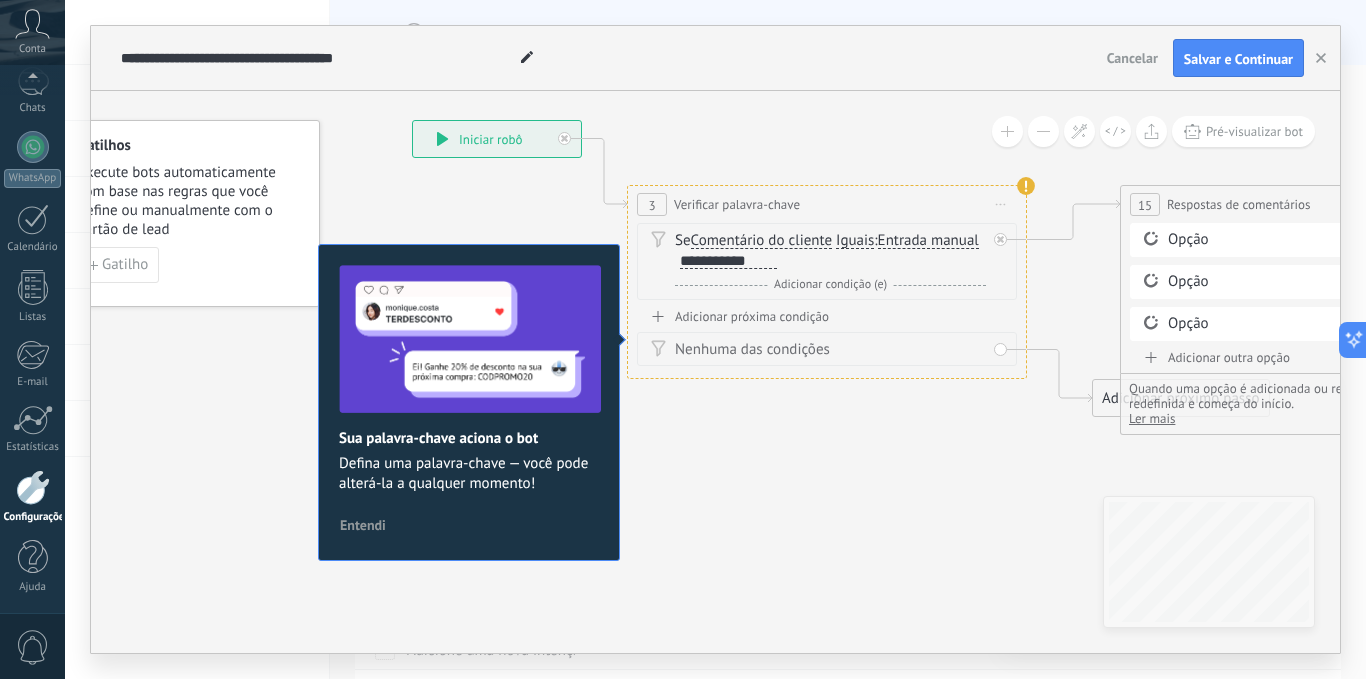 click on "Iguais" at bounding box center [855, 241] 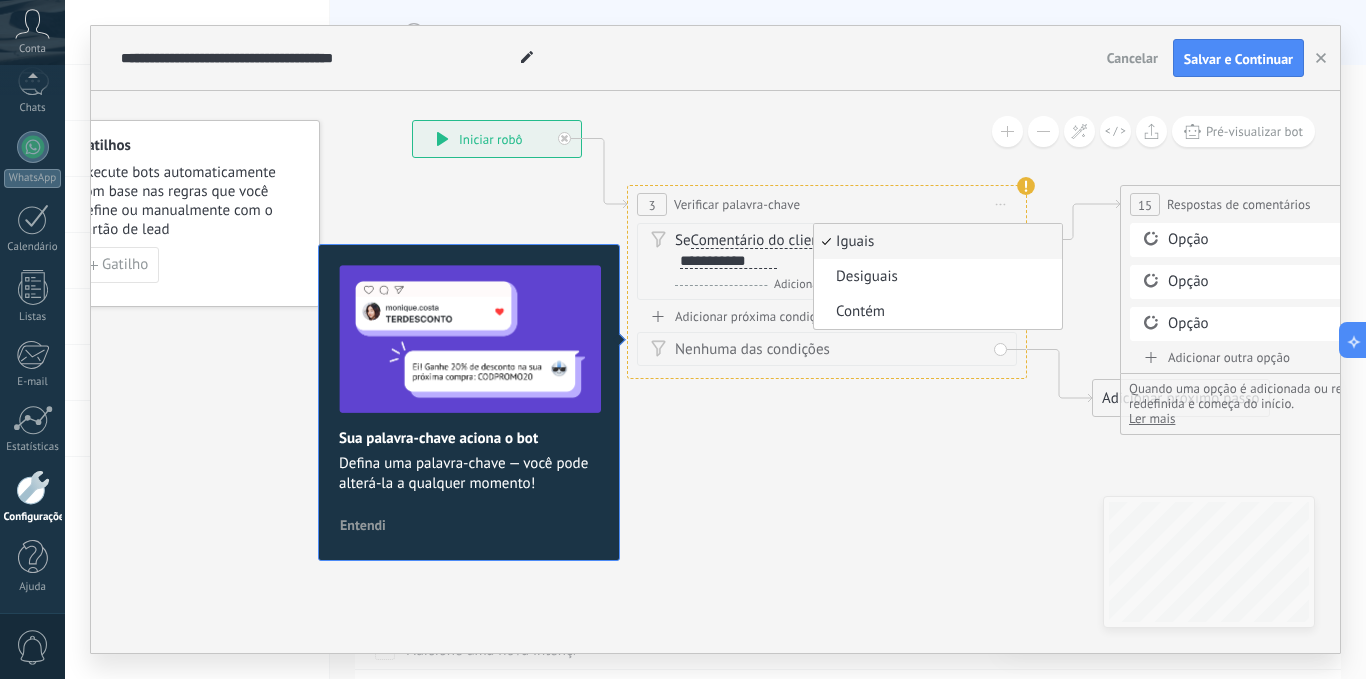 click on "Iguais" at bounding box center (938, 241) 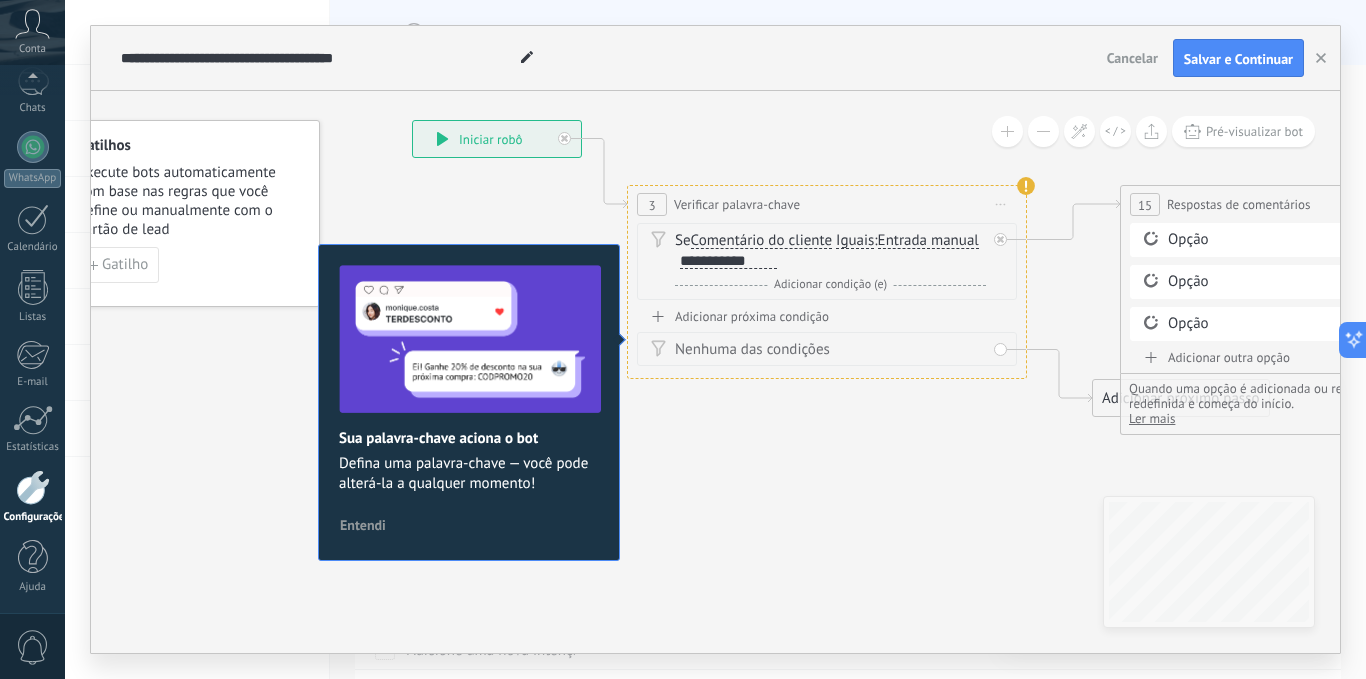 click on "Entrada manual" at bounding box center [928, 241] 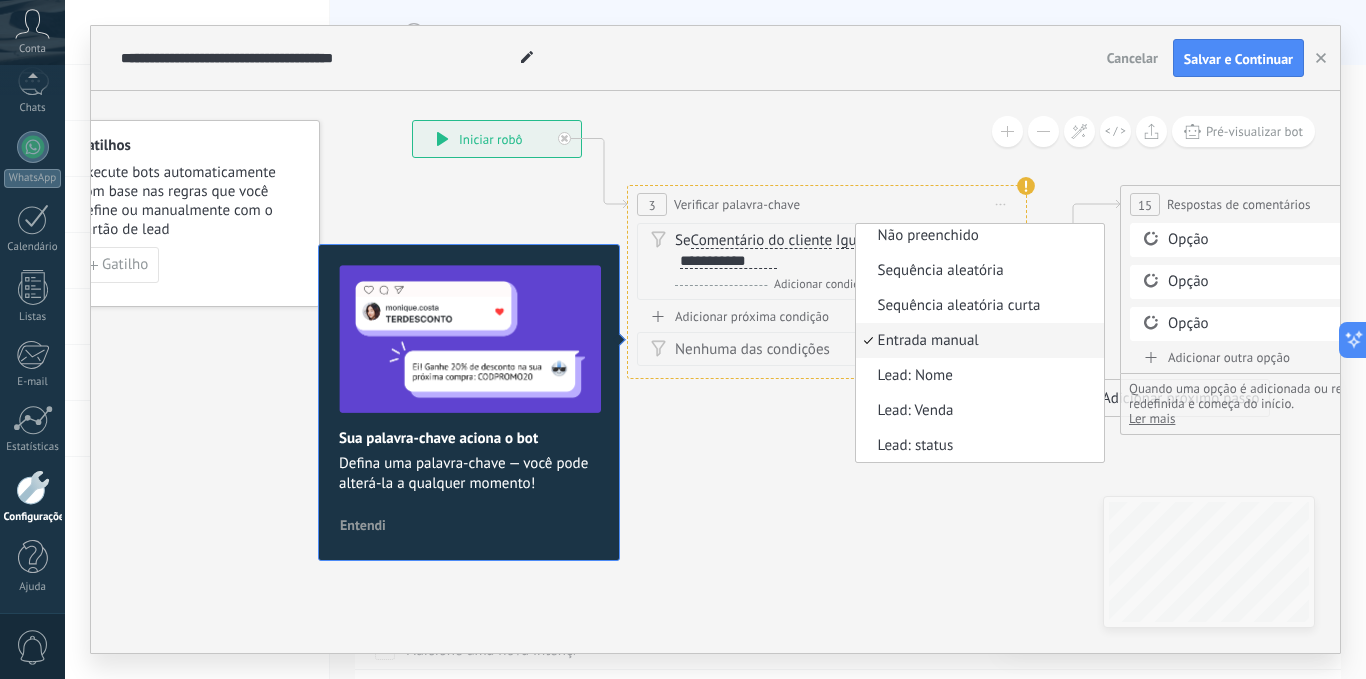click 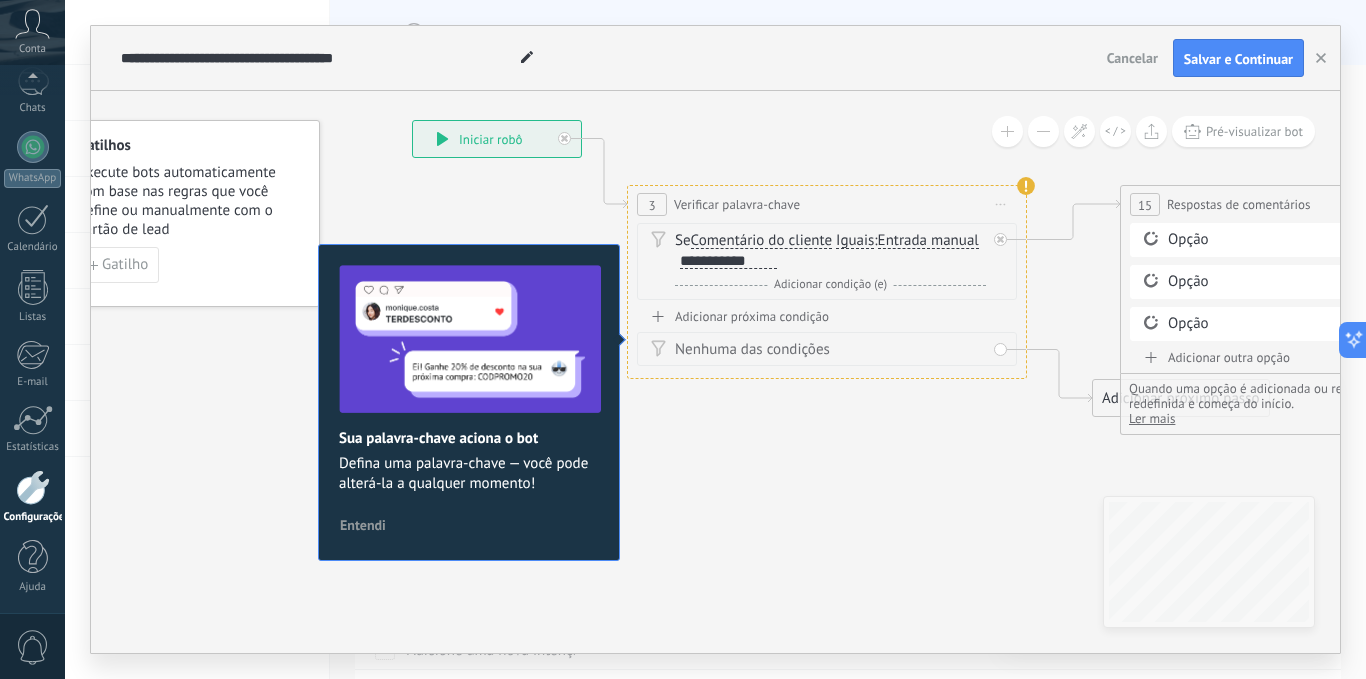 click on "Comentário do cliente" at bounding box center [761, 241] 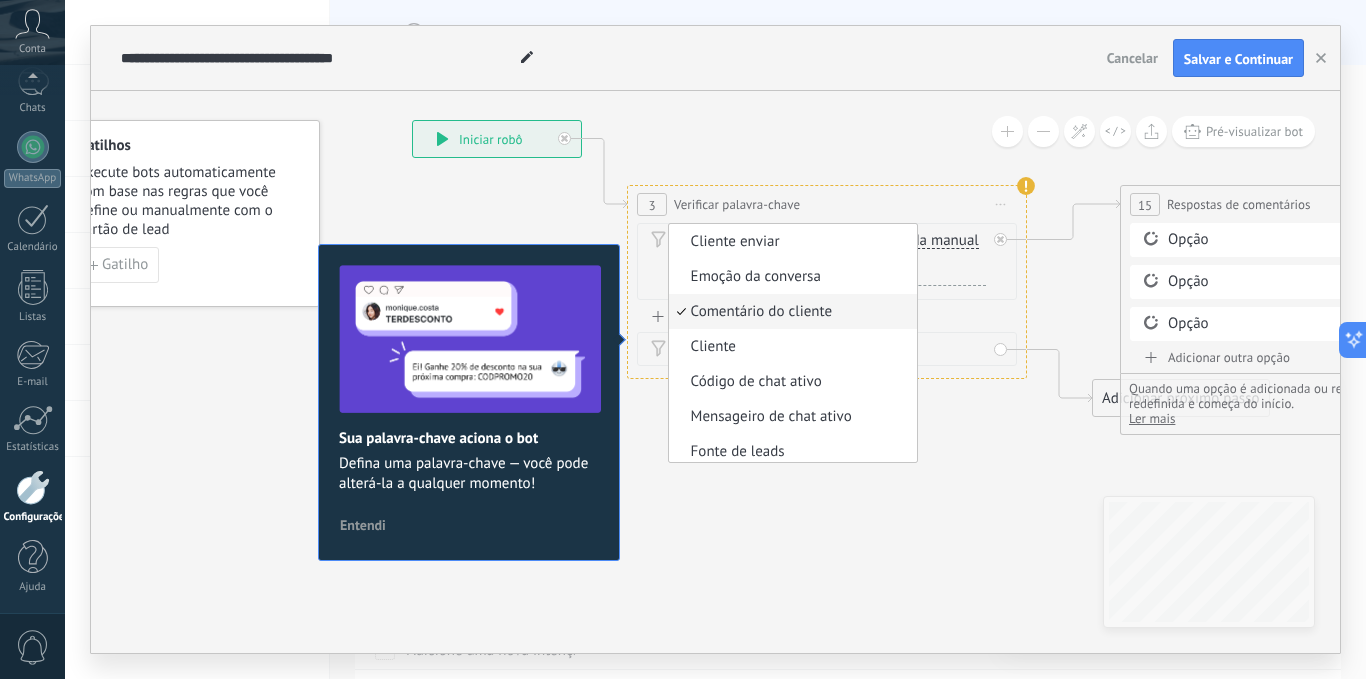 click on "**********" at bounding box center [827, 204] 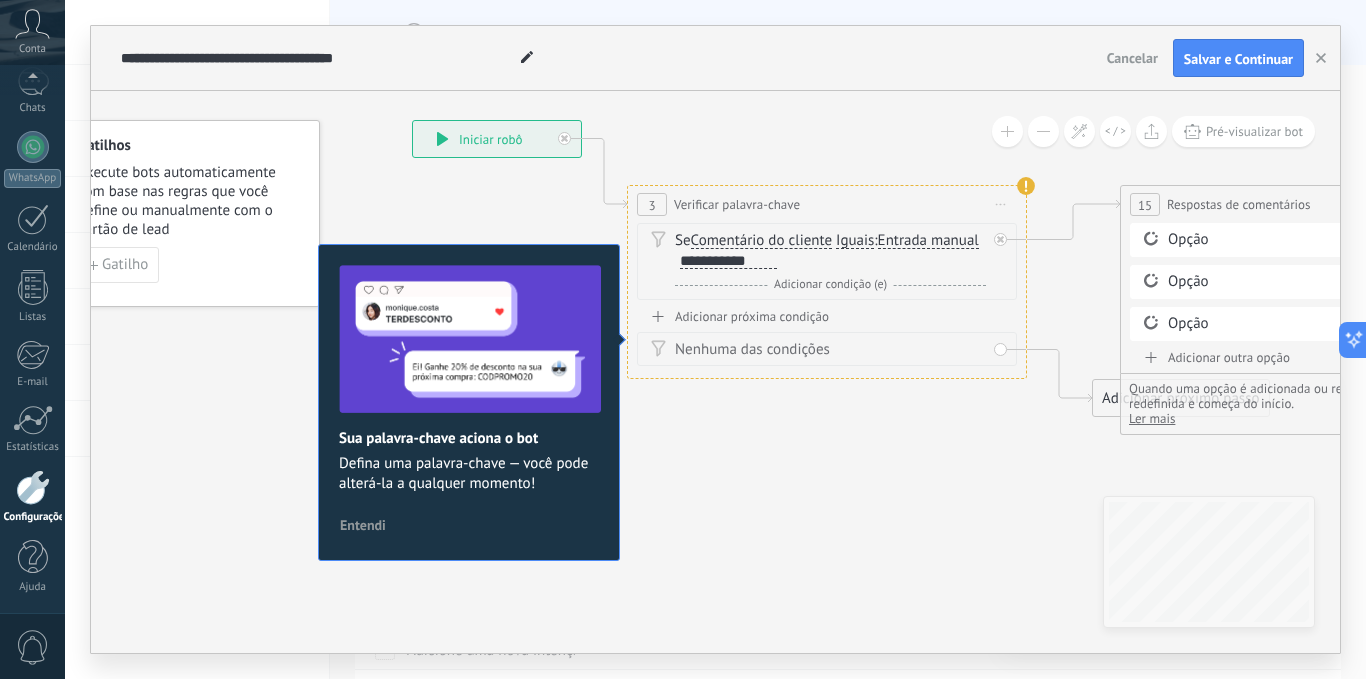 click on "Iguais" at bounding box center [855, 241] 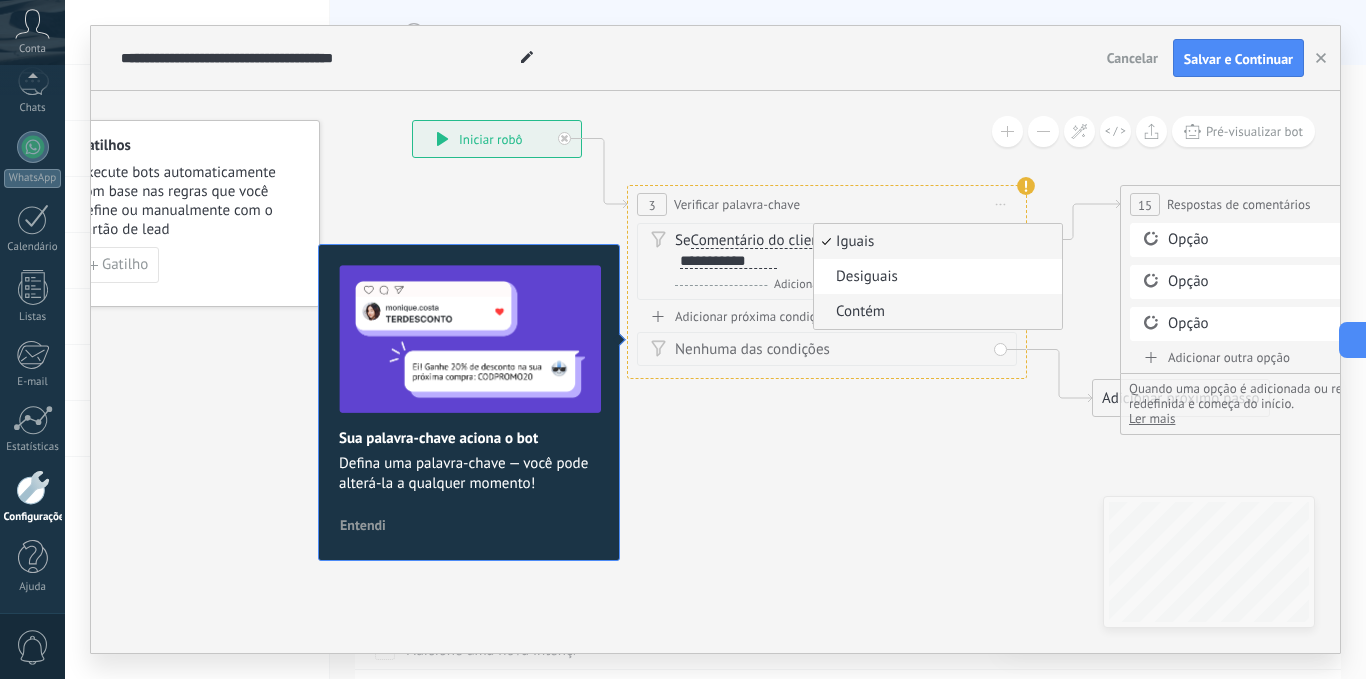 click on "Contém" at bounding box center [935, 312] 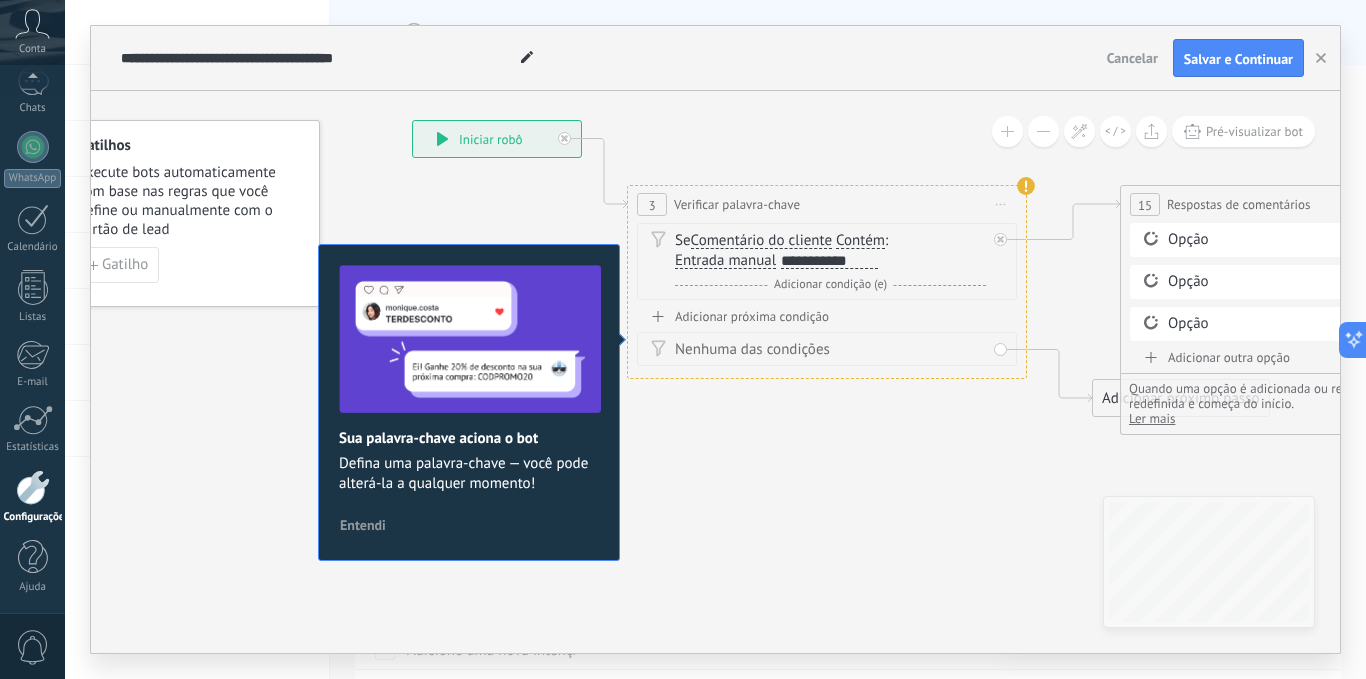 click on "Comentário do cliente" at bounding box center [761, 241] 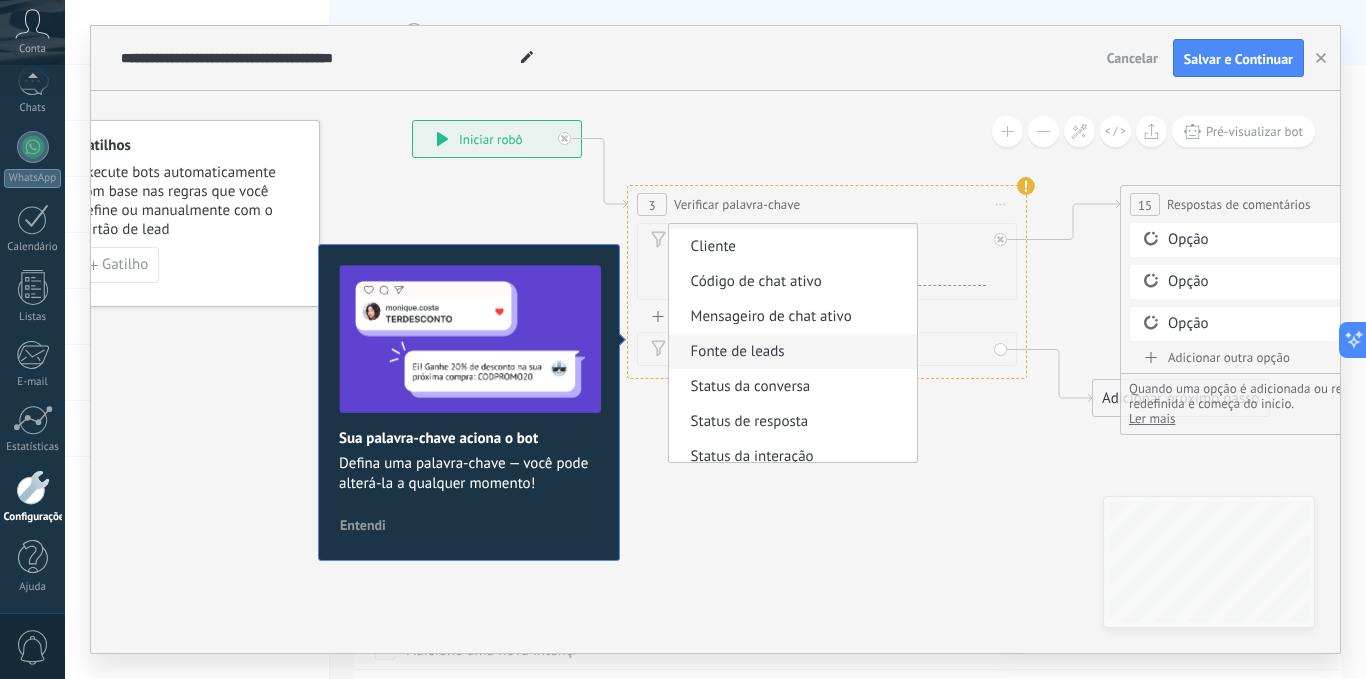 scroll, scrollTop: 0, scrollLeft: 0, axis: both 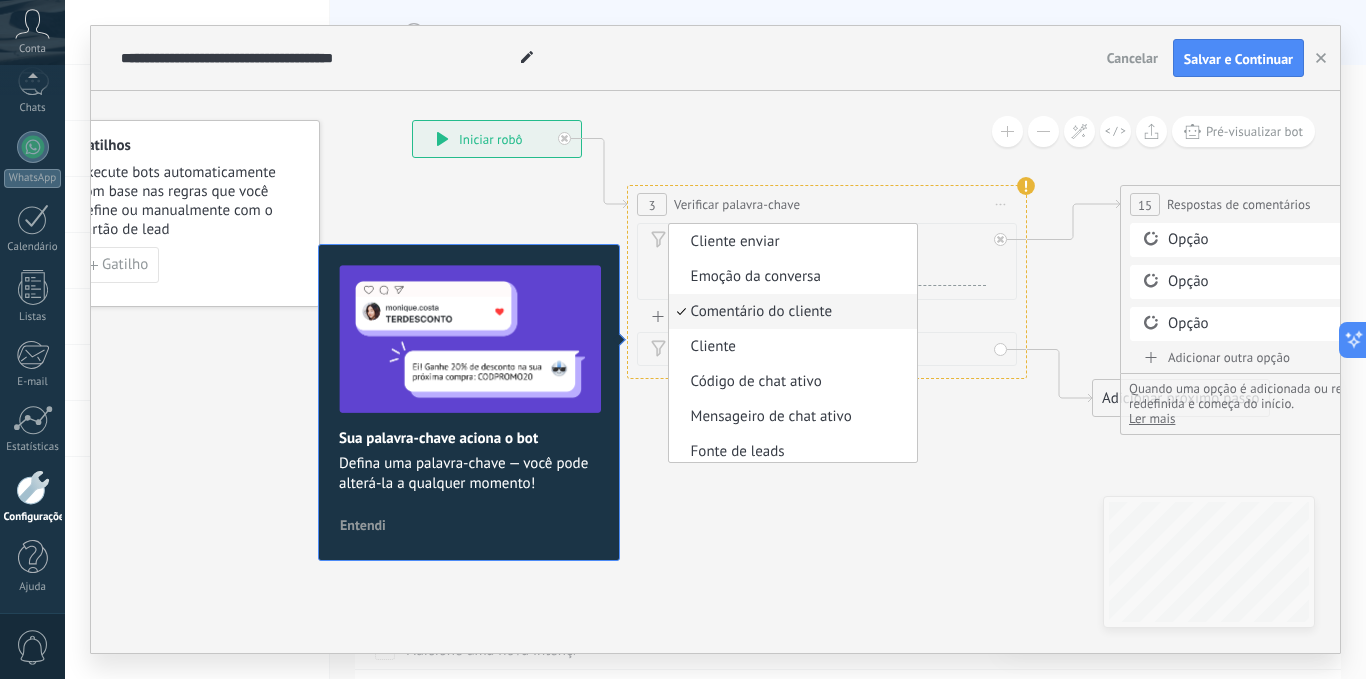 click 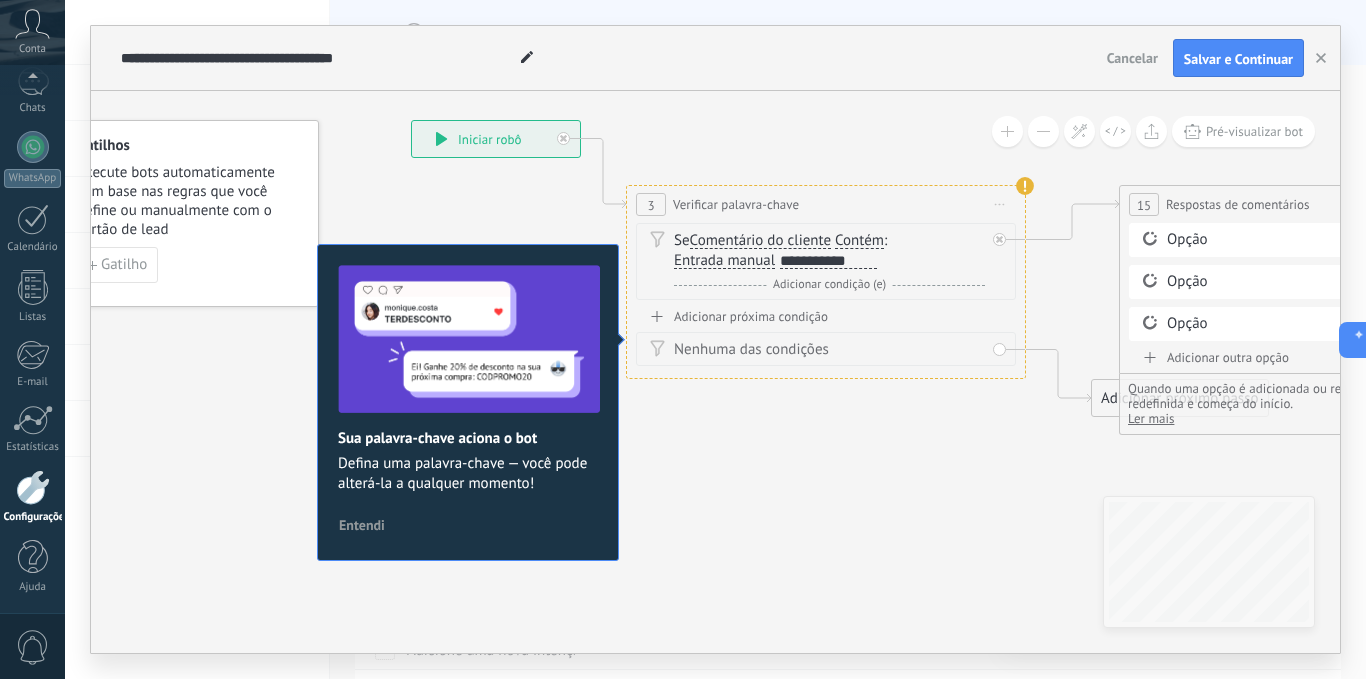 click on "**********" at bounding box center (828, 261) 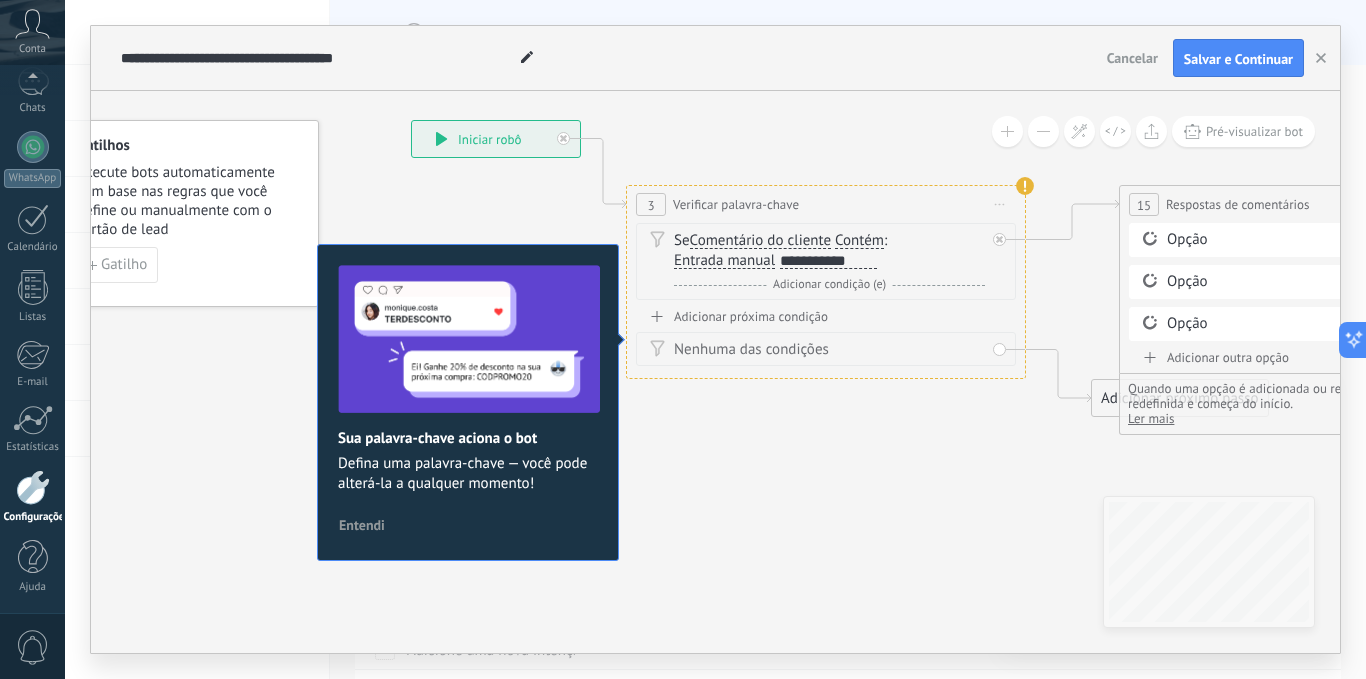 click on "**********" at bounding box center (828, 261) 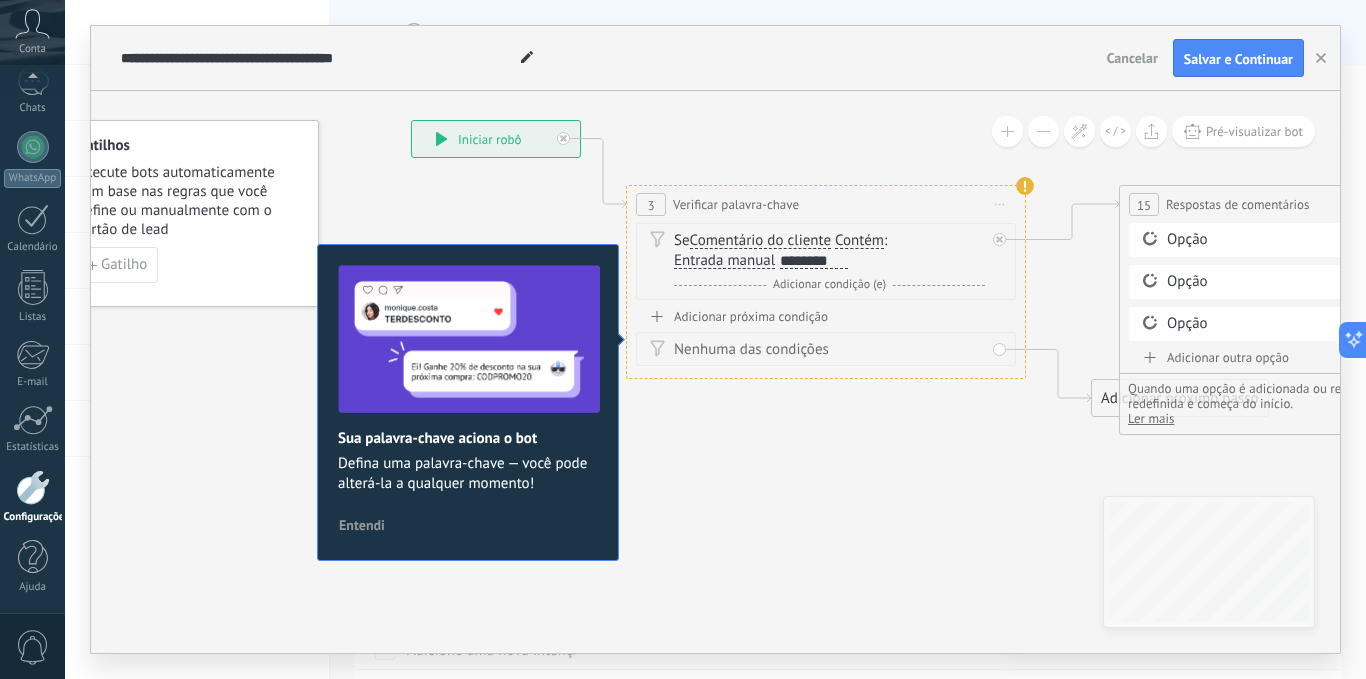 click on "********" at bounding box center [814, 261] 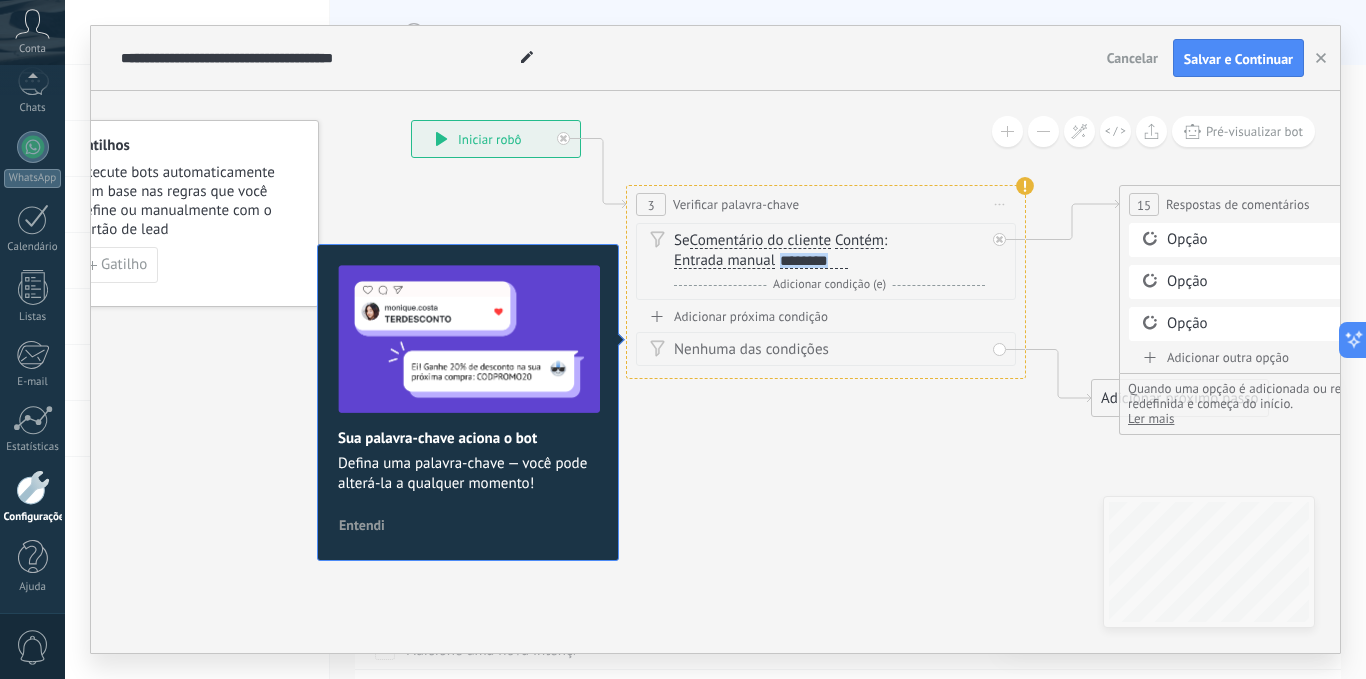 drag, startPoint x: 844, startPoint y: 262, endPoint x: 780, endPoint y: 255, distance: 64.381676 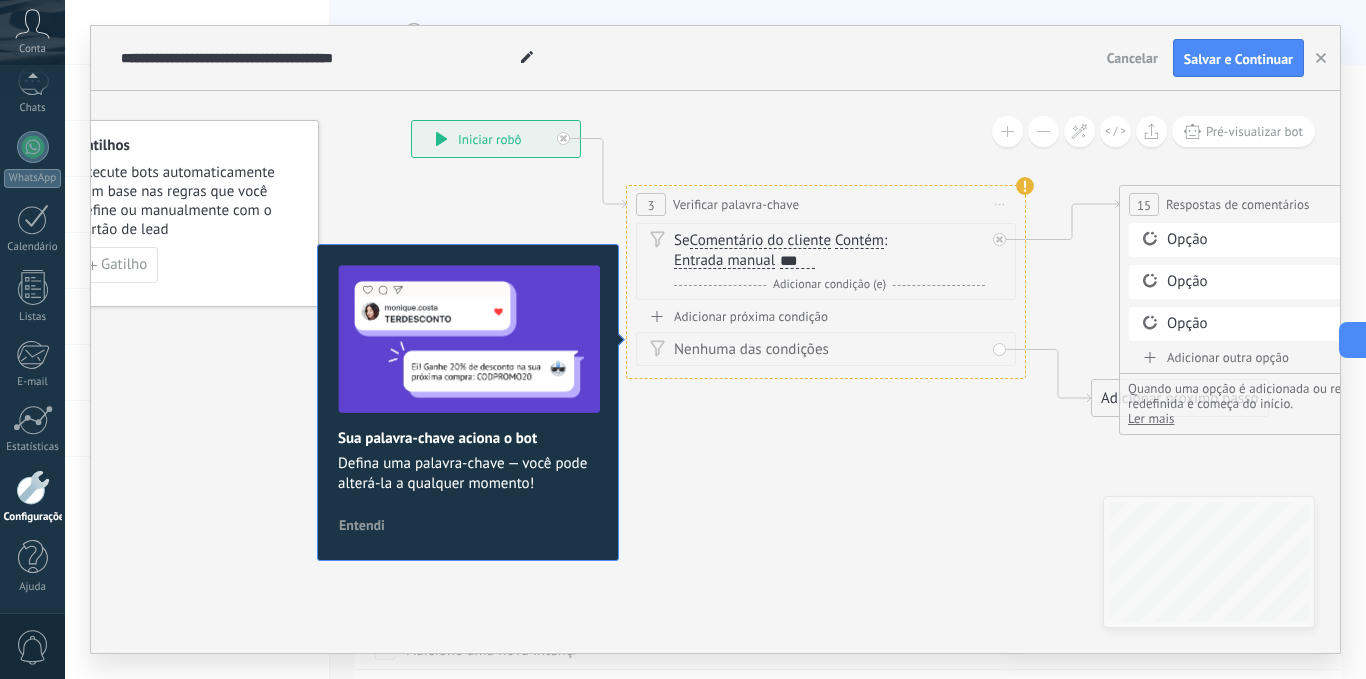 click on "Entrada manual" at bounding box center (724, 261) 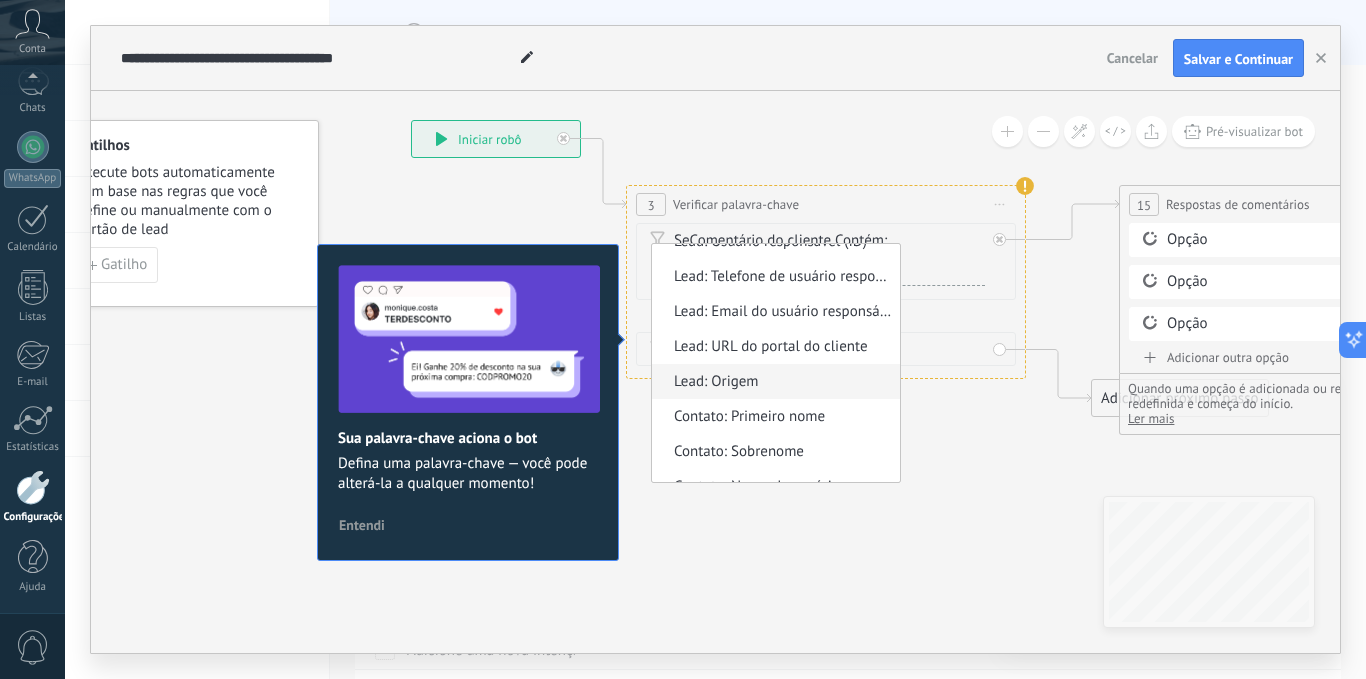 scroll, scrollTop: 0, scrollLeft: 0, axis: both 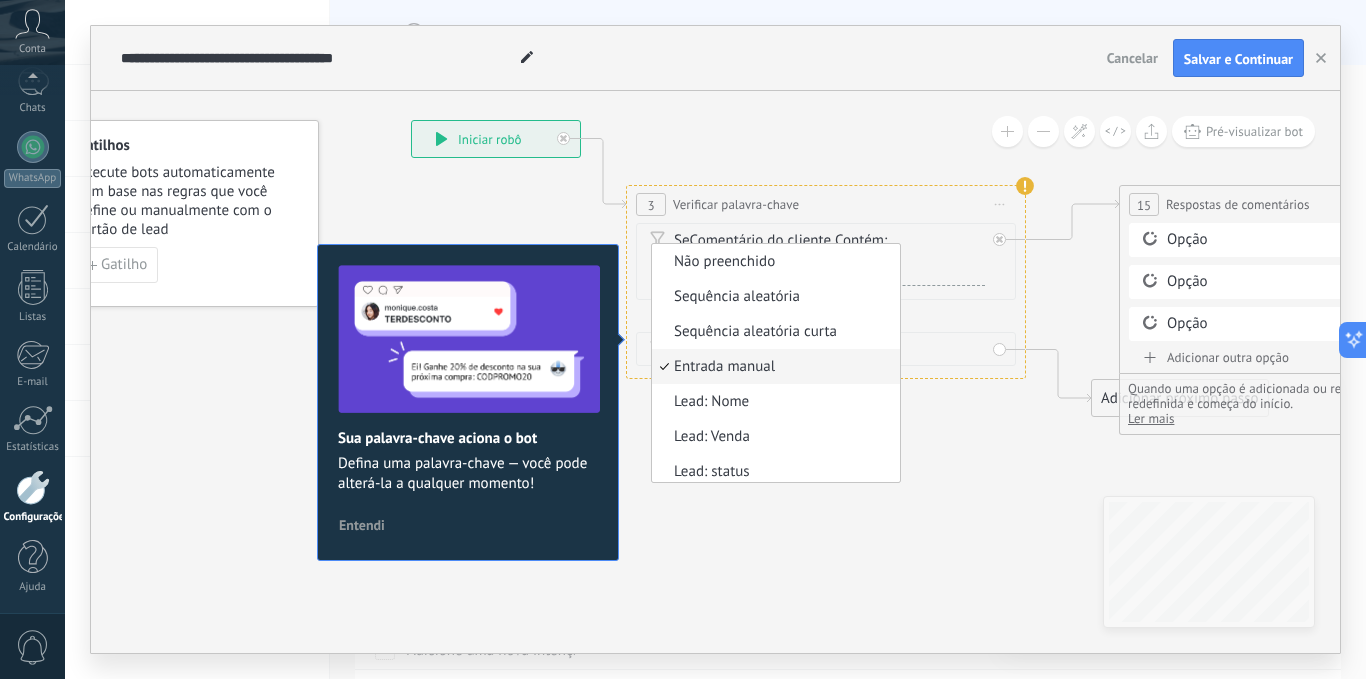 click 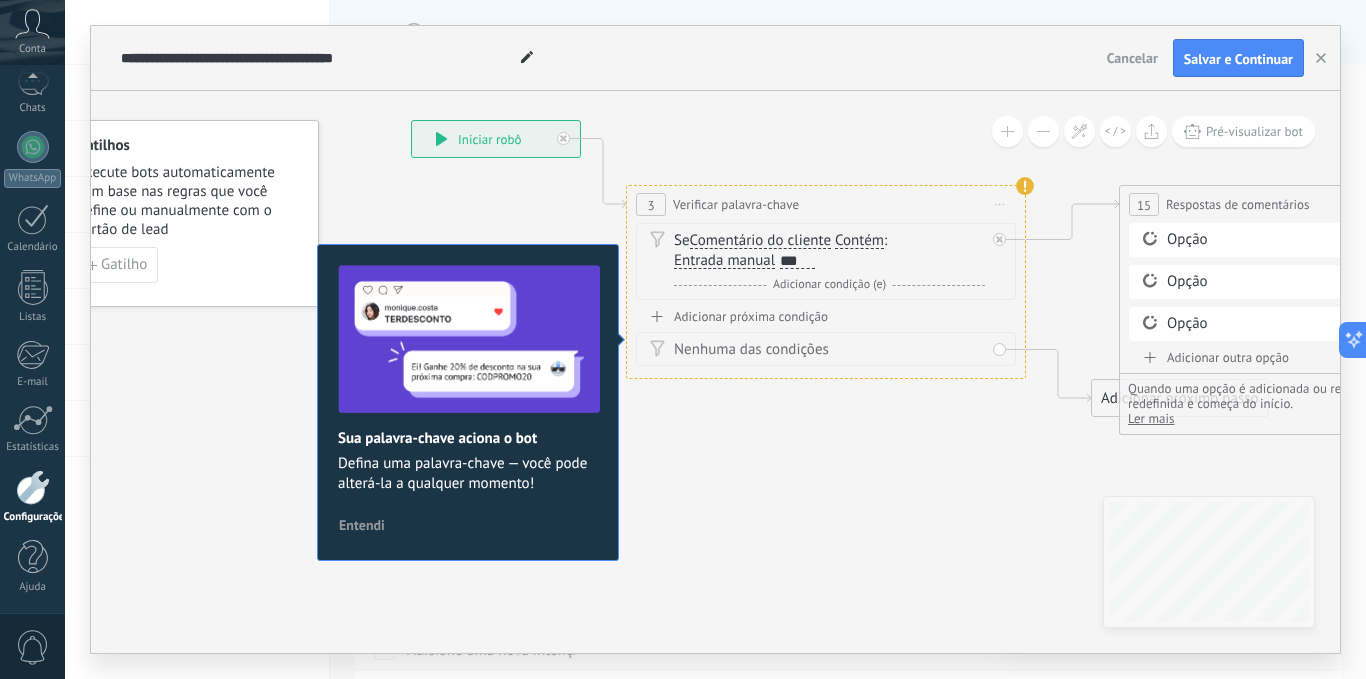 click on "Adicionar próxima condição" at bounding box center (826, 316) 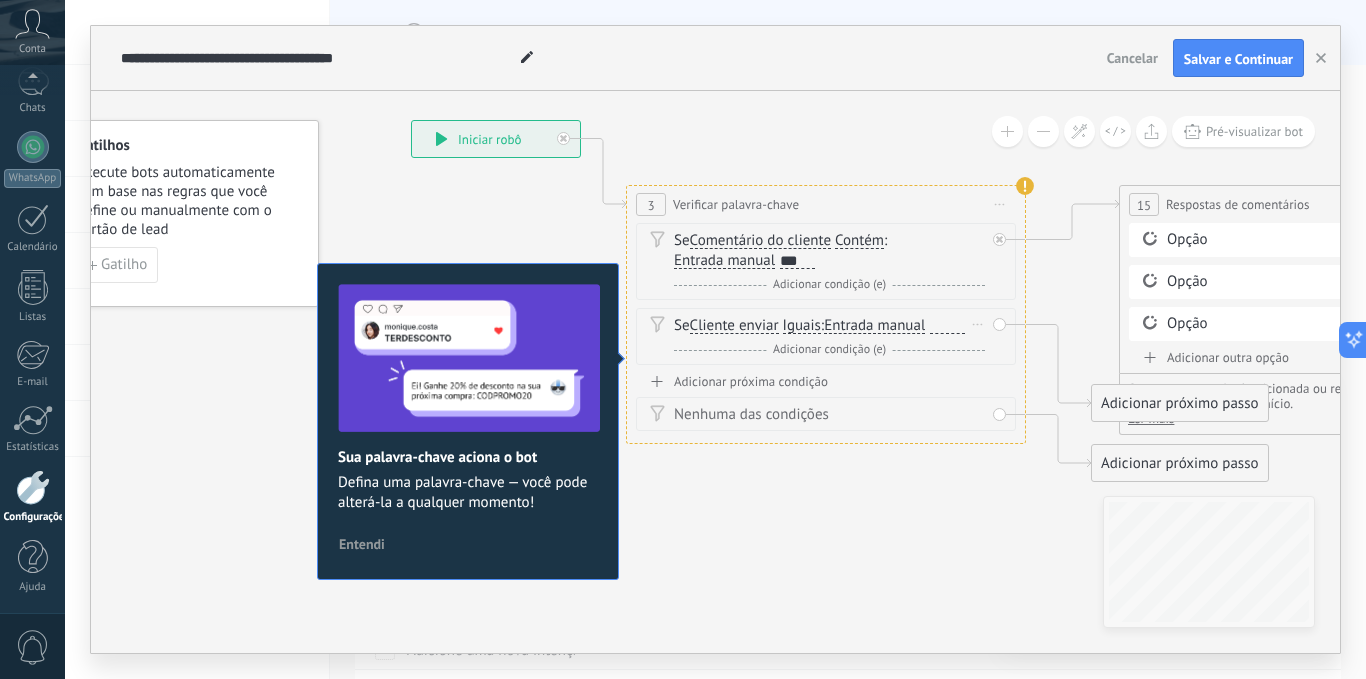 click on "Cliente enviar" at bounding box center (734, 326) 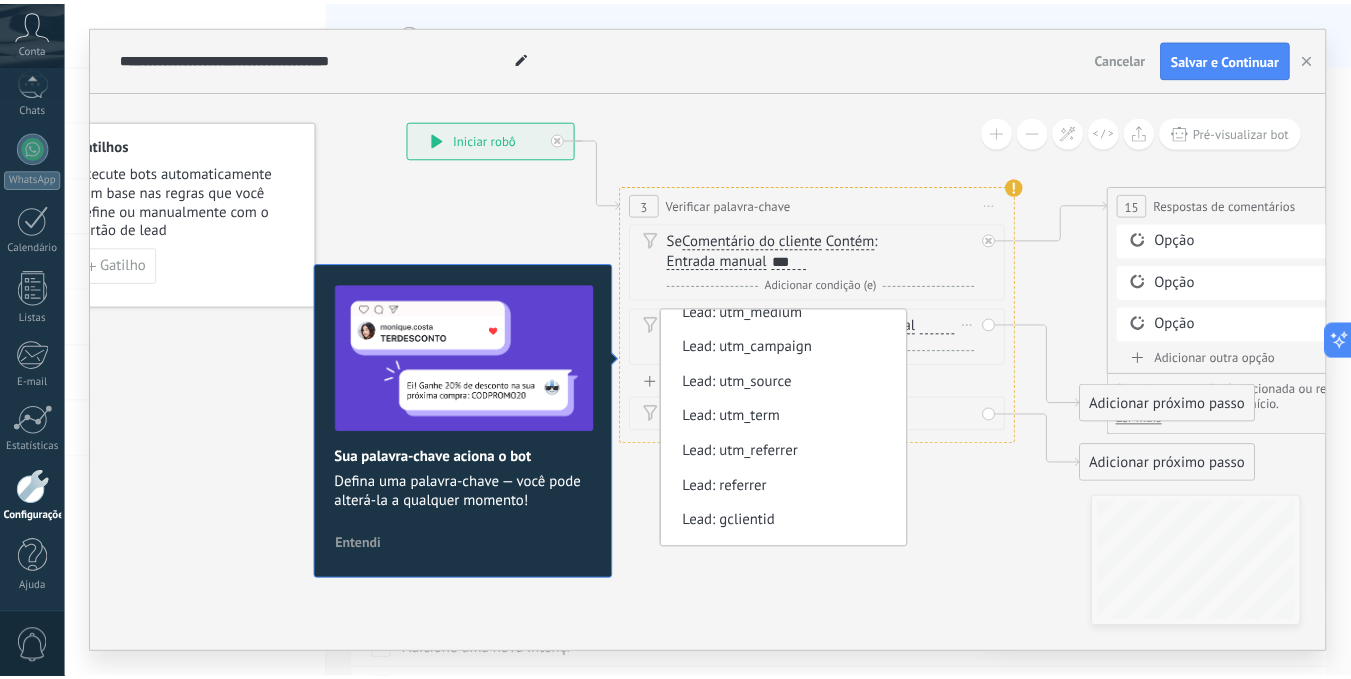 scroll, scrollTop: 800, scrollLeft: 0, axis: vertical 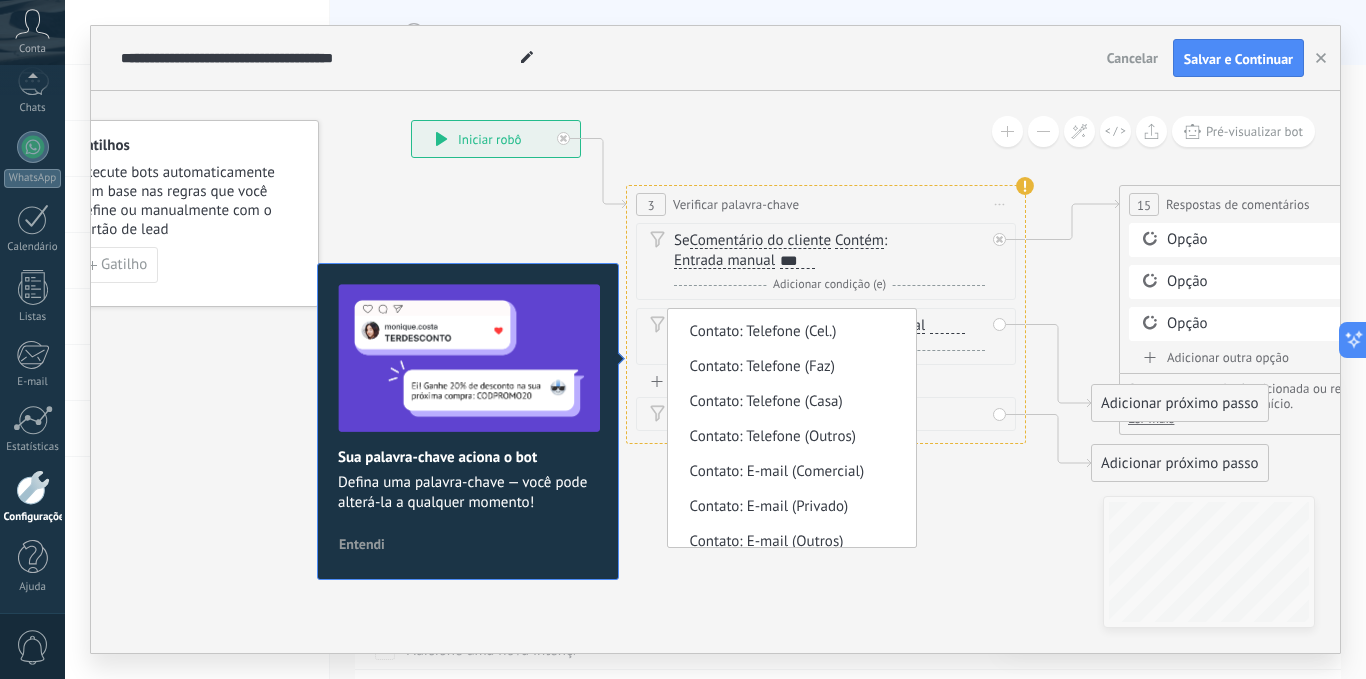 click 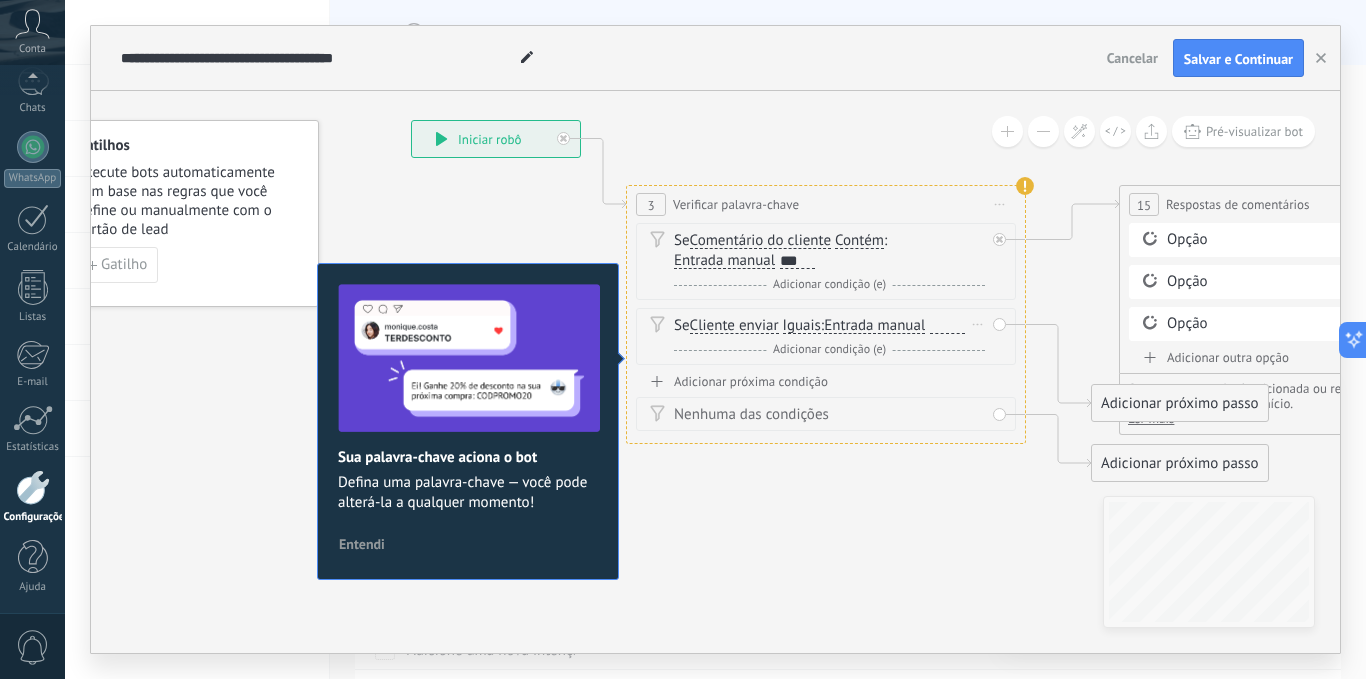 click on "Se
Cliente enviar
Cliente enviar
Emoção da conversa
Comentário do cliente
Cliente
Código de chat ativo
Mensageiro de chat ativo
Fonte de leads
Status da conversa
Status de resposta
E" at bounding box center (826, 336) 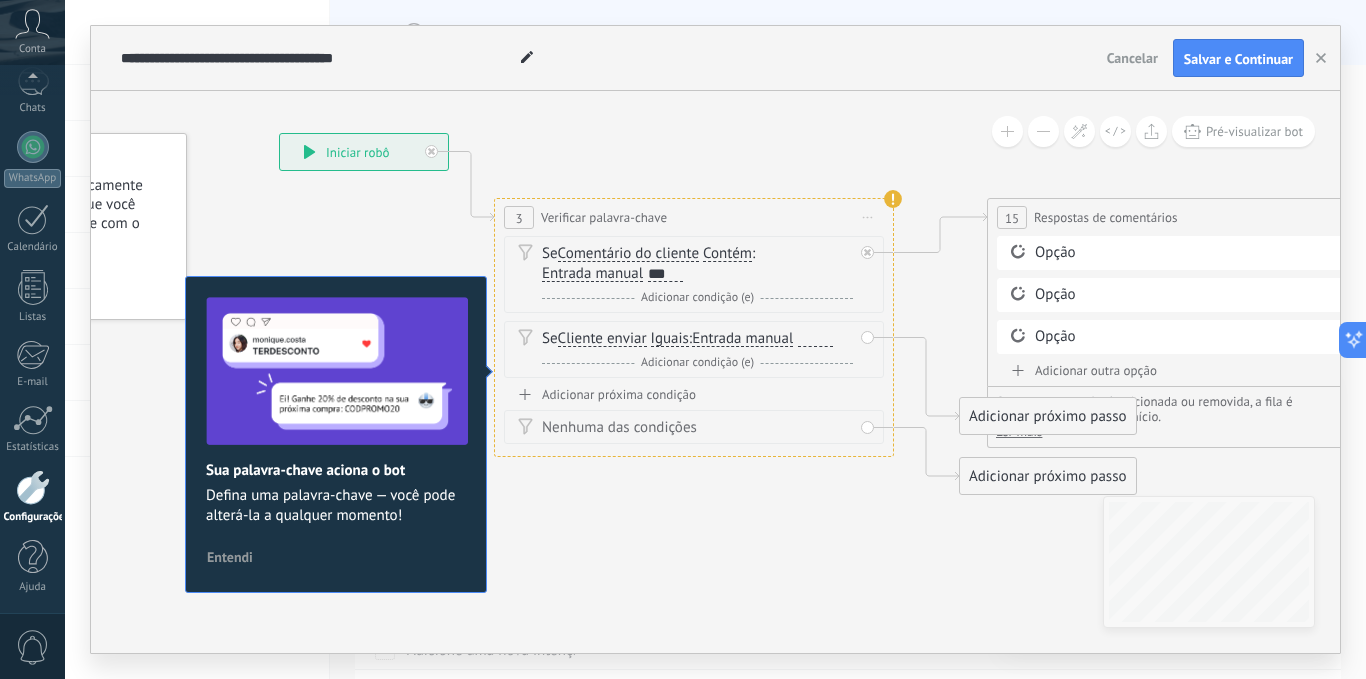 drag, startPoint x: 914, startPoint y: 484, endPoint x: 738, endPoint y: 489, distance: 176.07101 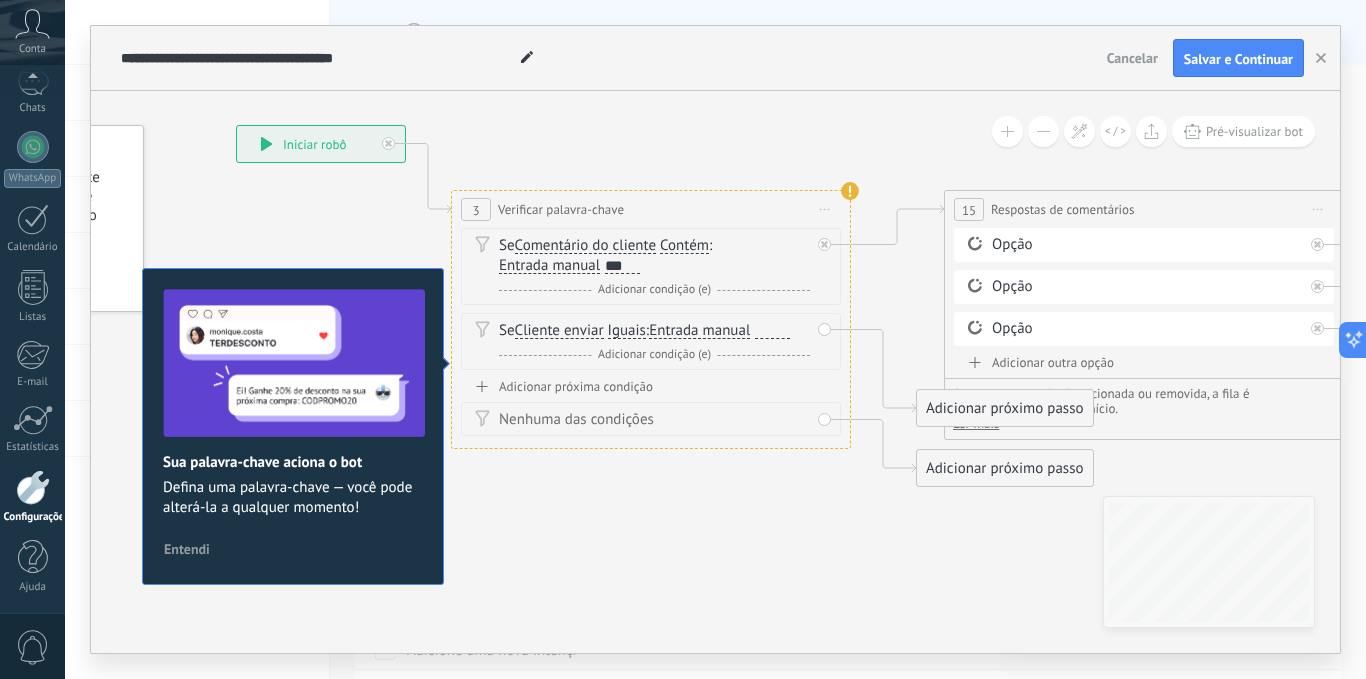 drag, startPoint x: 818, startPoint y: 511, endPoint x: 745, endPoint y: 514, distance: 73.061615 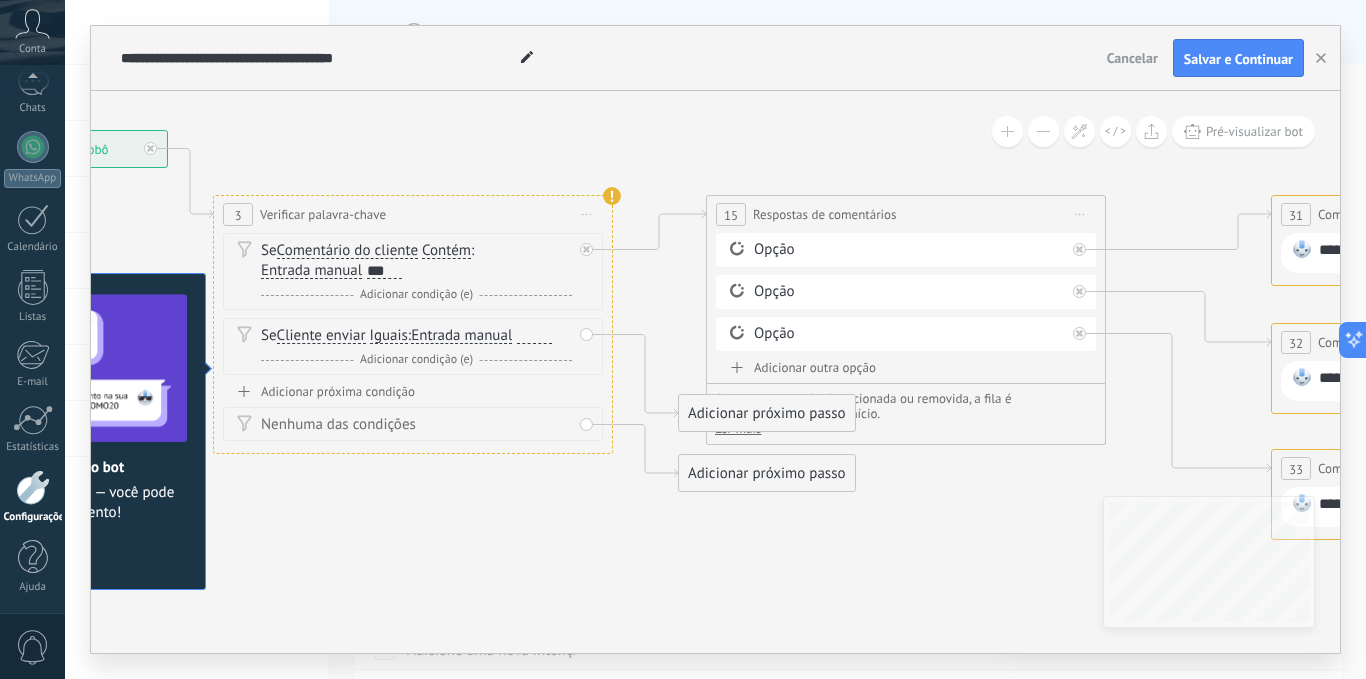 drag, startPoint x: 766, startPoint y: 560, endPoint x: 686, endPoint y: 539, distance: 82.710335 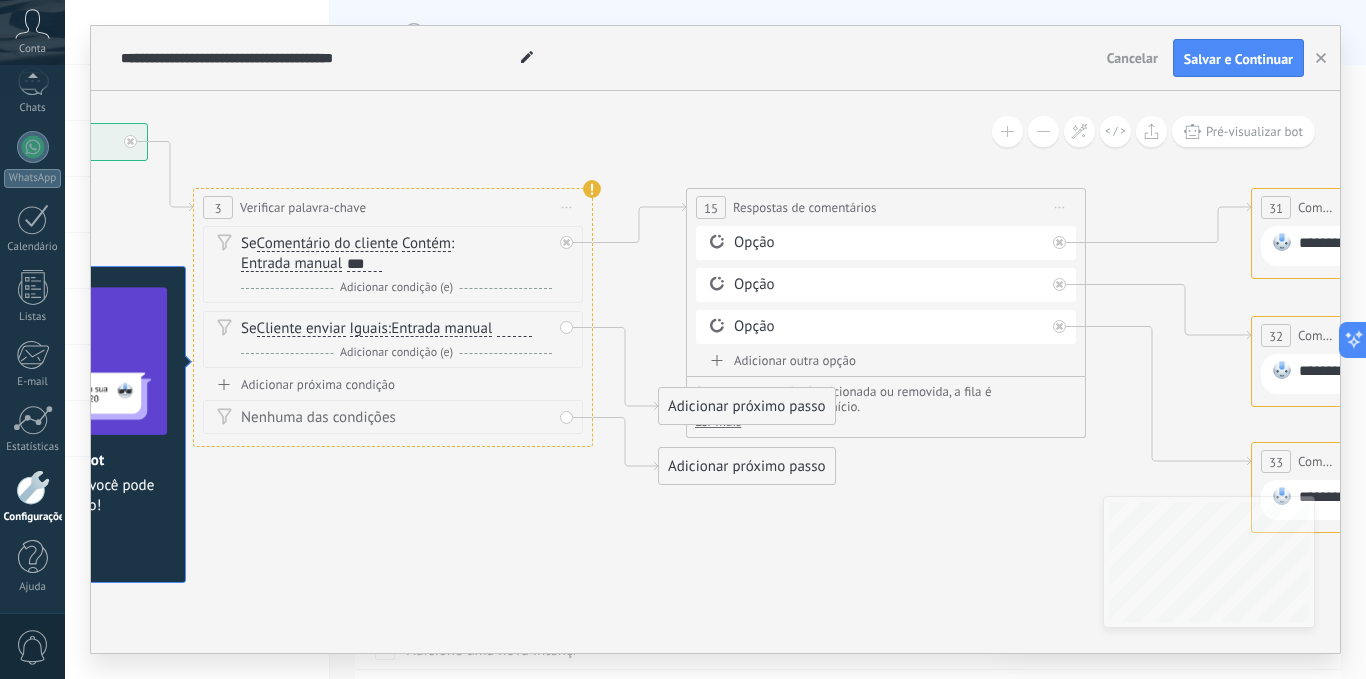 click 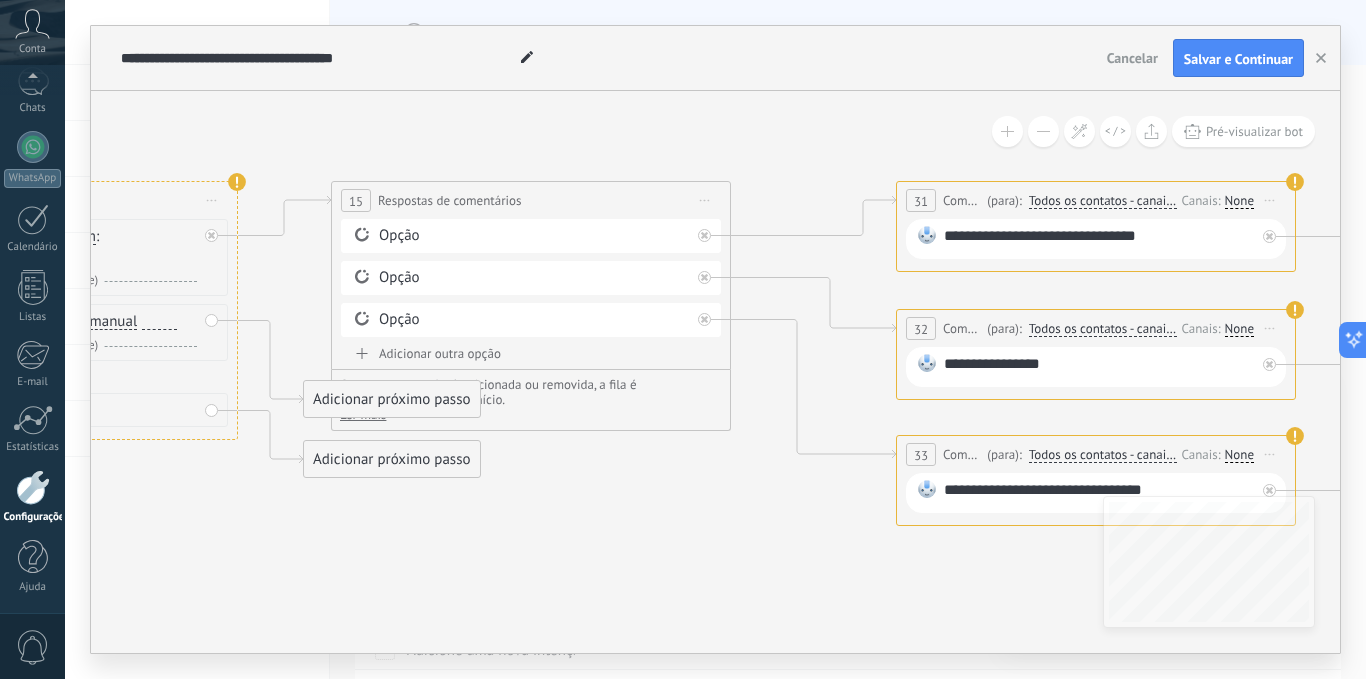 drag, startPoint x: 944, startPoint y: 487, endPoint x: 579, endPoint y: 461, distance: 365.92487 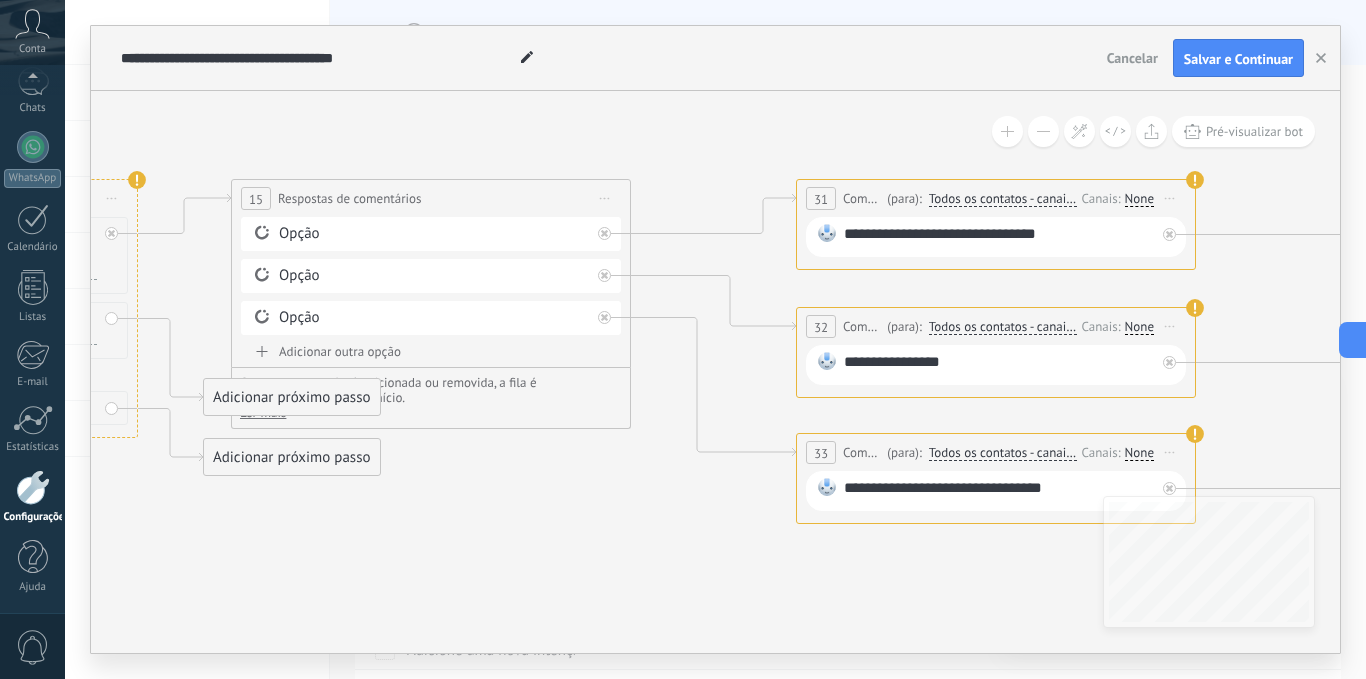 drag, startPoint x: 693, startPoint y: 481, endPoint x: 589, endPoint y: 477, distance: 104.0769 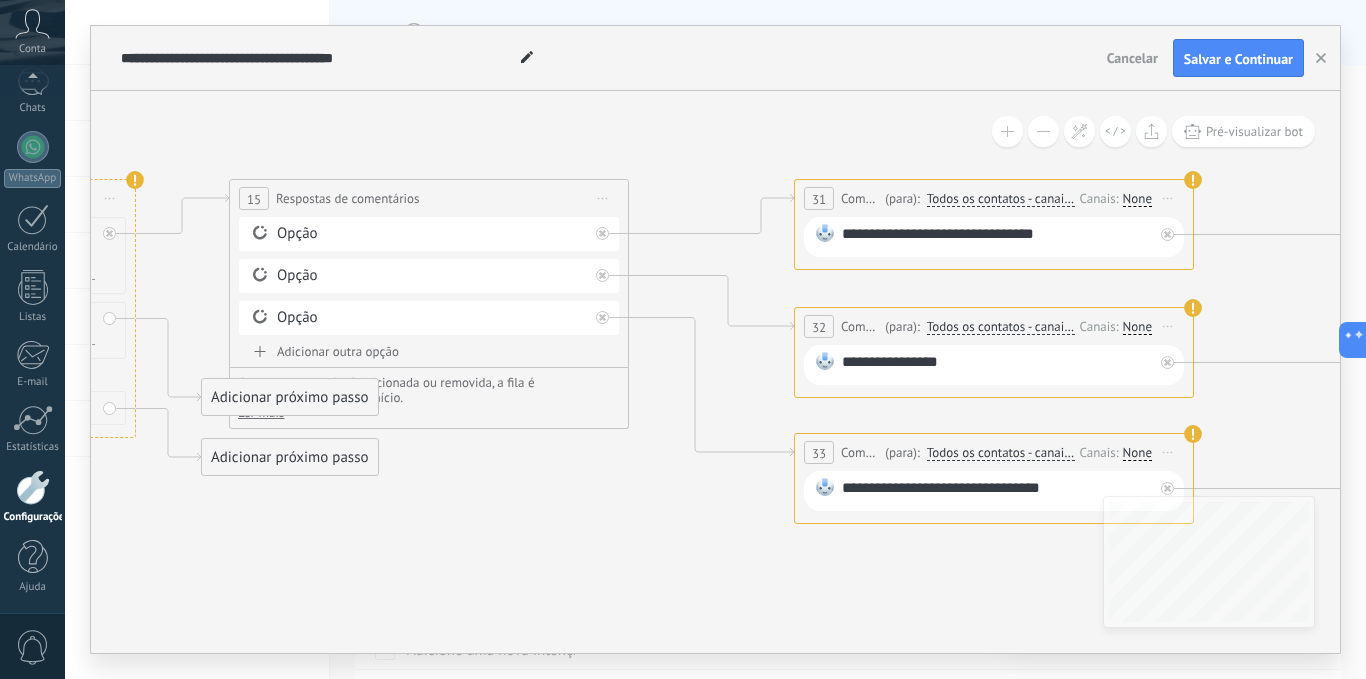 drag, startPoint x: 587, startPoint y: 477, endPoint x: 605, endPoint y: 471, distance: 18.973665 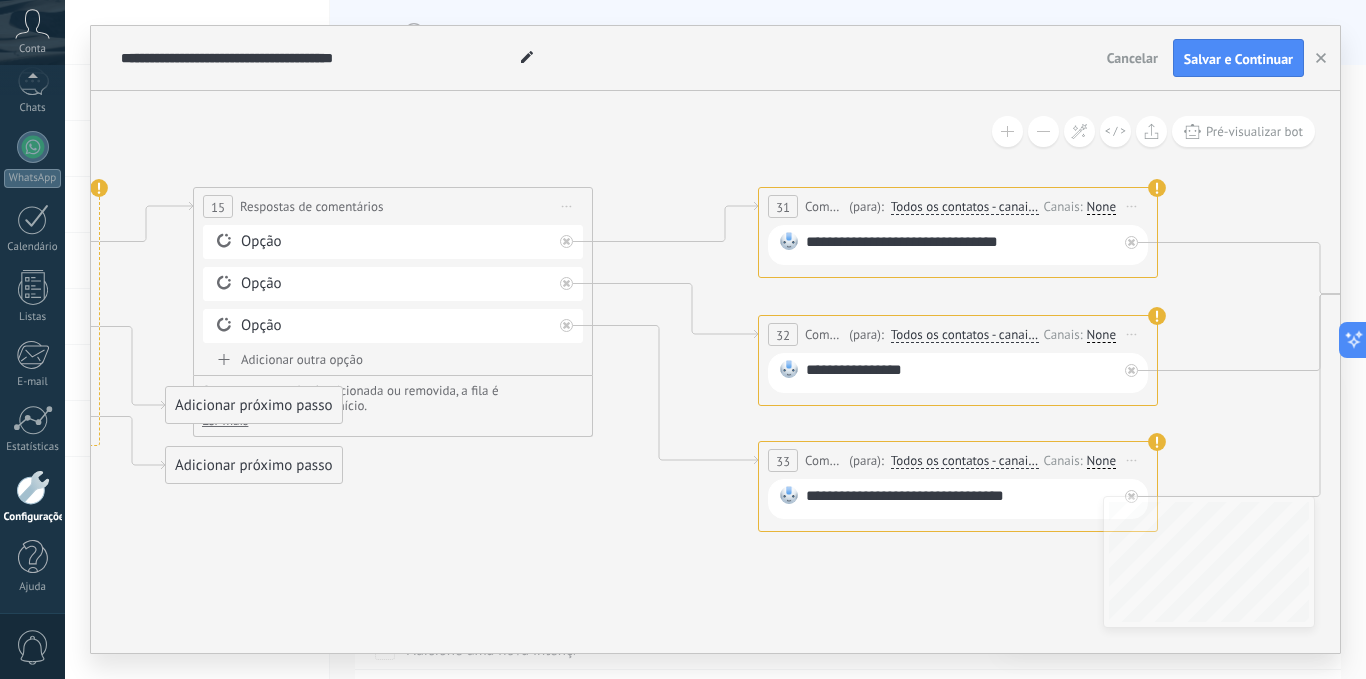 drag, startPoint x: 606, startPoint y: 490, endPoint x: 572, endPoint y: 449, distance: 53.263496 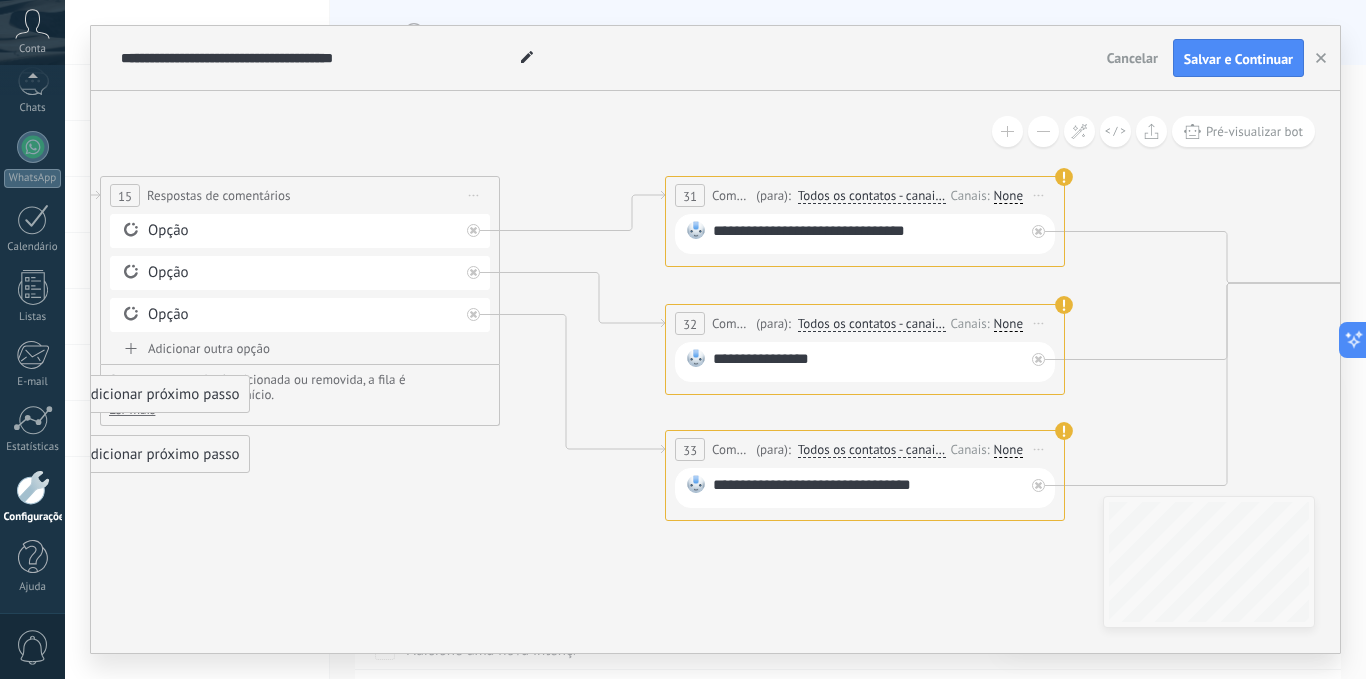 click on "**********" at bounding box center [868, 234] 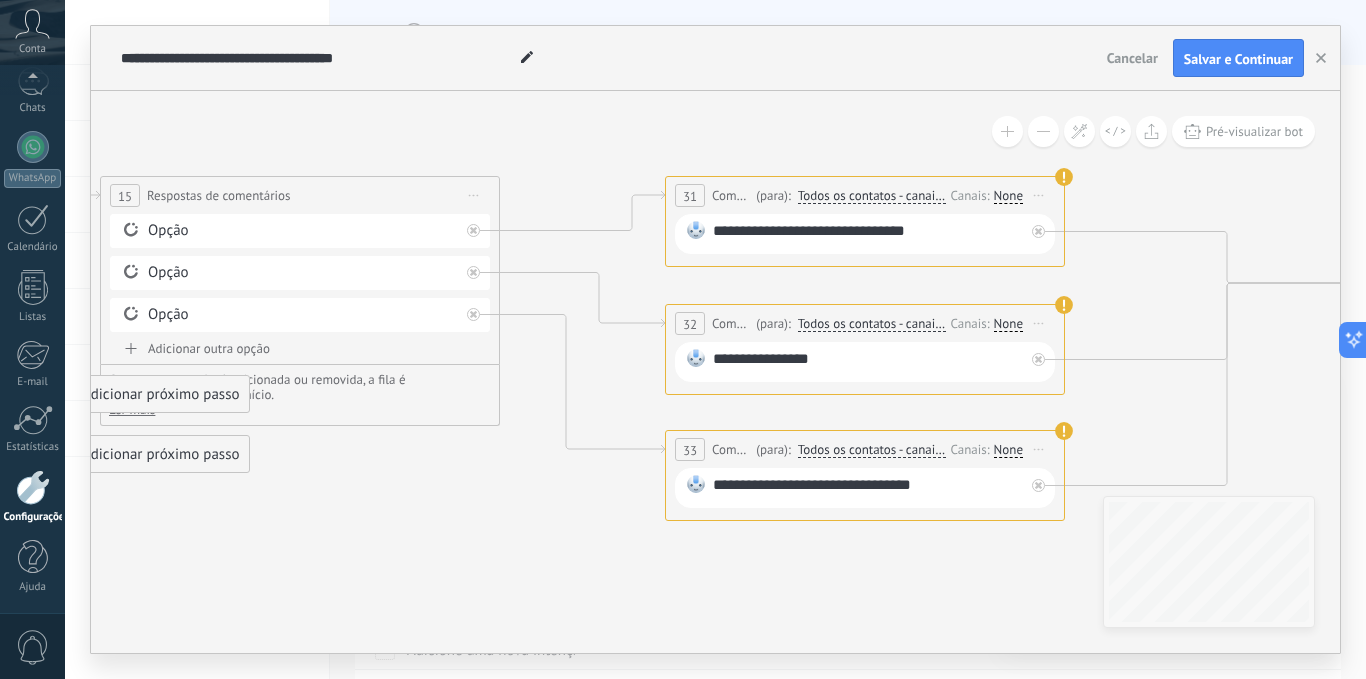type 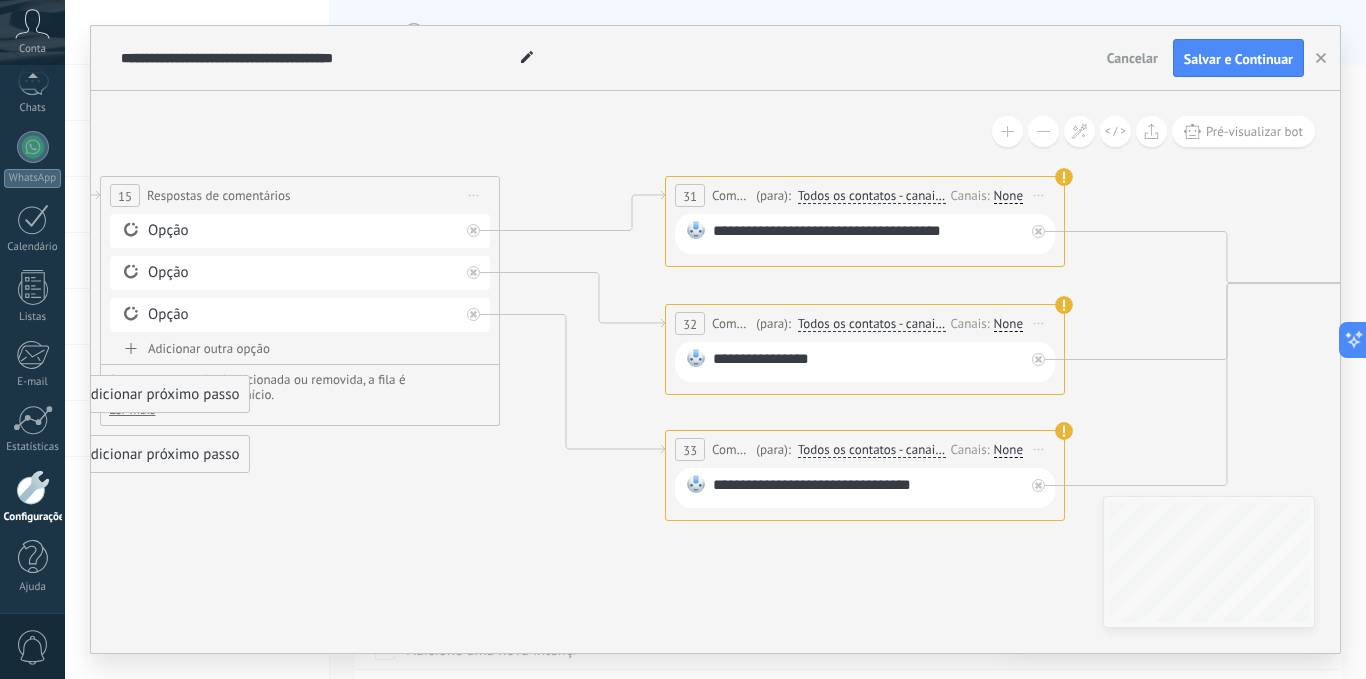 click on "**********" at bounding box center [868, 362] 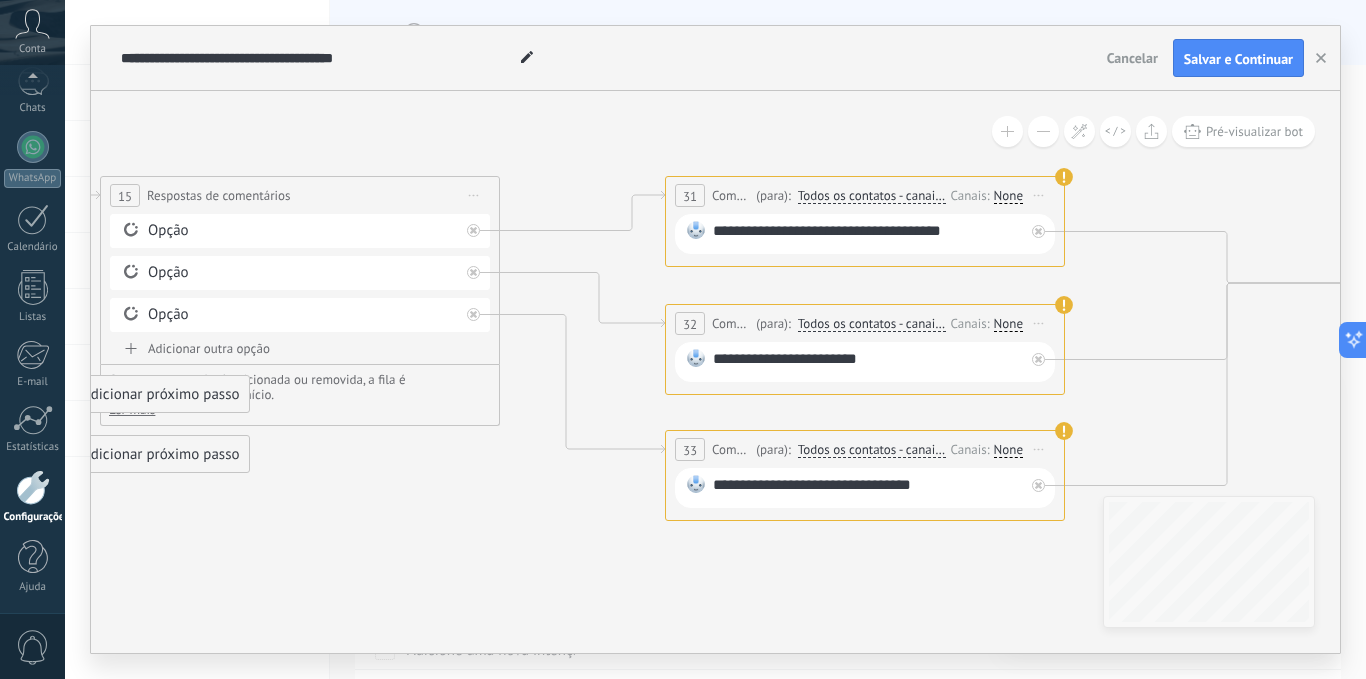 click on "**********" at bounding box center (868, 488) 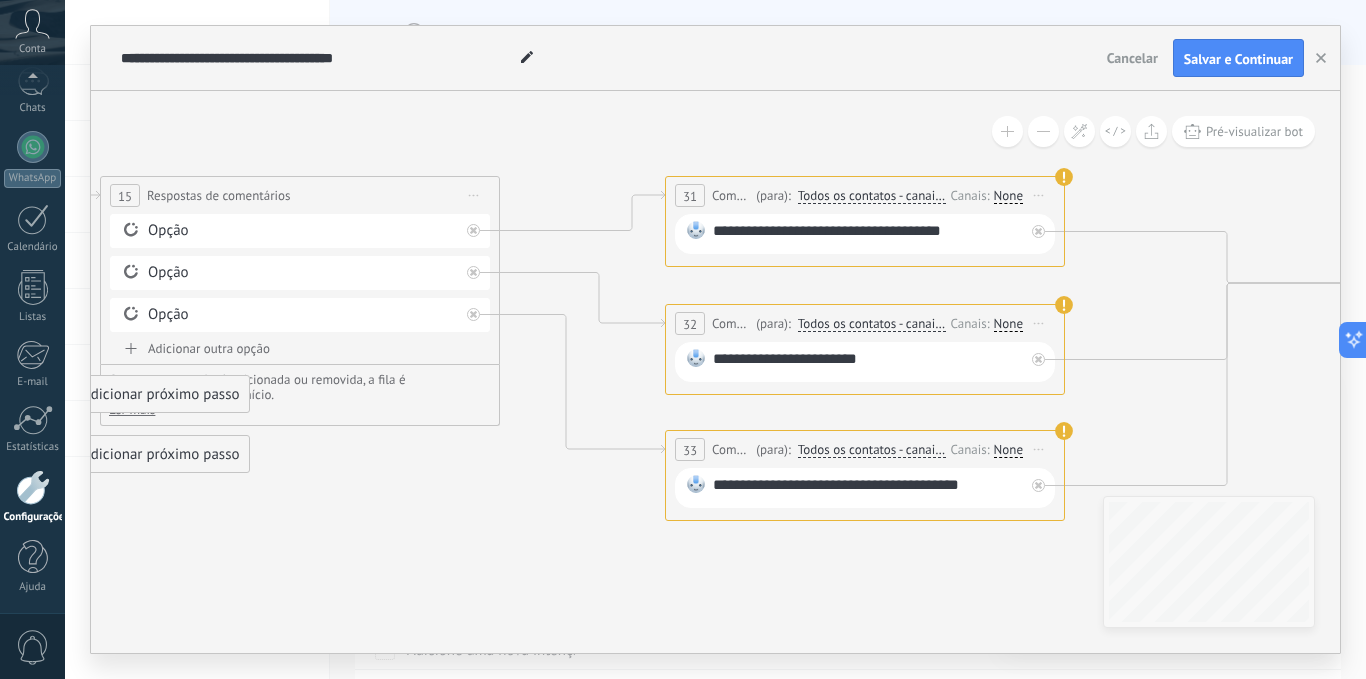 click 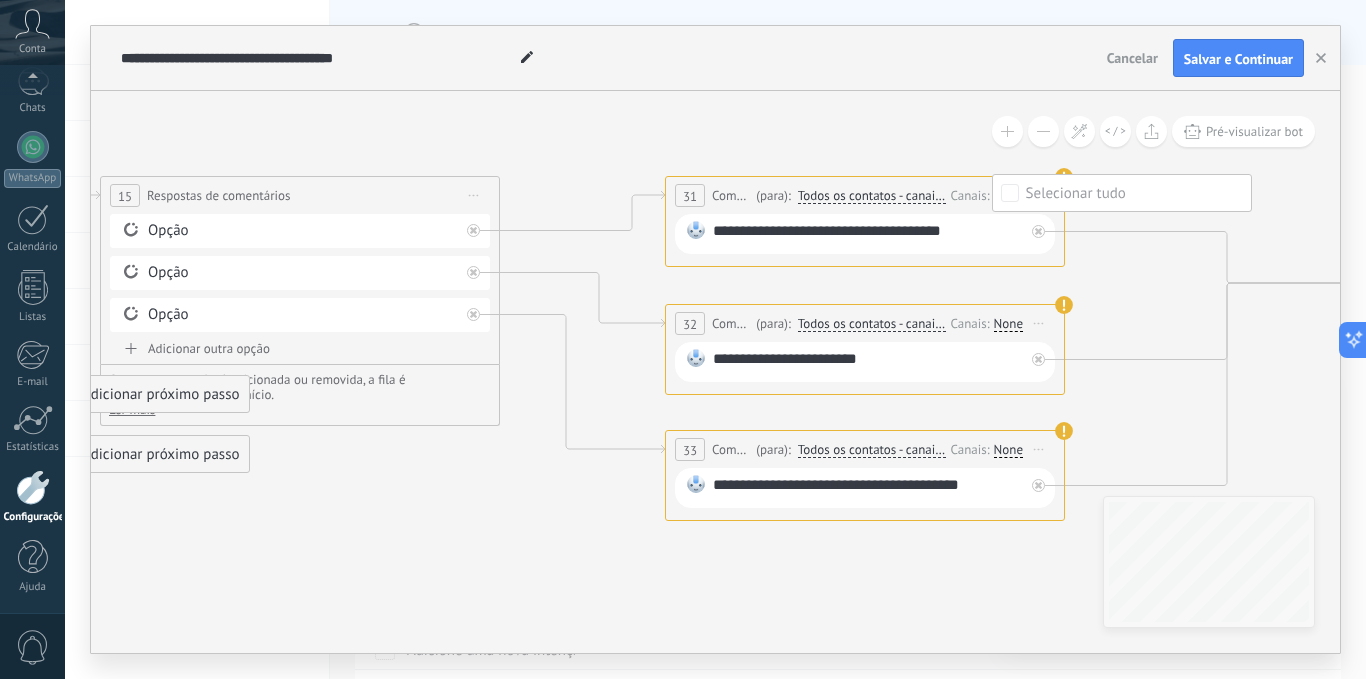 click 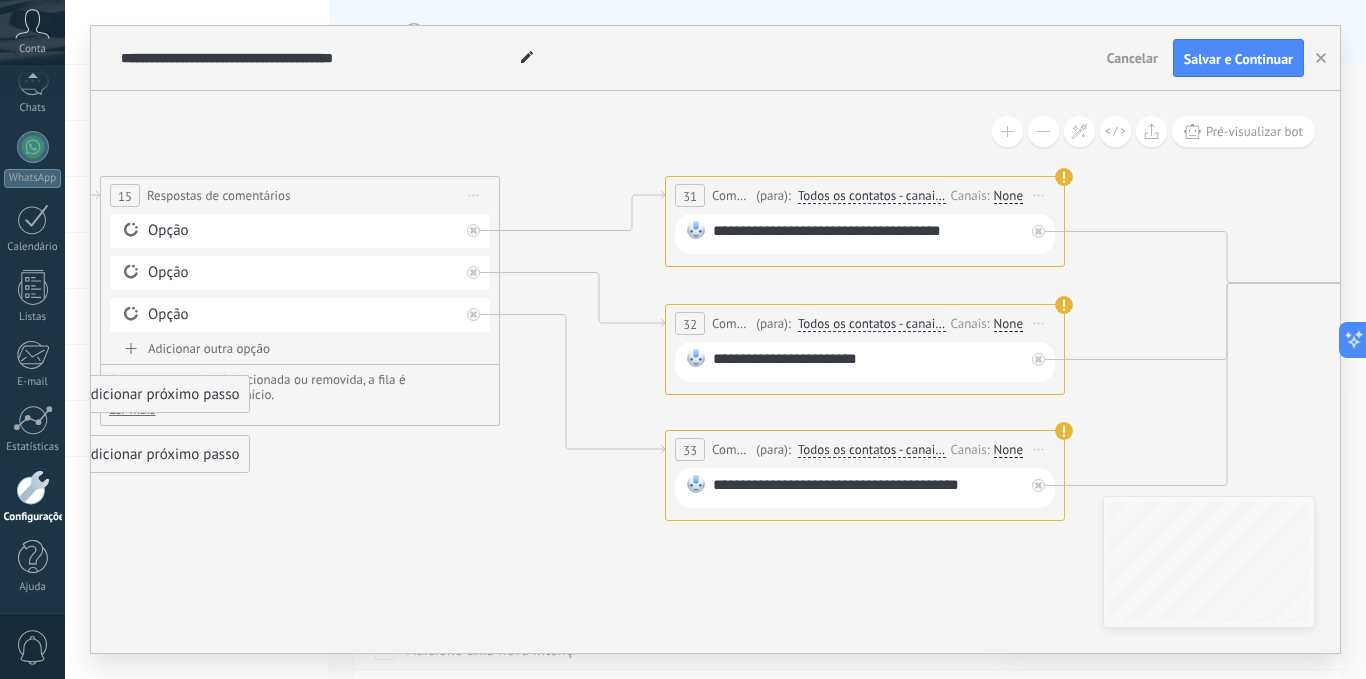 click on "Todos os contatos - canais selecionados" at bounding box center [872, 196] 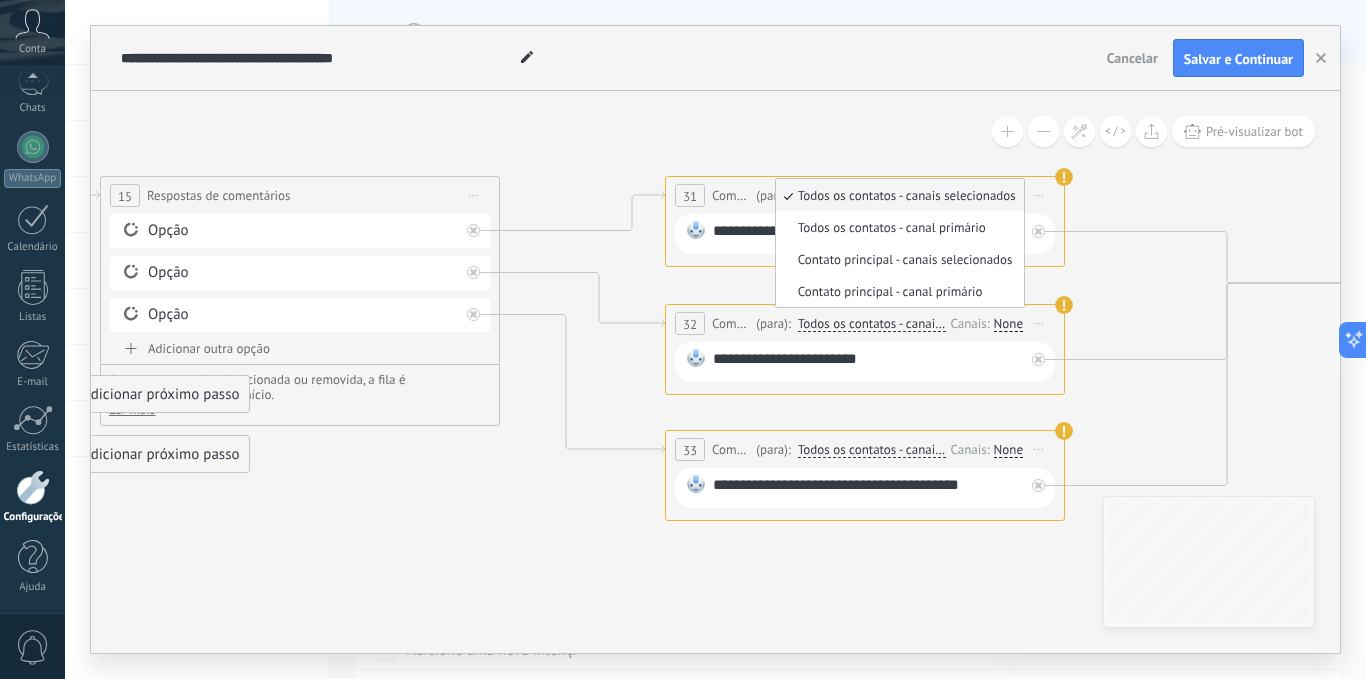 click 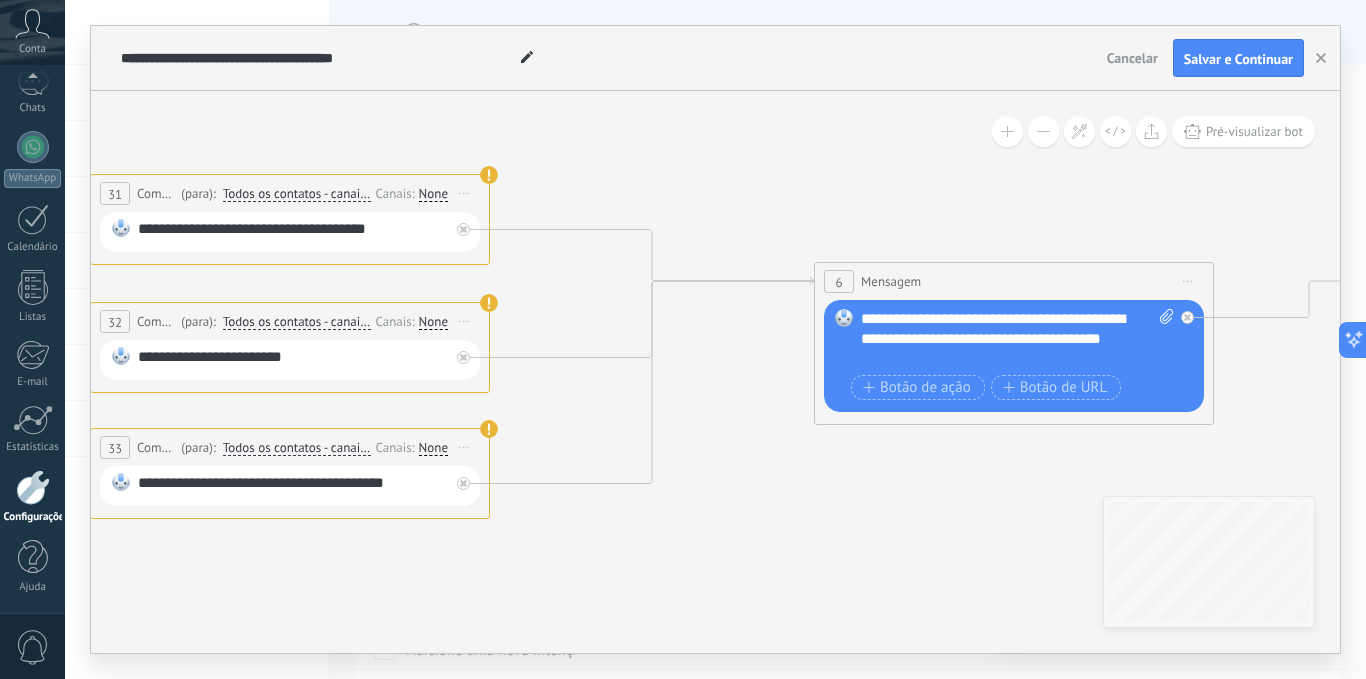 drag, startPoint x: 1302, startPoint y: 315, endPoint x: 726, endPoint y: 311, distance: 576.0139 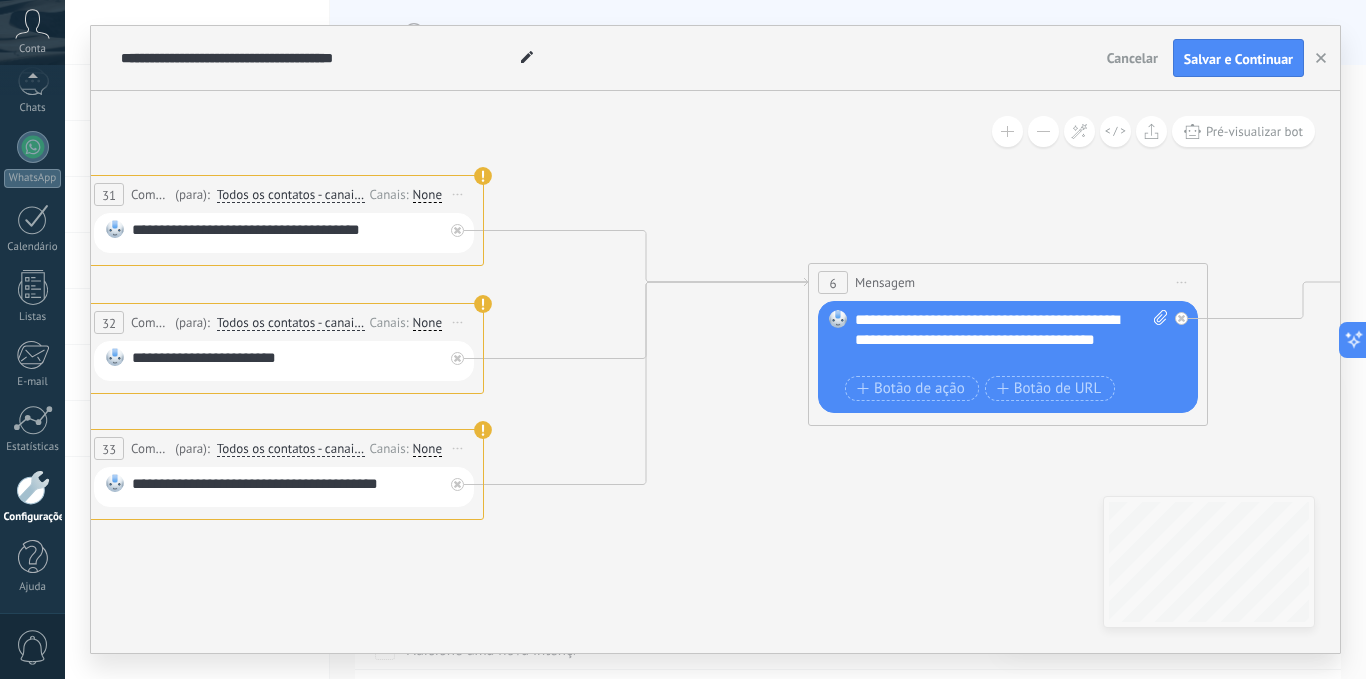 drag, startPoint x: 785, startPoint y: 421, endPoint x: 625, endPoint y: 401, distance: 161.24515 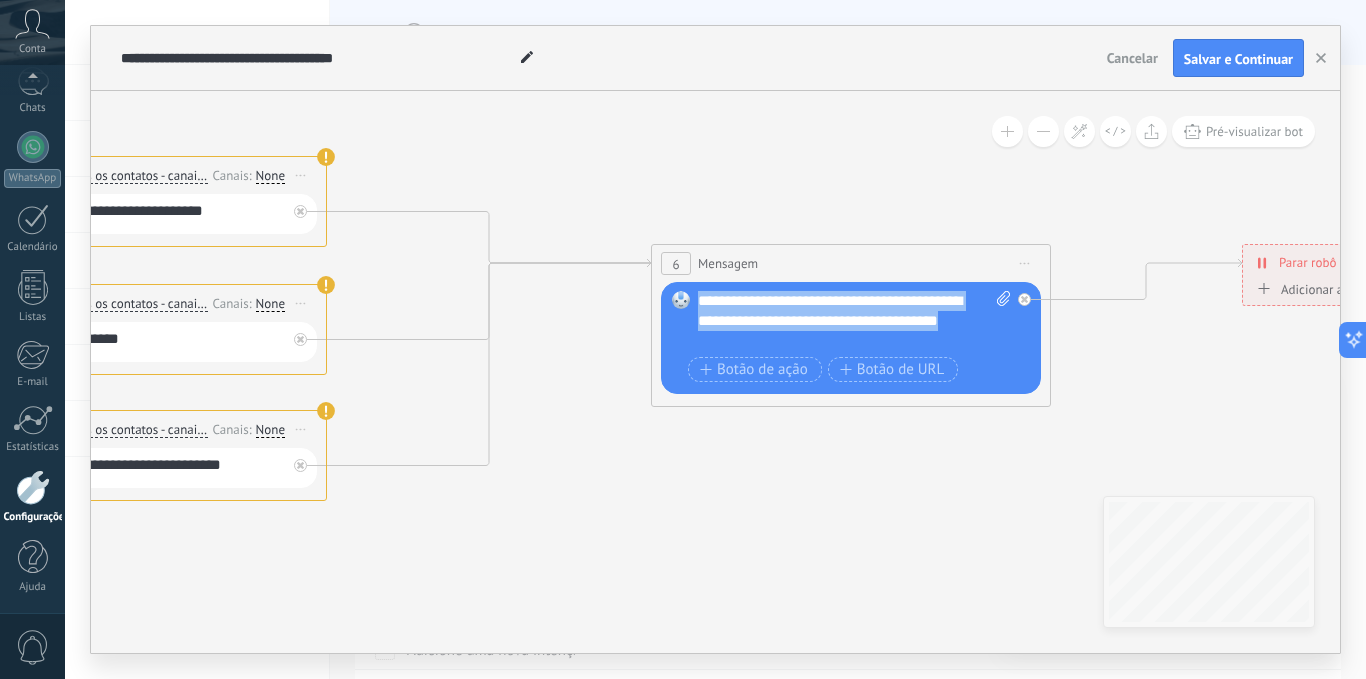 drag, startPoint x: 827, startPoint y: 345, endPoint x: 660, endPoint y: 308, distance: 171.0497 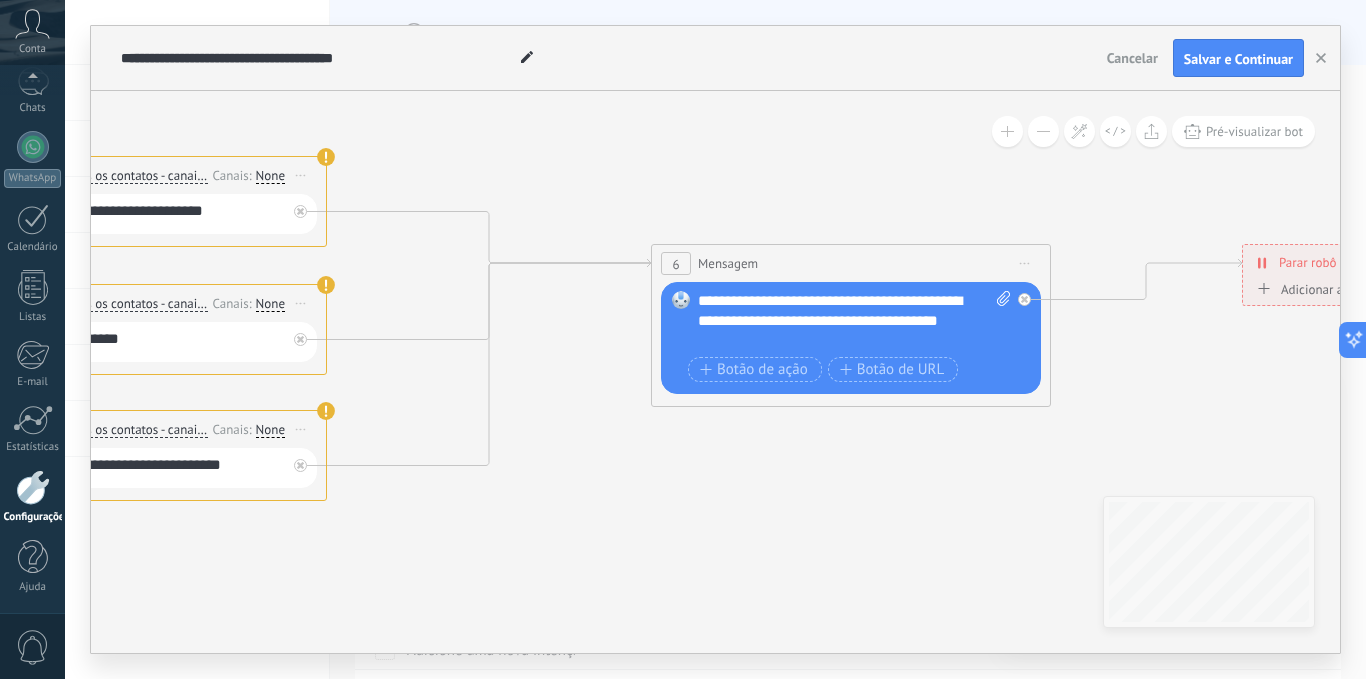 click on "**********" at bounding box center (854, 321) 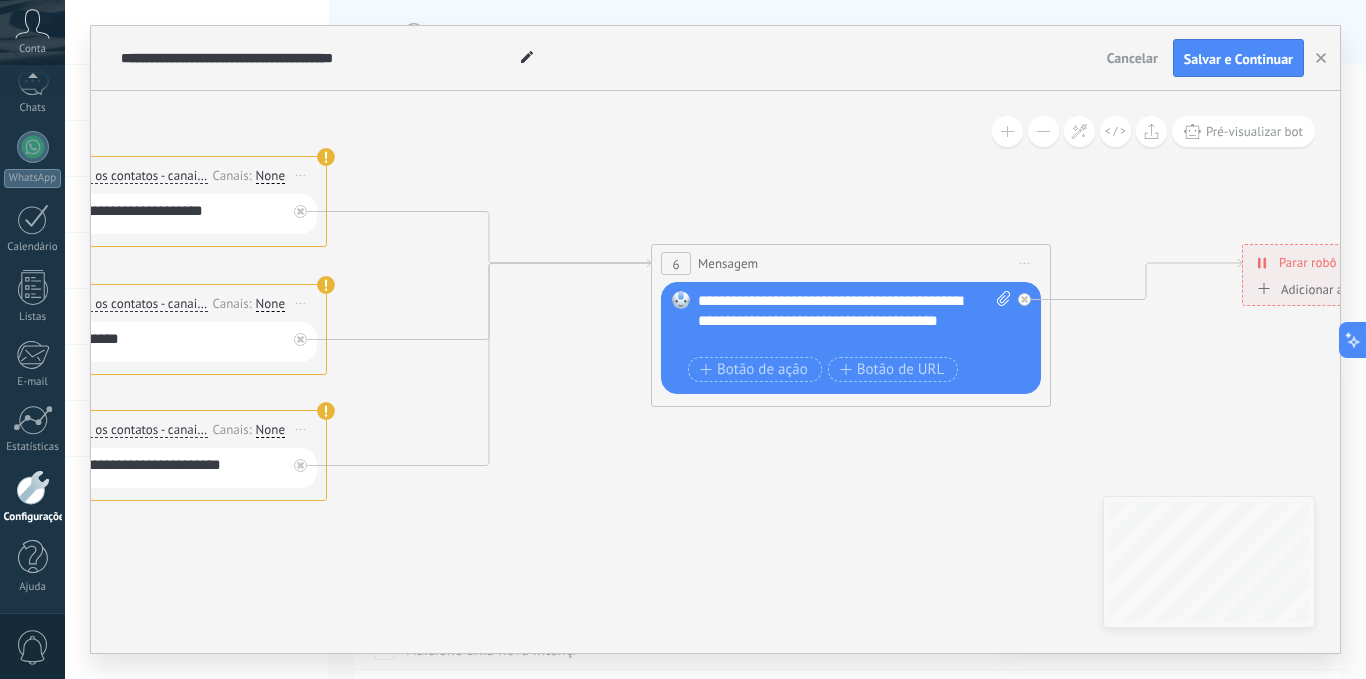 type 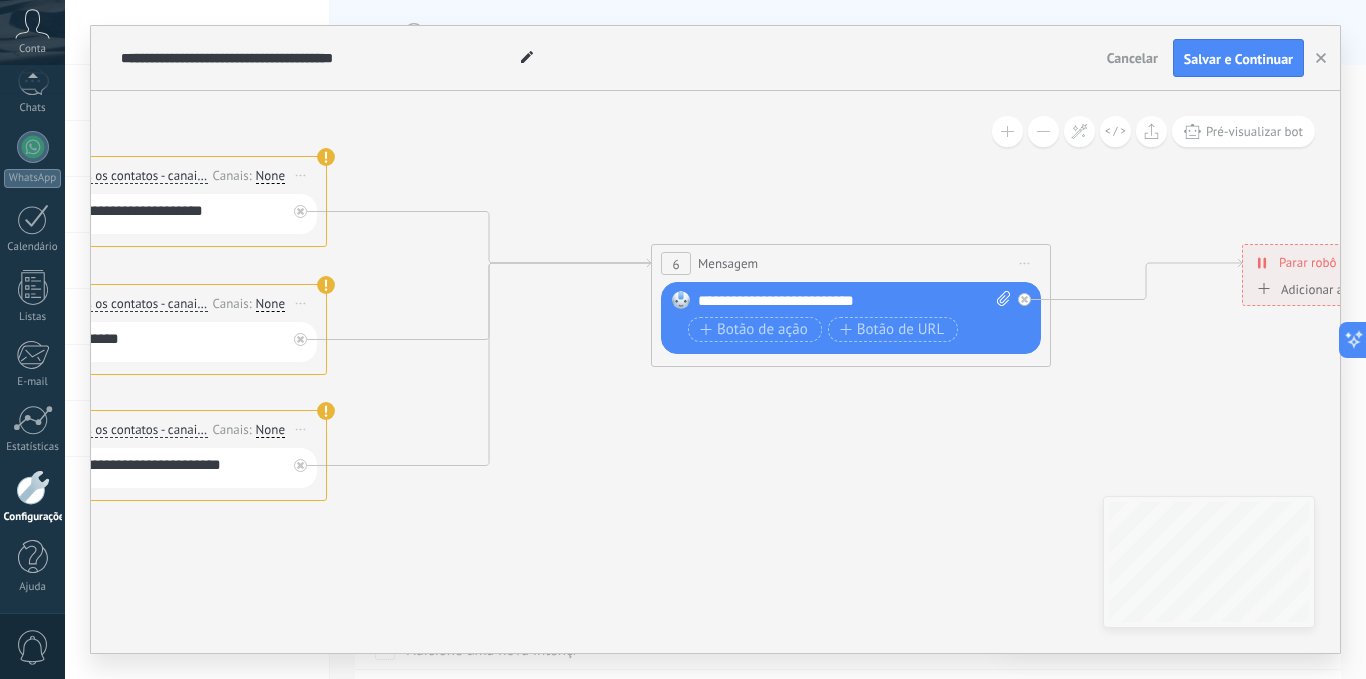 click on "**********" at bounding box center (854, 301) 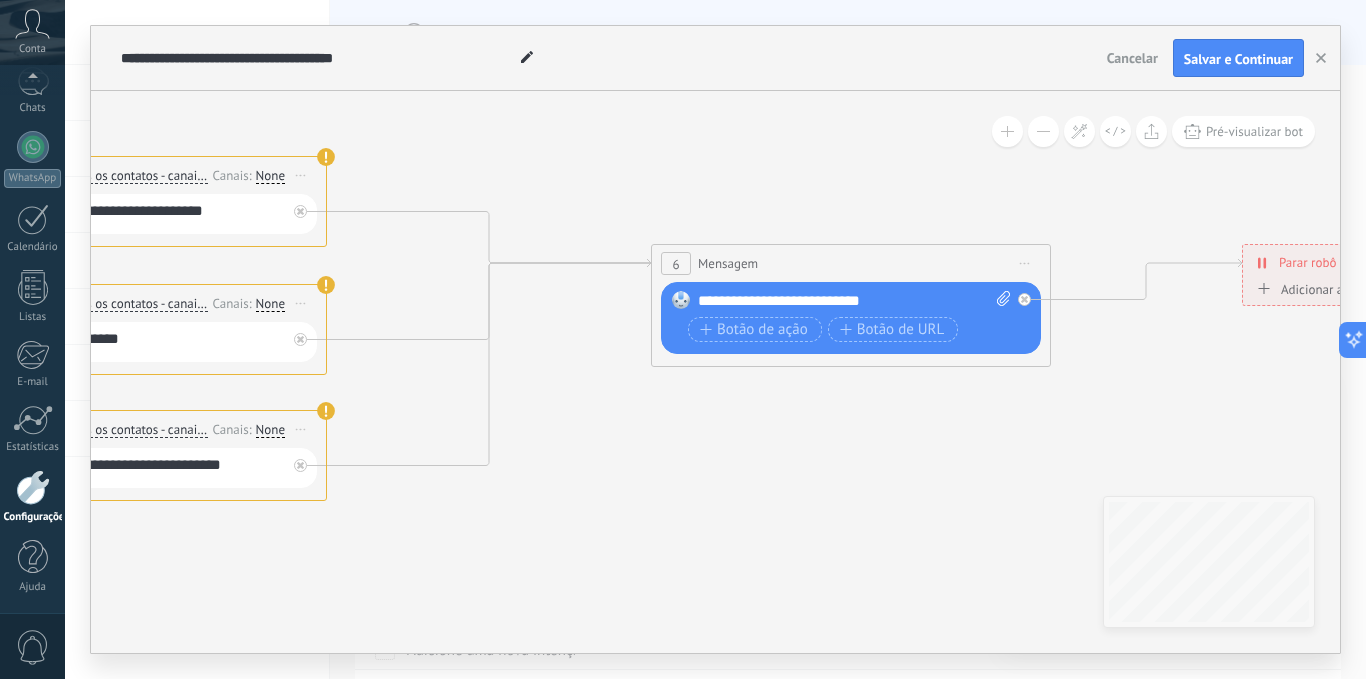 click on "**********" at bounding box center [854, 301] 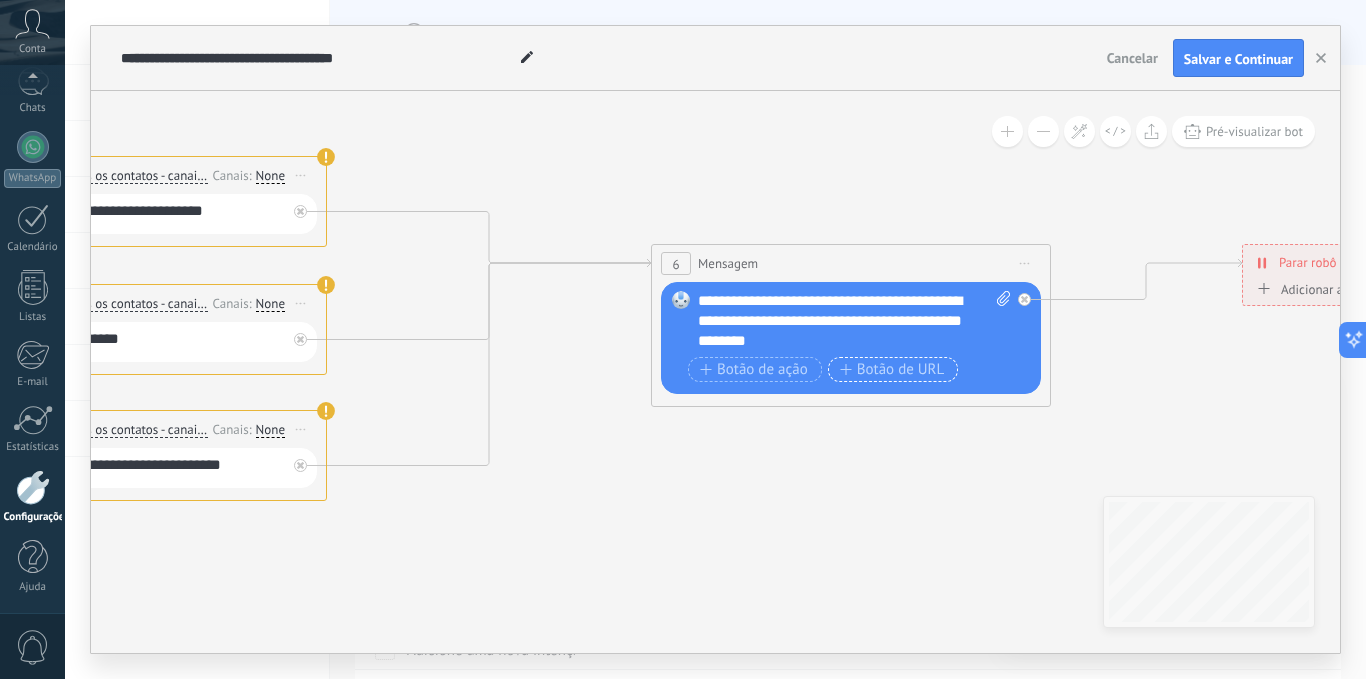 click on "Botão de URL" at bounding box center (892, 370) 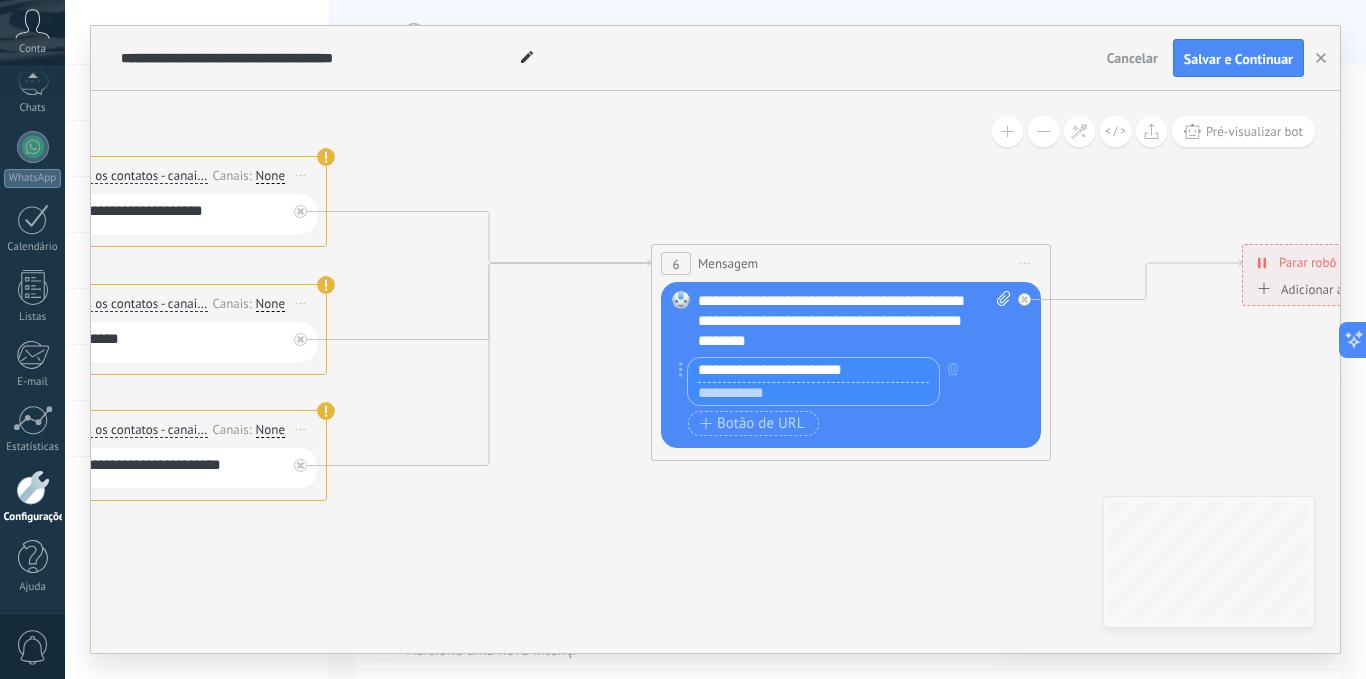 type on "**********" 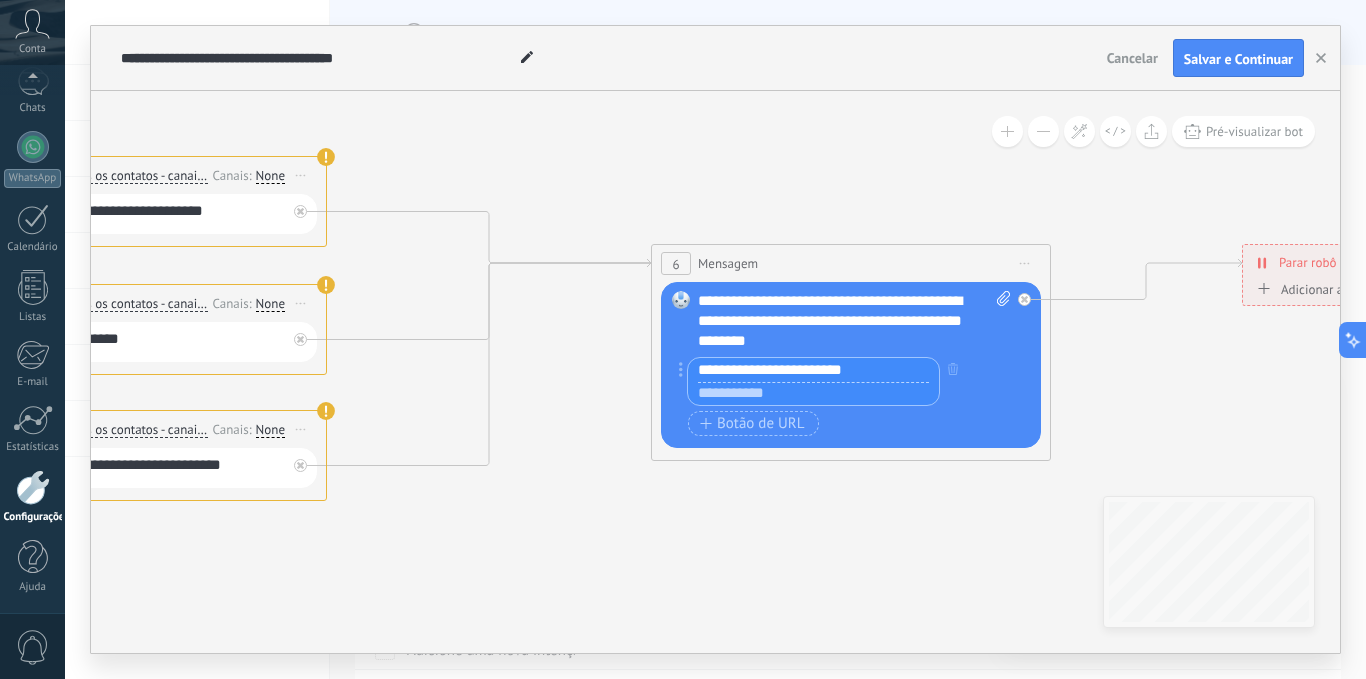 click at bounding box center (813, 394) 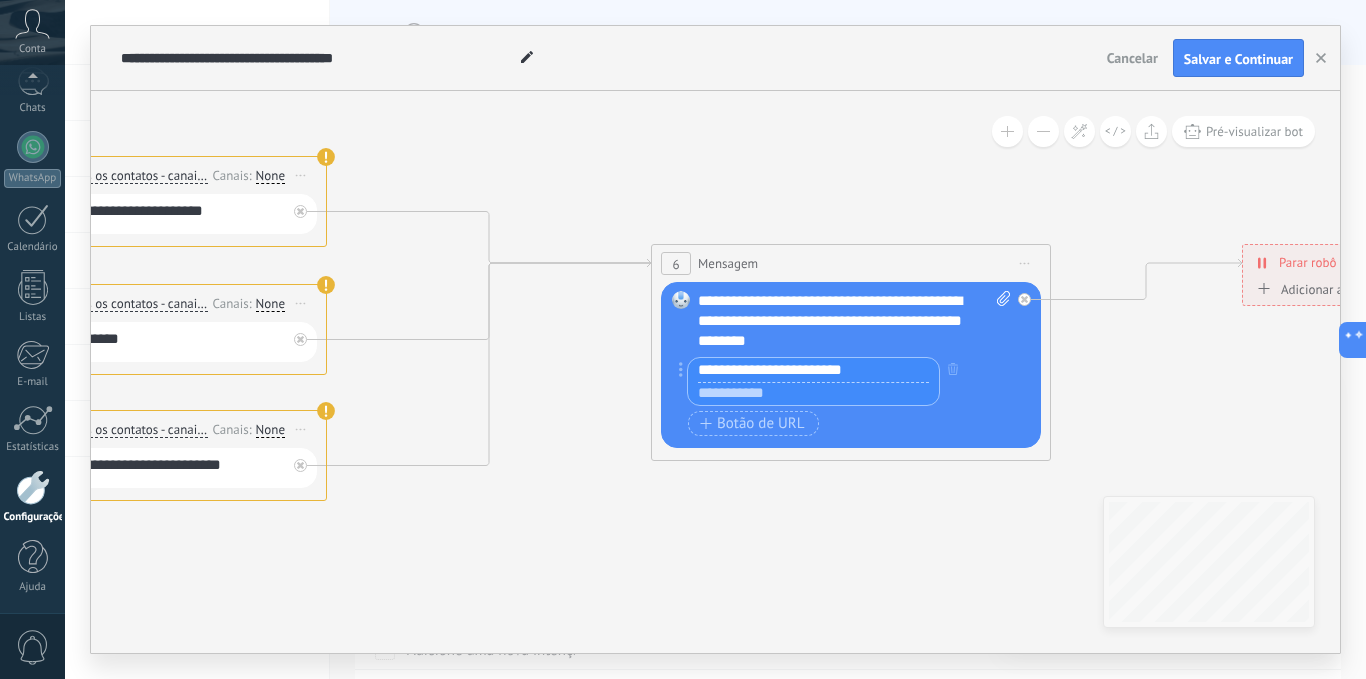 paste on "**********" 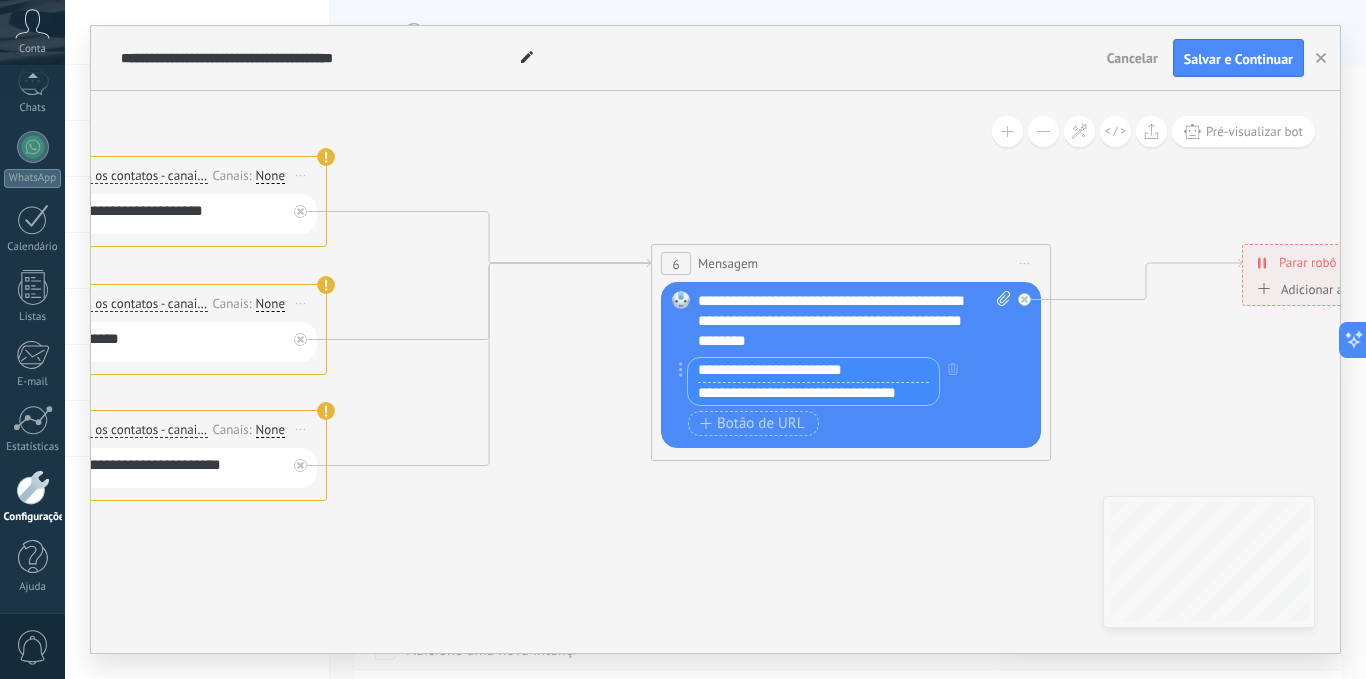 type on "**********" 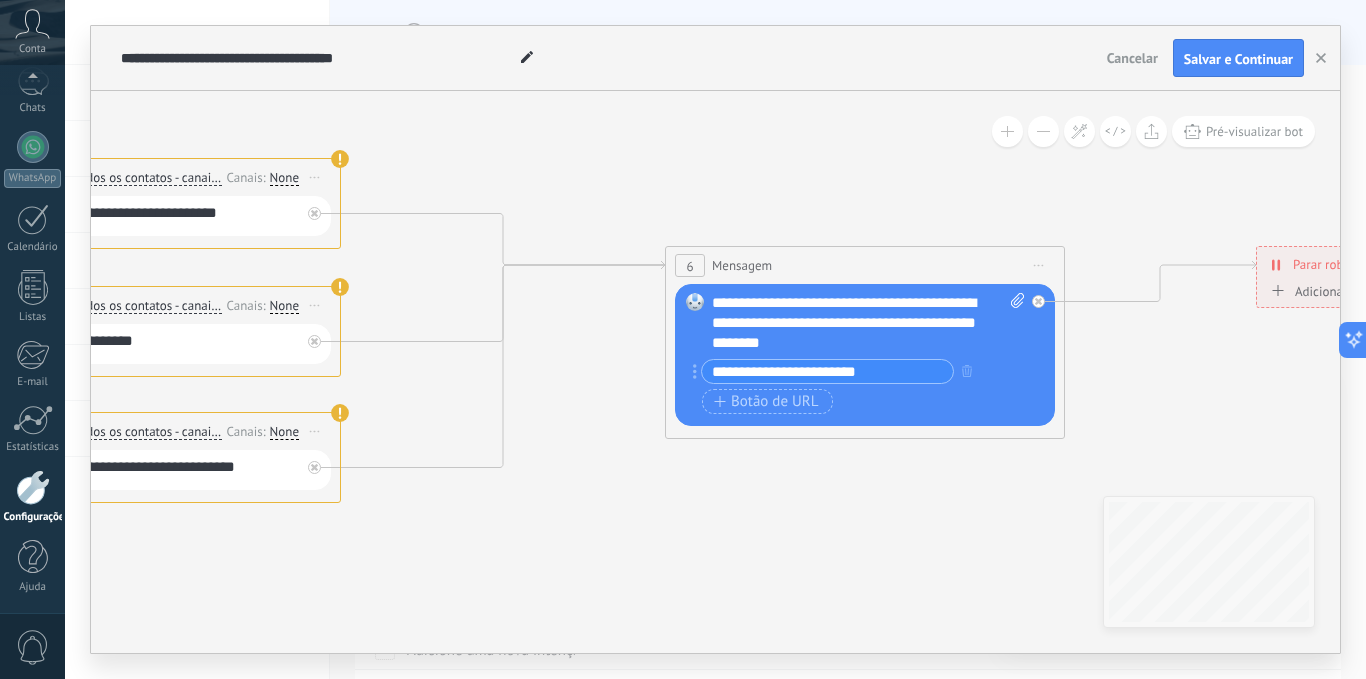 drag, startPoint x: 1271, startPoint y: 369, endPoint x: 1316, endPoint y: 370, distance: 45.01111 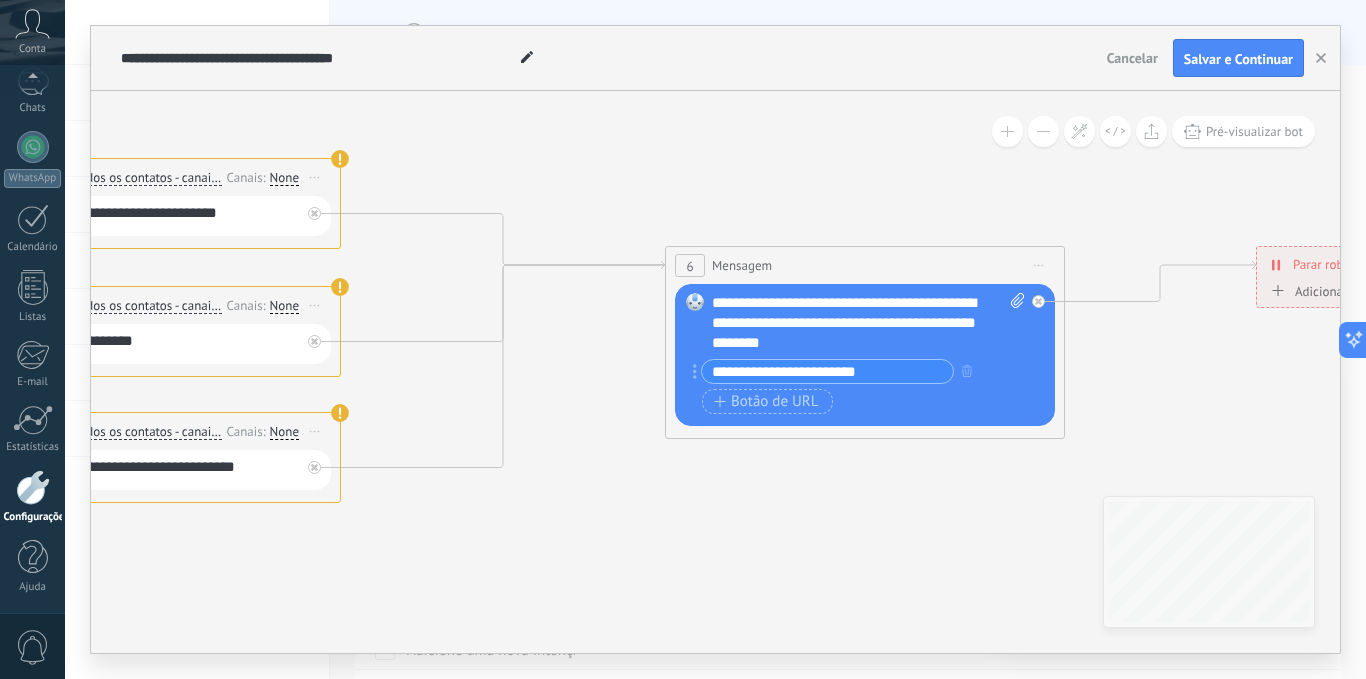 click 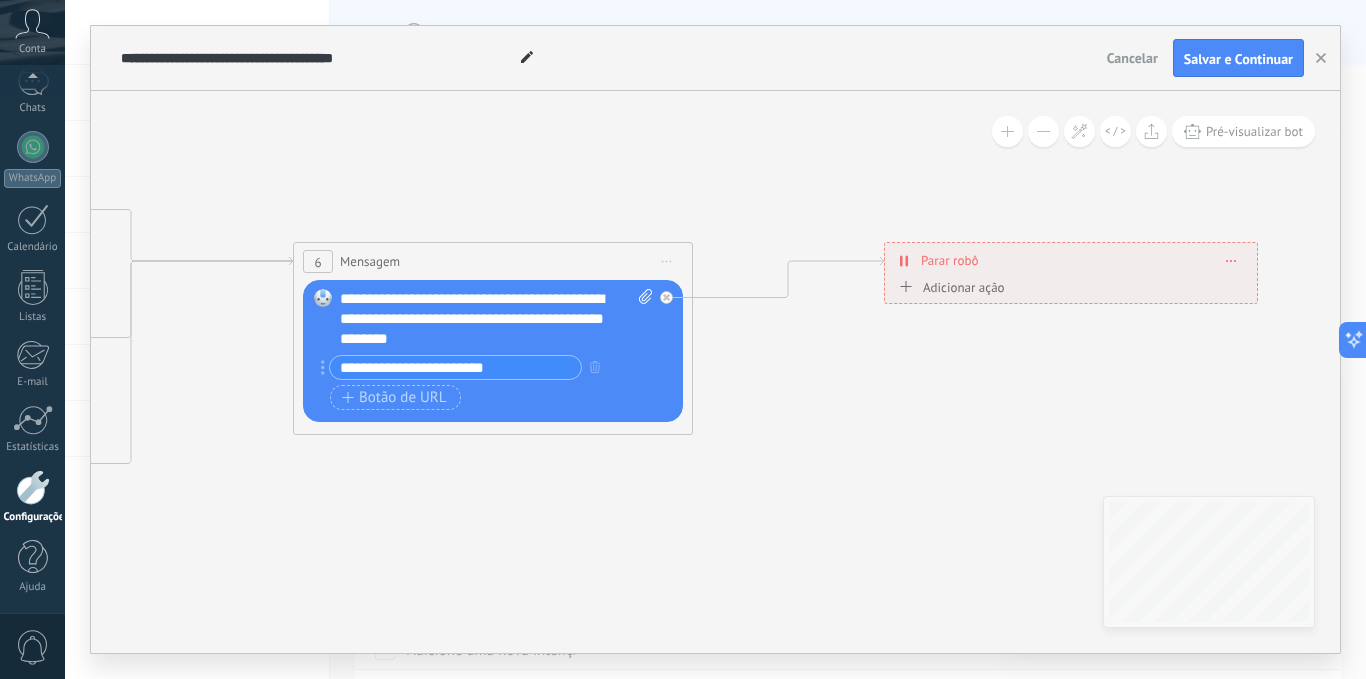 drag, startPoint x: 1316, startPoint y: 370, endPoint x: 897, endPoint y: 366, distance: 419.0191 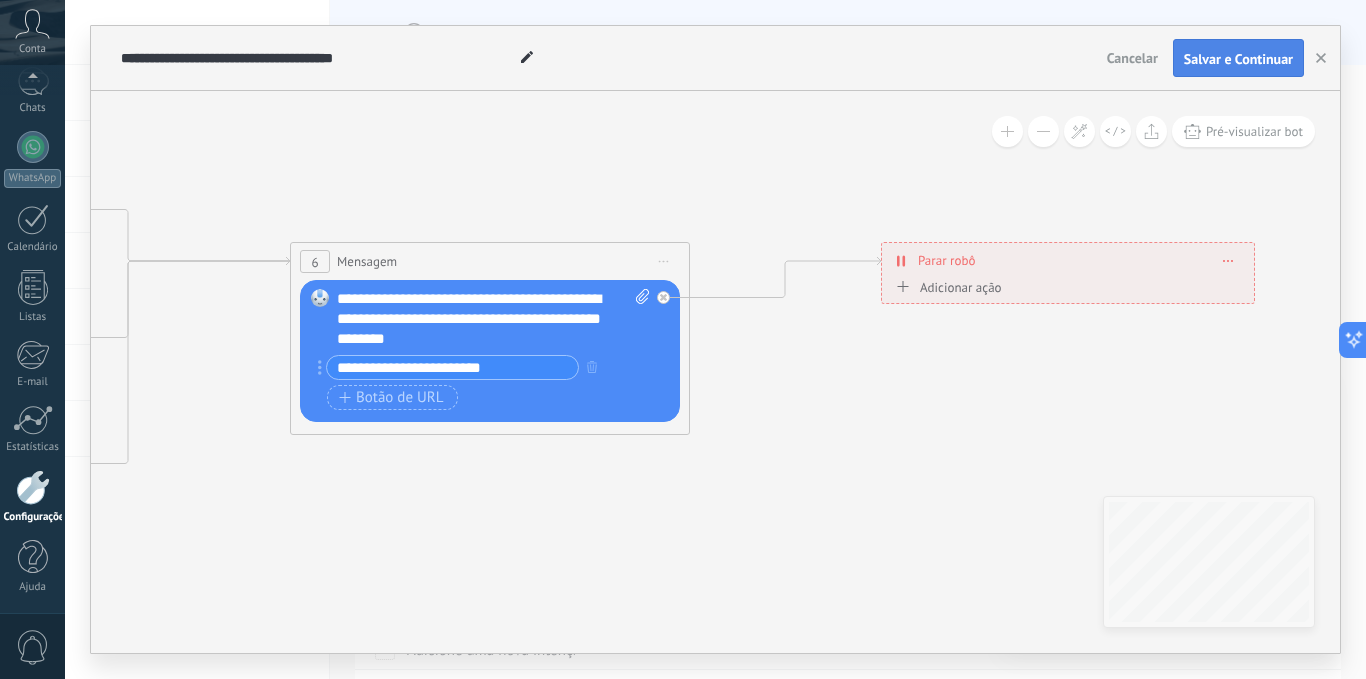 click on "Salvar e Continuar" at bounding box center [1238, 58] 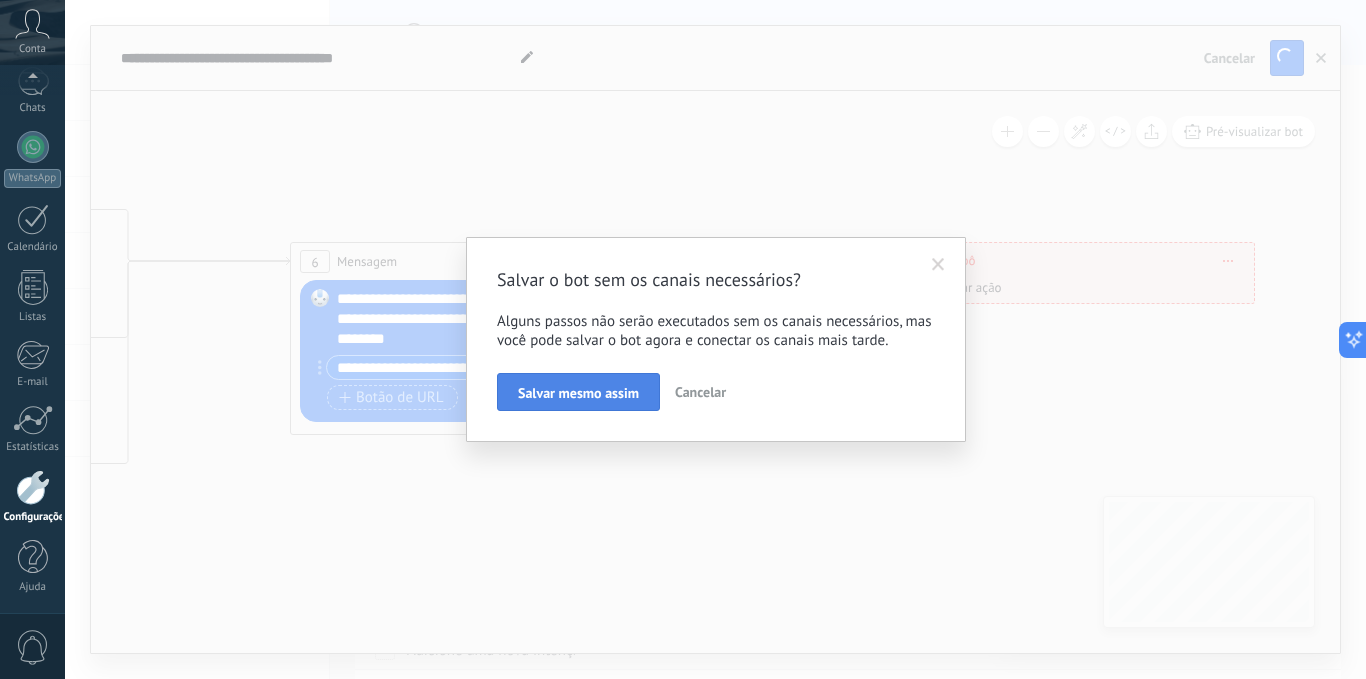 click on "Salvar mesmo assim" at bounding box center [578, 393] 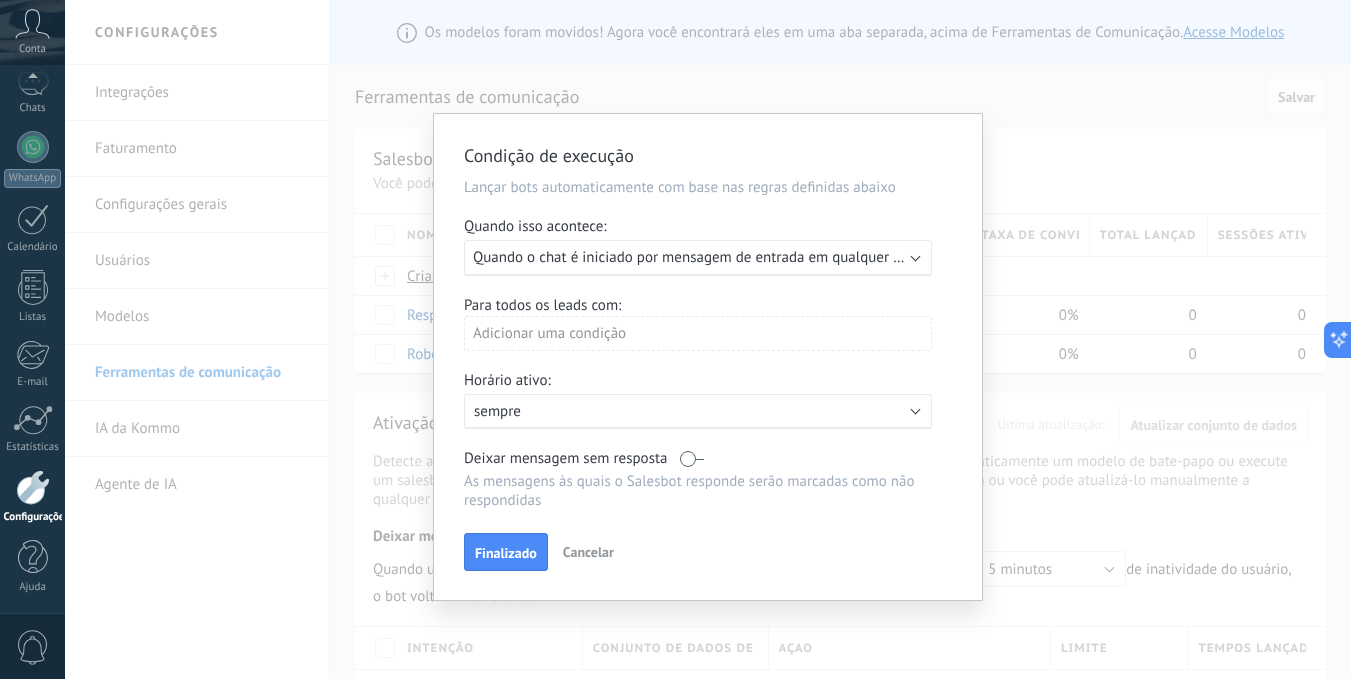 click on "Executar:  Quando o chat é iniciado por mensagem de entrada em qualquer canal" at bounding box center (698, 258) 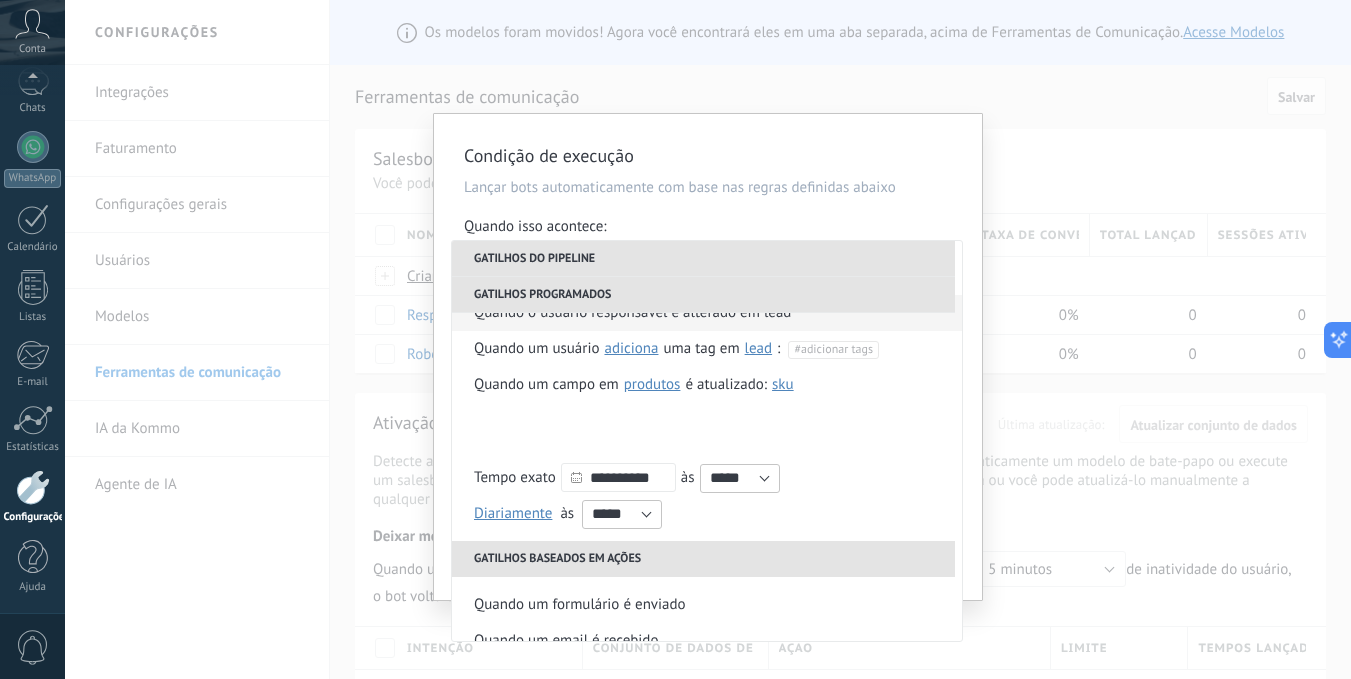 scroll, scrollTop: 292, scrollLeft: 0, axis: vertical 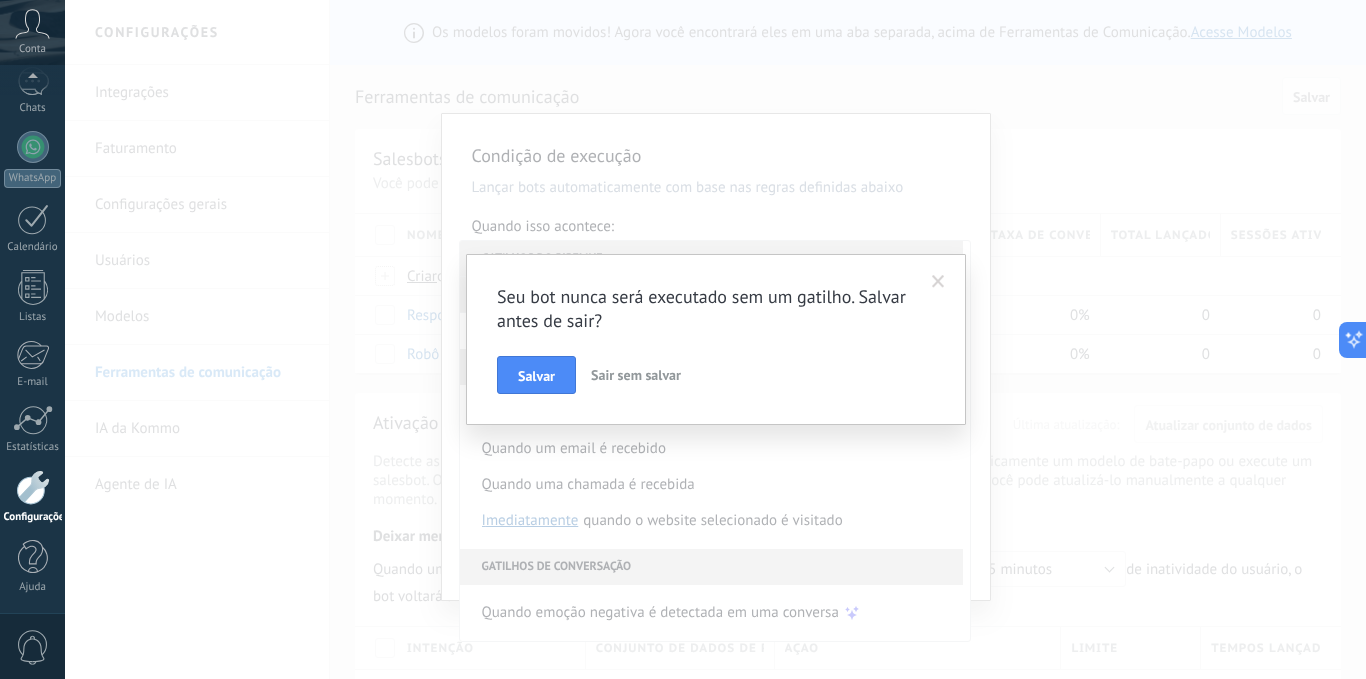 click on "Sair sem salvar" at bounding box center [636, 375] 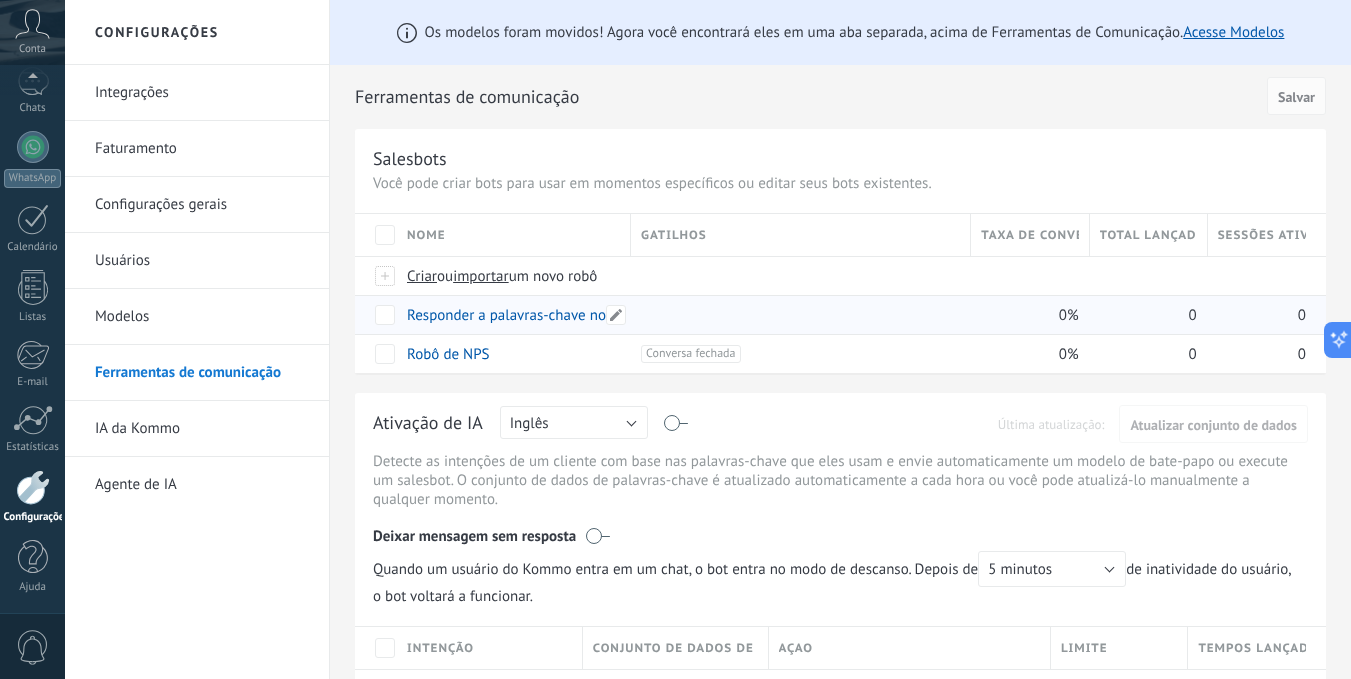click on "Responder a palavras-chave nos comentários" at bounding box center [551, 315] 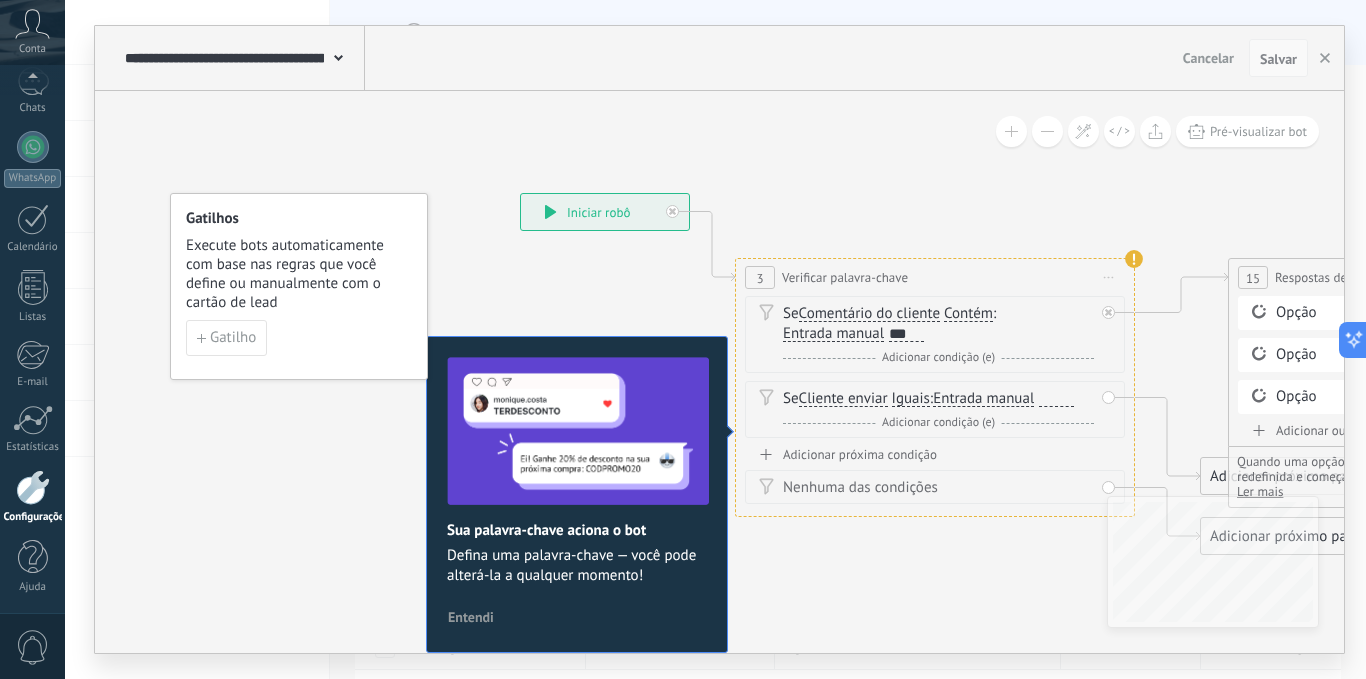 click on "Salvar" at bounding box center [1278, 59] 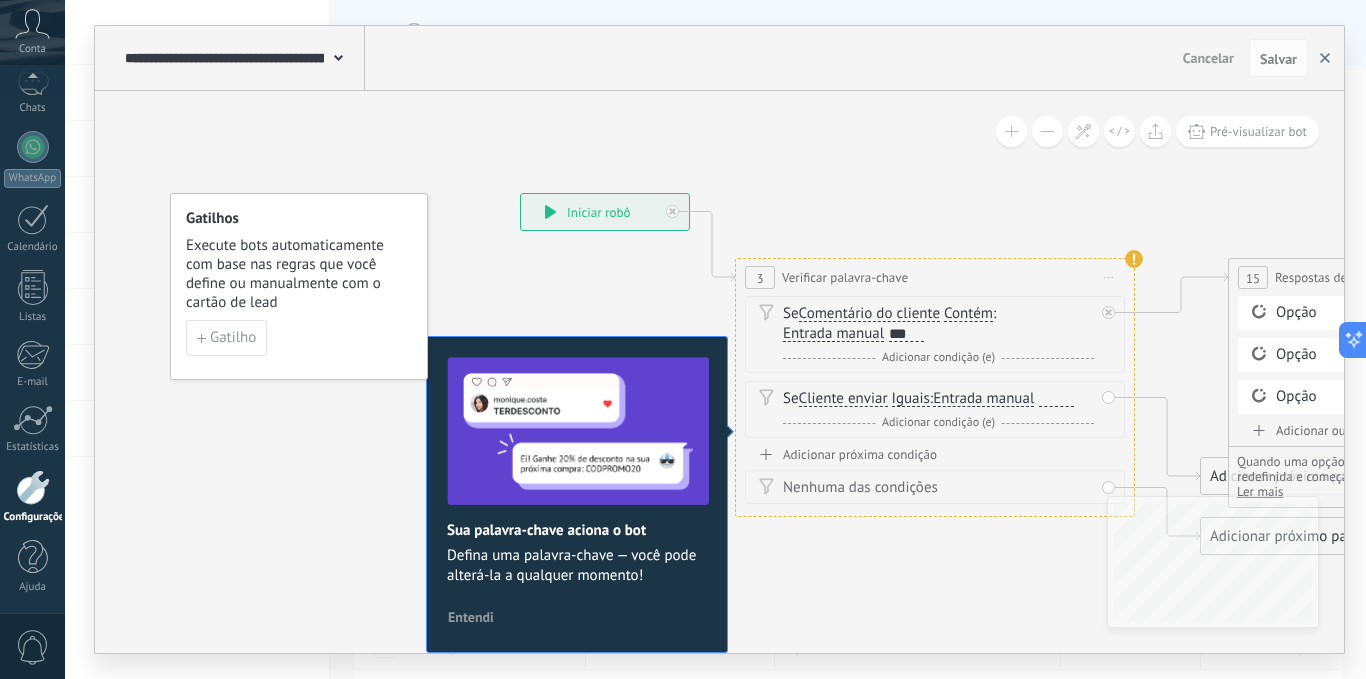 drag, startPoint x: 1322, startPoint y: 59, endPoint x: 1321, endPoint y: 77, distance: 18.027756 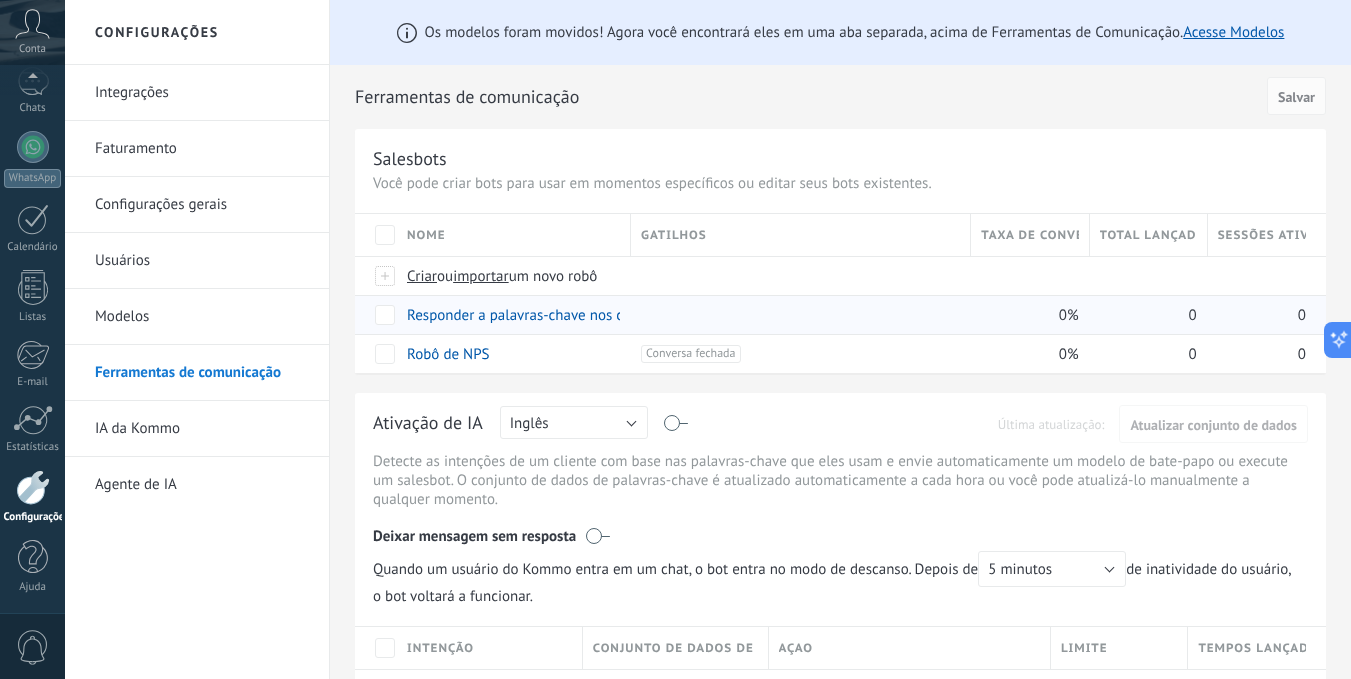 click on "0" at bounding box center [1144, 315] 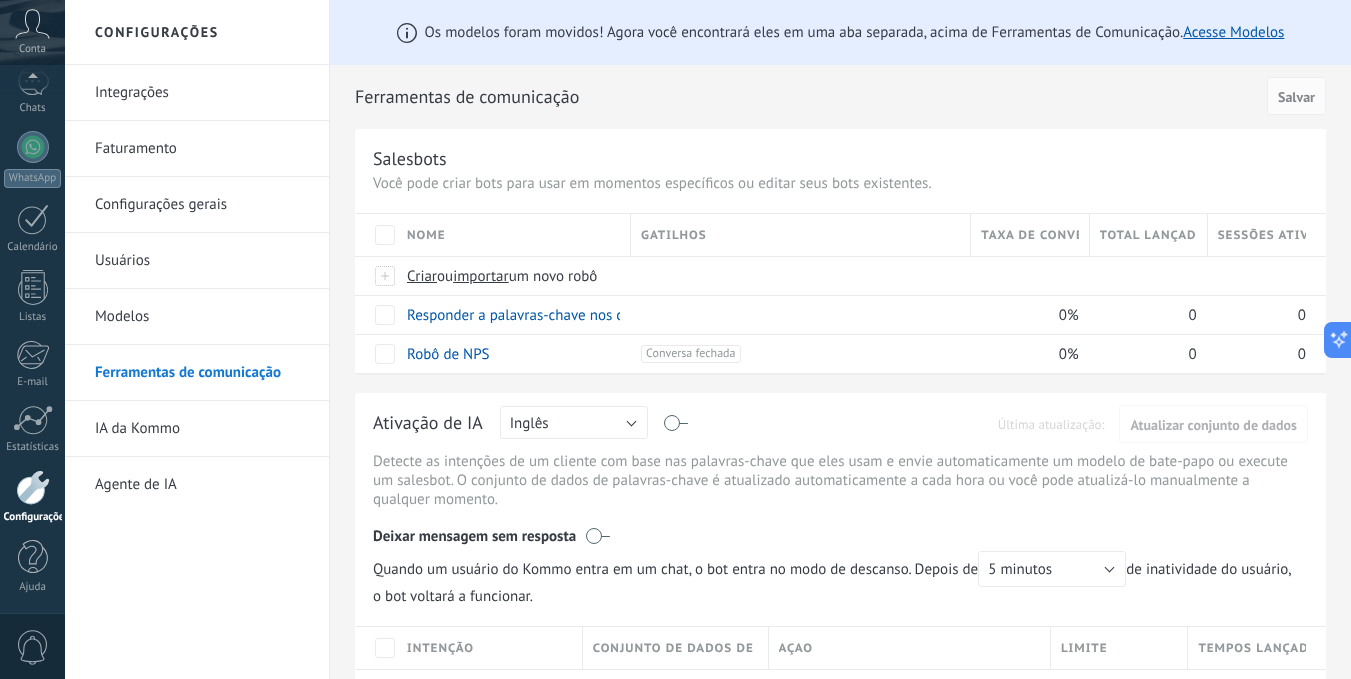 scroll, scrollTop: 100, scrollLeft: 0, axis: vertical 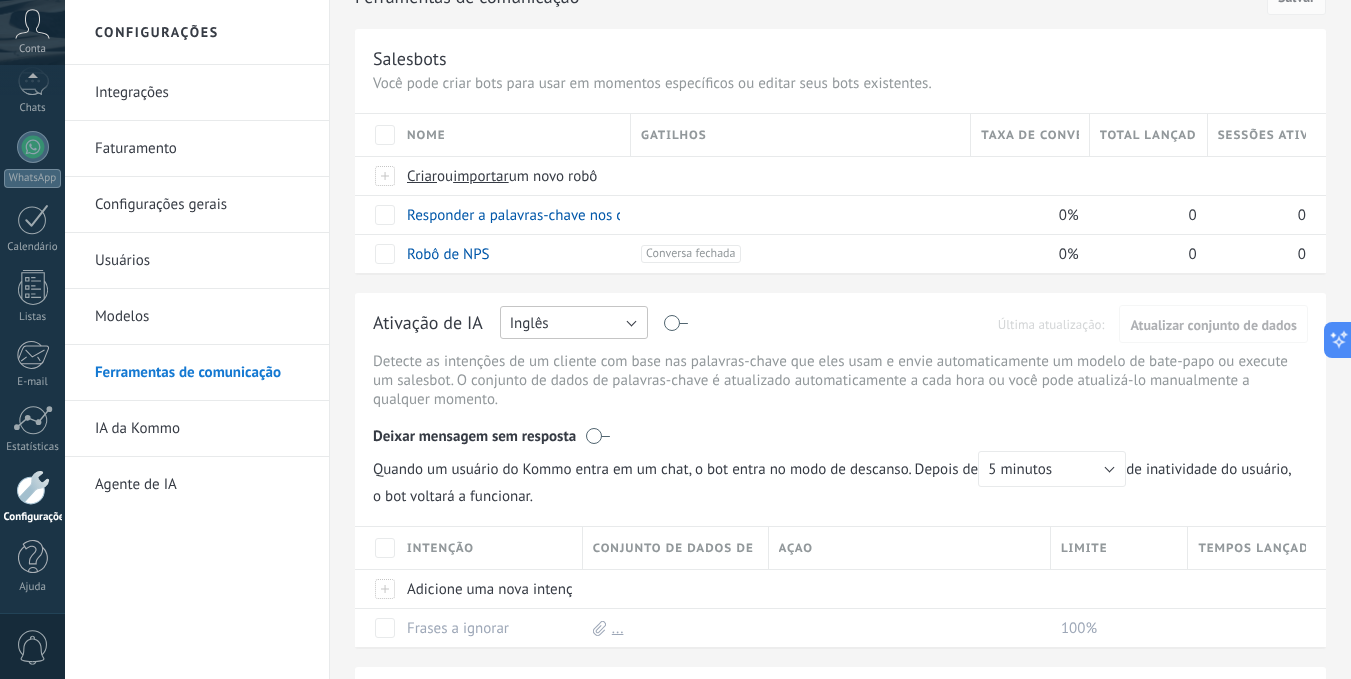 click on "Inglês" at bounding box center [574, 322] 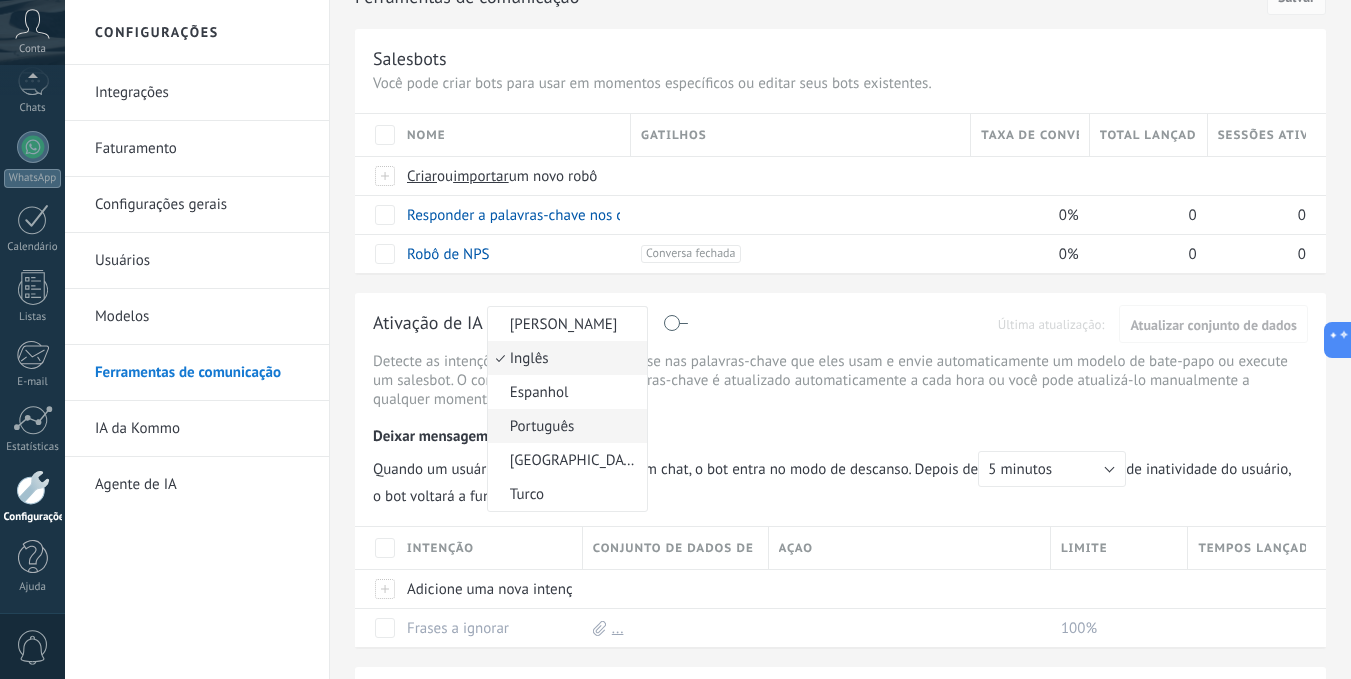 click on "Português" at bounding box center (564, 426) 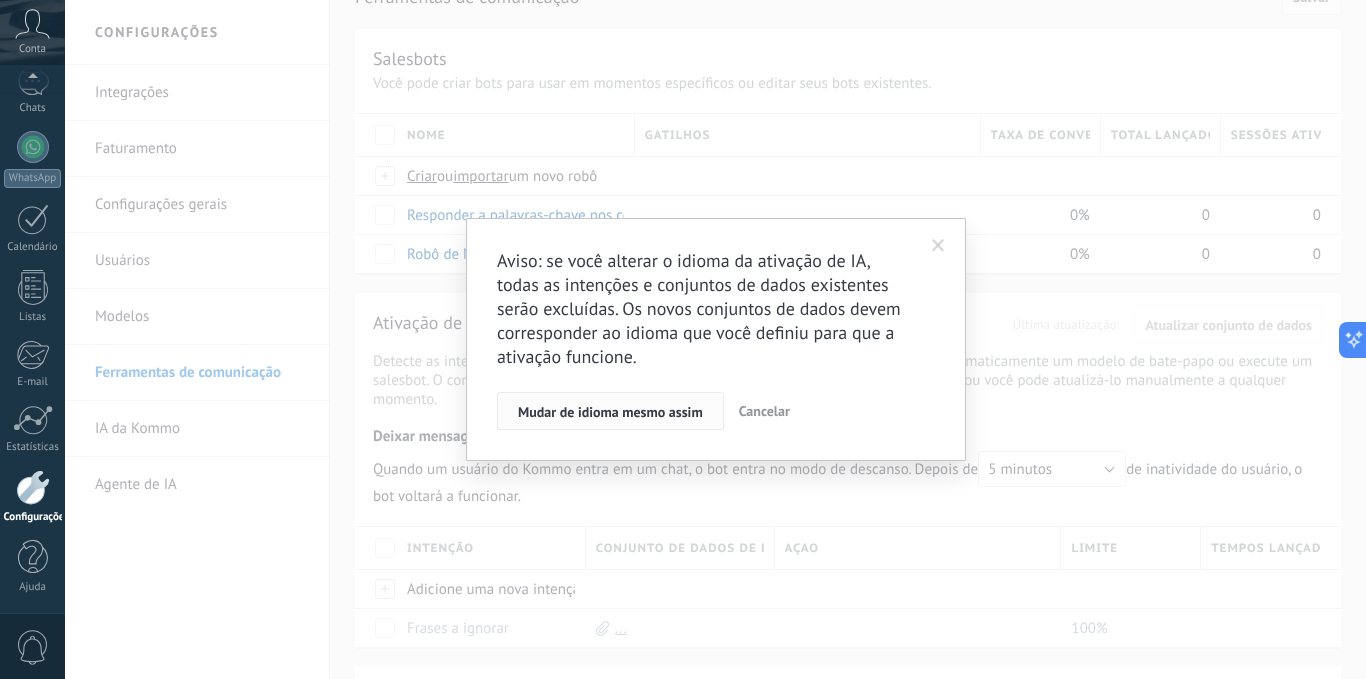 click on "Mudar de idioma mesmo assim" at bounding box center (610, 412) 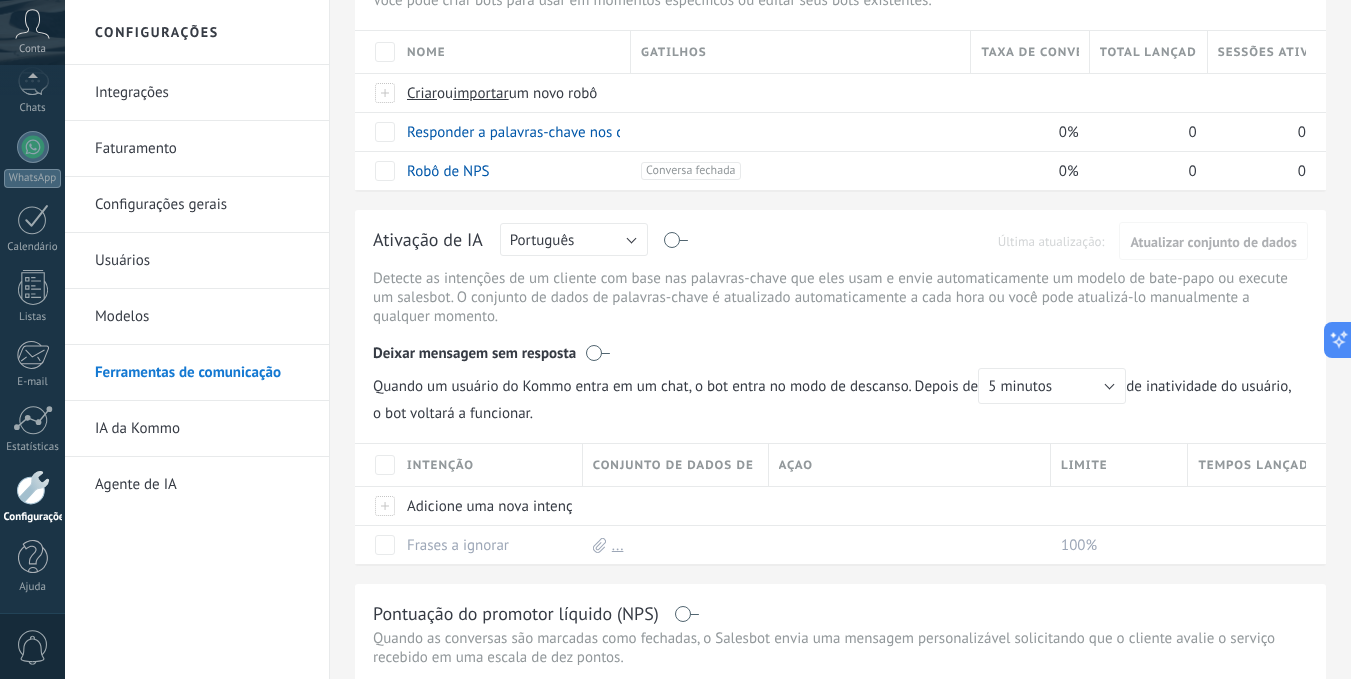 scroll, scrollTop: 0, scrollLeft: 0, axis: both 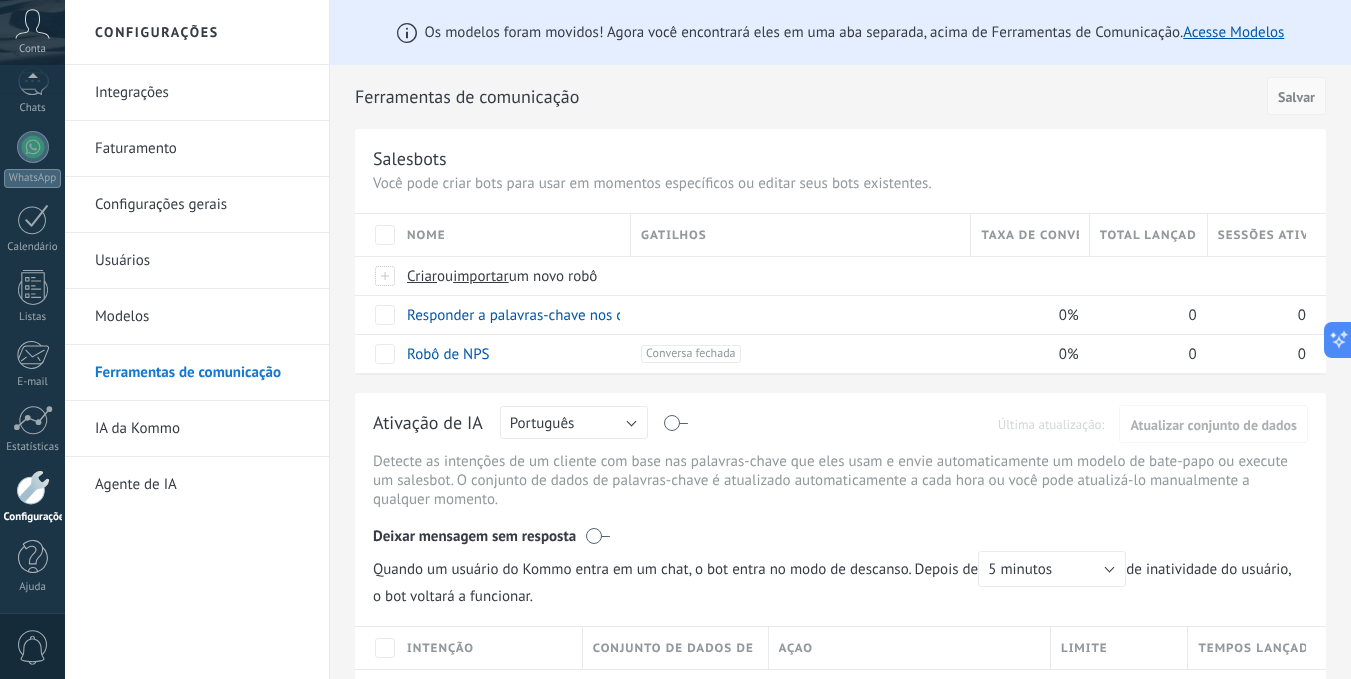 click on "Salvar" at bounding box center (1296, 96) 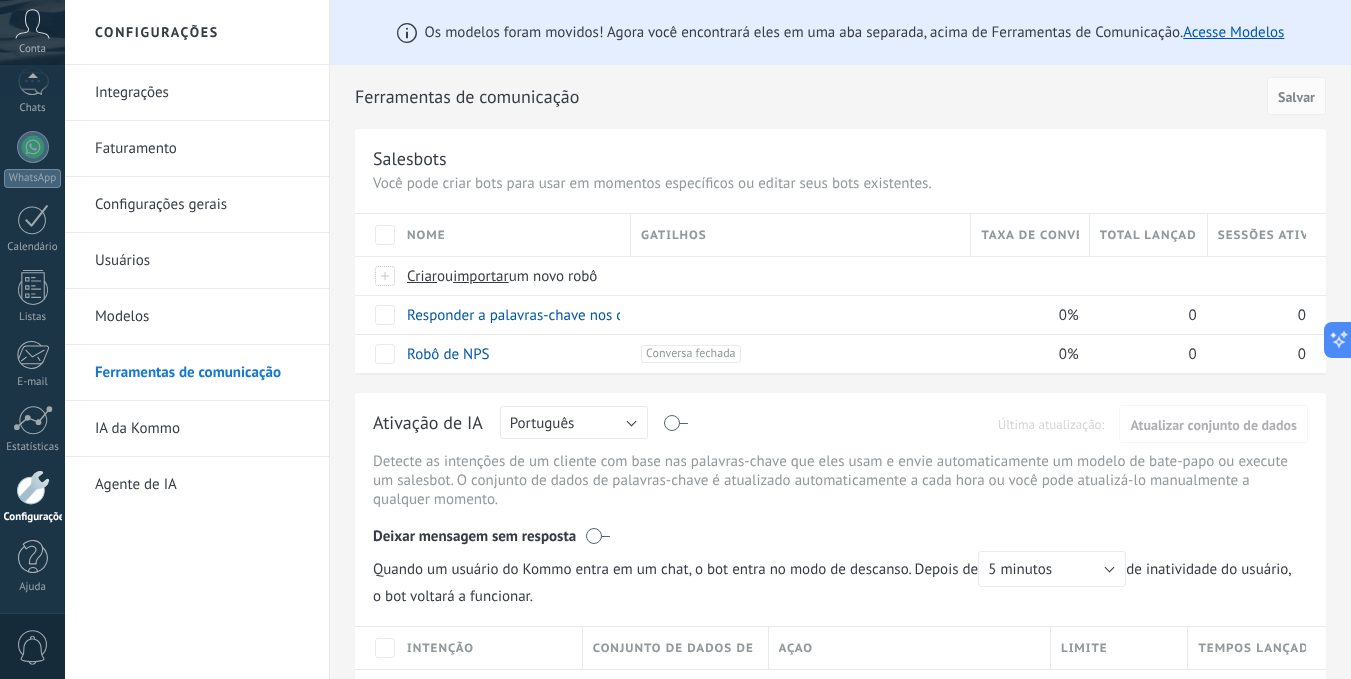click on "Integrações" at bounding box center [202, 93] 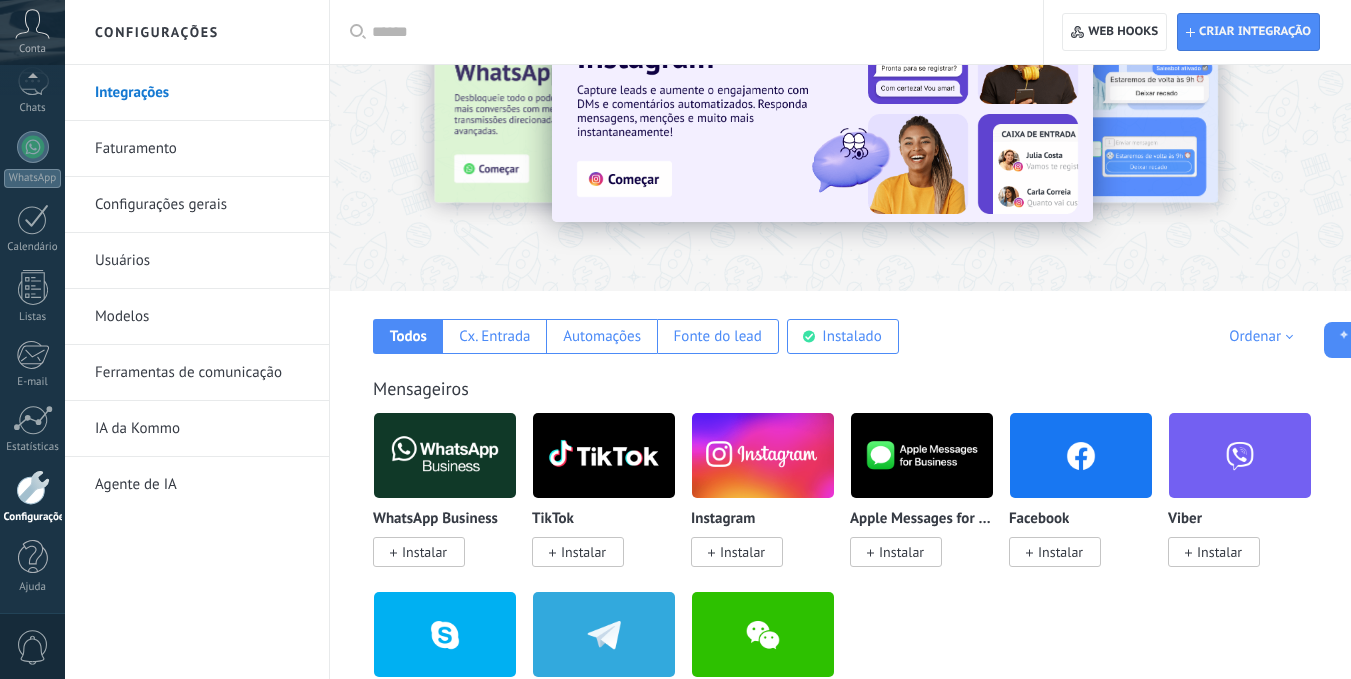 scroll, scrollTop: 200, scrollLeft: 0, axis: vertical 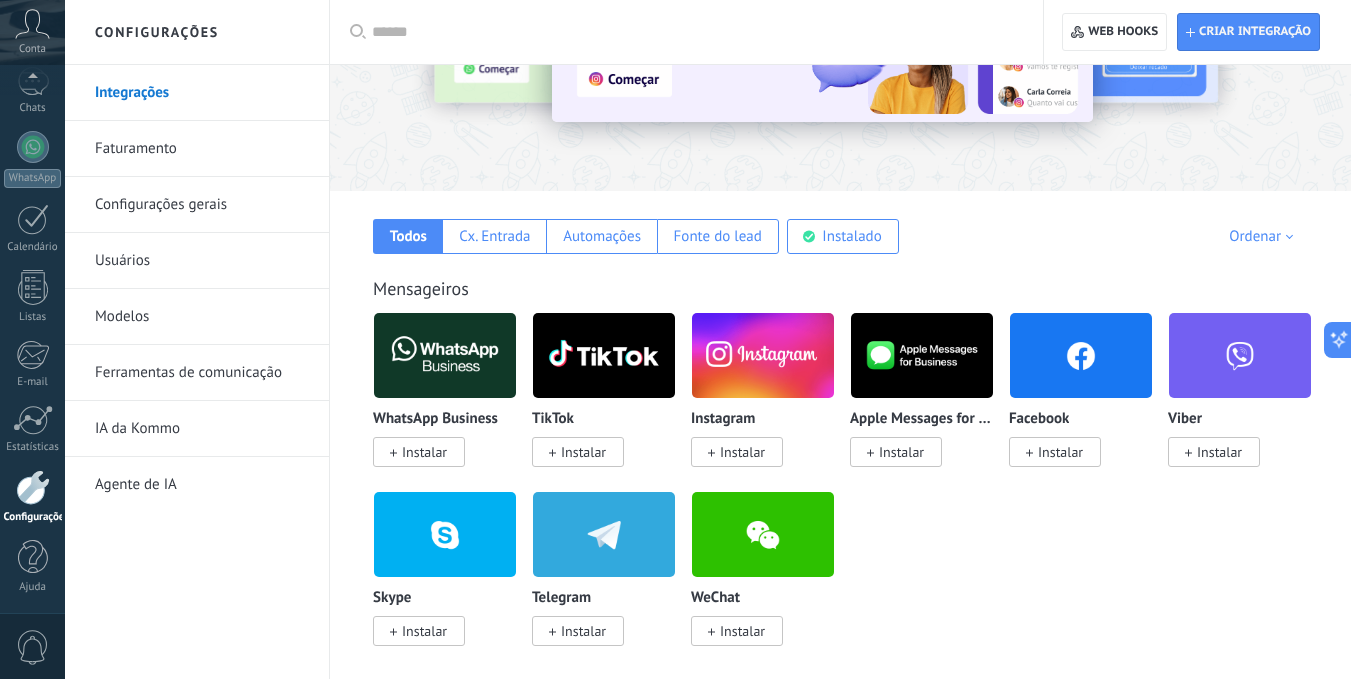 click on "Instalar" at bounding box center [742, 452] 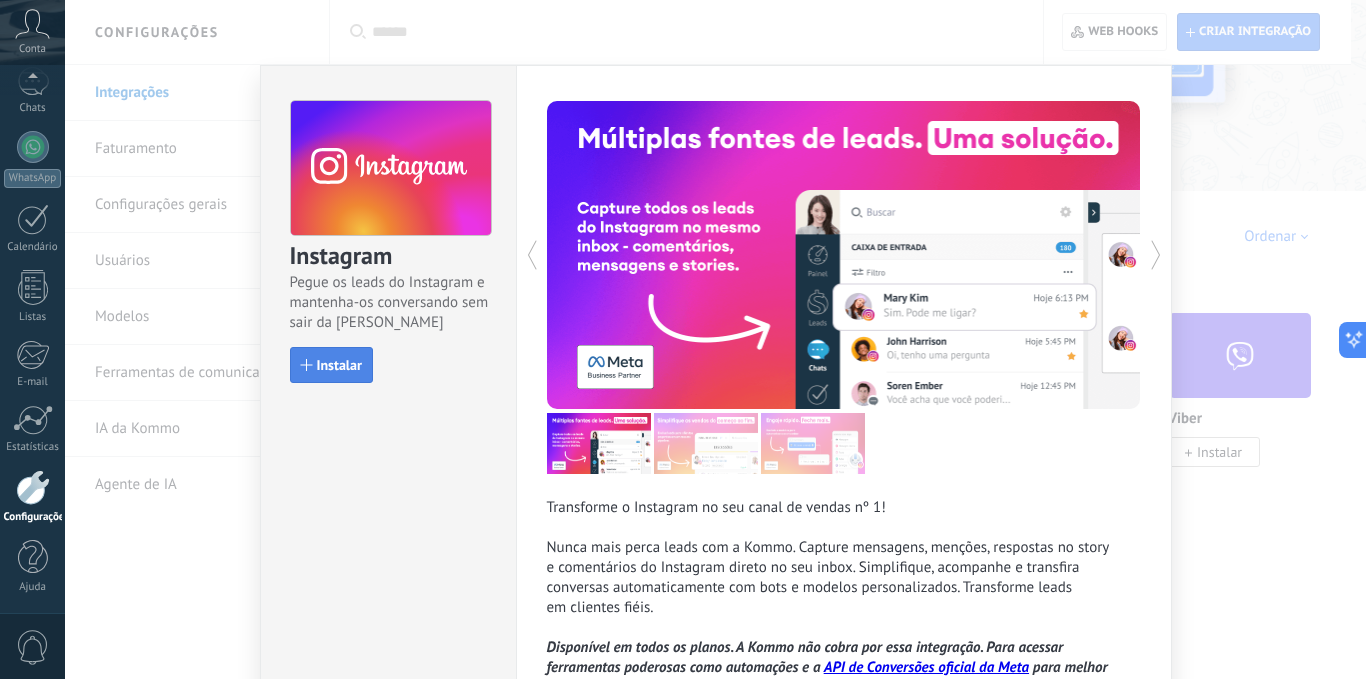 click on "Instalar" at bounding box center [331, 365] 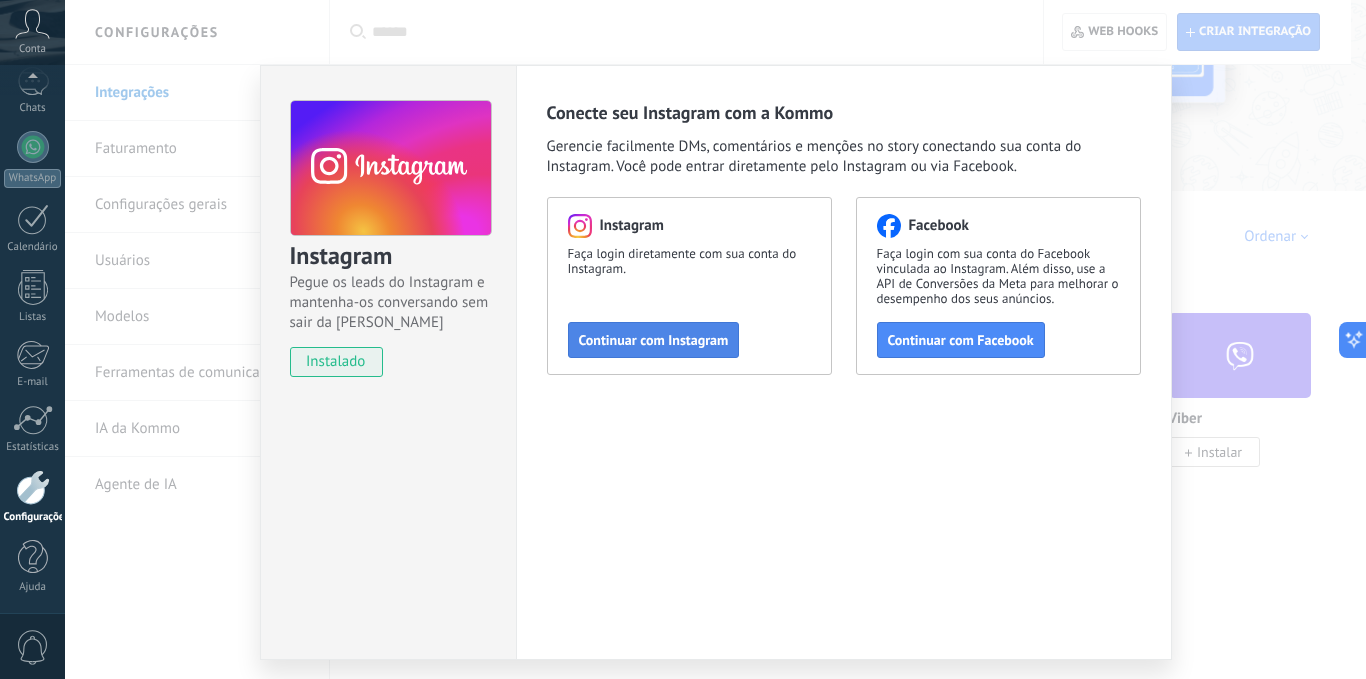 click on "Continuar com Instagram" at bounding box center (654, 340) 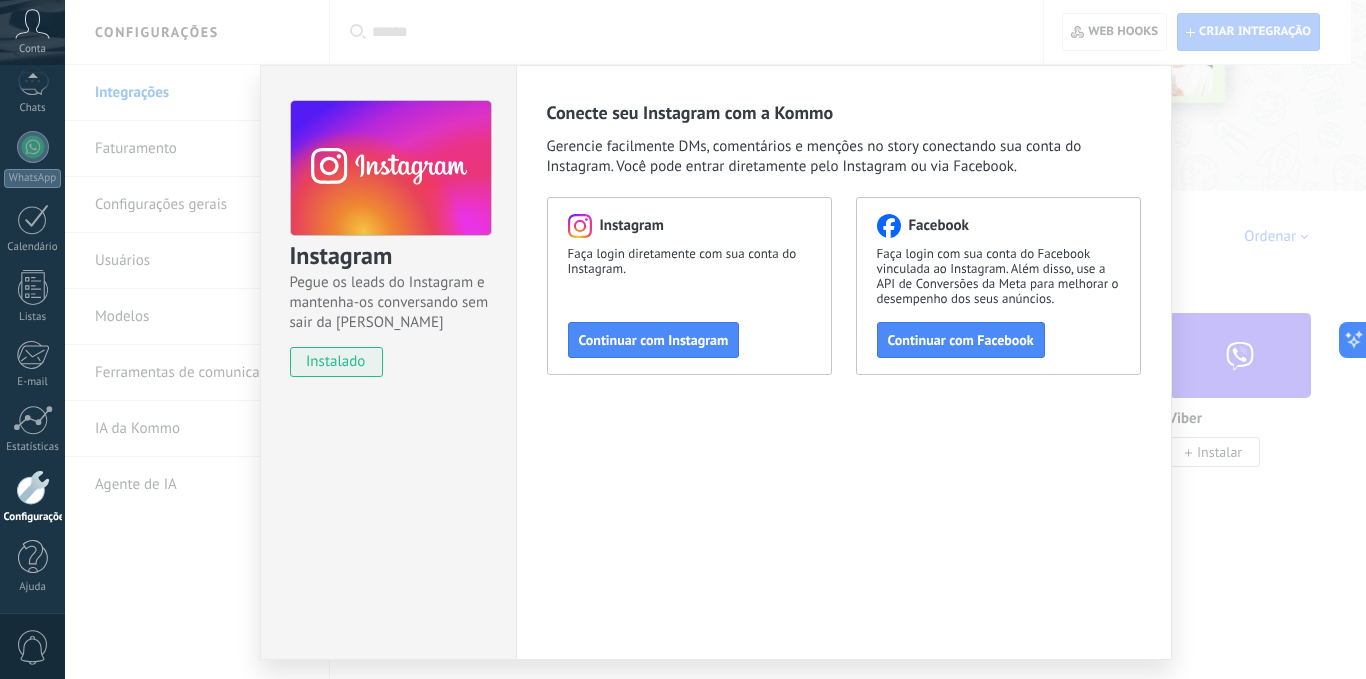click on "Instagram Pegue os leads do Instagram e mantenha-os conversando sem sair da Kommo instalado Conecte seu Instagram com a Kommo Gerencie facilmente DMs, comentários e menções no story conectando sua conta do Instagram. Você pode entrar diretamente pelo Instagram ou via Facebook. Instagram Faça login diretamente com sua conta do Instagram. Continuar com Instagram Facebook Faça login com sua conta do Facebook vinculada ao Instagram. Além disso, use a API de Conversões da Meta para melhorar o desempenho dos seus anúncios. Continuar com Facebook" at bounding box center (715, 339) 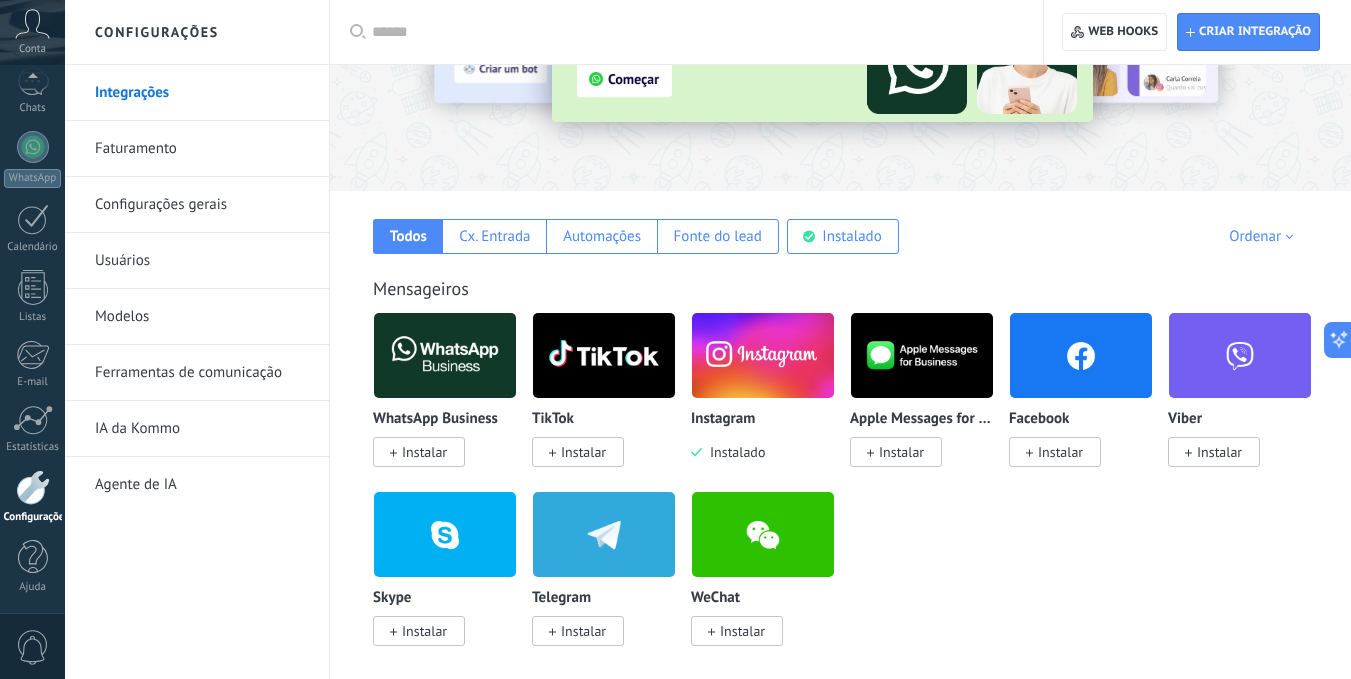 click at bounding box center [763, 355] 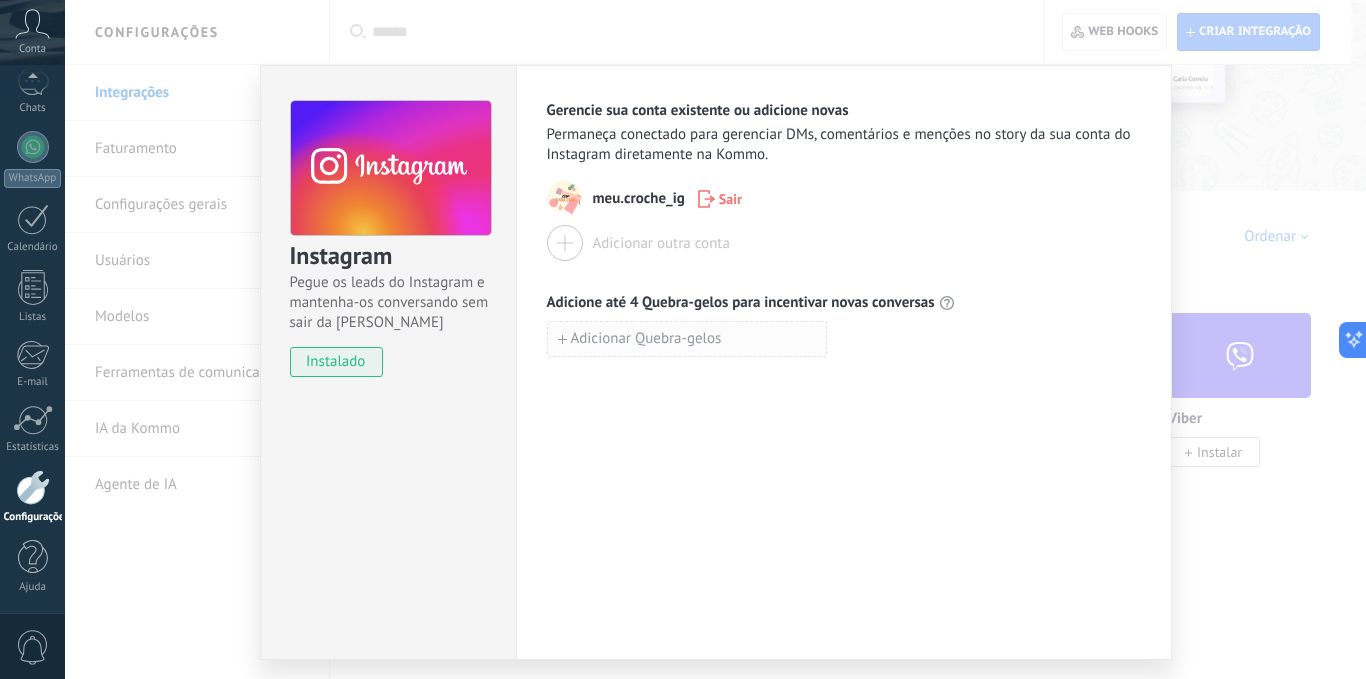 click on "Adicionar Quebra-gelos" at bounding box center [646, 339] 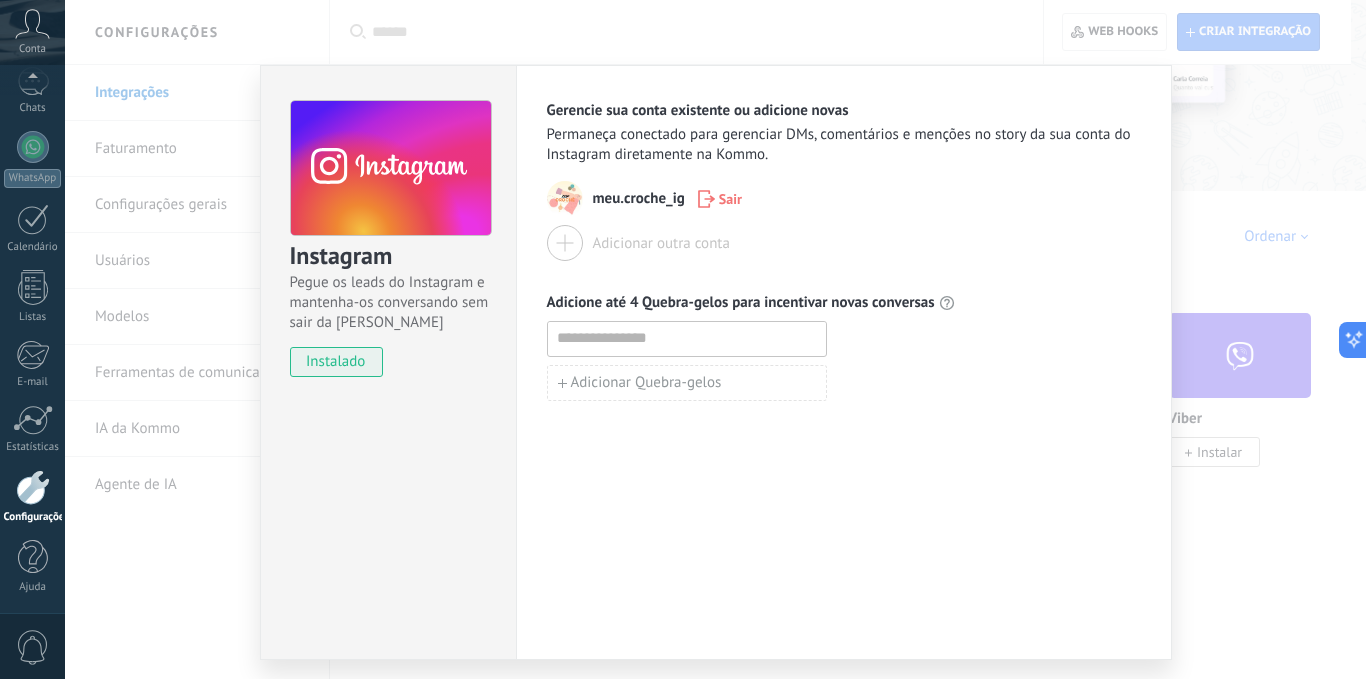 click on "Gerencie sua conta existente ou adicione novas Permaneça conectado para gerenciar DMs, comentários e menções no story da sua conta do Instagram diretamente na Kommo. meu.croche_ig Sair Adicionar outra conta Adicione até 4 Quebra-gelos para incentivar novas conversas Adicionar Quebra-gelos" at bounding box center (844, 362) 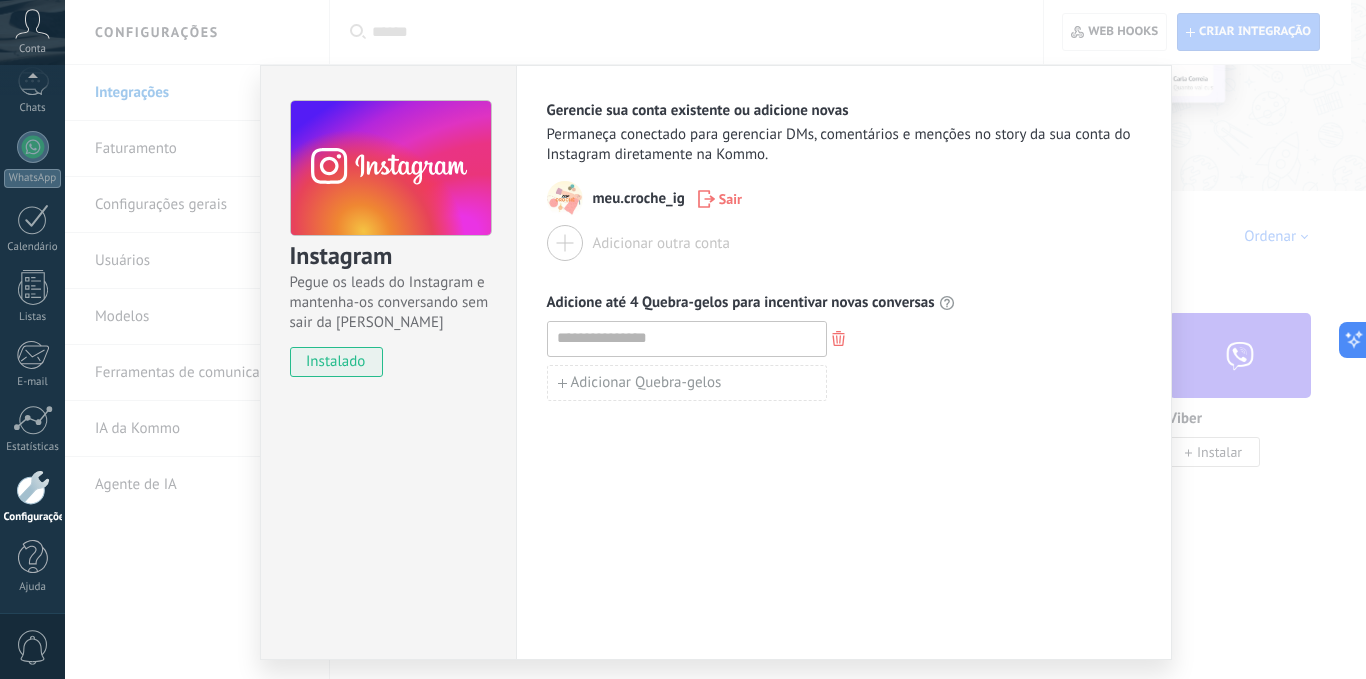 click at bounding box center [687, 339] 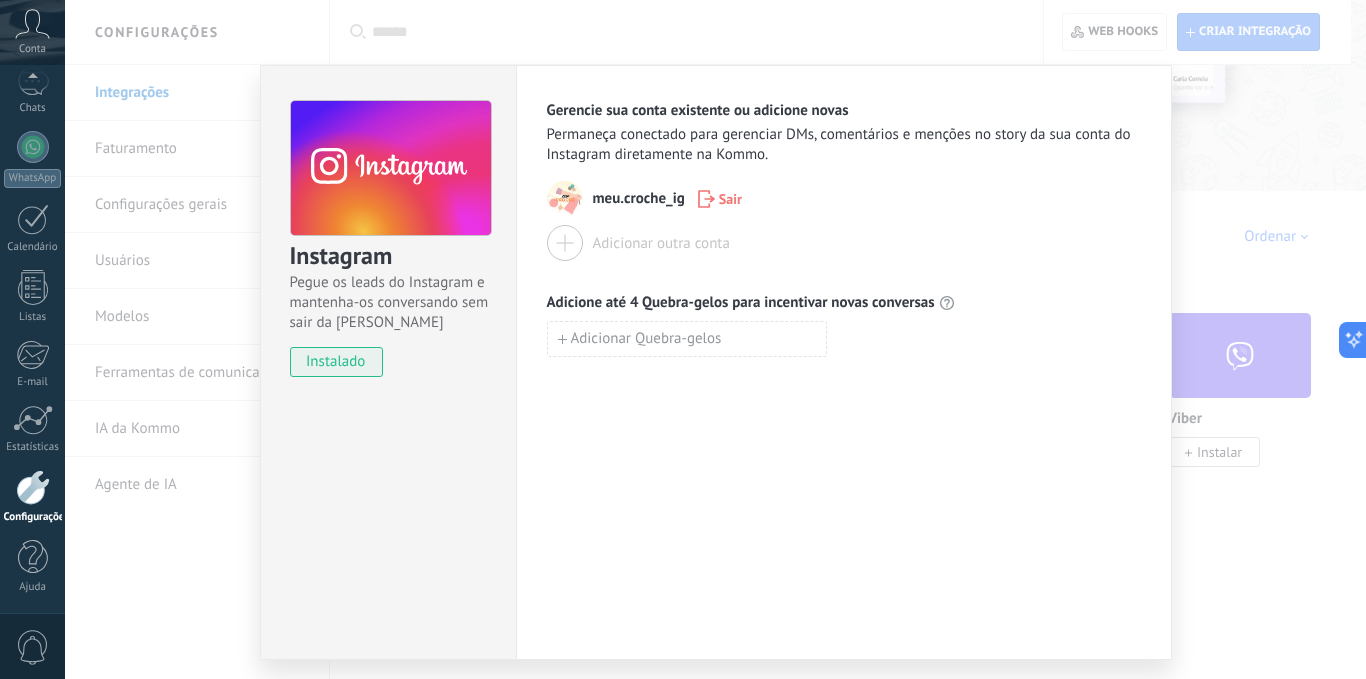 click on "Instagram Pegue os leads do Instagram e mantenha-os conversando sem sair da Kommo instalado [PERSON_NAME] sua conta existente ou adicione novas Permaneça conectado para gerenciar DMs, comentários e menções no story da sua conta do Instagram diretamente na Kommo. meu.croche_ig Sair Adicionar outra conta Adicione até 4 Quebra-gelos para incentivar novas conversas Adicionar Quebra-gelos" at bounding box center (715, 339) 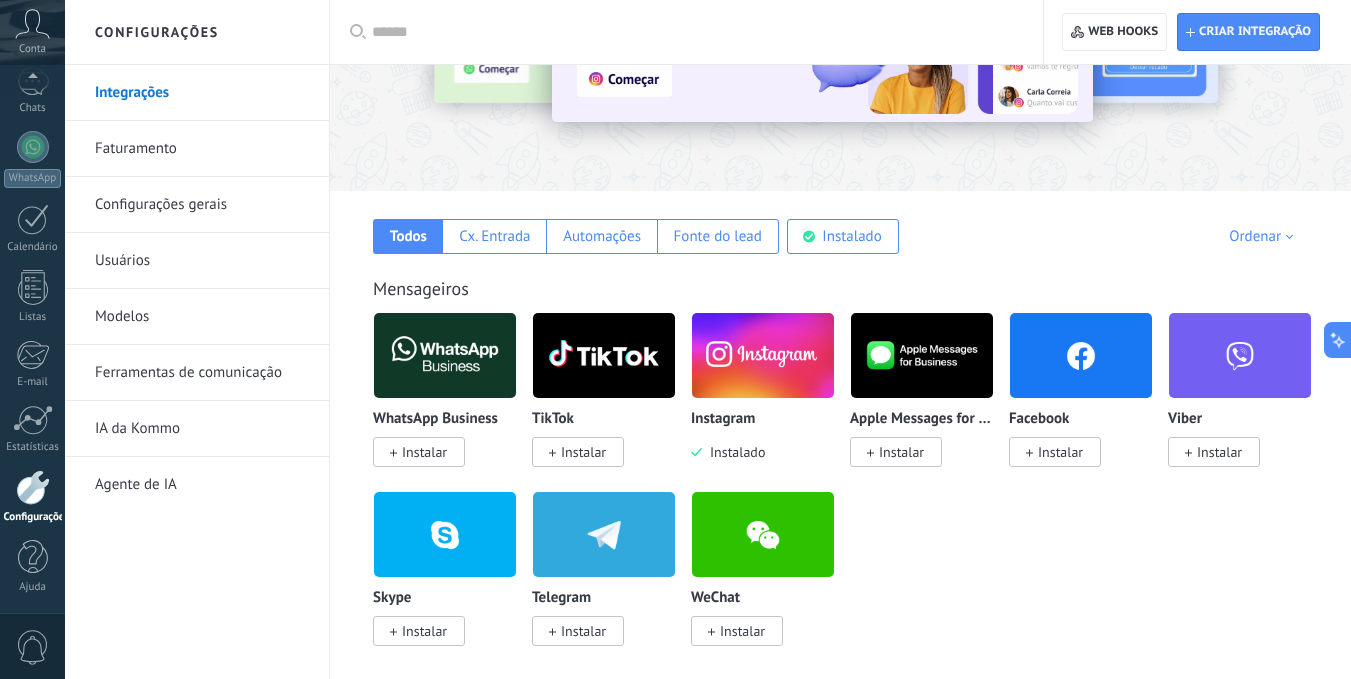 click on "Modelos" at bounding box center (202, 317) 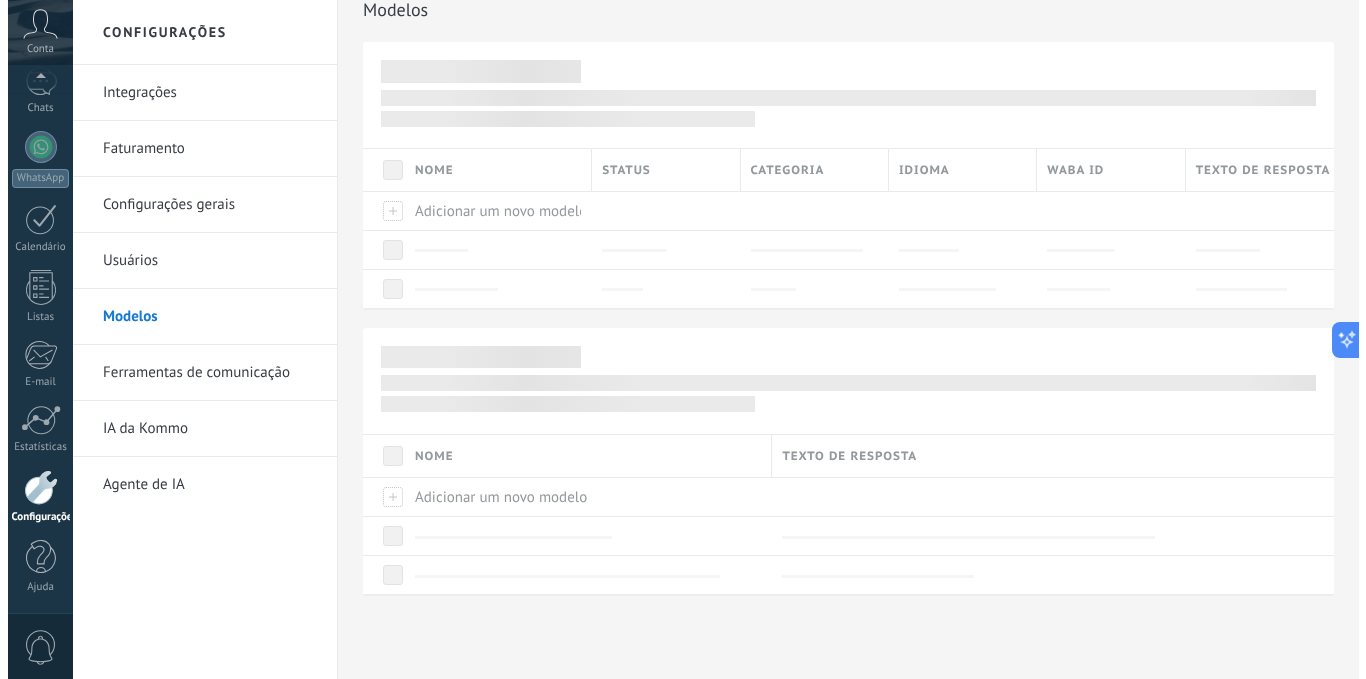 scroll, scrollTop: 0, scrollLeft: 0, axis: both 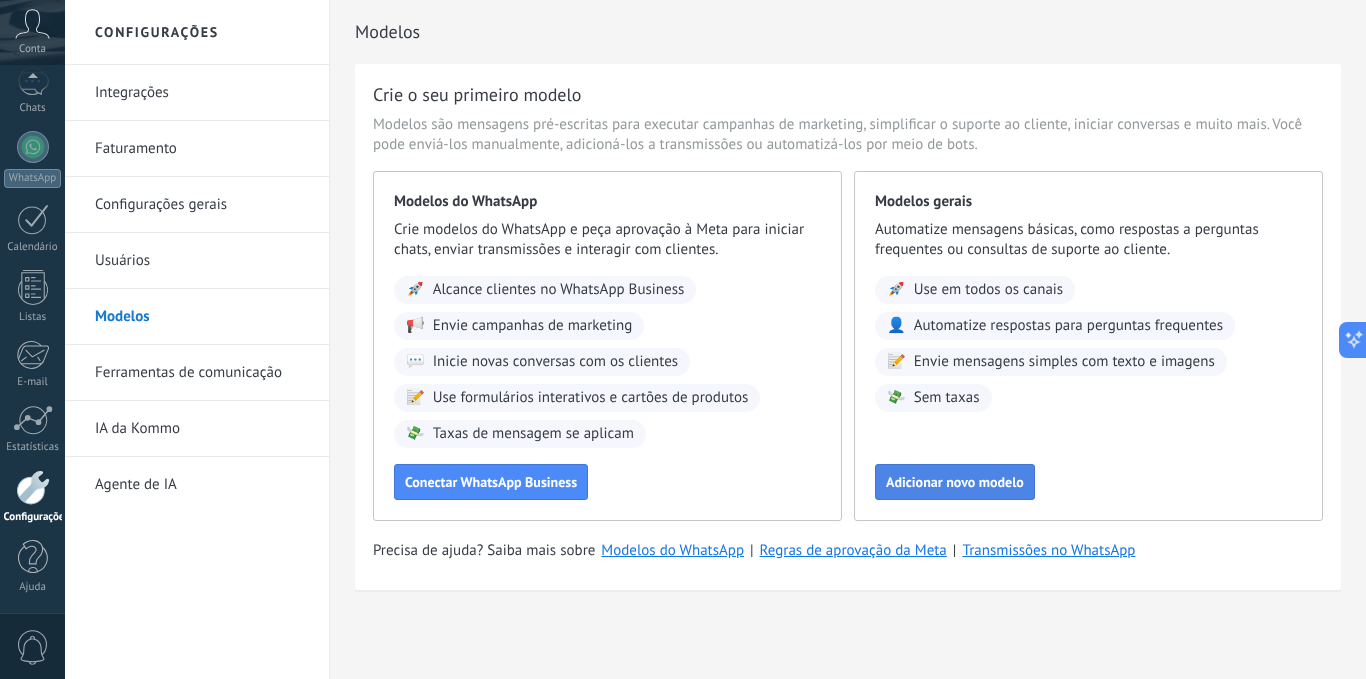 click on "Adicionar novo modelo" at bounding box center [955, 482] 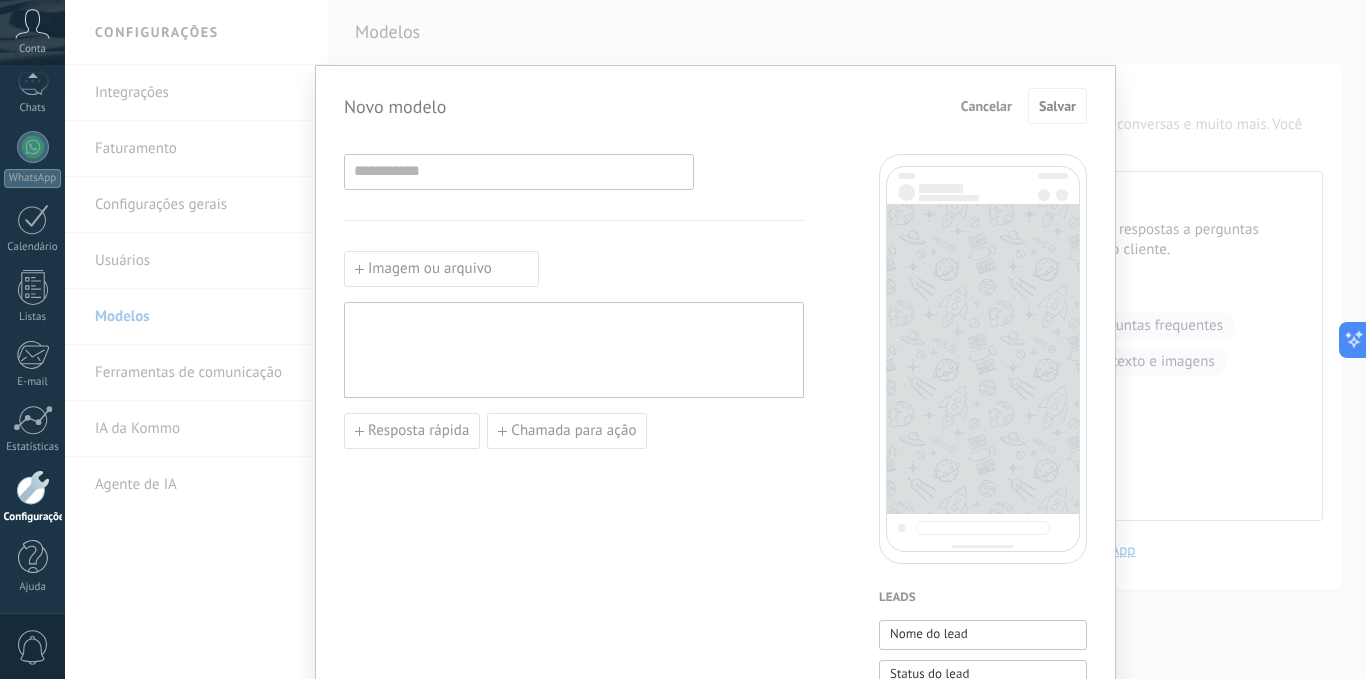 click on "Novo modelo Cancelar Salvar Imagem ou arquivo Resposta rápida Chamada para ação Leads Nome do lead Status do lead Valor de venda Lead URL do portal do cliente Lead usuário responsável (Email) Lead ID Lead usuário responsável Lead telefone de usuário responsável Lead usuário responsável (ID) Lead utm_content Lead utm_medium Lead utm_campaign Lead utm_source Lead utm_term Lead utm_referrer Lead referrer Lead gclientid Lead gclid Lead fbclid Contatos Nome de contato Primeiro nome Sobrenome Contato ID Contato usuário responsável Contato telefone de usuário responsável Contato usuário responsável (ID) Contato usuário responsável (Email) Contato telefone (Tel. comercial) Contato telefone (Comercial direto) Contato telefone (Celular) Contato telefone (Faz) Contato telefone (Casa) Contato telefone (Outros) Contato e-mail (E-mail comercial) Contato e-mail (Email privado) Contato e-mail (Outro email) Contato telefone Contato e-mail Contato posição Empresas Nome da empresa Empresa ID Empresa e-mail" at bounding box center (715, 339) 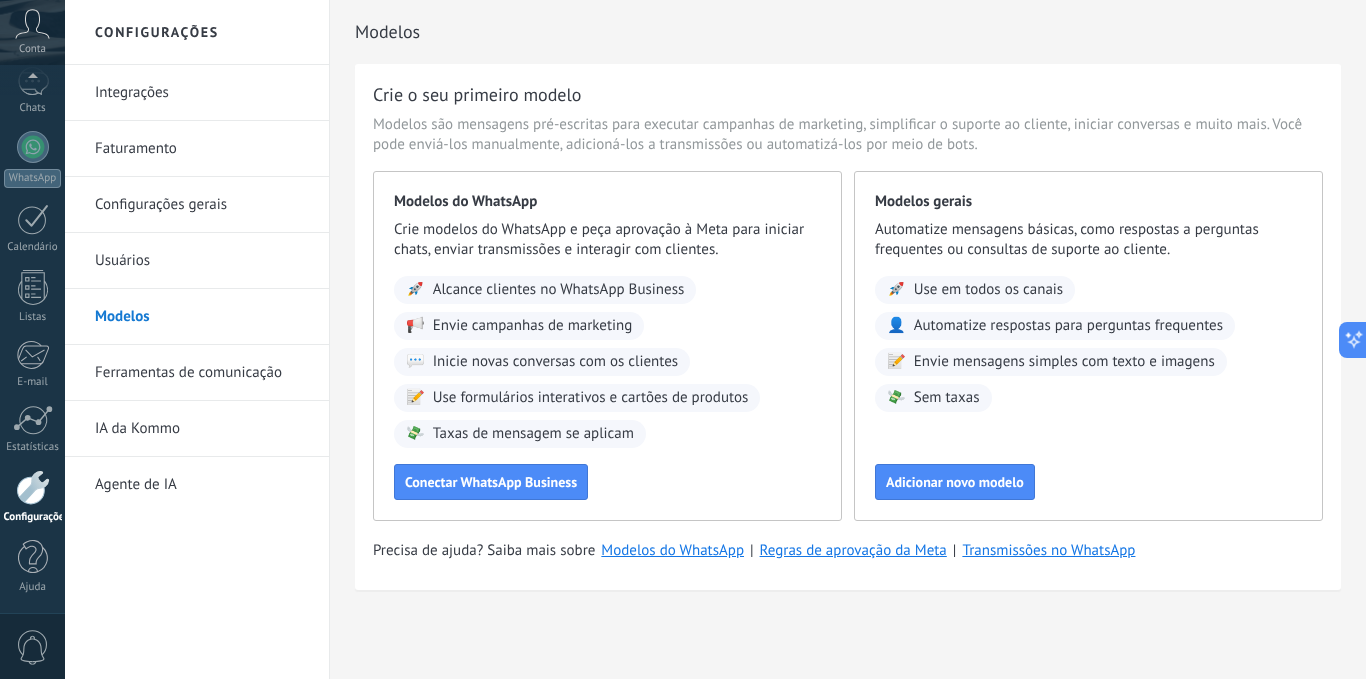 click on "Ferramentas de comunicação" at bounding box center (202, 373) 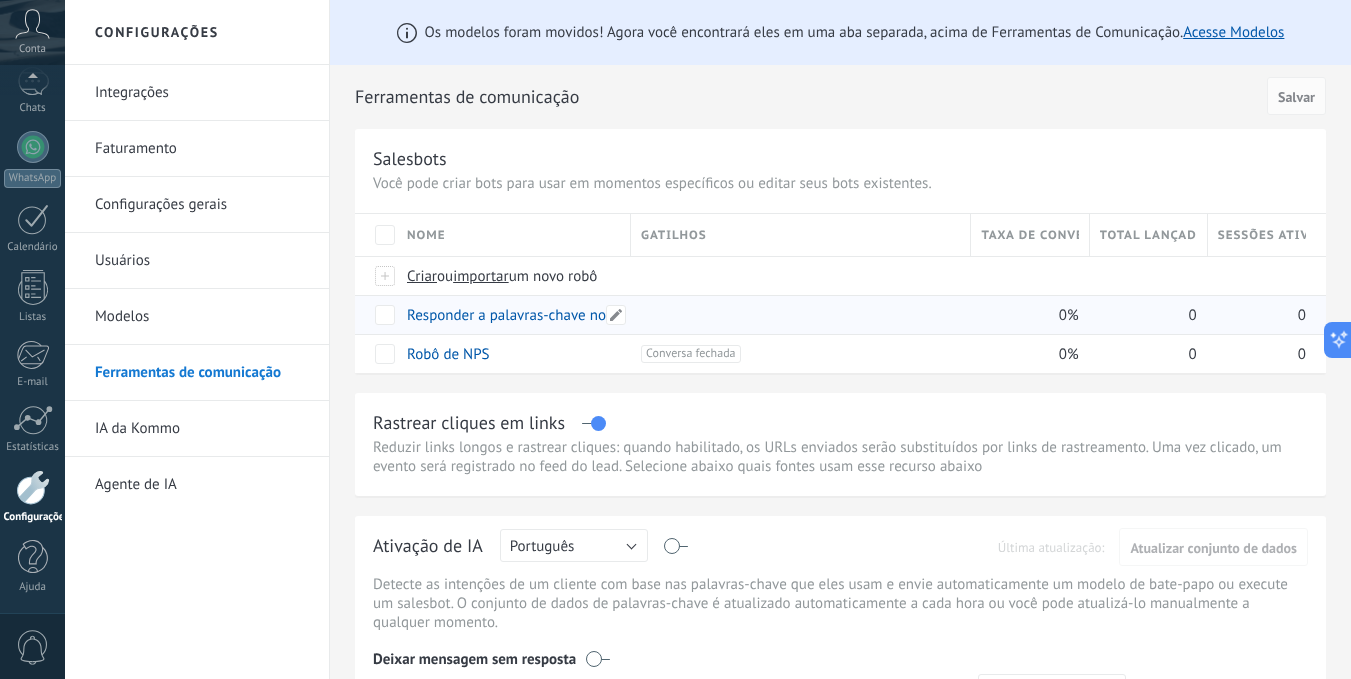 click on "Responder a palavras-chave nos comentários" at bounding box center [551, 315] 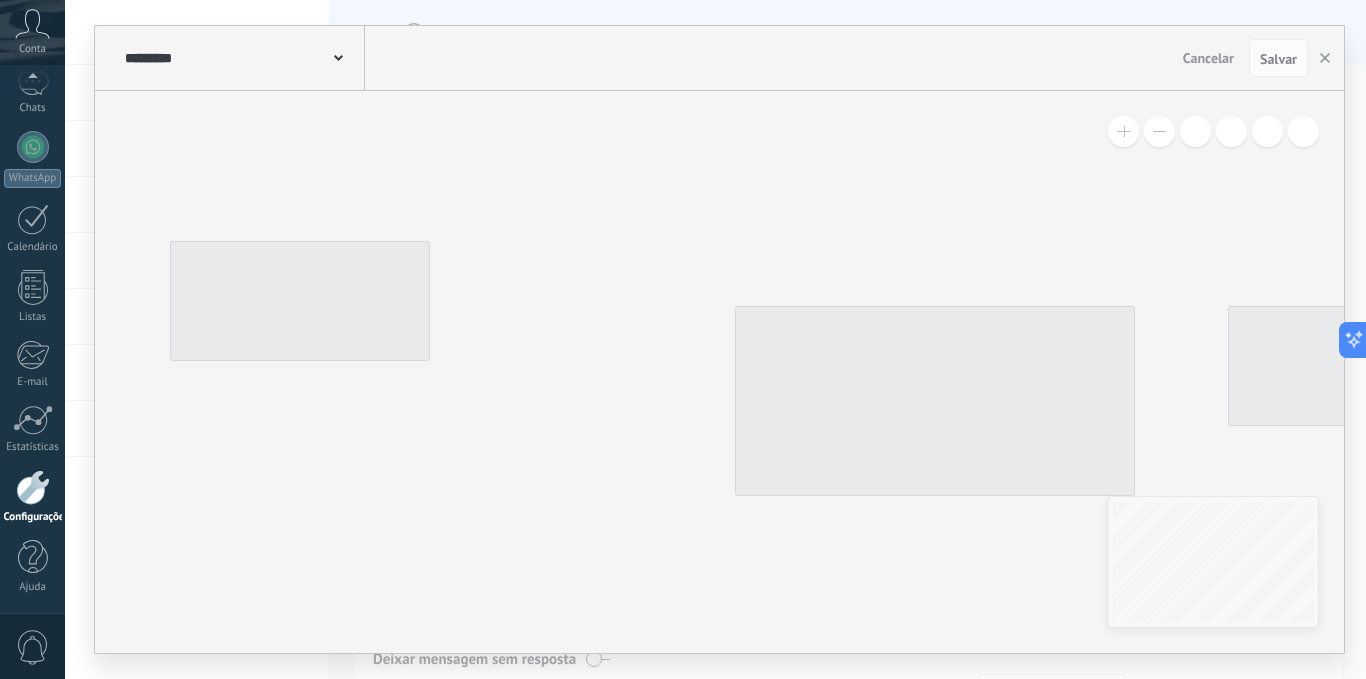 type on "**********" 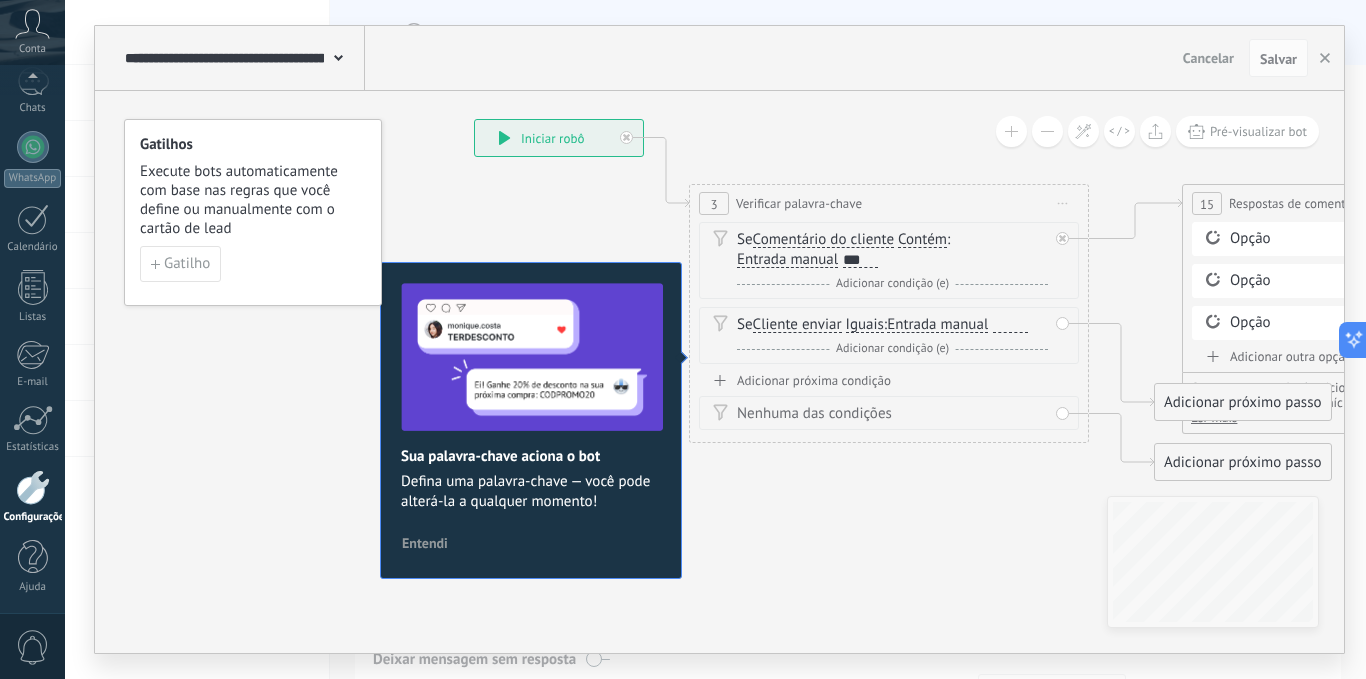 drag, startPoint x: 1029, startPoint y: 495, endPoint x: 353, endPoint y: 500, distance: 676.0185 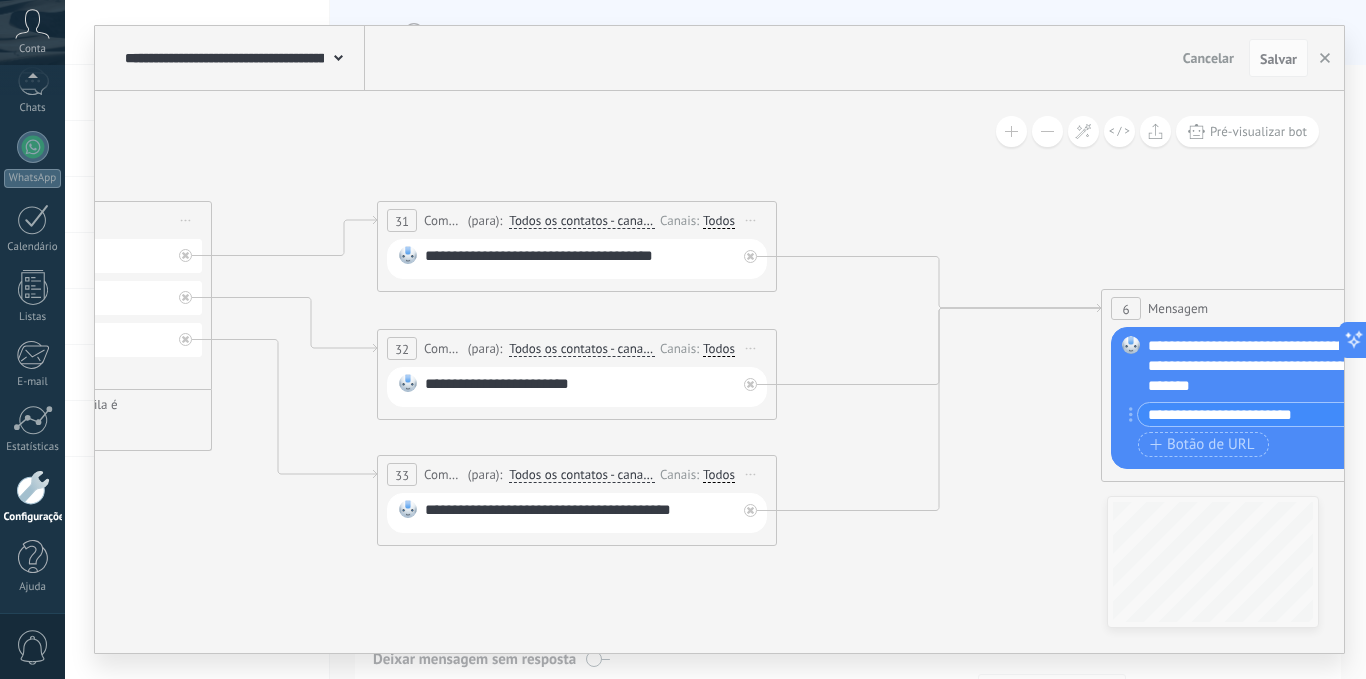 drag, startPoint x: 834, startPoint y: 514, endPoint x: 389, endPoint y: 462, distance: 448.0279 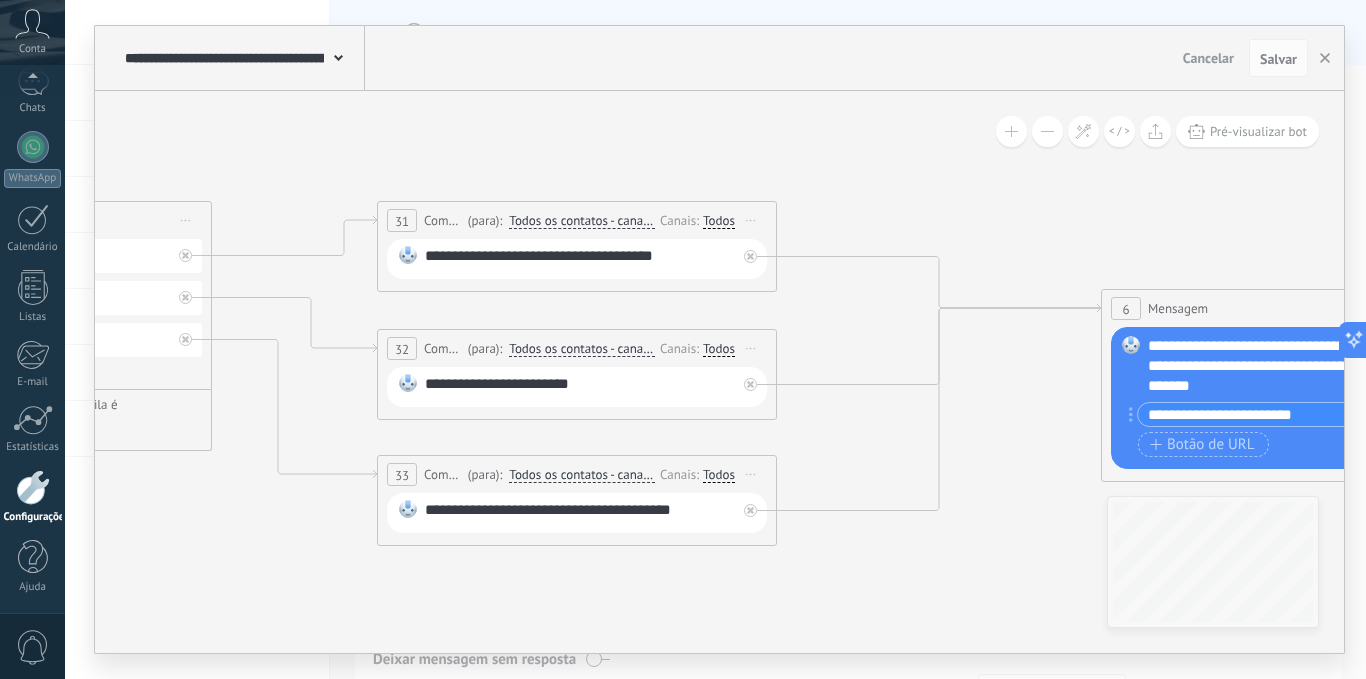 click 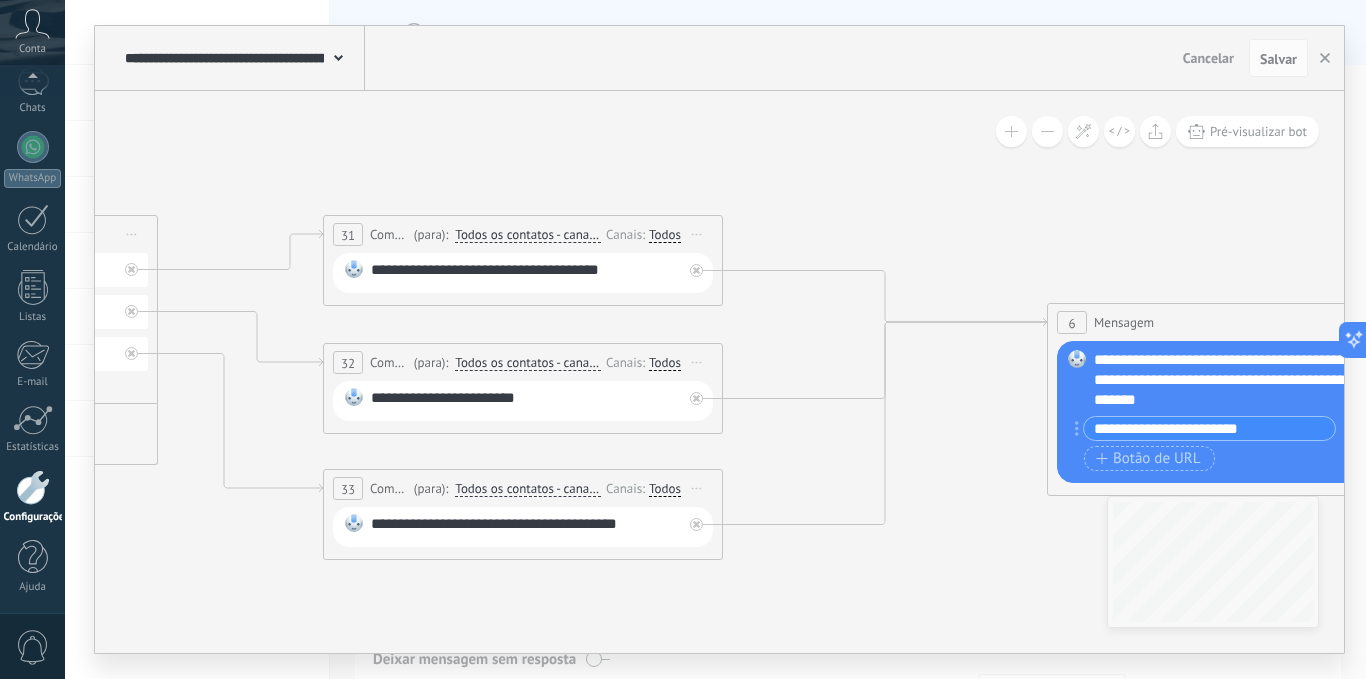 drag, startPoint x: 973, startPoint y: 488, endPoint x: 248, endPoint y: 417, distance: 728.46826 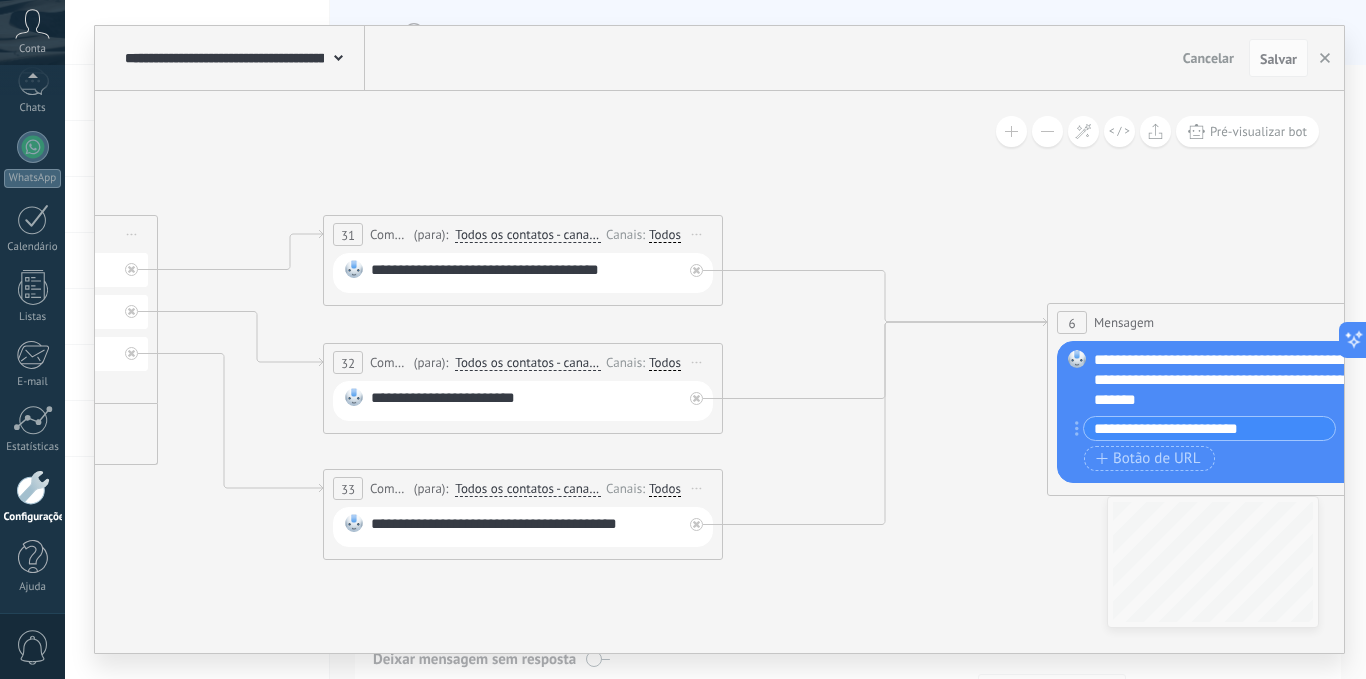 click 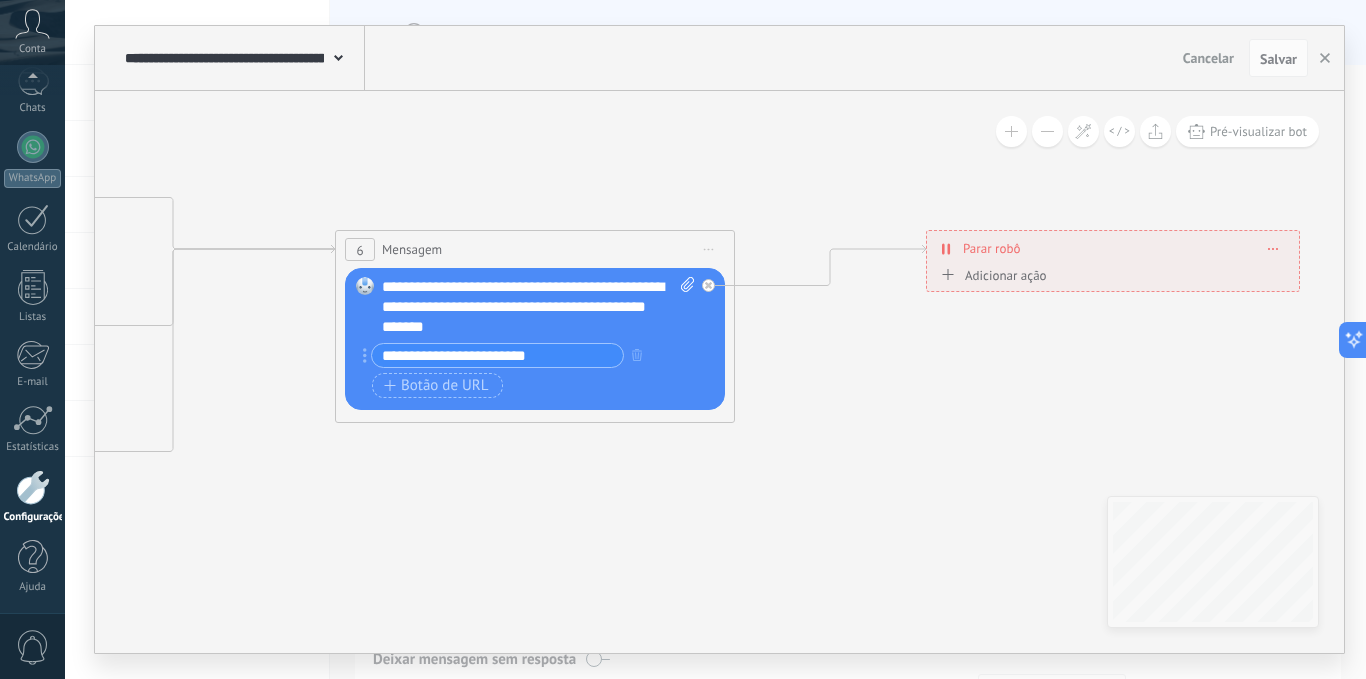 drag, startPoint x: 962, startPoint y: 527, endPoint x: 490, endPoint y: 510, distance: 472.30603 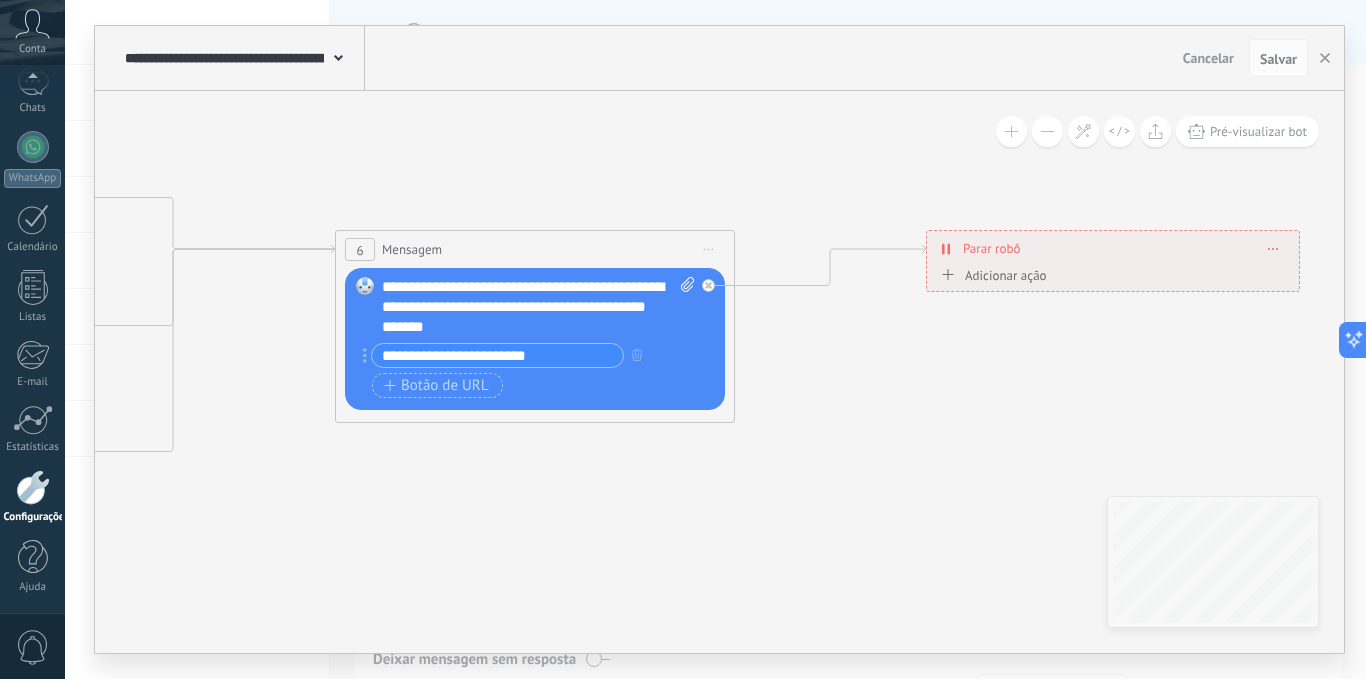 click 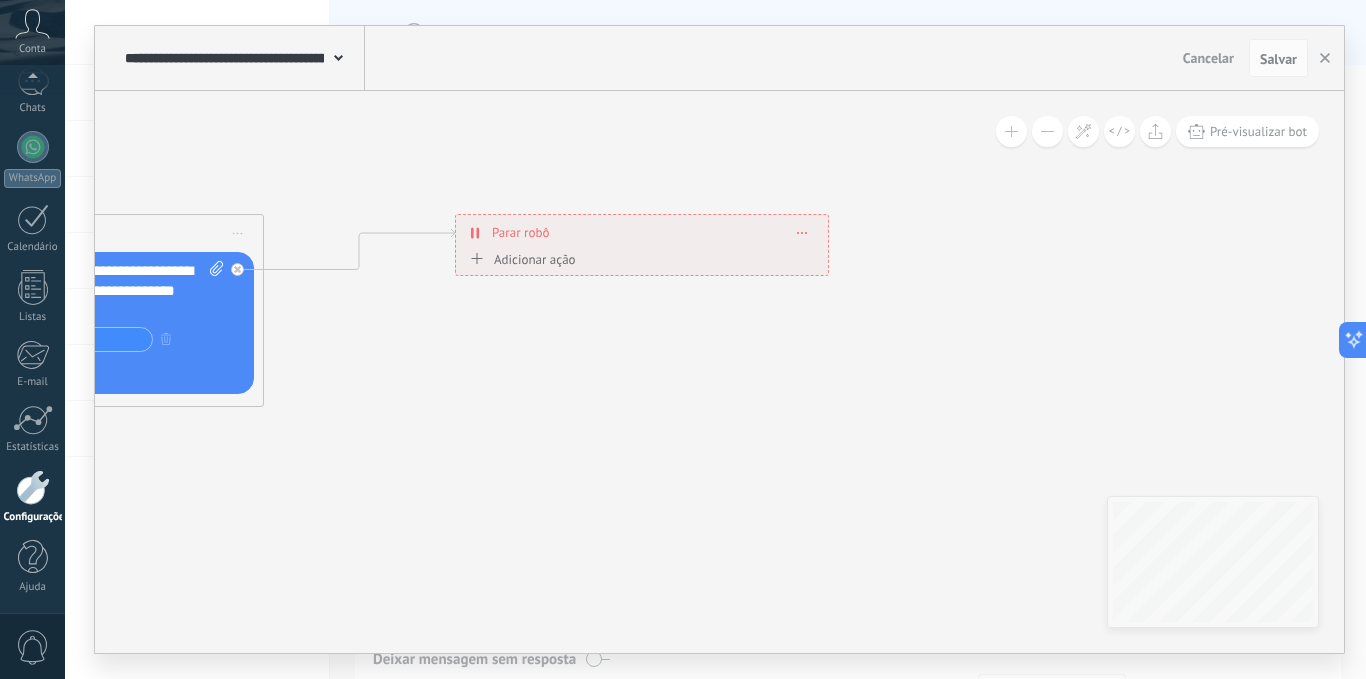click on "Cancelar" at bounding box center (1208, 58) 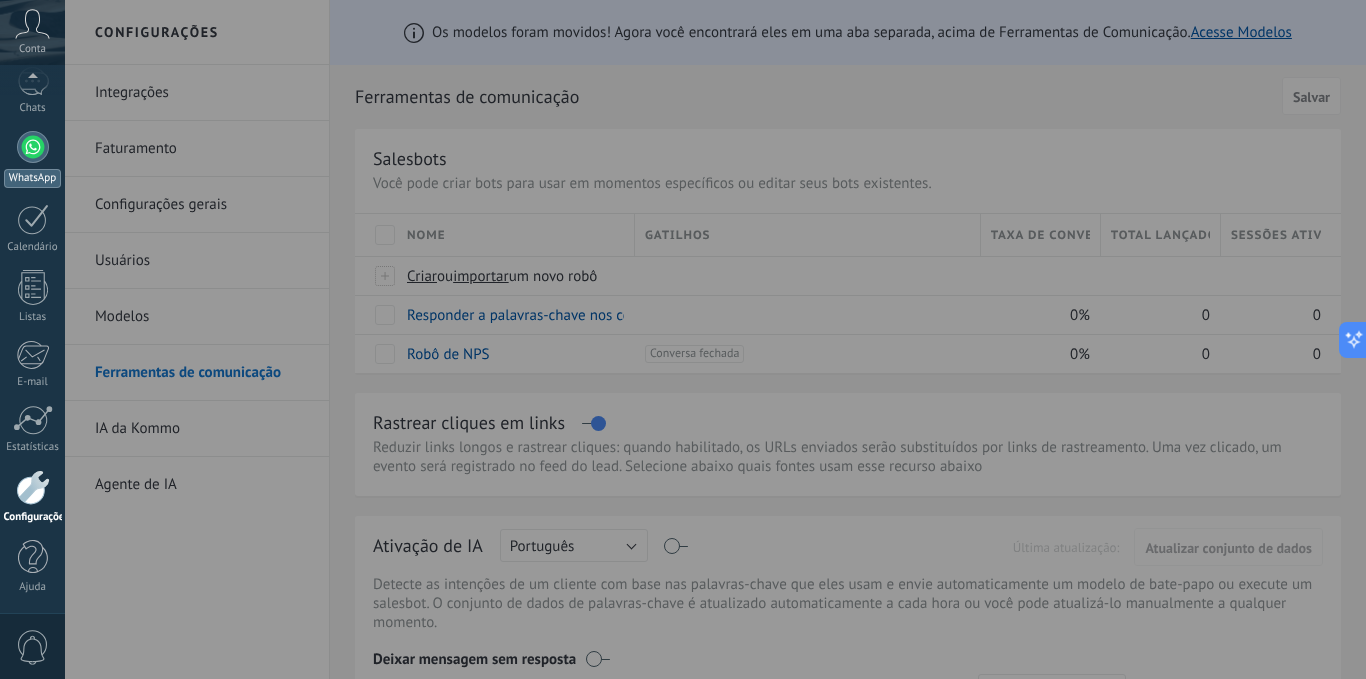 scroll, scrollTop: 0, scrollLeft: 0, axis: both 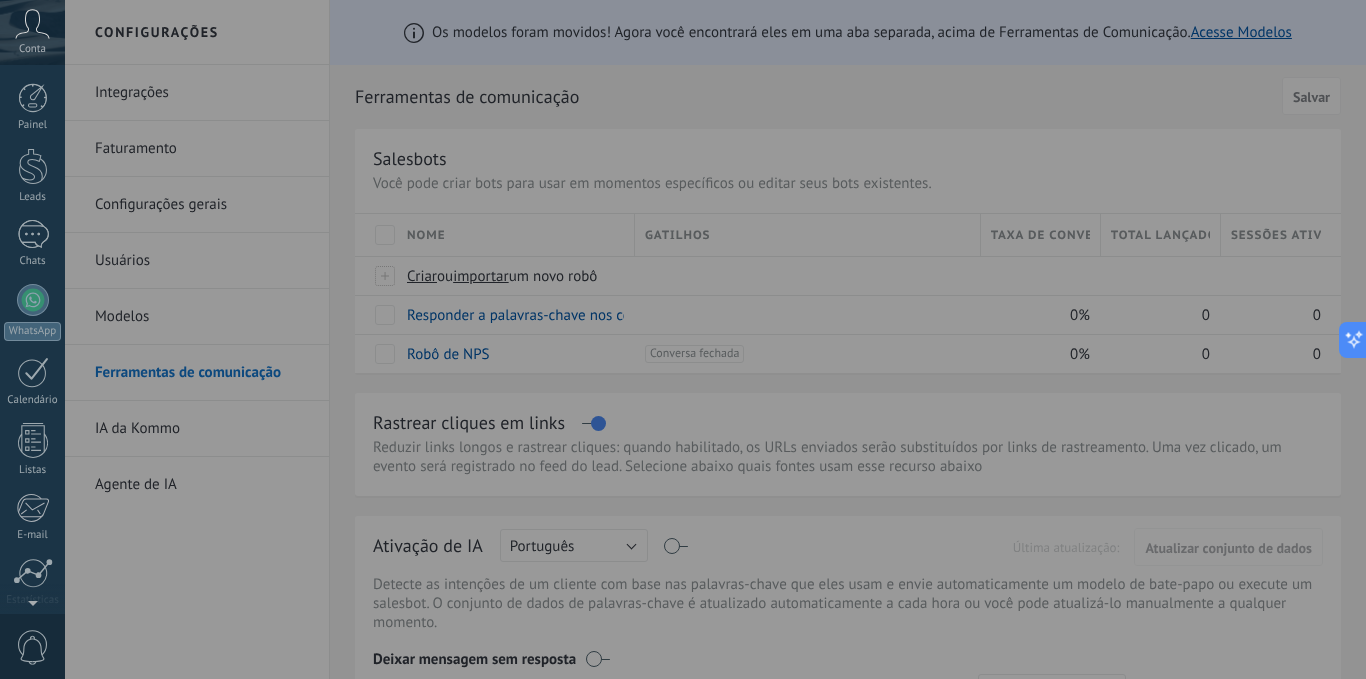 click at bounding box center (748, 339) 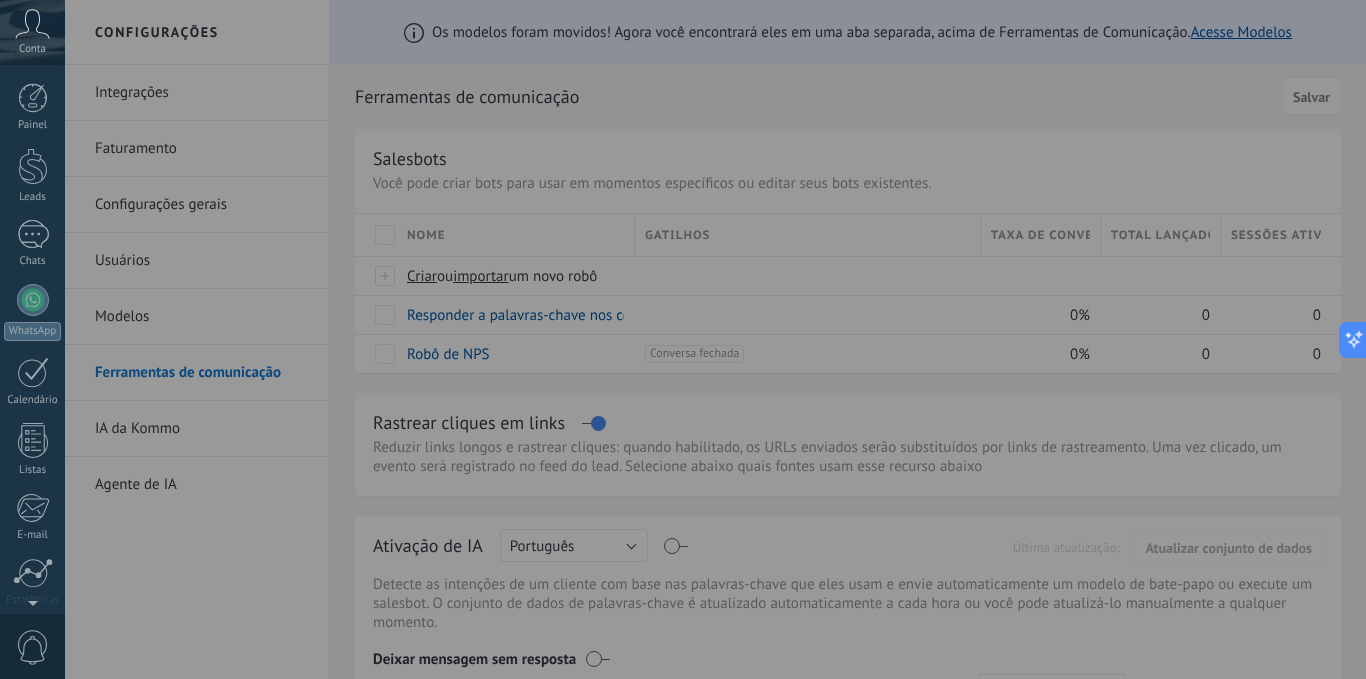 drag, startPoint x: 268, startPoint y: 496, endPoint x: 268, endPoint y: 508, distance: 12 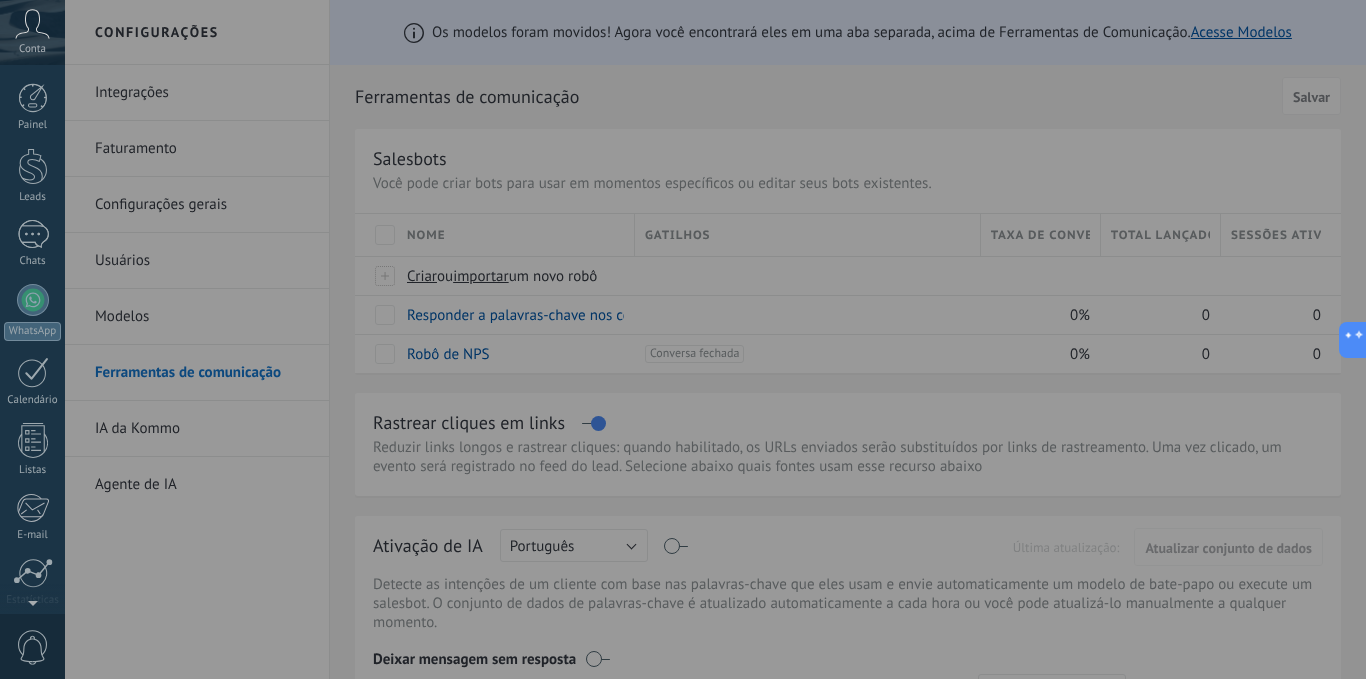 click at bounding box center (748, 339) 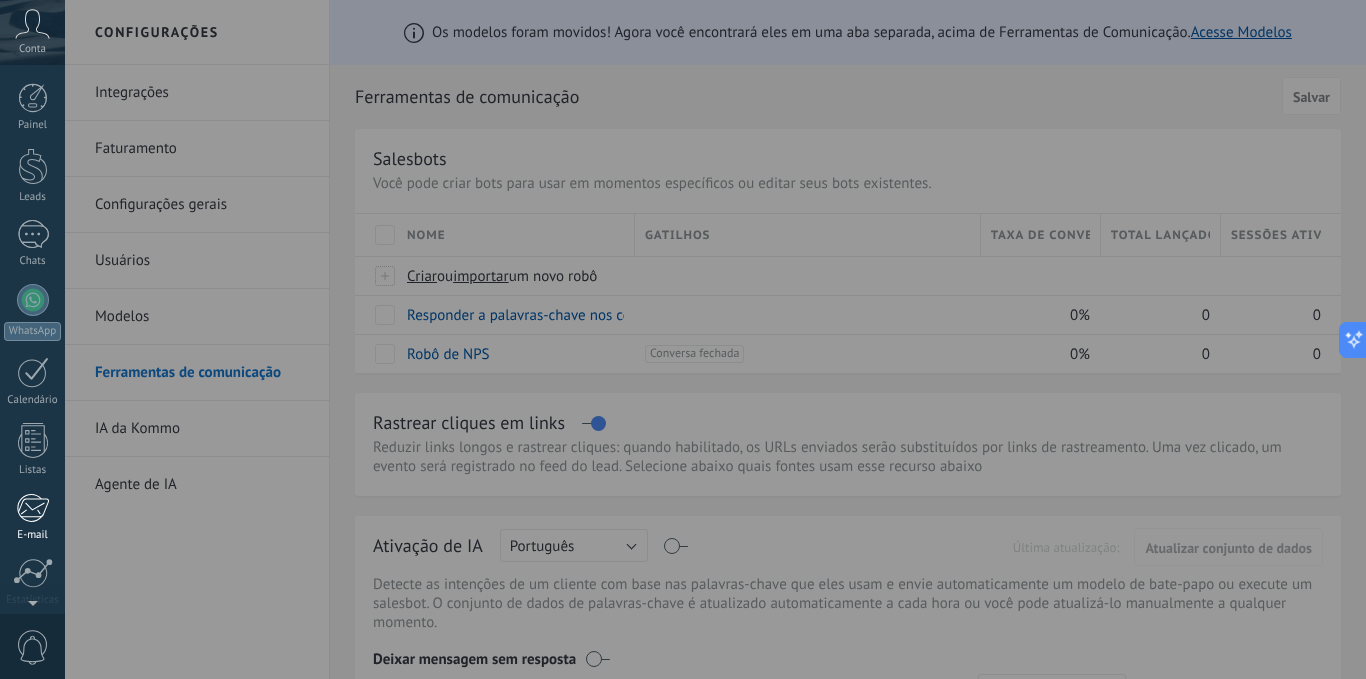 scroll, scrollTop: 153, scrollLeft: 0, axis: vertical 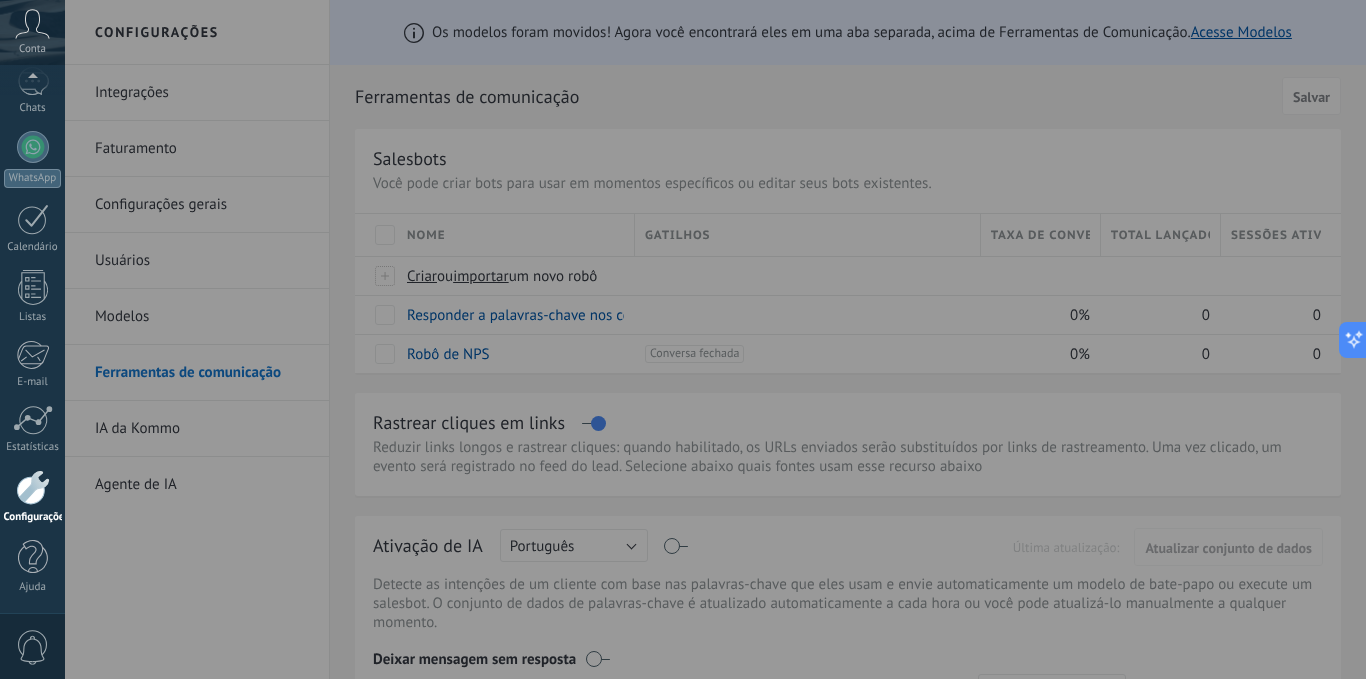 click on "Configurações" at bounding box center (33, 517) 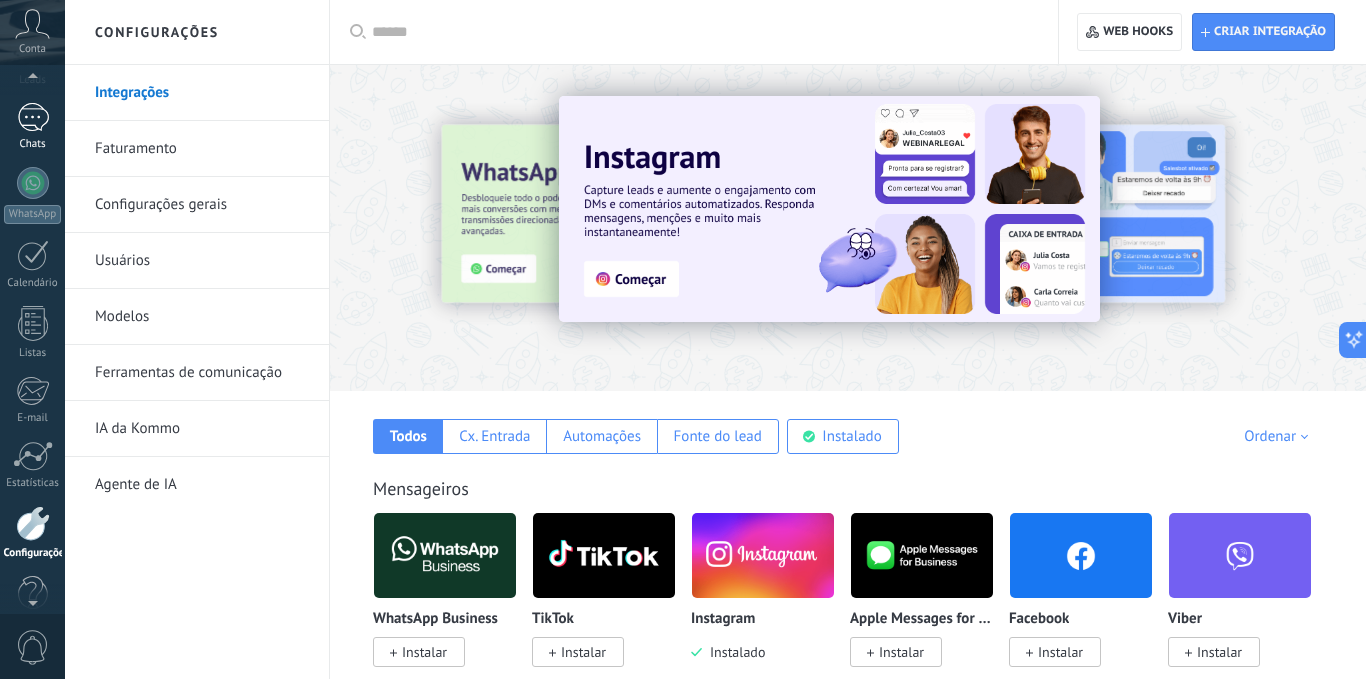 scroll, scrollTop: 0, scrollLeft: 0, axis: both 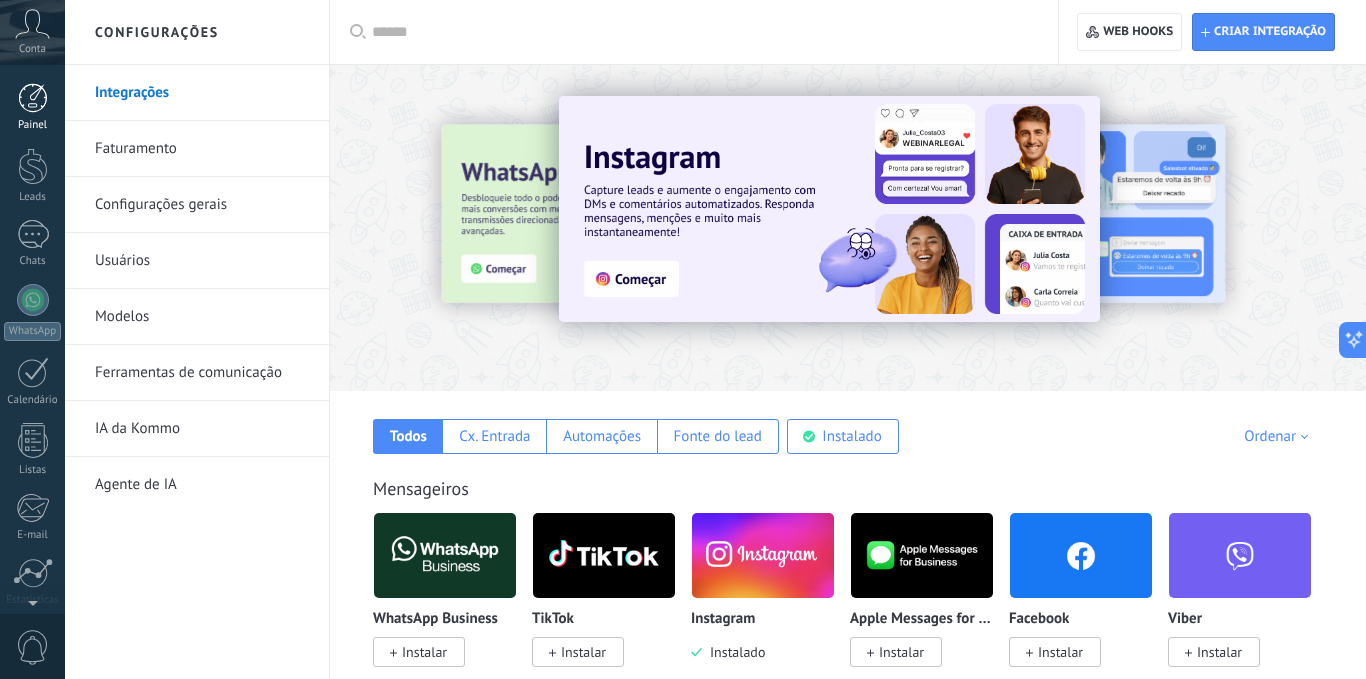click at bounding box center (33, 98) 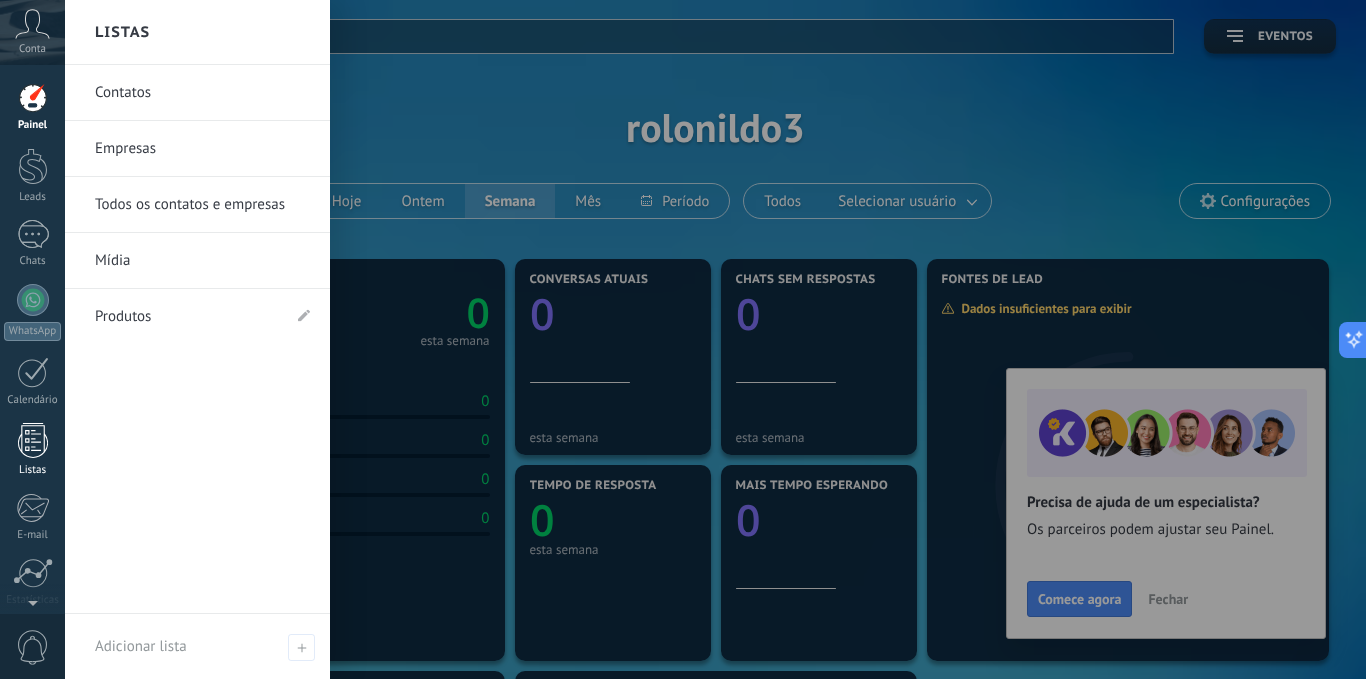 scroll, scrollTop: 153, scrollLeft: 0, axis: vertical 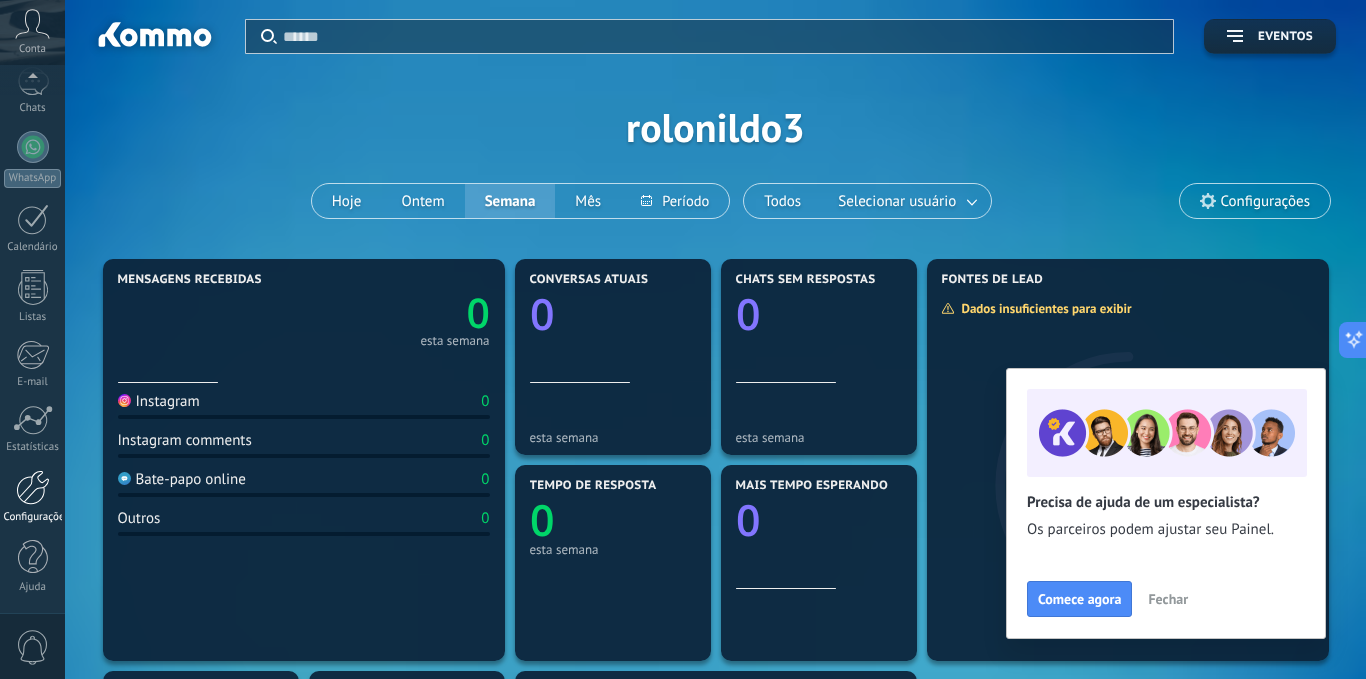 click on "Configurações" at bounding box center [32, 497] 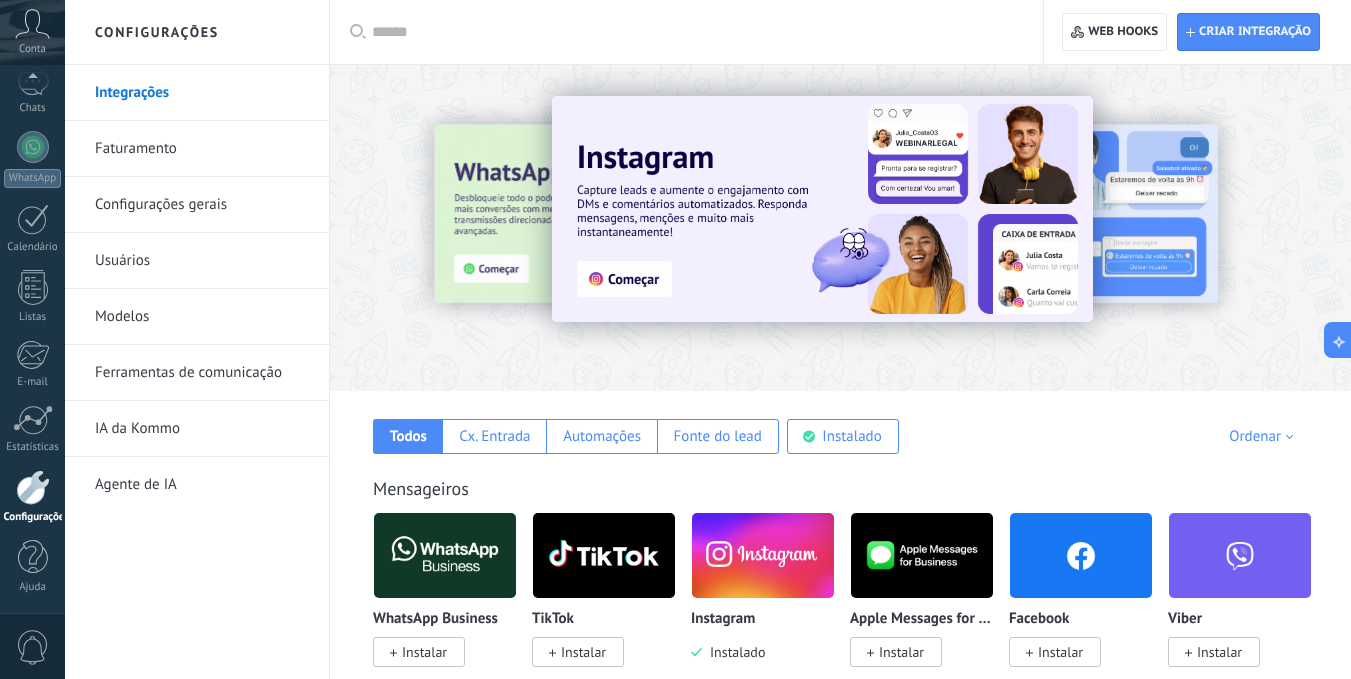 click at bounding box center (822, 209) 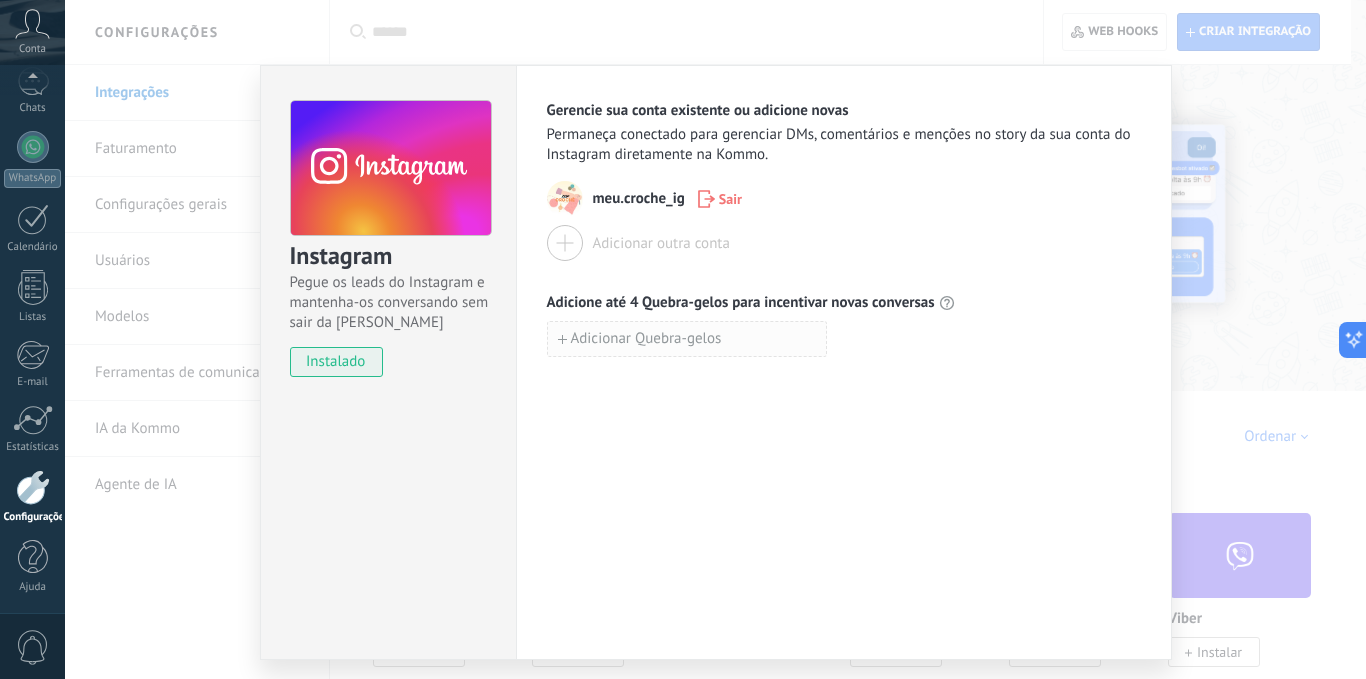 click on "Adicionar Quebra-gelos" at bounding box center (646, 339) 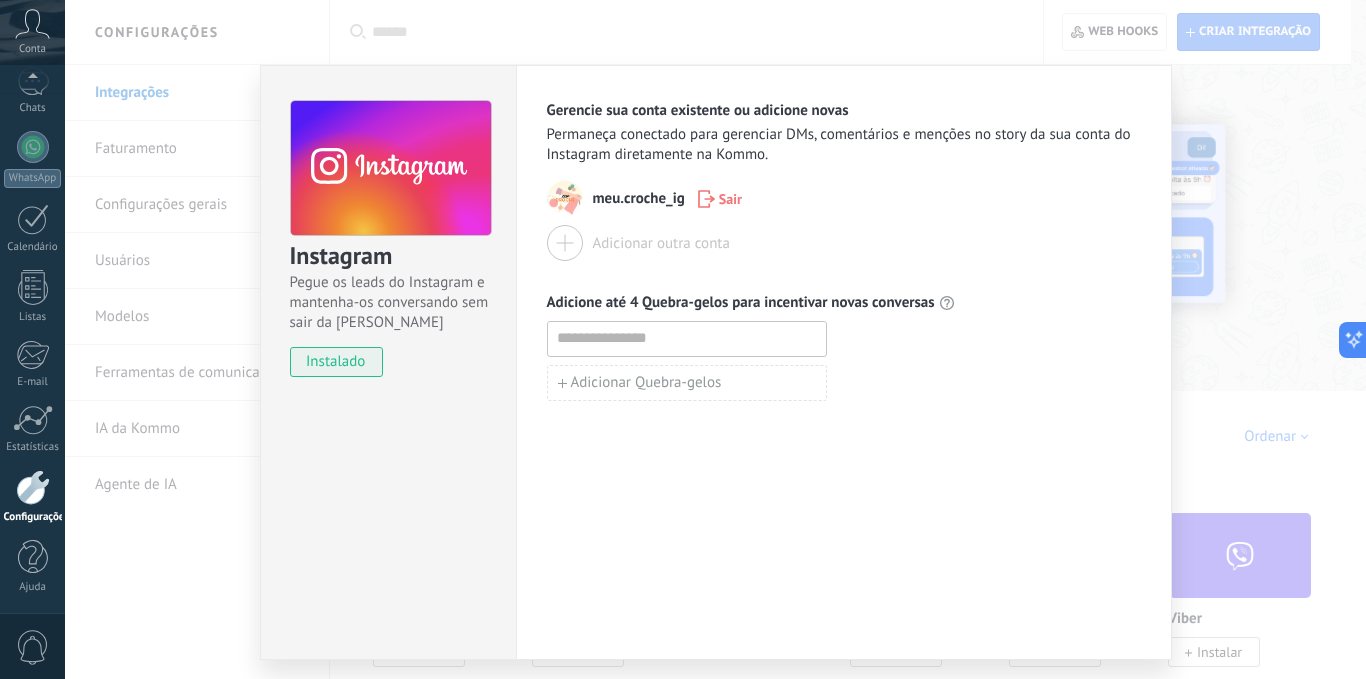 click on "Adicionar Quebra-gelos" at bounding box center [844, 361] 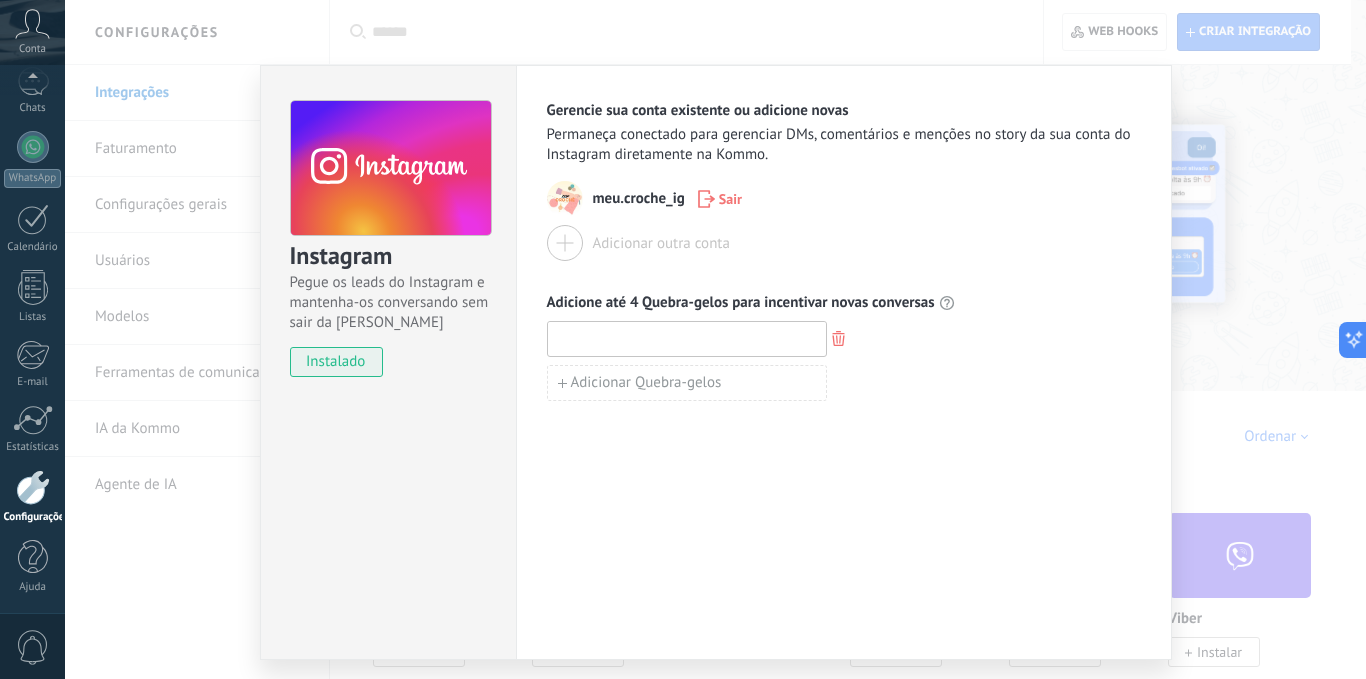 click at bounding box center [687, 338] 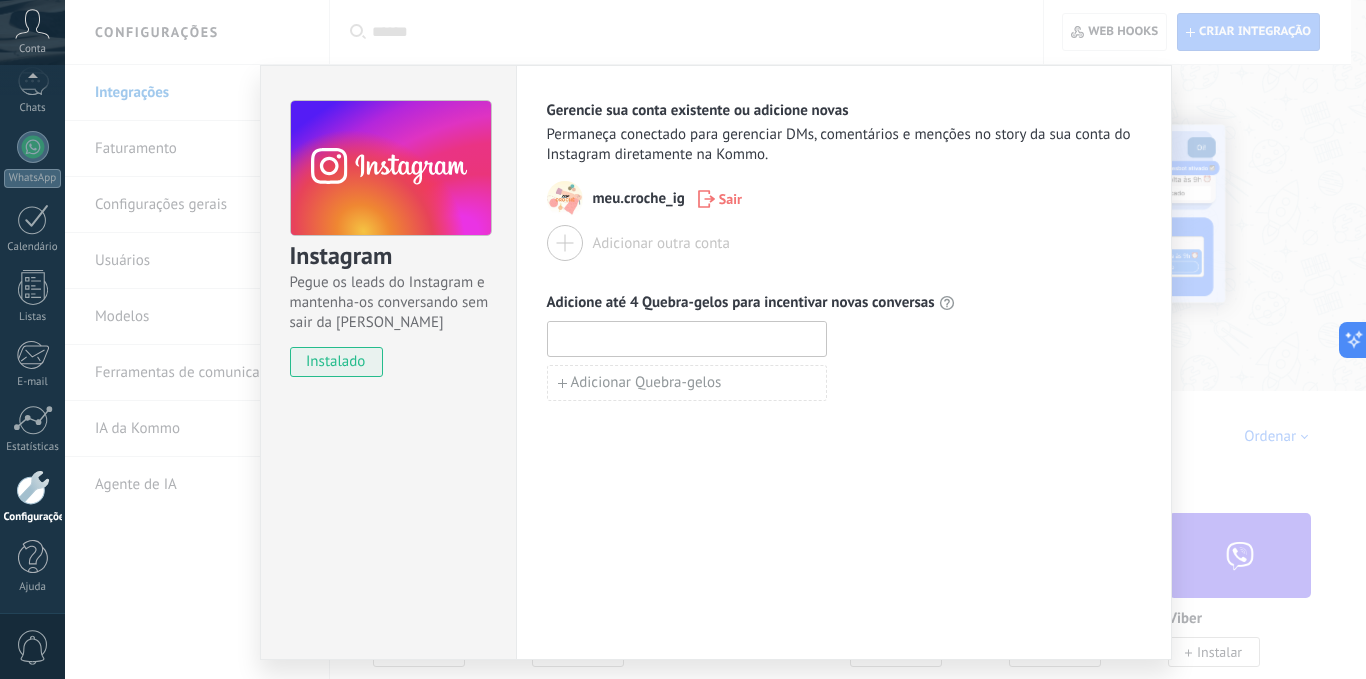 click at bounding box center [687, 338] 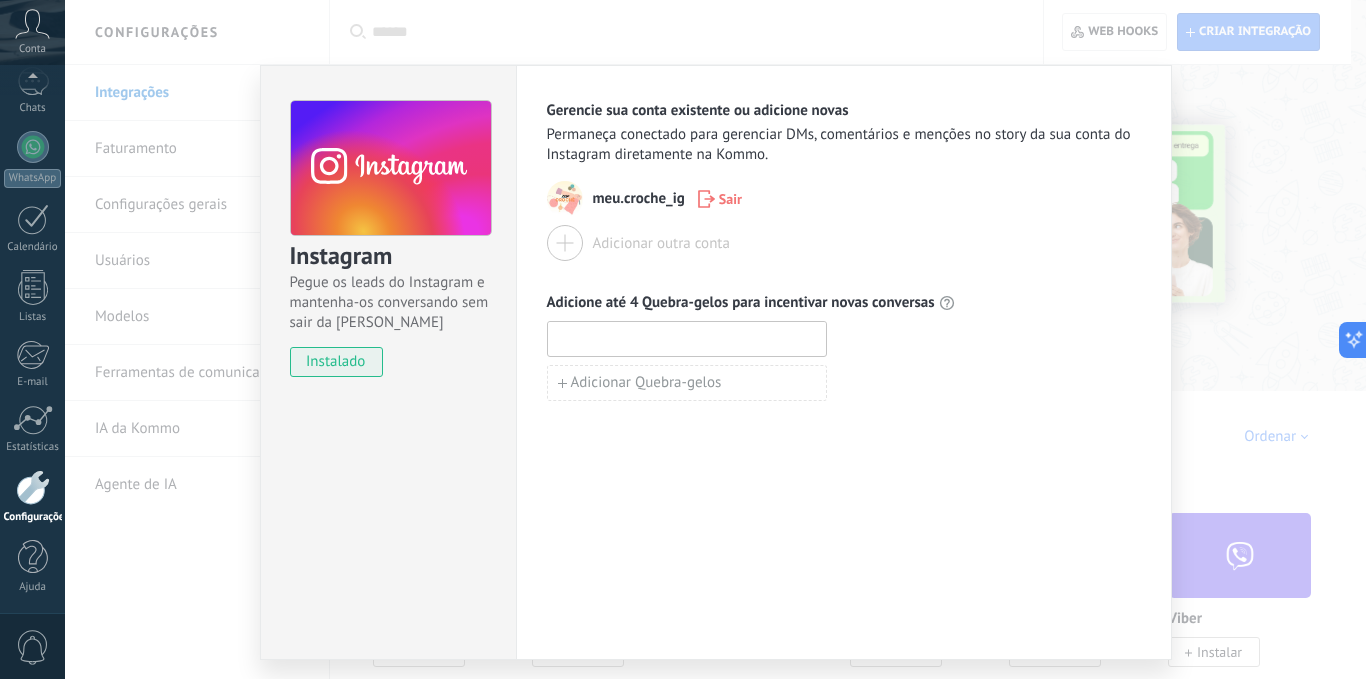click at bounding box center [687, 338] 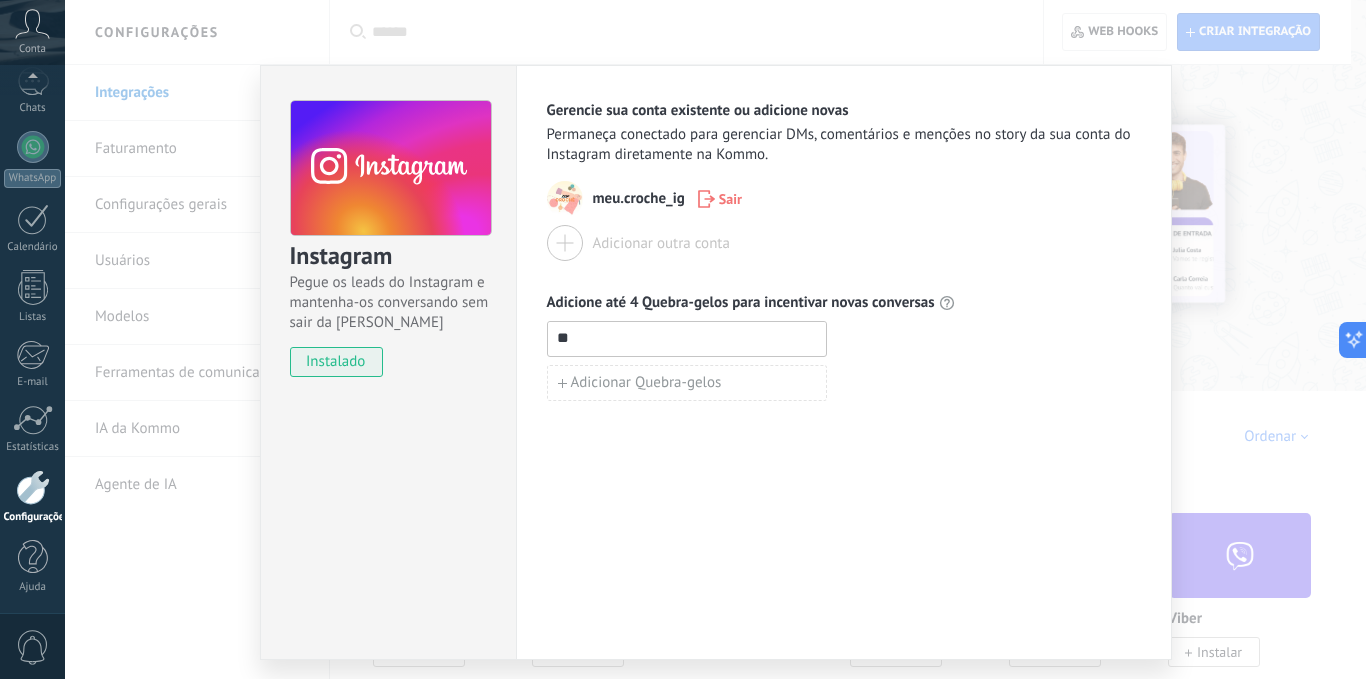 type on "*" 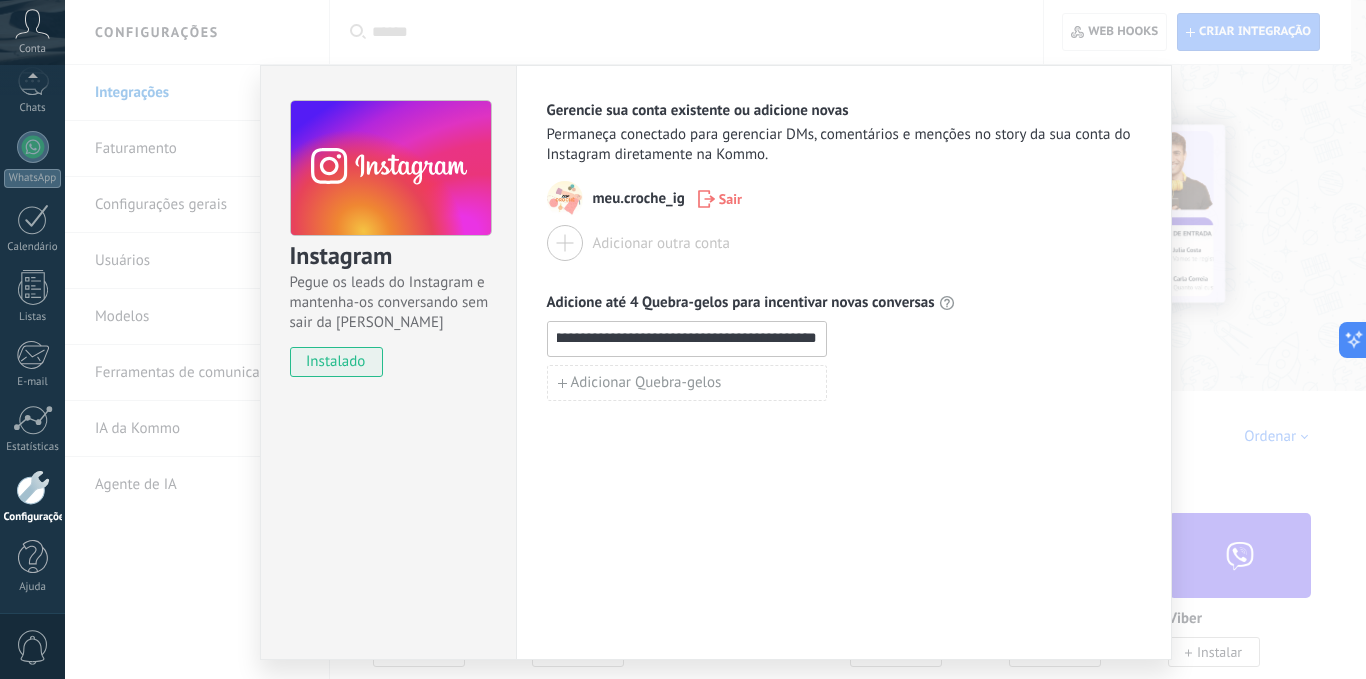 scroll, scrollTop: 0, scrollLeft: 227, axis: horizontal 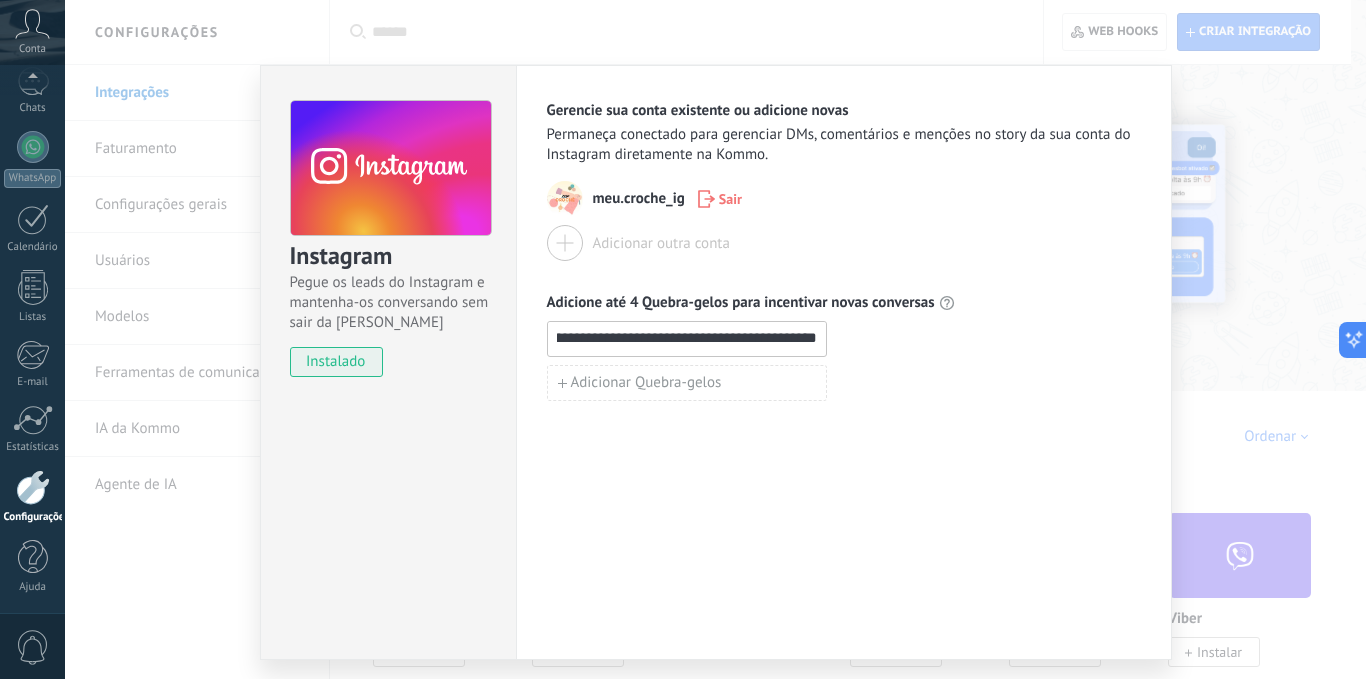 click on "**********" at bounding box center [687, 338] 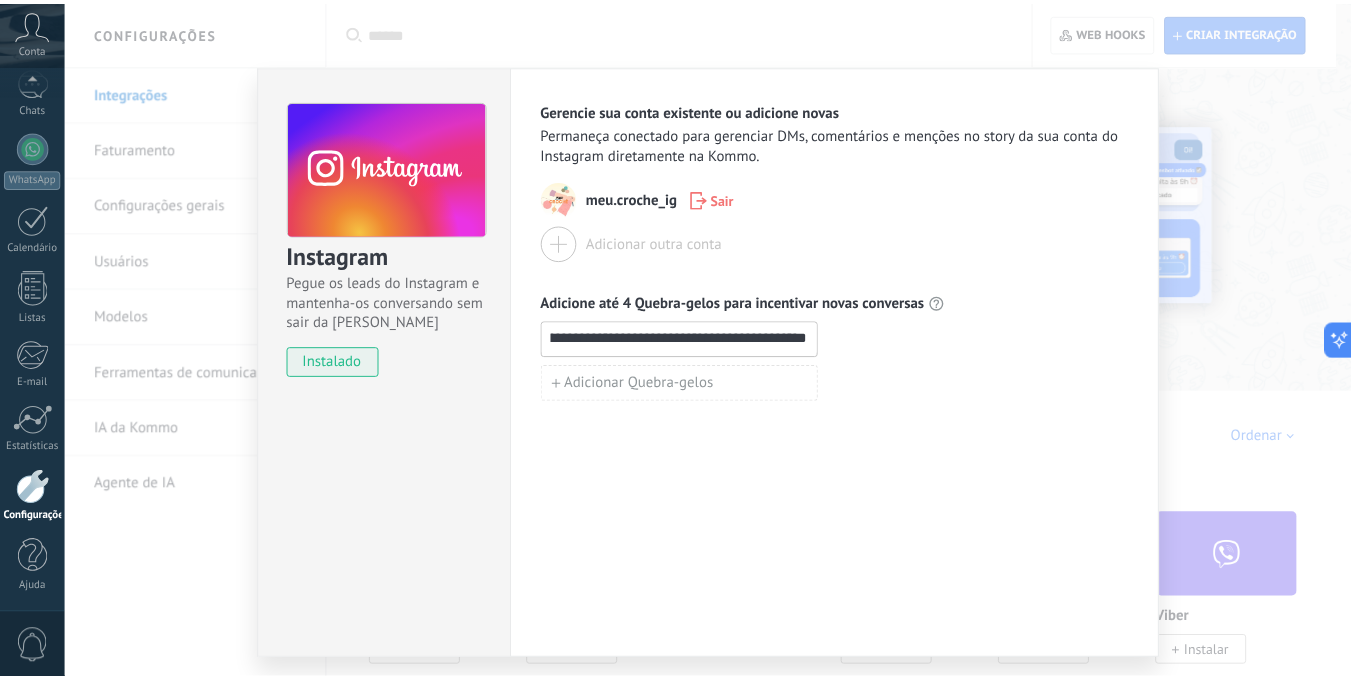 scroll, scrollTop: 0, scrollLeft: 245, axis: horizontal 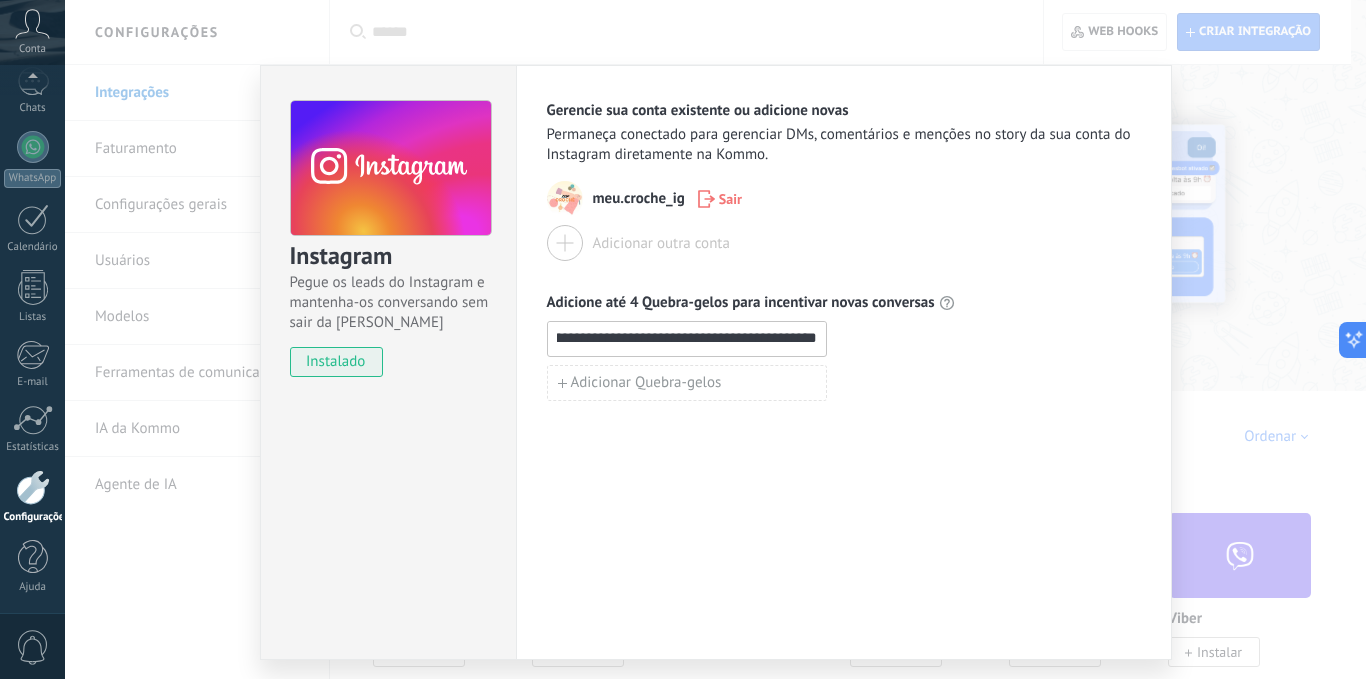 type on "**********" 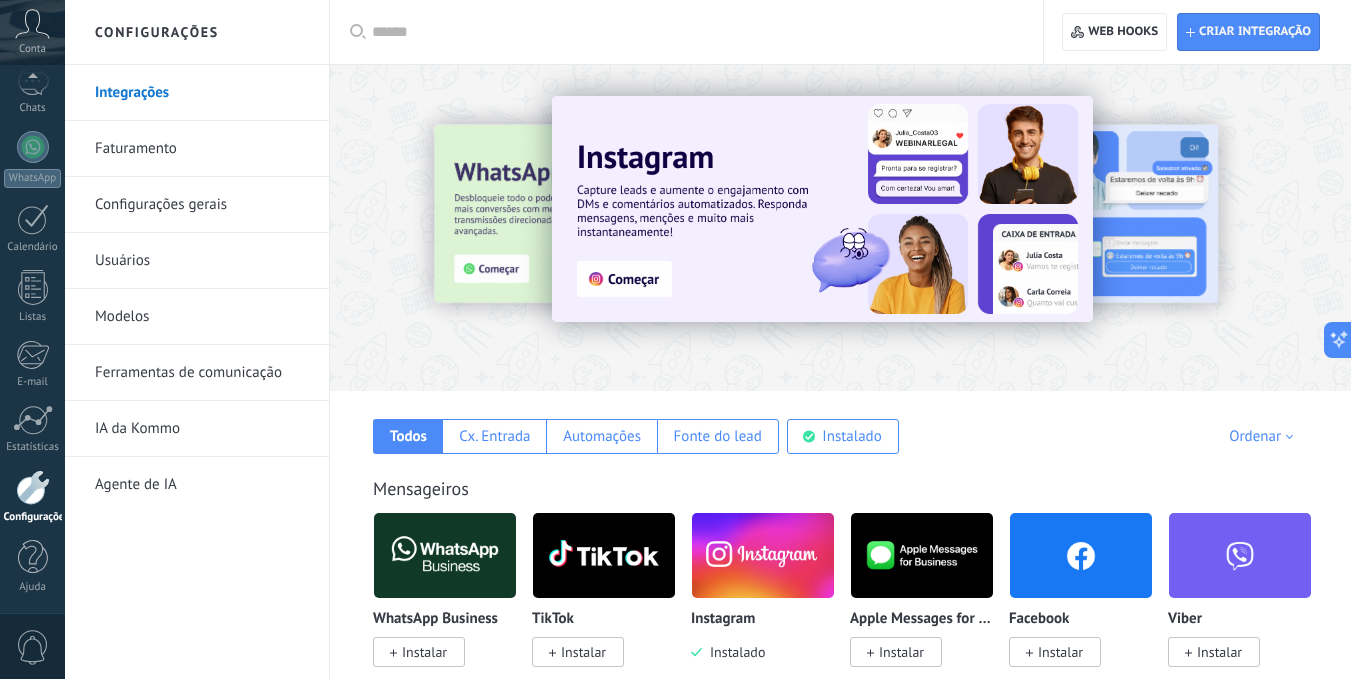 scroll, scrollTop: 200, scrollLeft: 0, axis: vertical 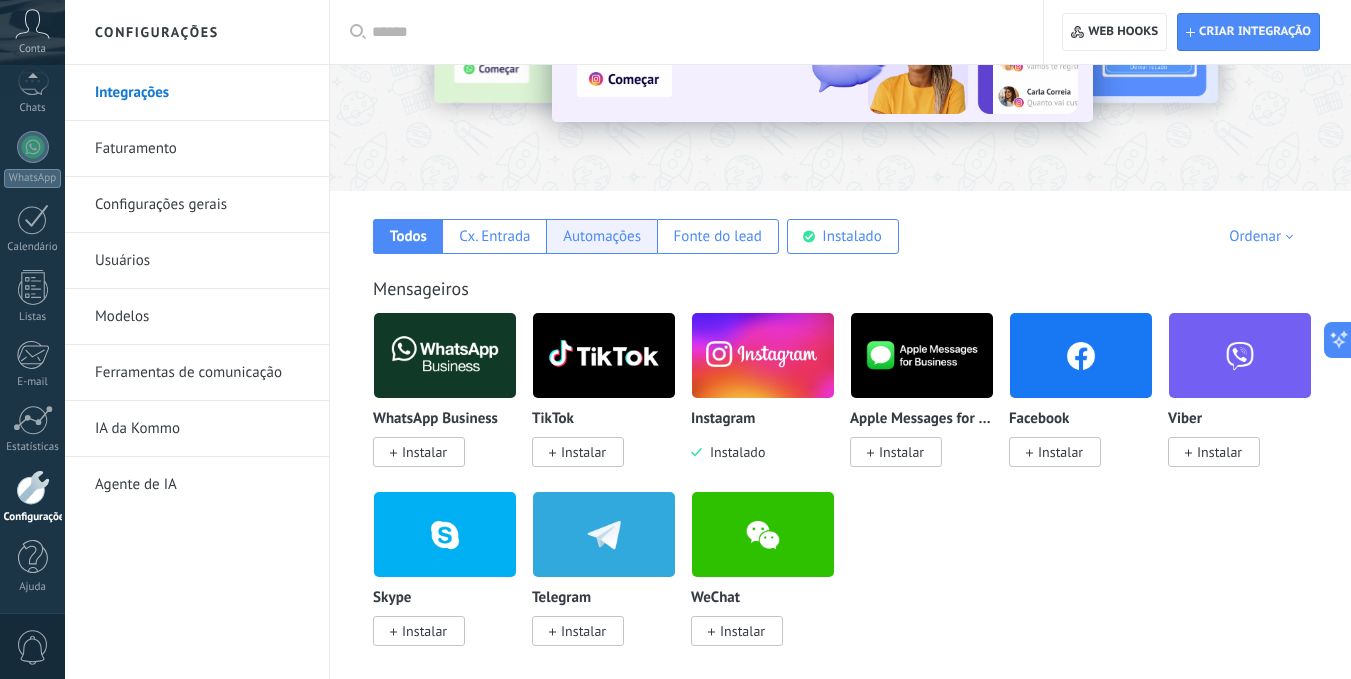 click on "Automações" at bounding box center (602, 236) 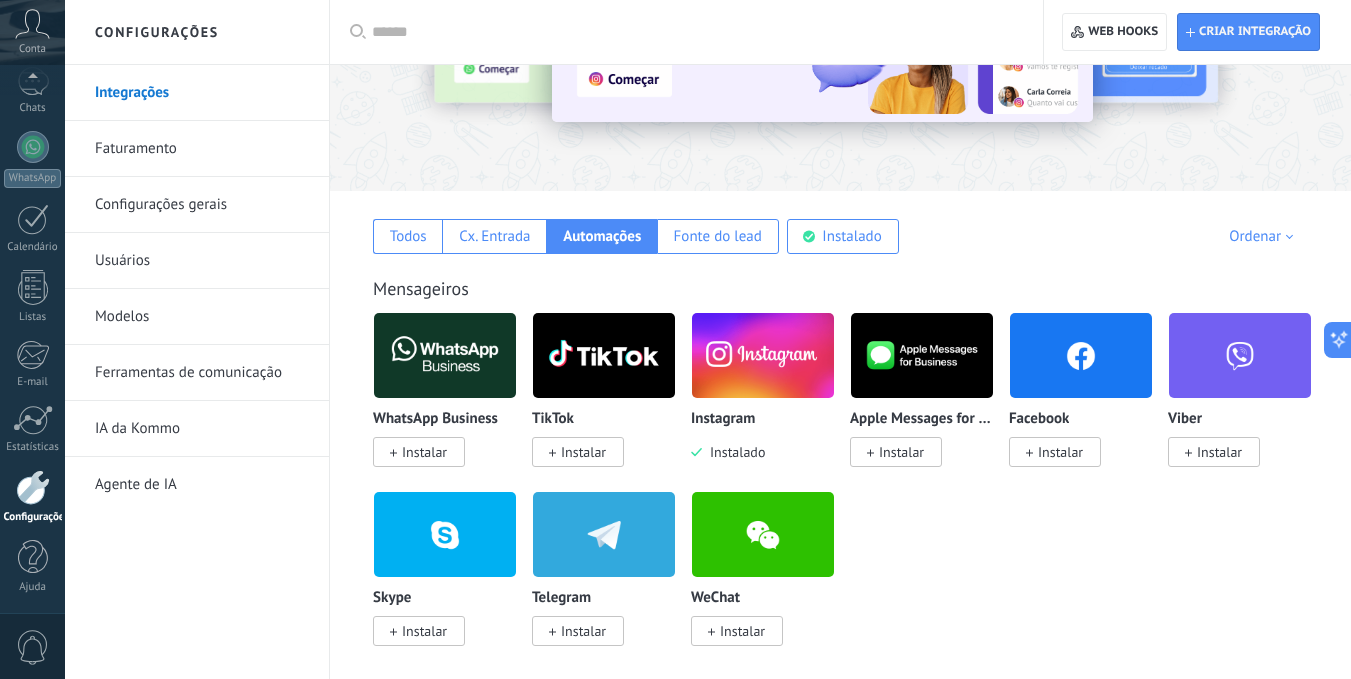 click at bounding box center (763, 355) 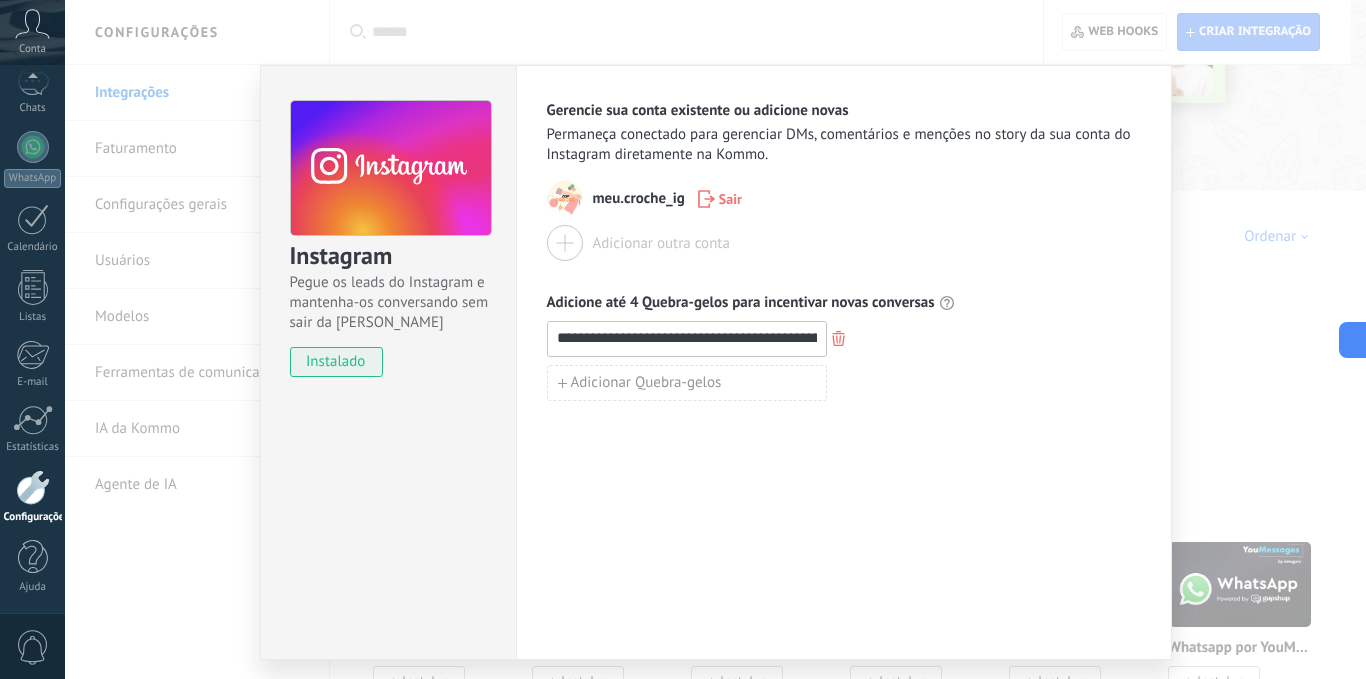click on "**********" at bounding box center [715, 339] 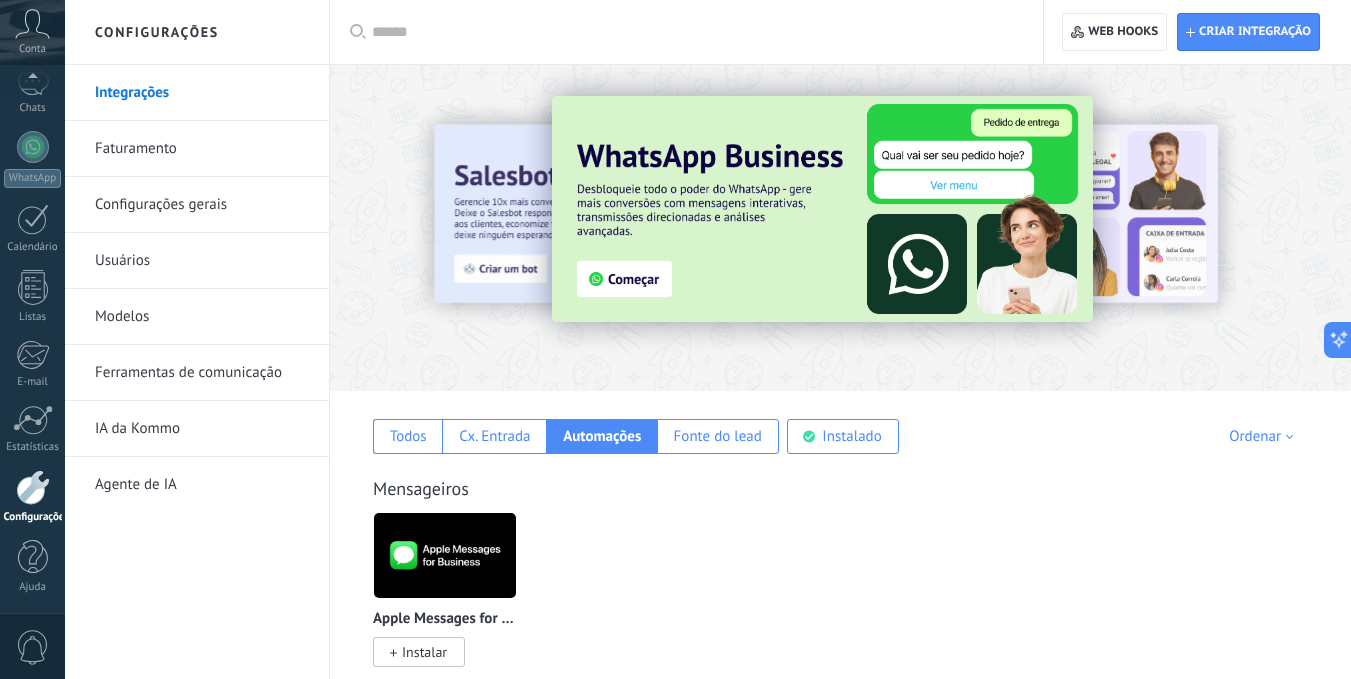 scroll, scrollTop: 200, scrollLeft: 0, axis: vertical 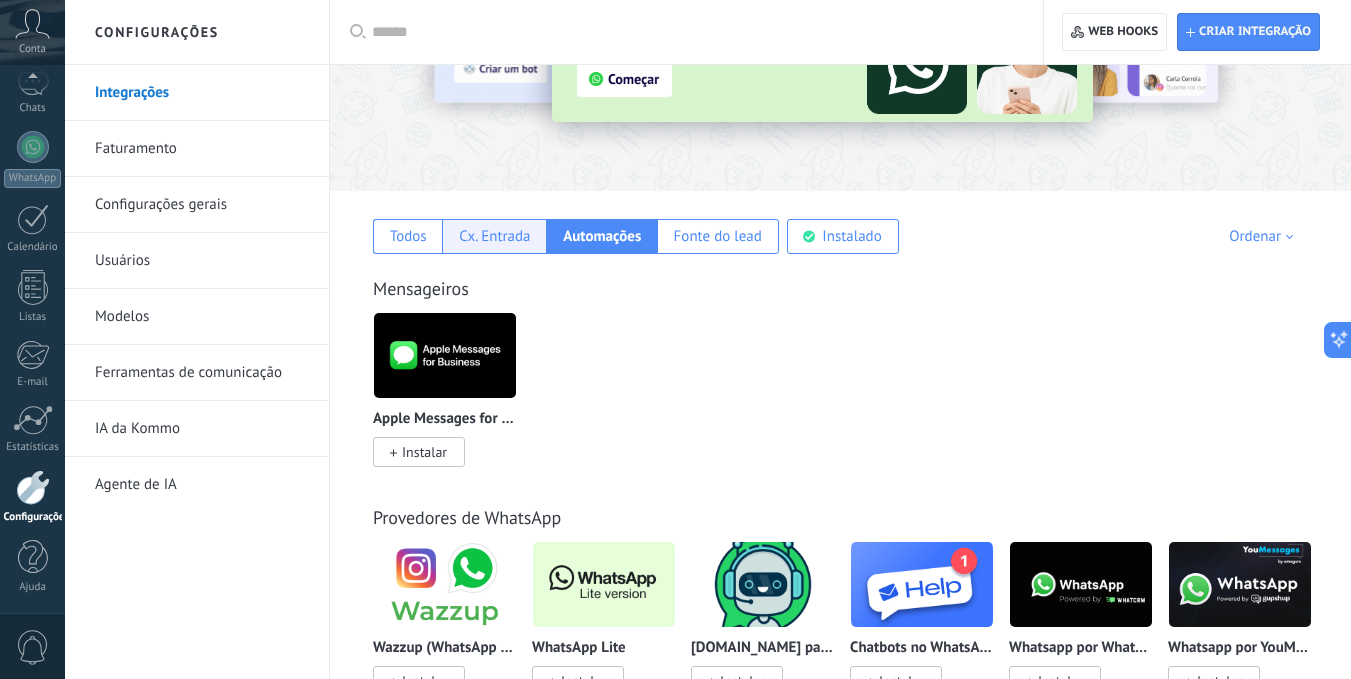 click on "Cx. Entrada" at bounding box center (494, 236) 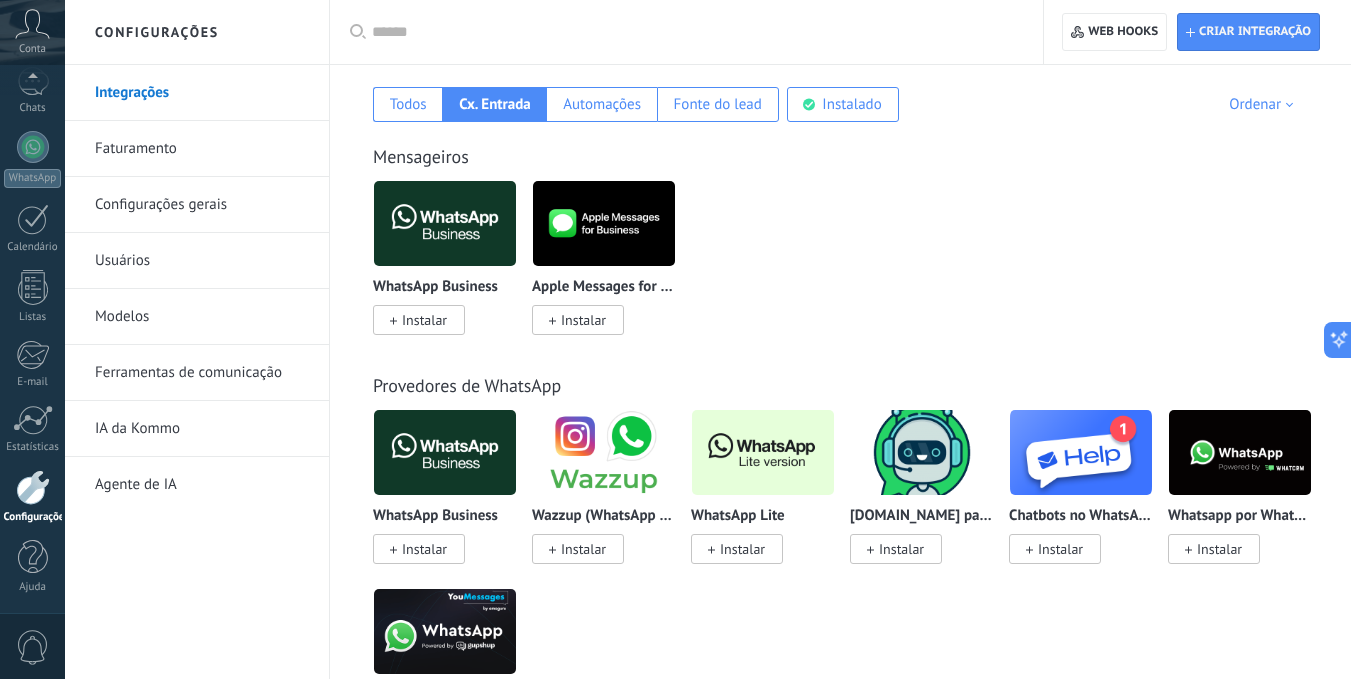scroll, scrollTop: 132, scrollLeft: 0, axis: vertical 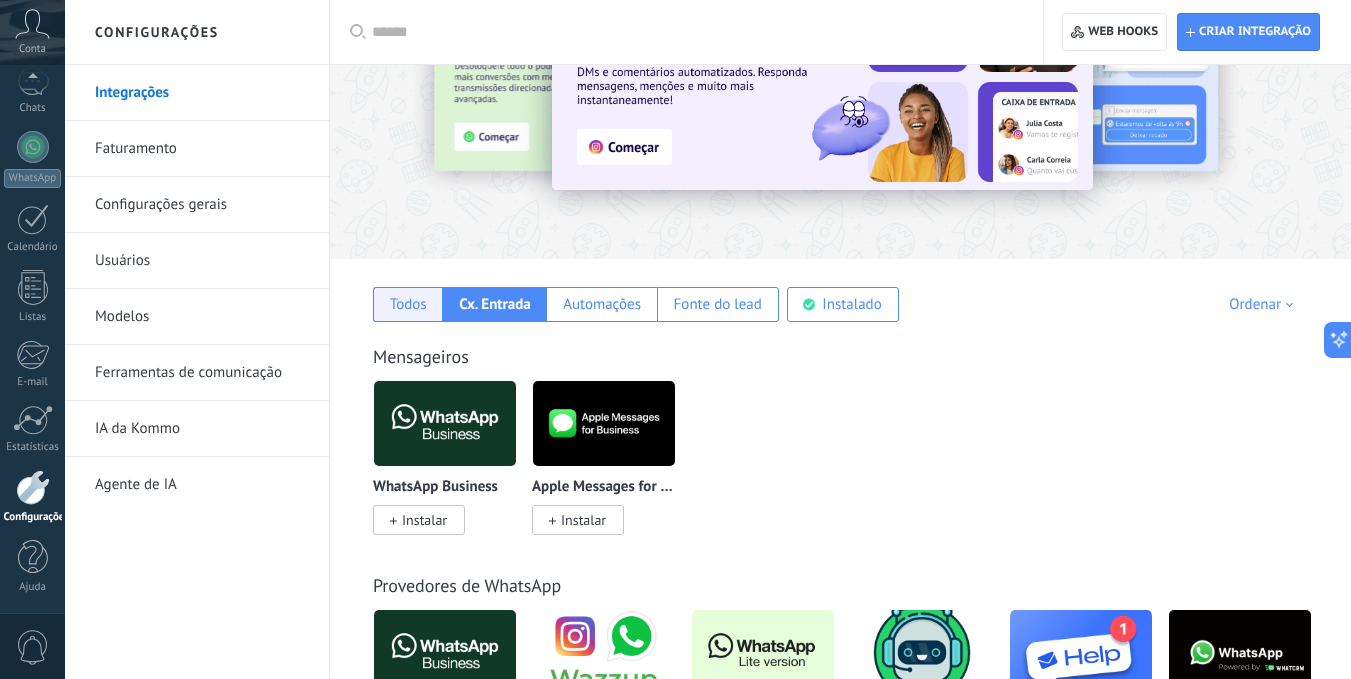 click on "Todos" at bounding box center [408, 304] 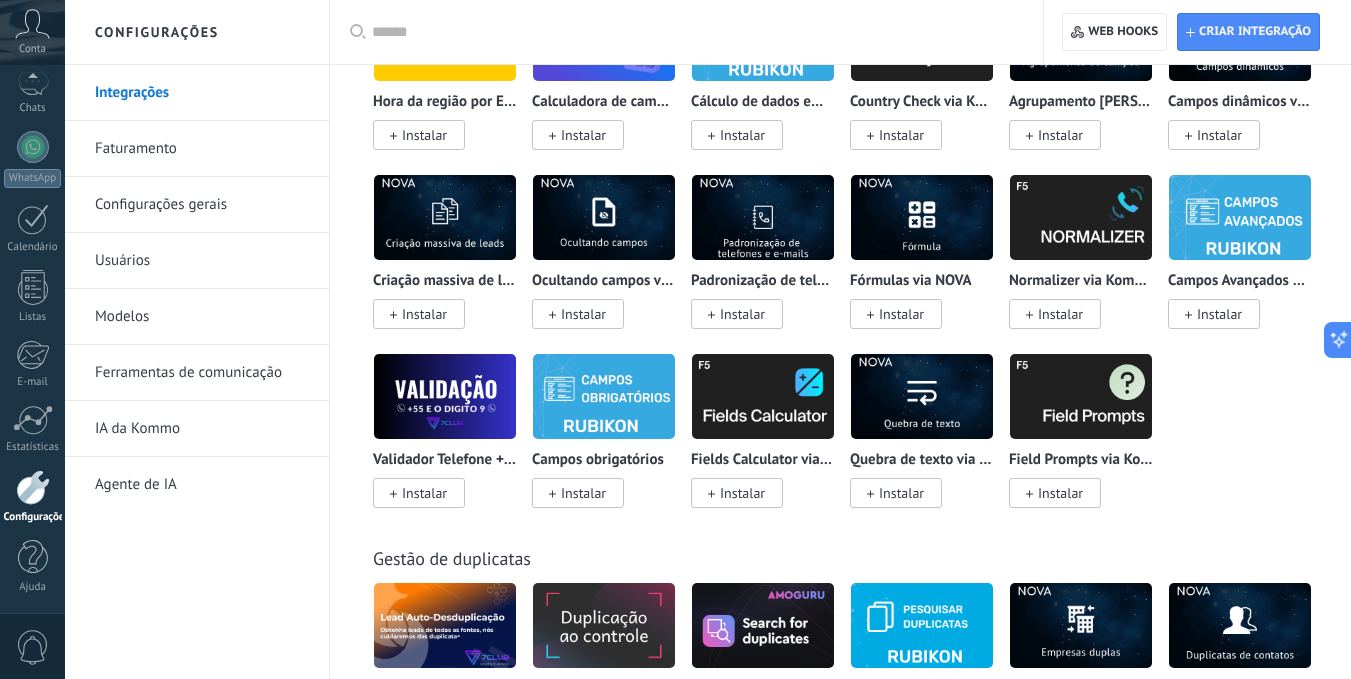 scroll, scrollTop: 7918, scrollLeft: 0, axis: vertical 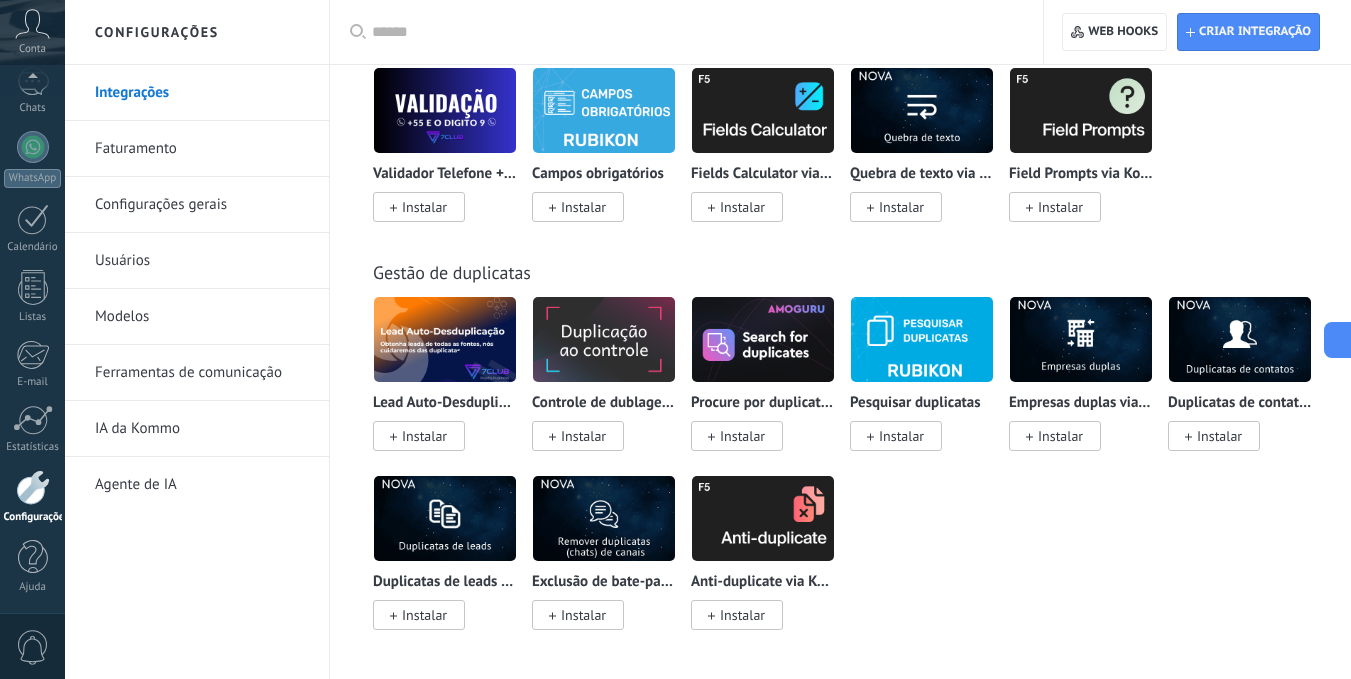 click on "Ferramentas de comunicação" at bounding box center (202, 373) 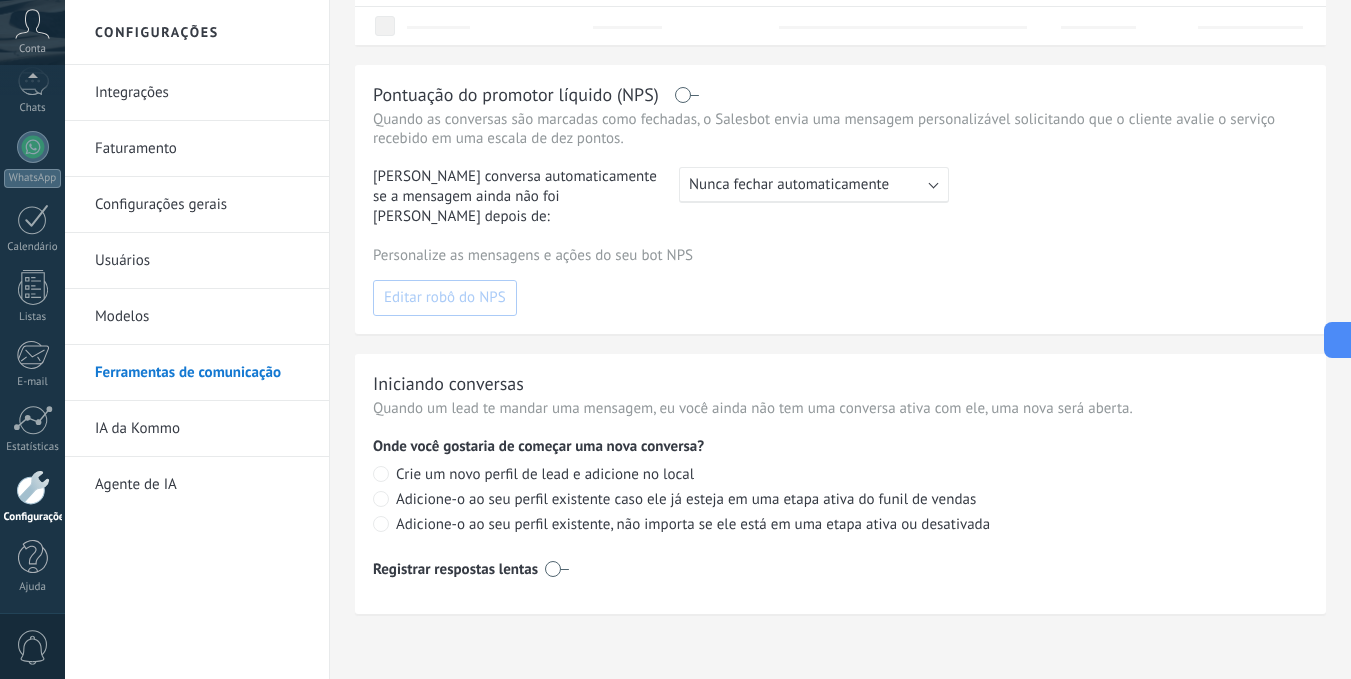 scroll, scrollTop: 0, scrollLeft: 0, axis: both 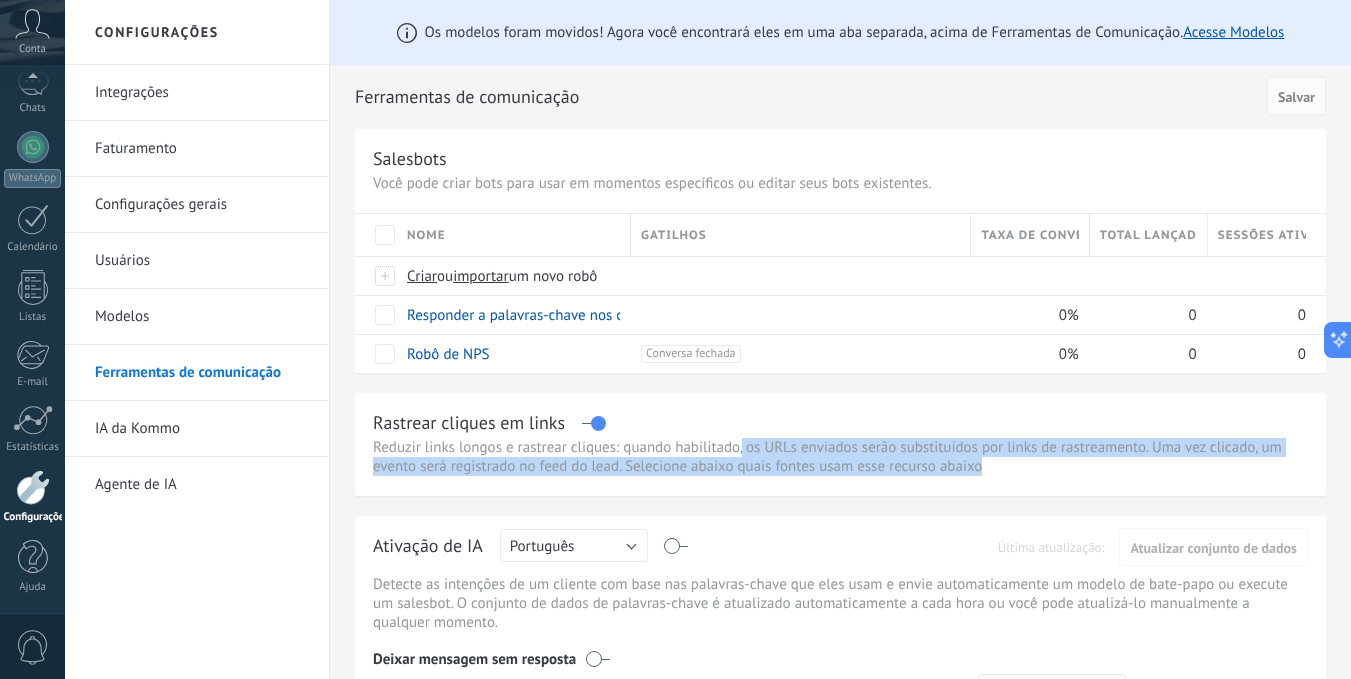 drag, startPoint x: 954, startPoint y: 492, endPoint x: 738, endPoint y: 451, distance: 219.85677 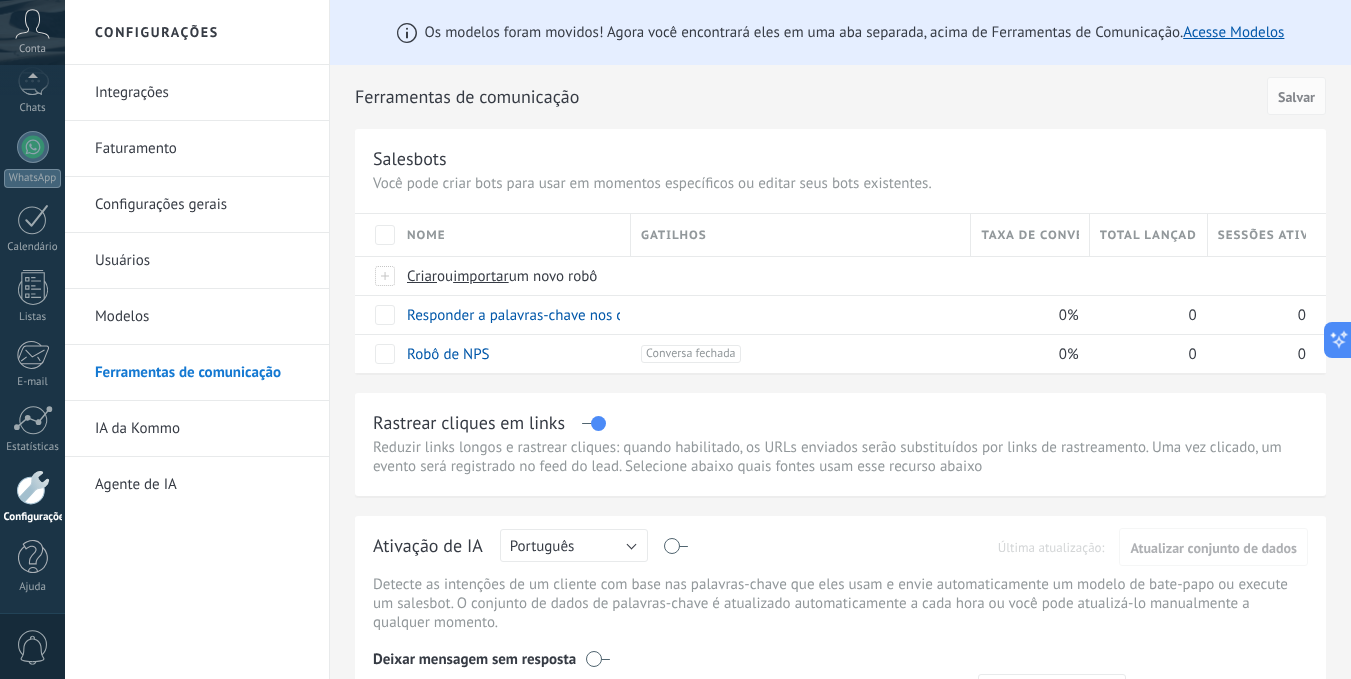 click on "Rastrear cliques em links" at bounding box center (840, 422) 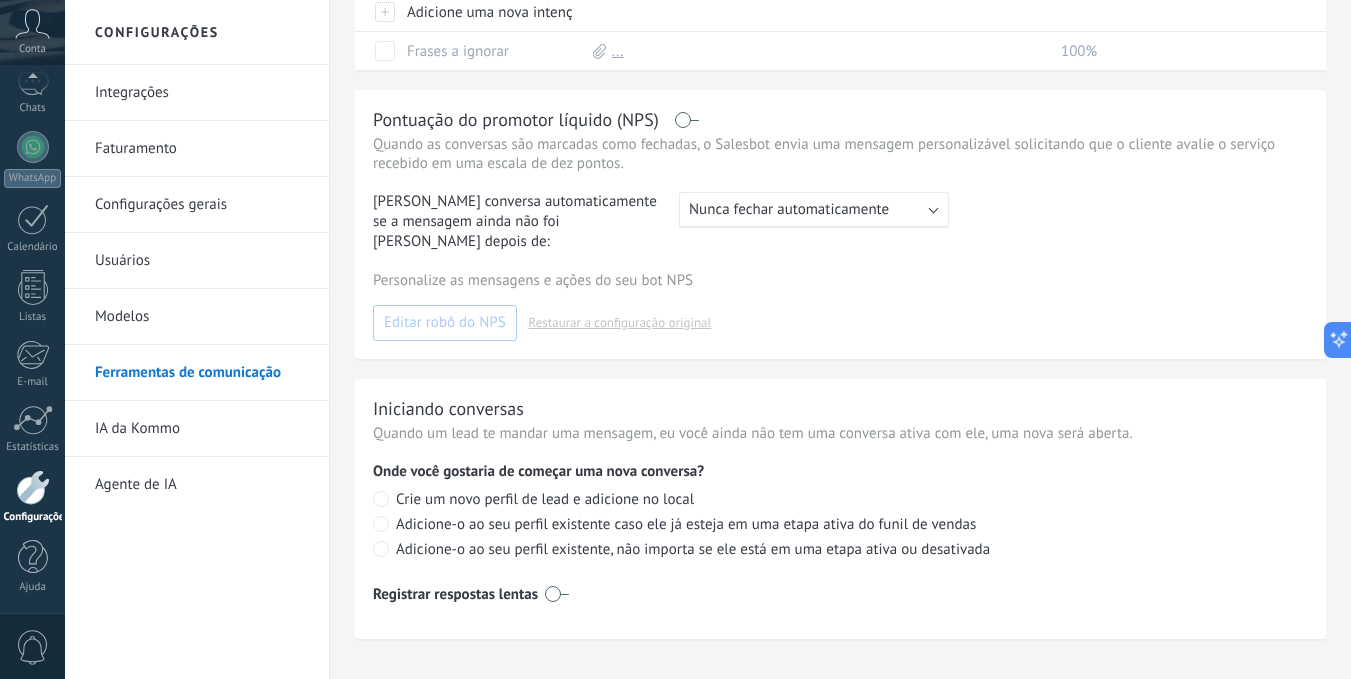 scroll, scrollTop: 806, scrollLeft: 0, axis: vertical 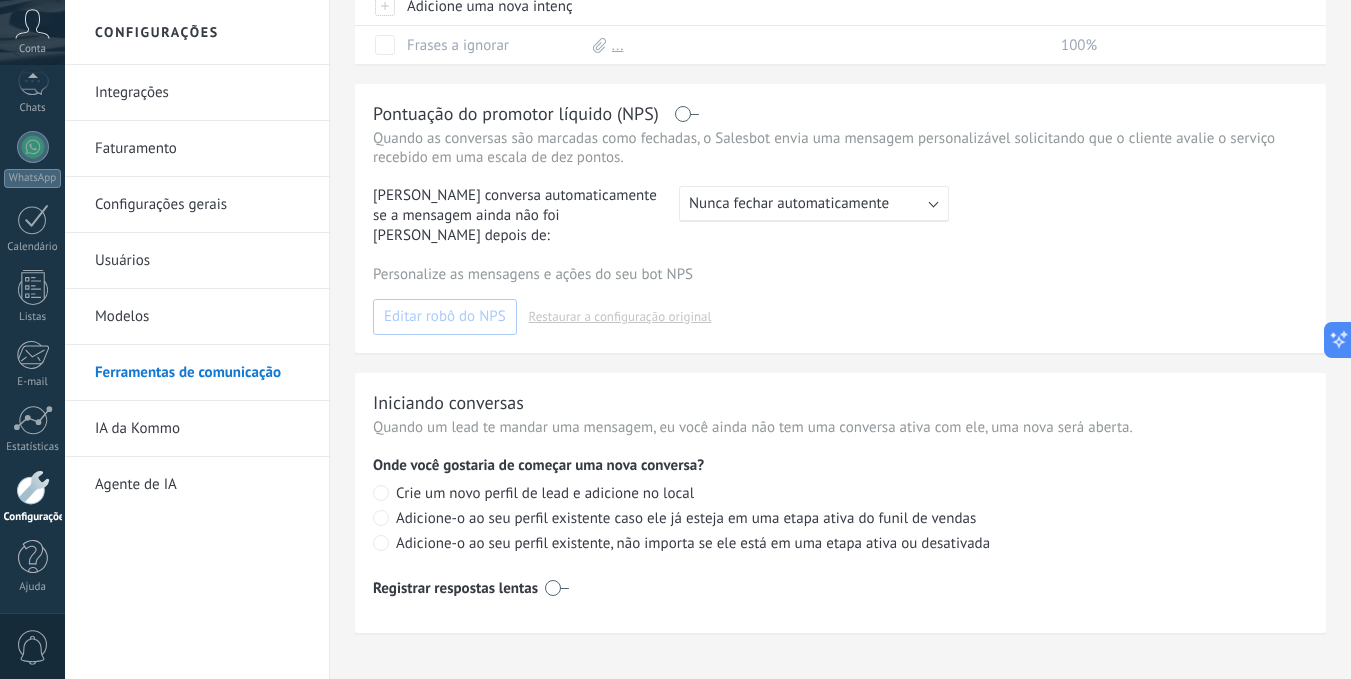 click on "IA da Kommo" at bounding box center (202, 429) 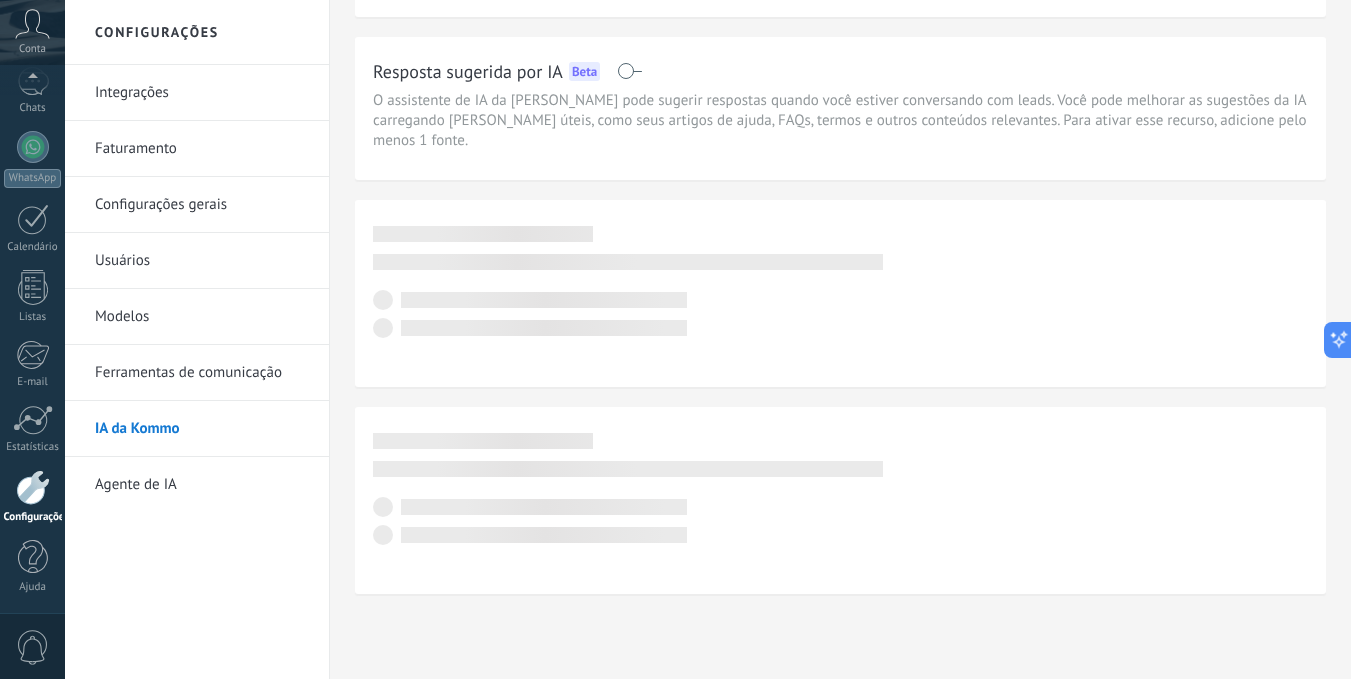 scroll, scrollTop: 0, scrollLeft: 0, axis: both 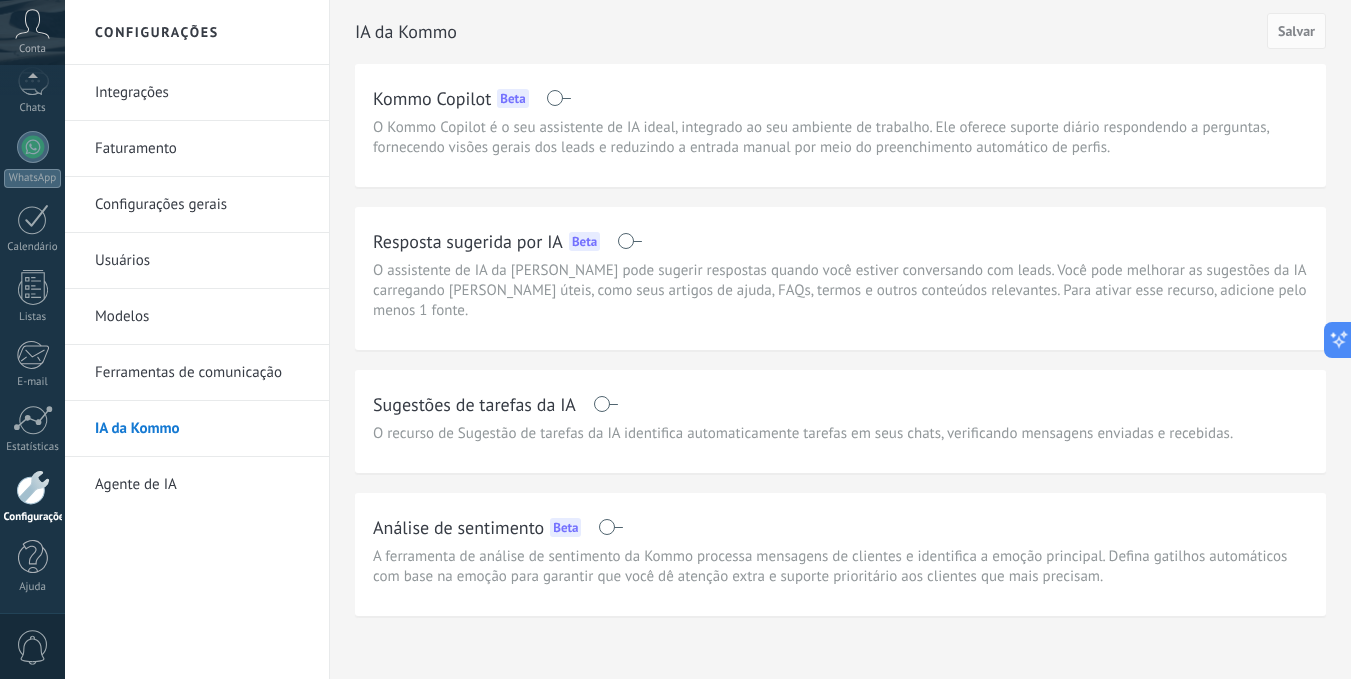 click on "Configurações gerais" at bounding box center [202, 205] 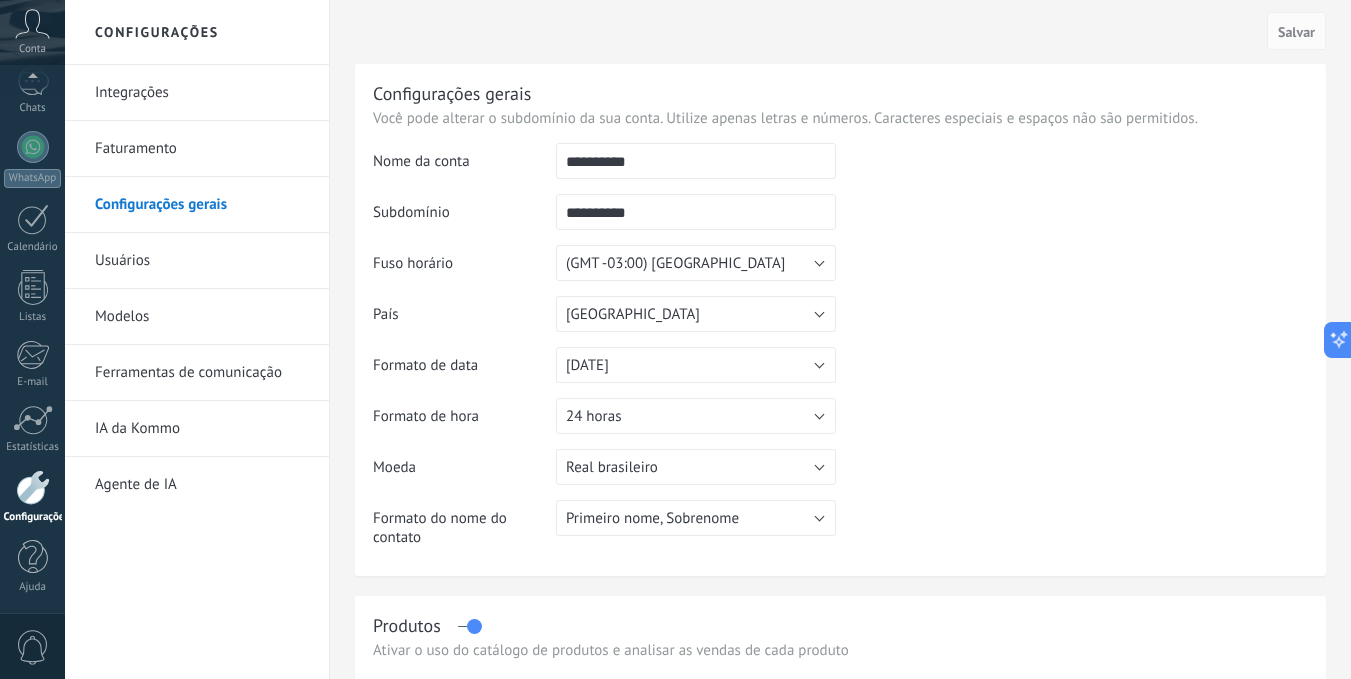 click on "Integrações" at bounding box center (202, 93) 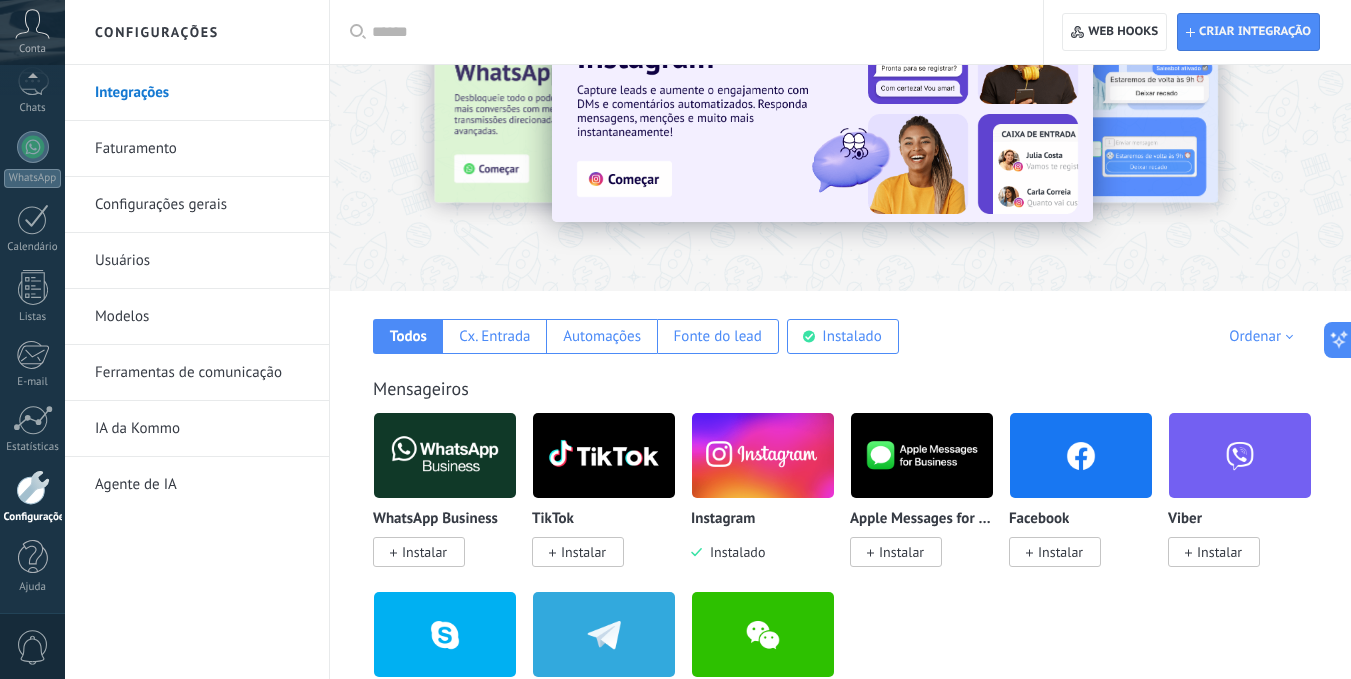 scroll, scrollTop: 300, scrollLeft: 0, axis: vertical 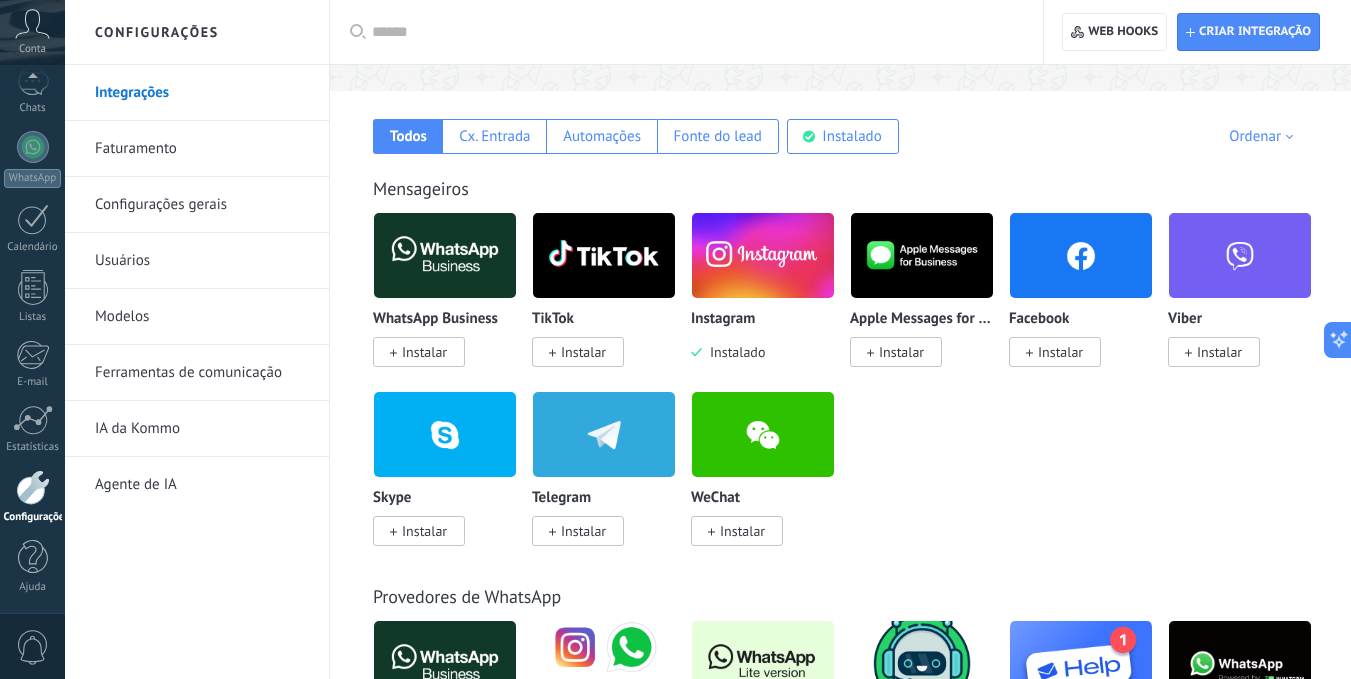 click on "Mensageiros" at bounding box center (421, 188) 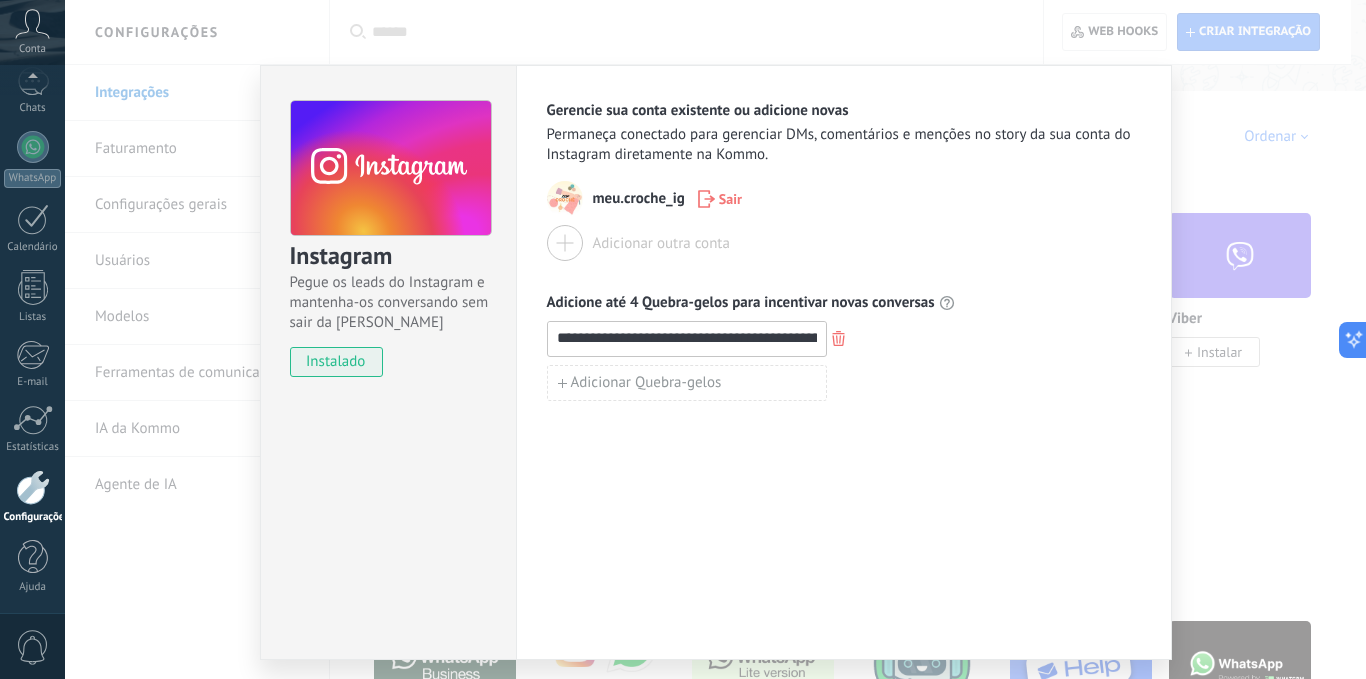 click on "**********" at bounding box center (715, 339) 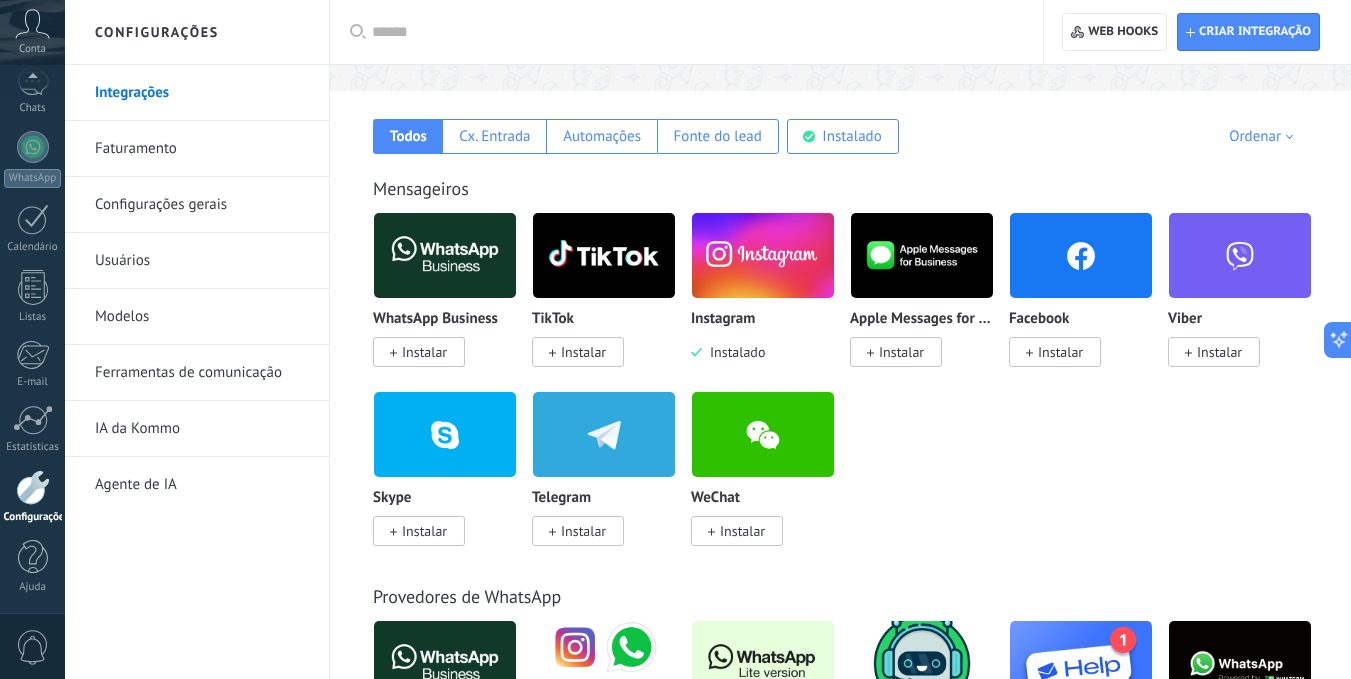 click on "Modelos" at bounding box center (202, 317) 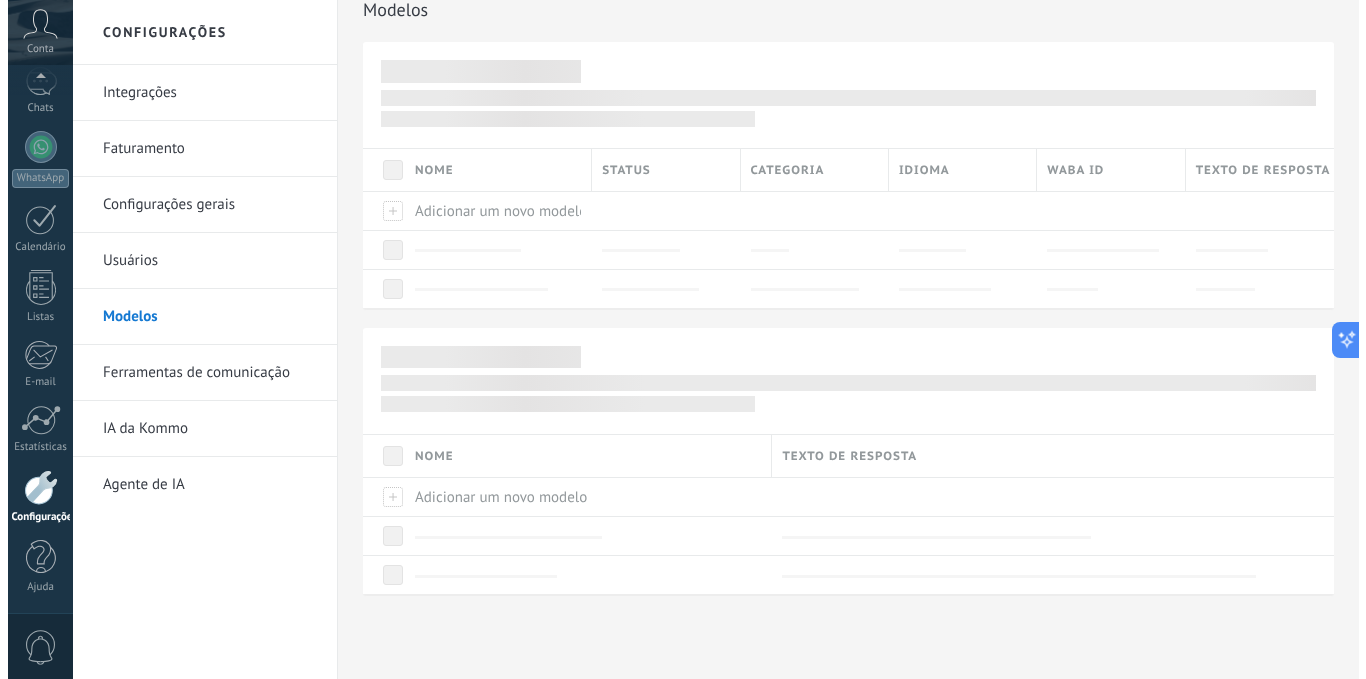 scroll, scrollTop: 0, scrollLeft: 0, axis: both 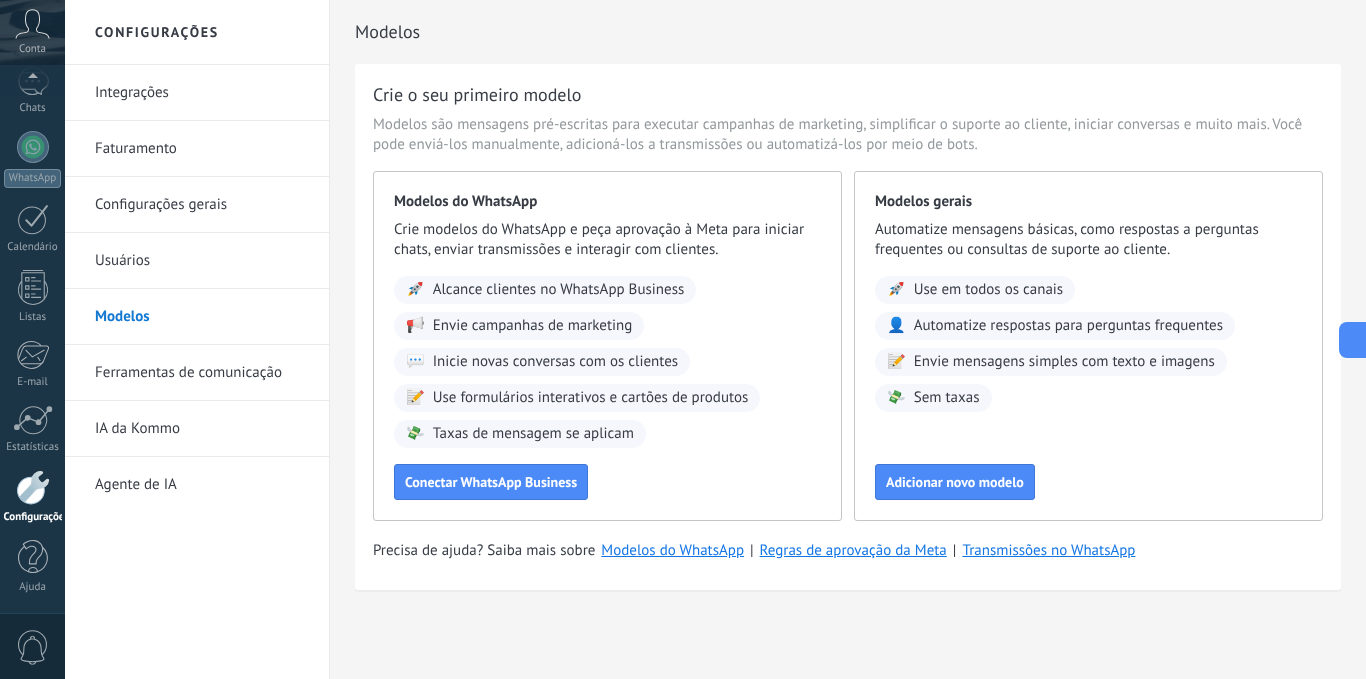 click on "Ferramentas de comunicação" at bounding box center (202, 373) 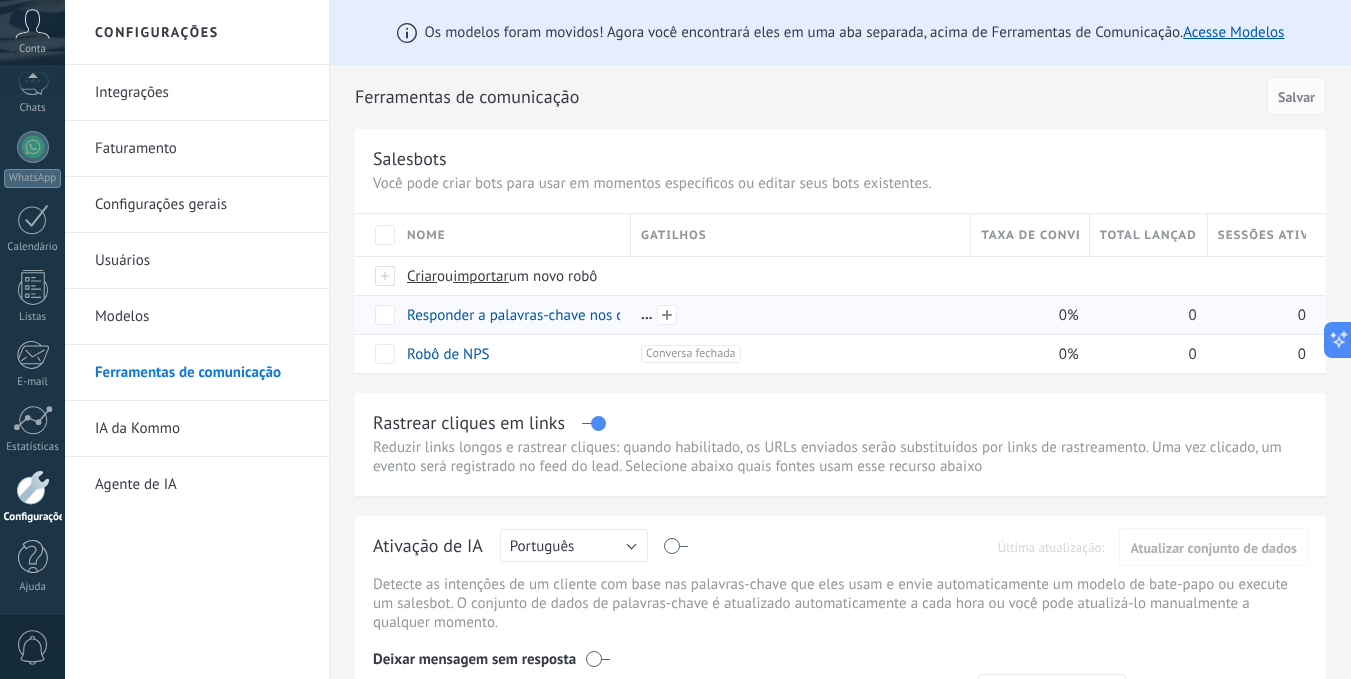 click at bounding box center (667, 315) 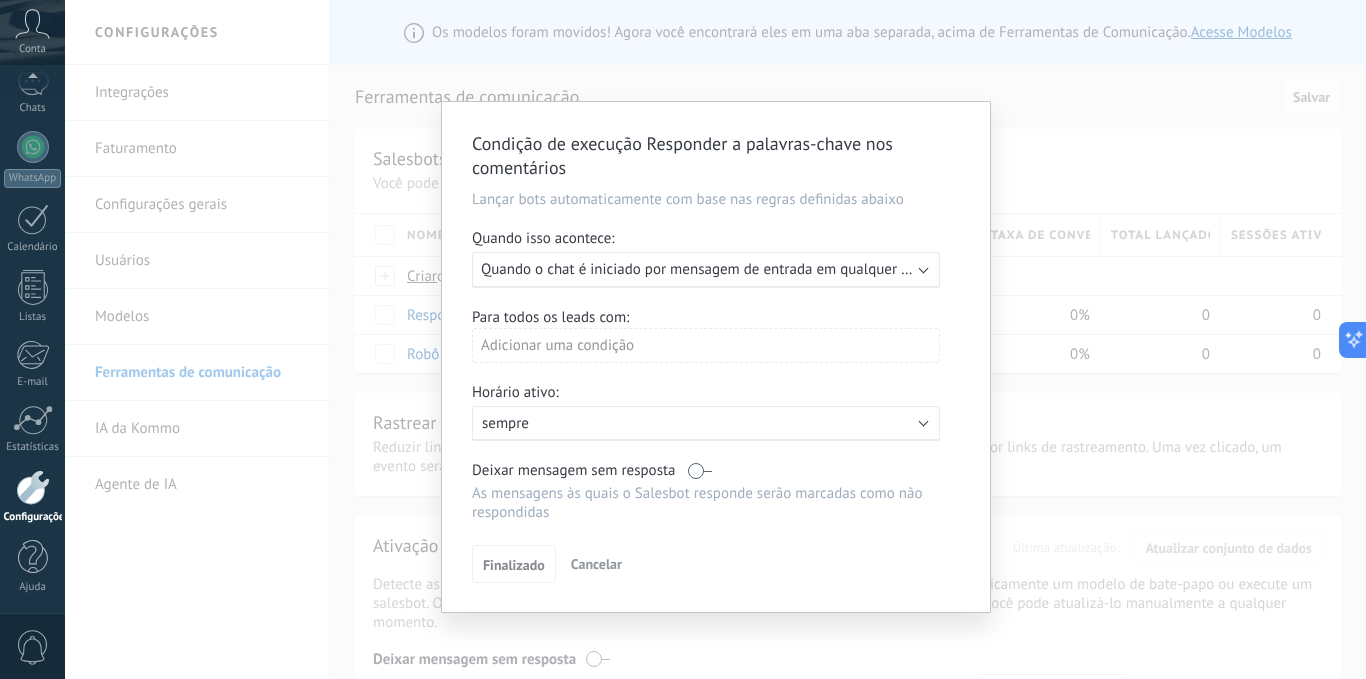 click on "Adicionar uma condição" at bounding box center (706, 345) 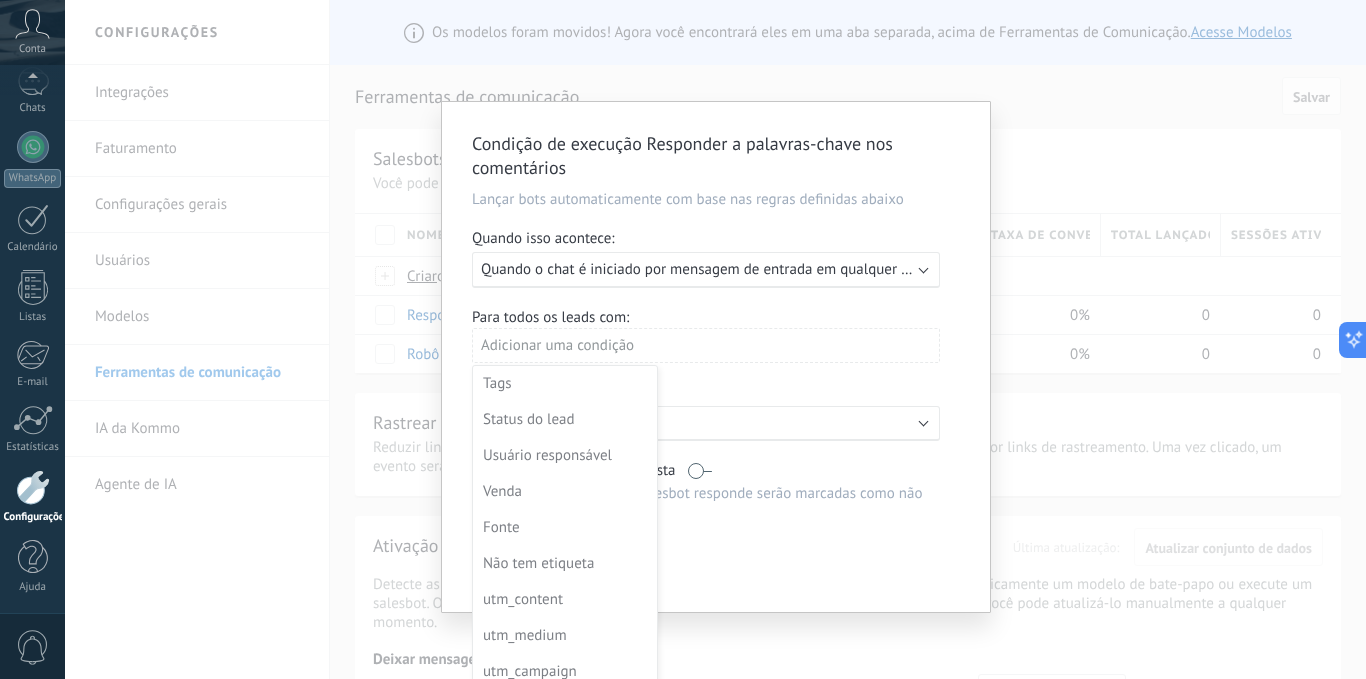click at bounding box center (716, 357) 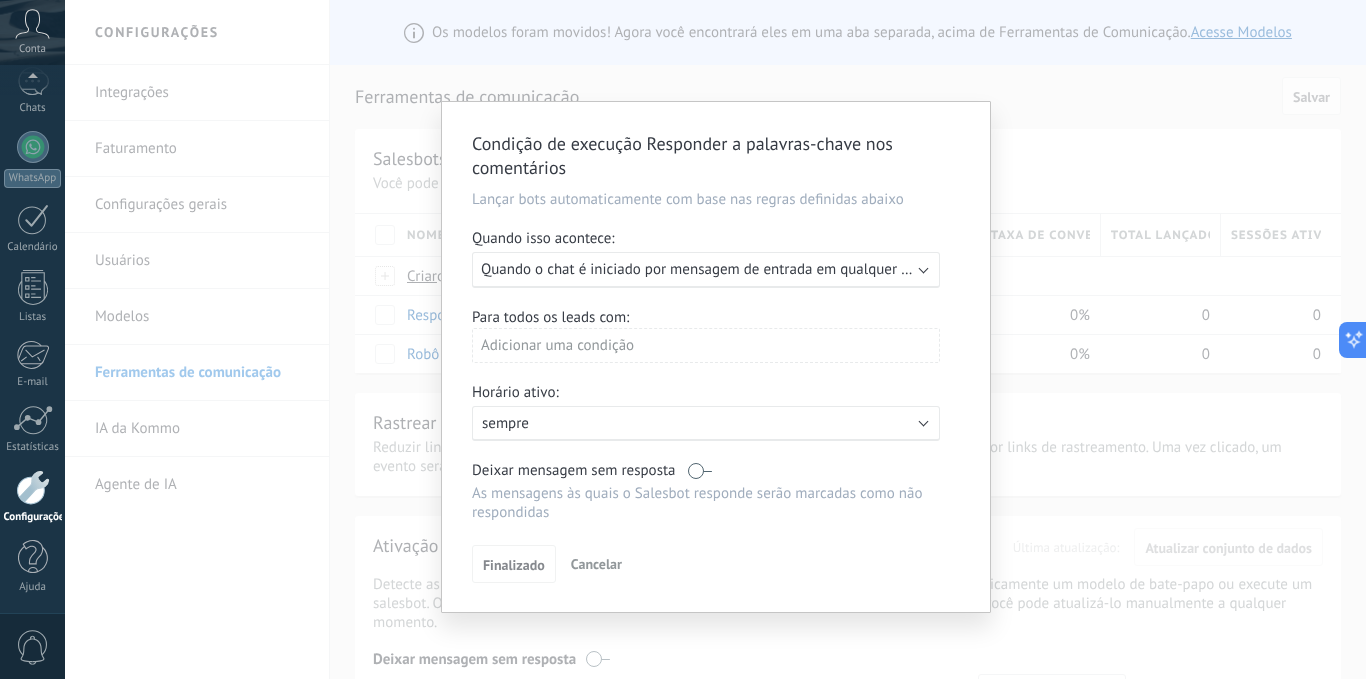 click on "Cancelar" at bounding box center (596, 564) 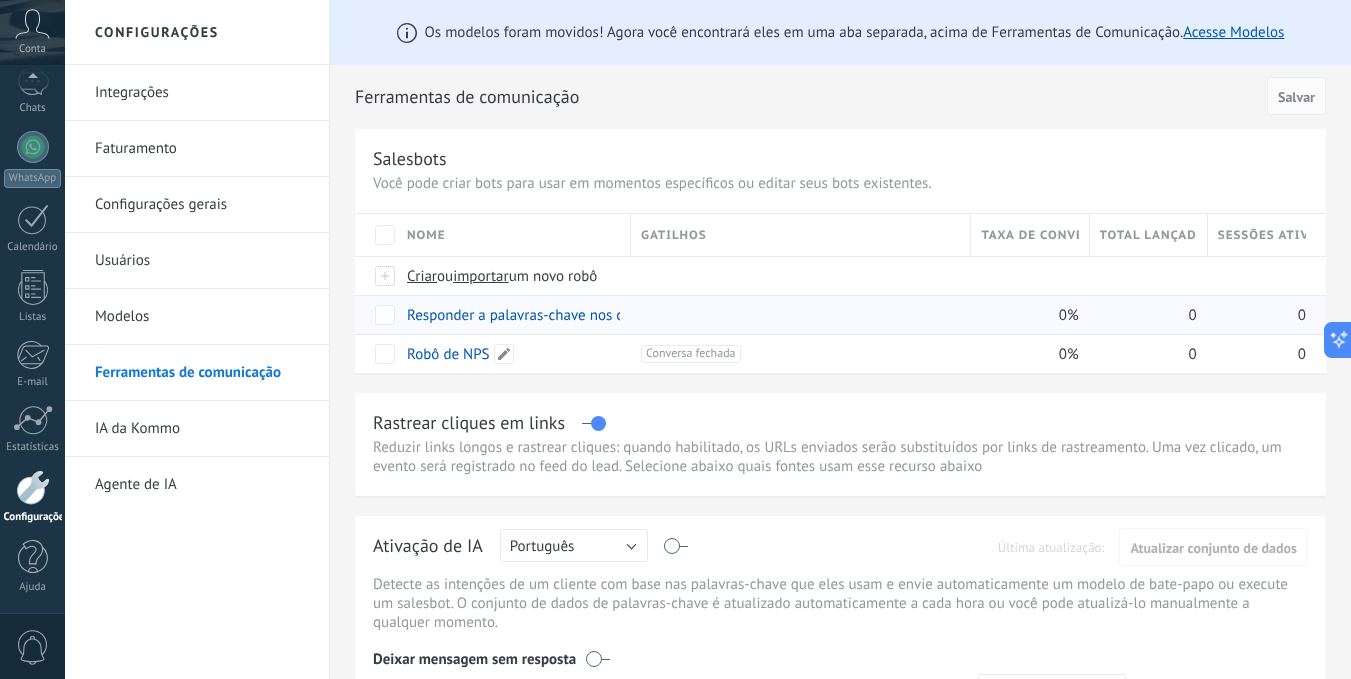click on "Responder a palavras-chave nos comentários" at bounding box center [509, 315] 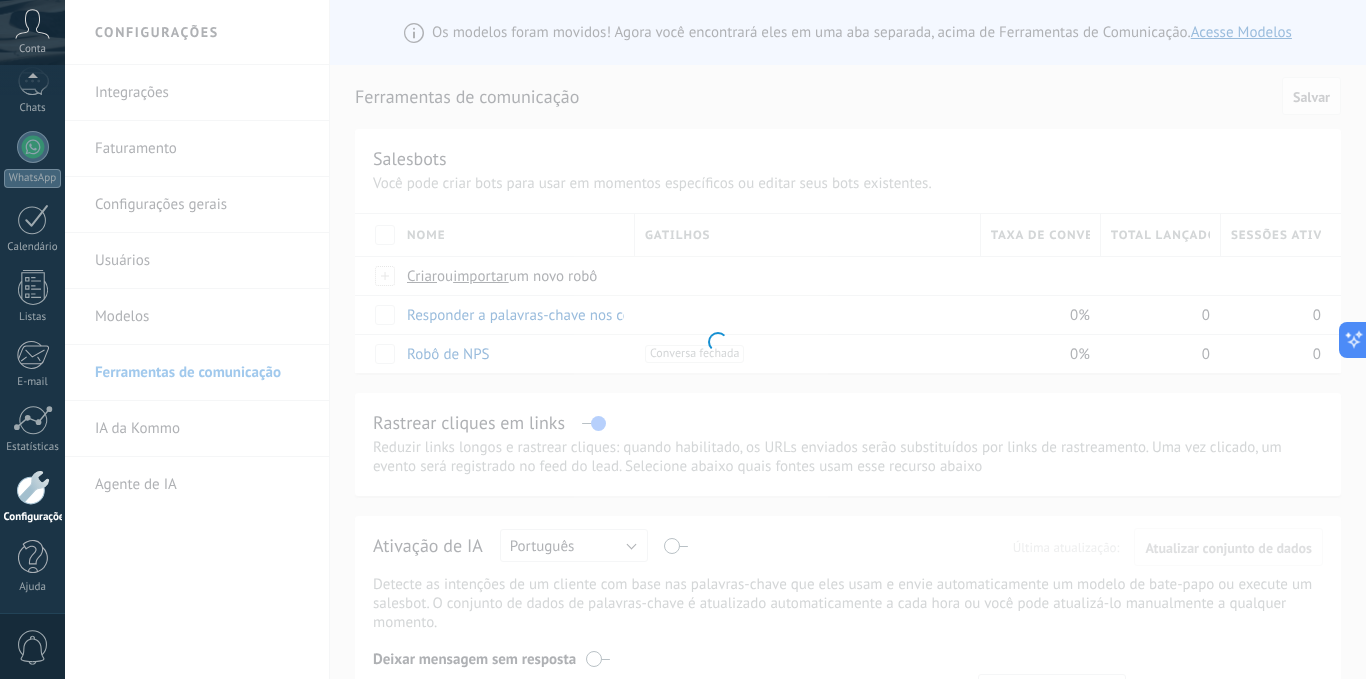 click at bounding box center [715, 339] 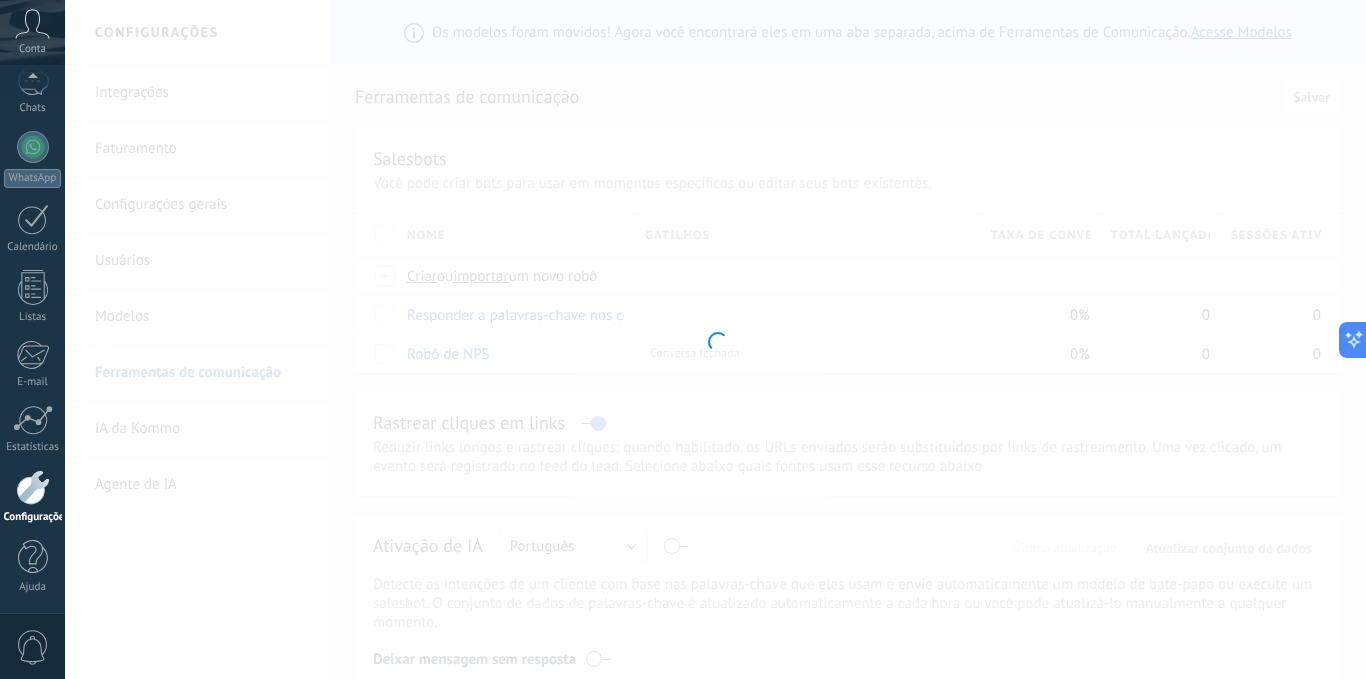 type on "**********" 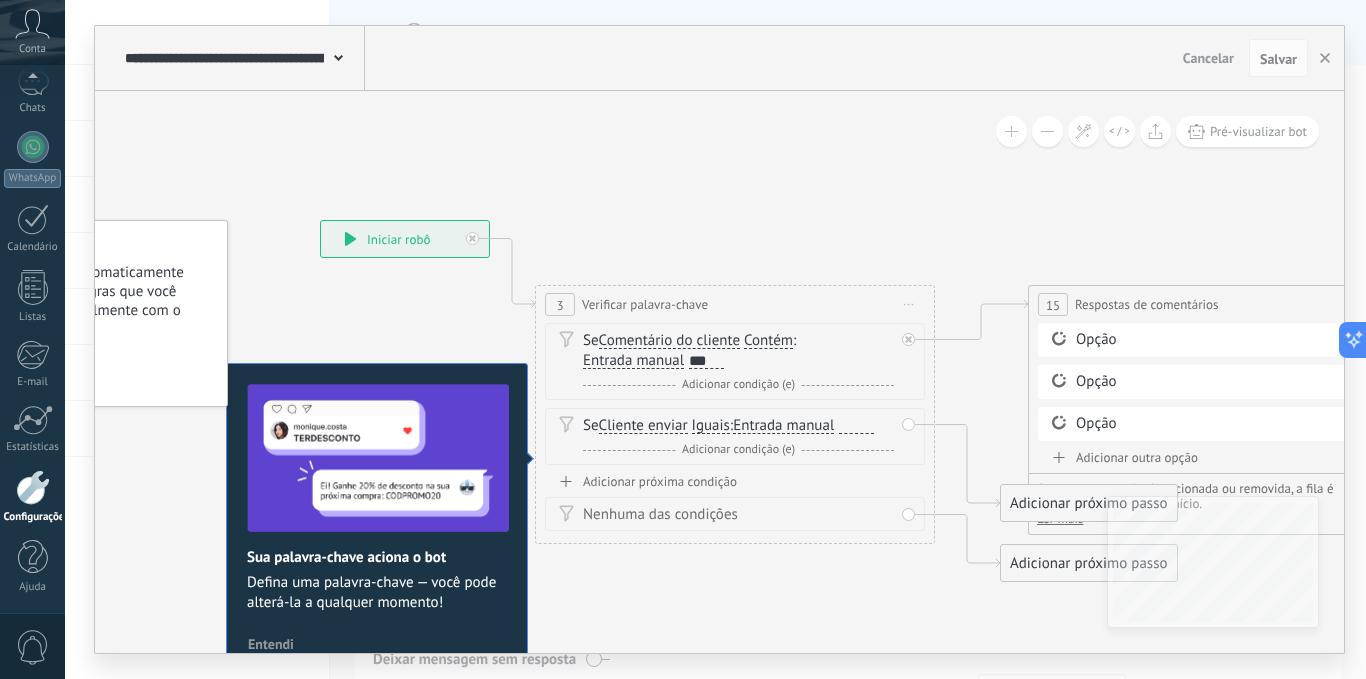 drag, startPoint x: 700, startPoint y: 338, endPoint x: 293, endPoint y: 292, distance: 409.59125 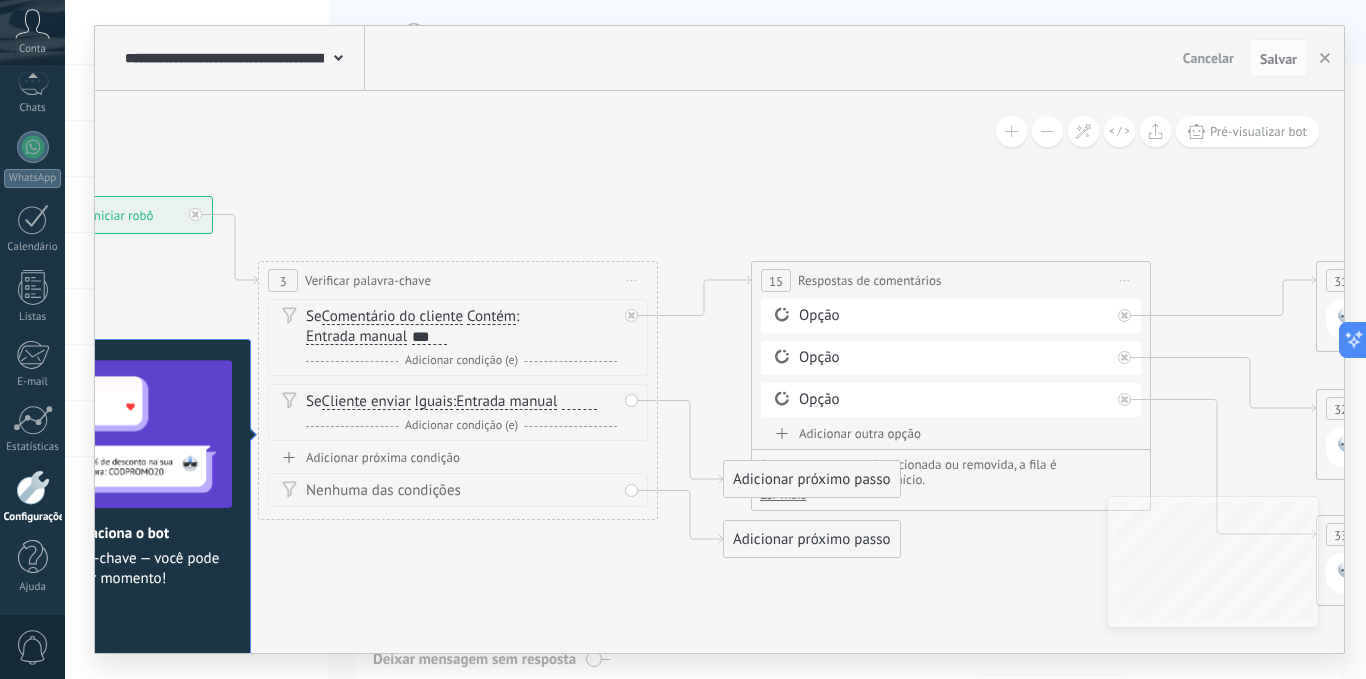 drag, startPoint x: 936, startPoint y: 241, endPoint x: 339, endPoint y: 232, distance: 597.0678 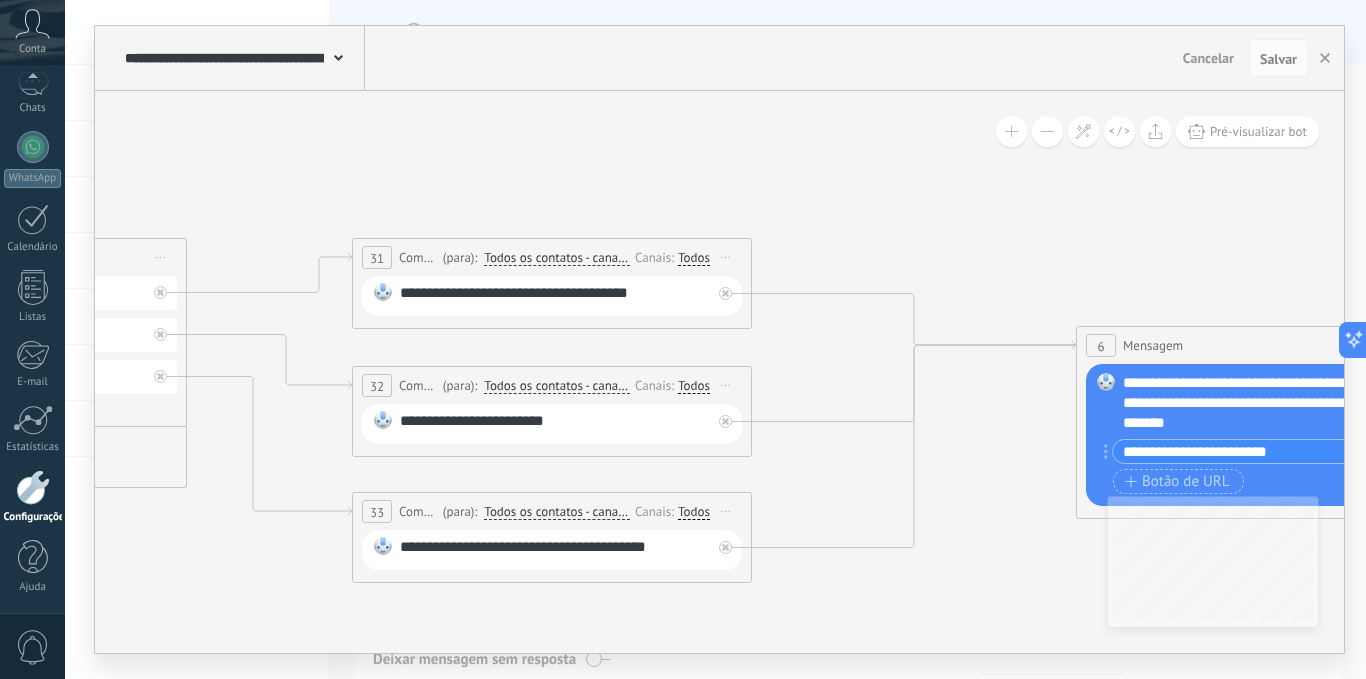 drag, startPoint x: 951, startPoint y: 224, endPoint x: 453, endPoint y: 221, distance: 498.00903 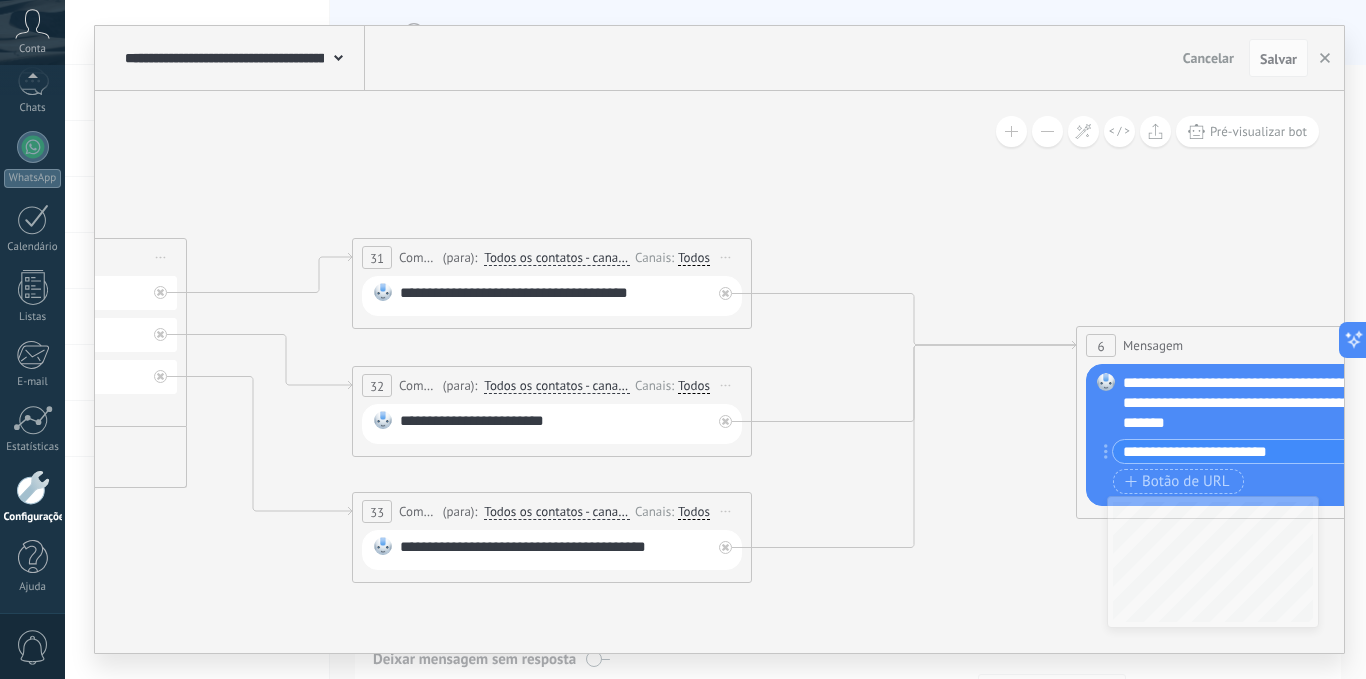 click 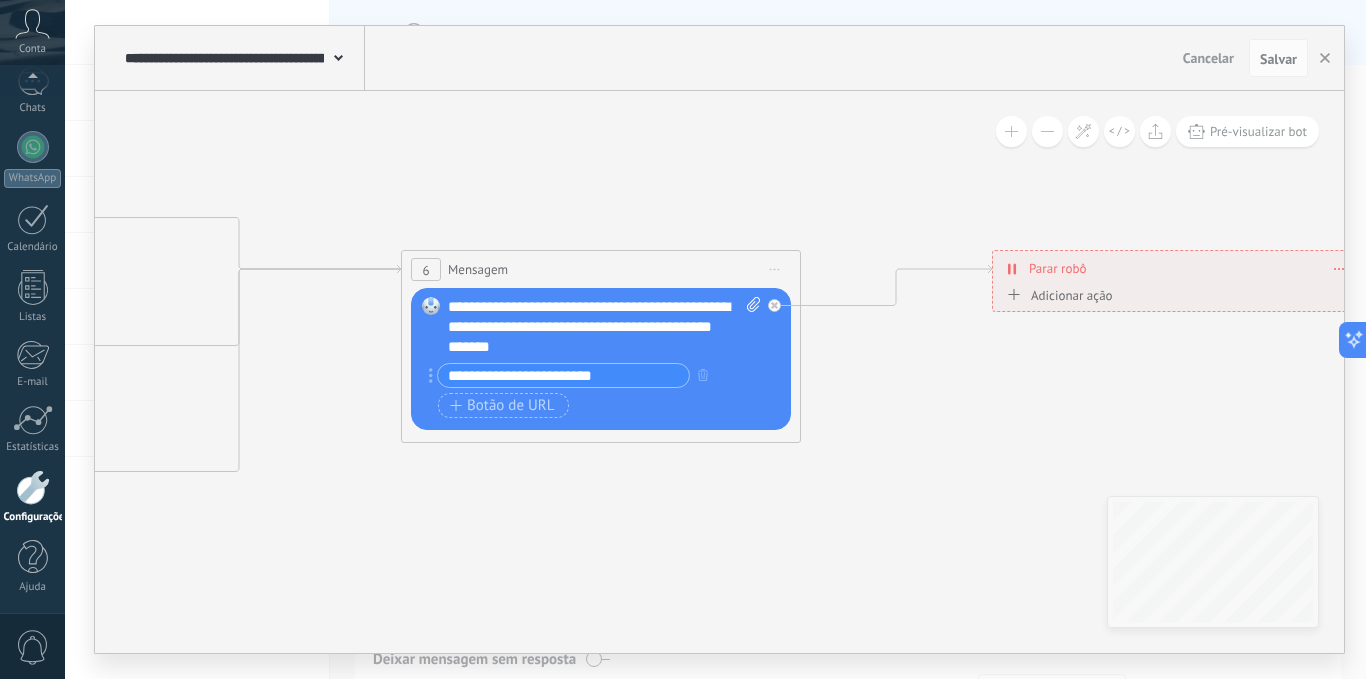 drag, startPoint x: 1114, startPoint y: 238, endPoint x: 720, endPoint y: 172, distance: 399.4897 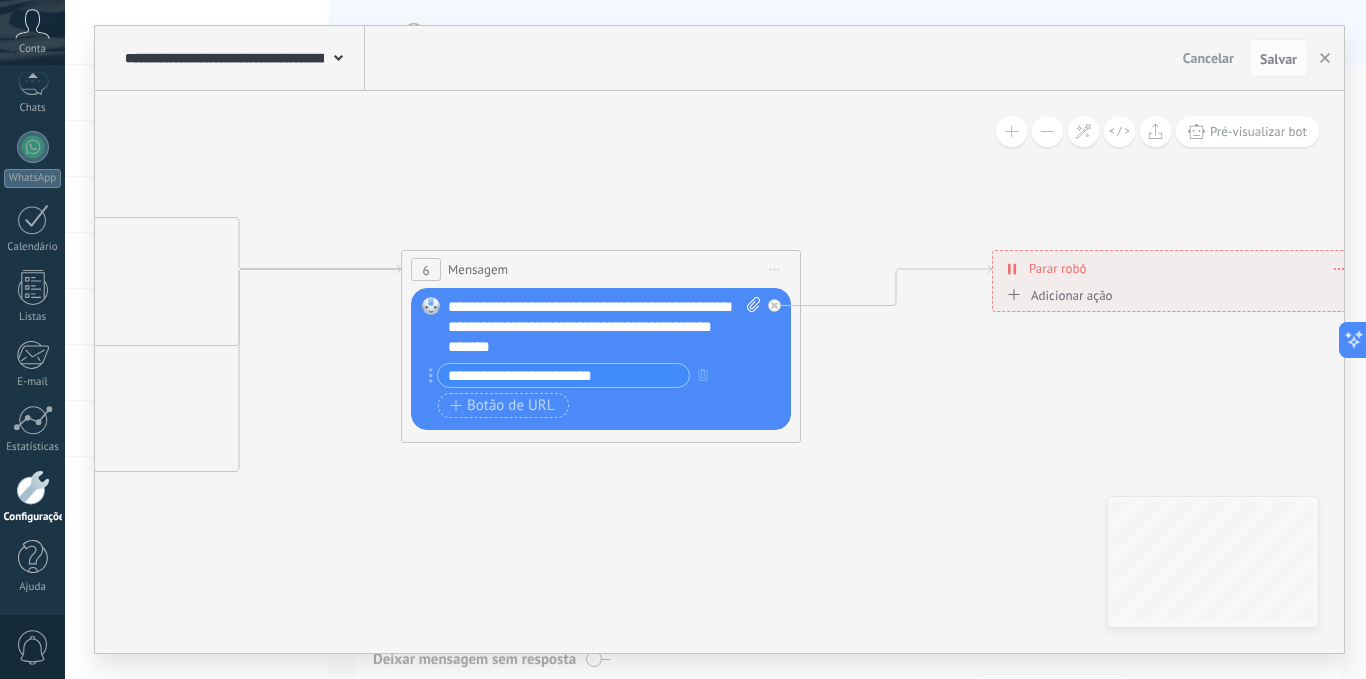 click 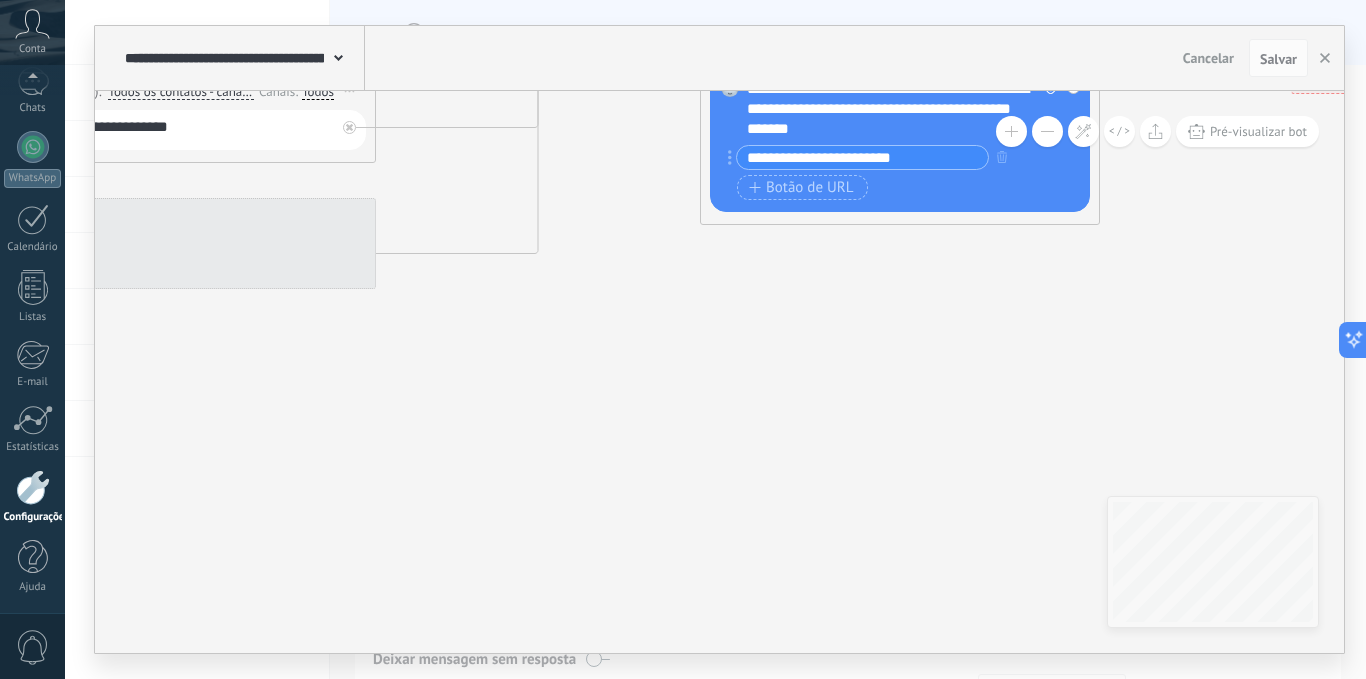 drag, startPoint x: 906, startPoint y: 491, endPoint x: 664, endPoint y: 437, distance: 247.95161 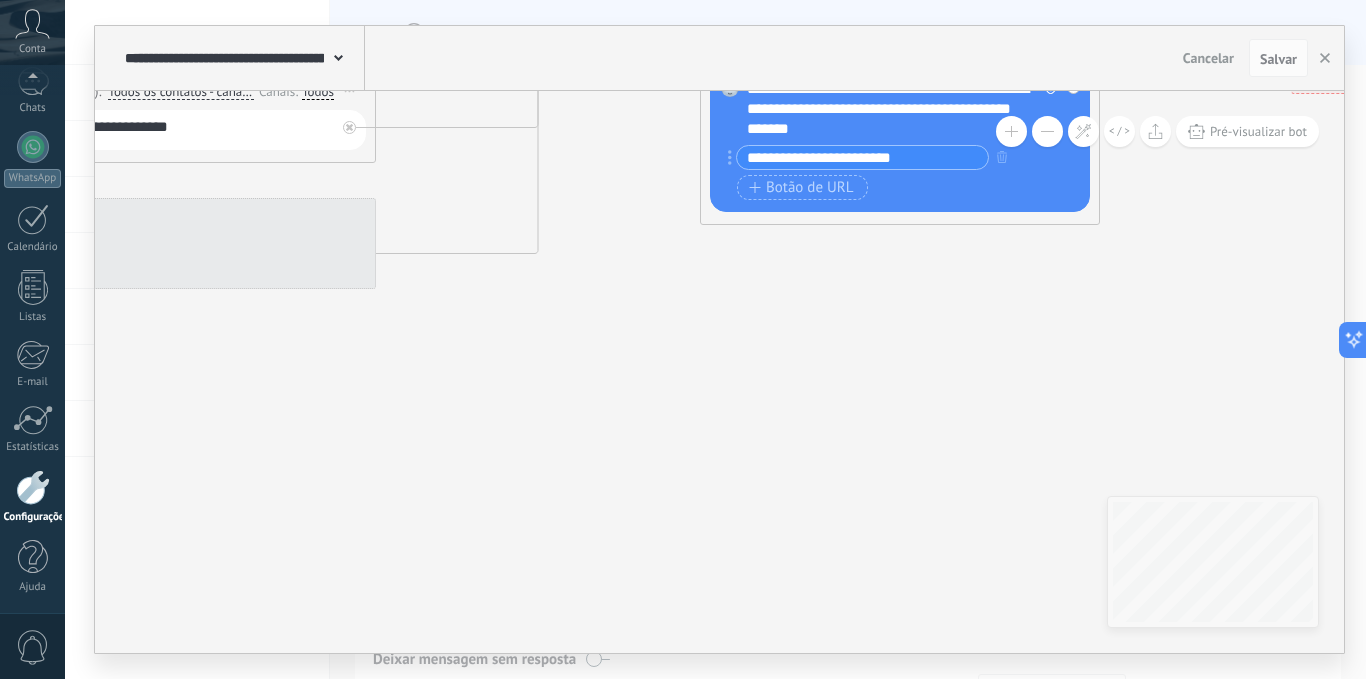 click 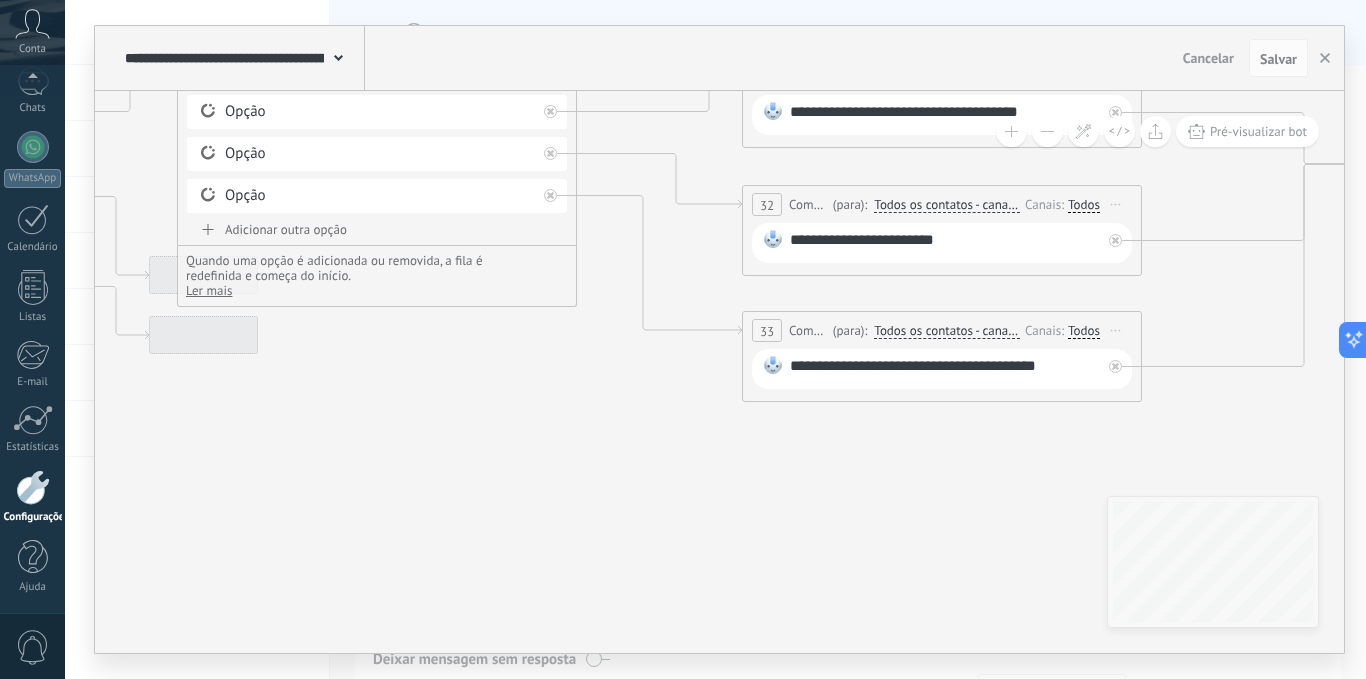 click on "**********" at bounding box center [719, 372] 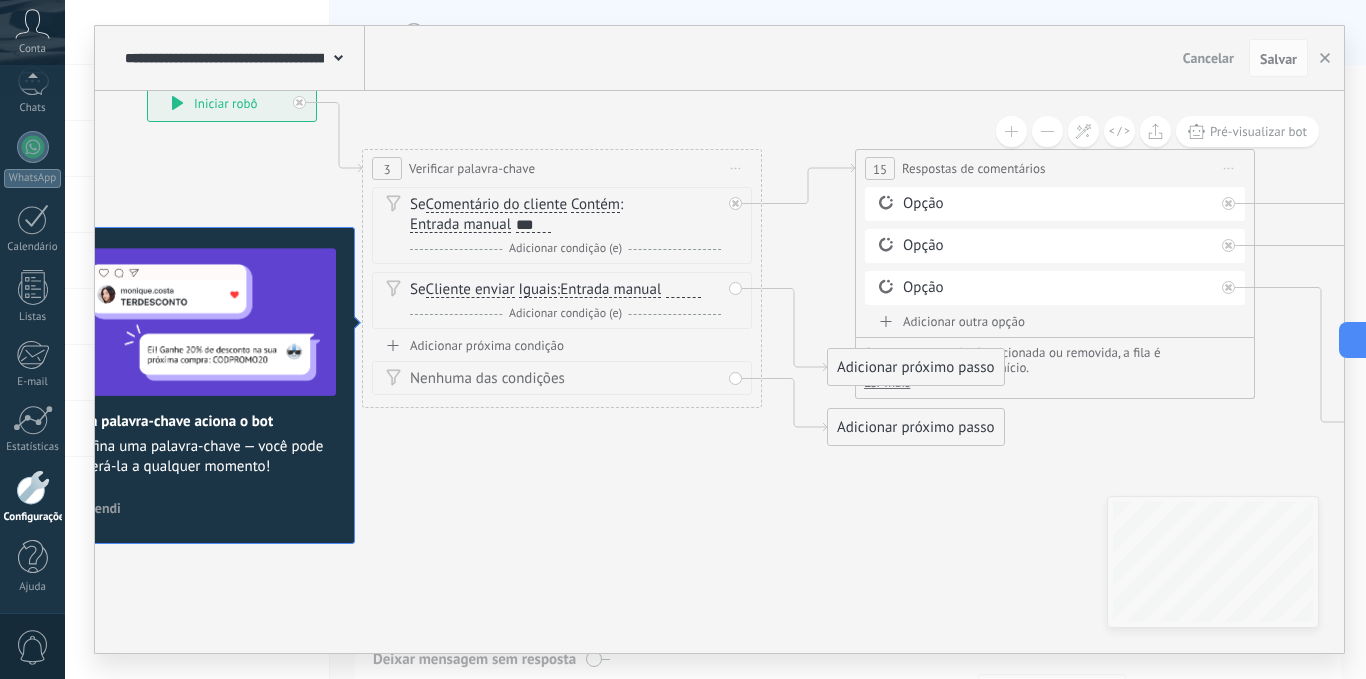 drag, startPoint x: 532, startPoint y: 403, endPoint x: 1200, endPoint y: 487, distance: 673.26074 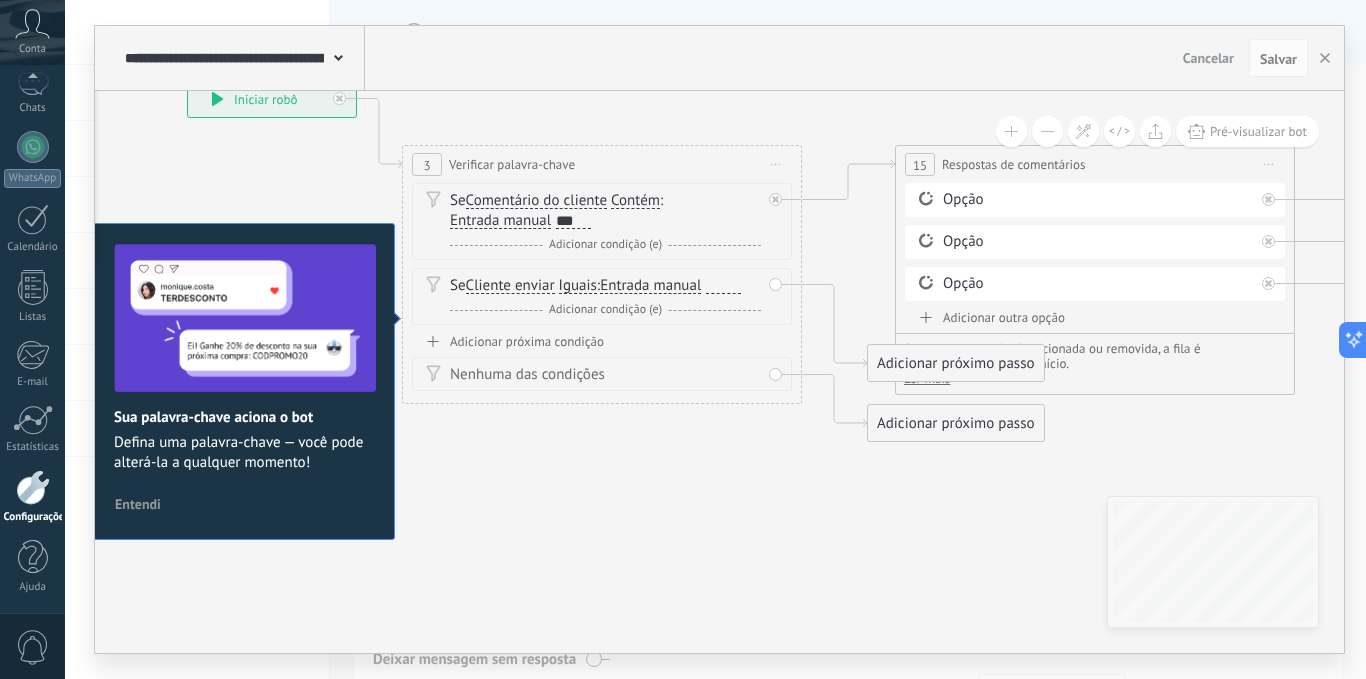drag, startPoint x: 492, startPoint y: 420, endPoint x: 1067, endPoint y: 448, distance: 575.68134 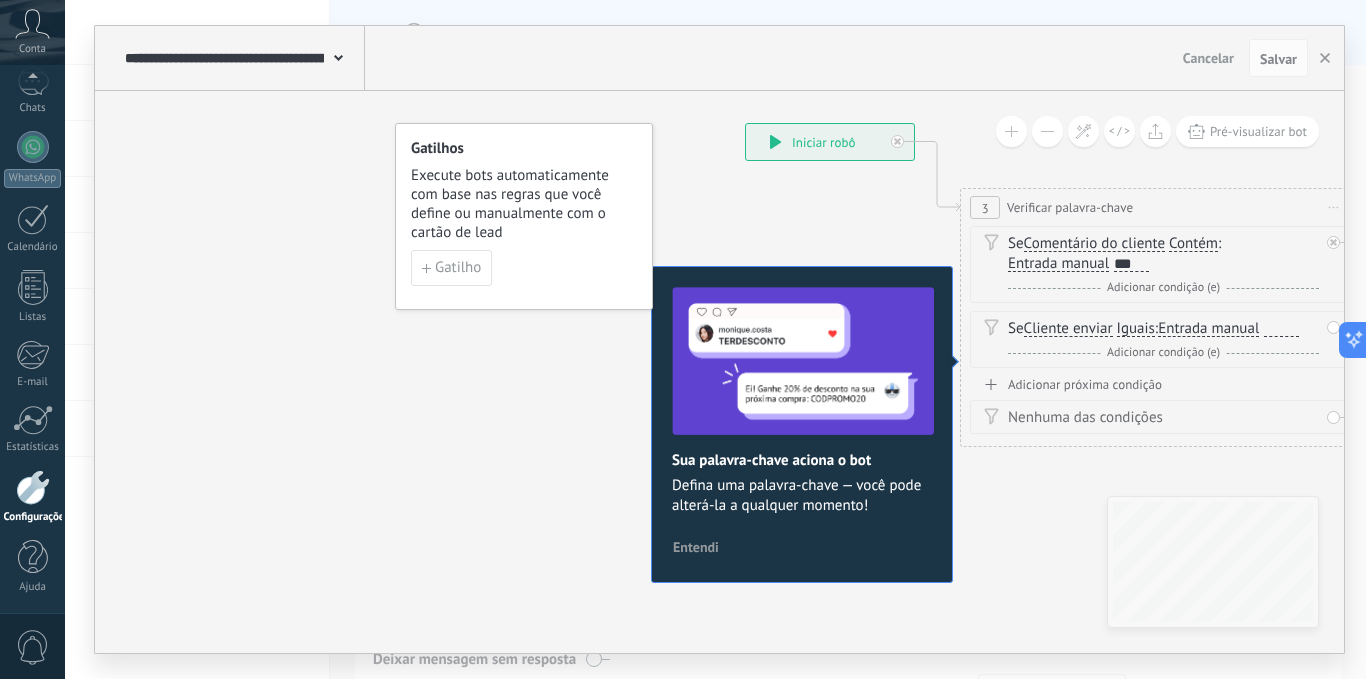drag, startPoint x: 418, startPoint y: 394, endPoint x: 570, endPoint y: 401, distance: 152.1611 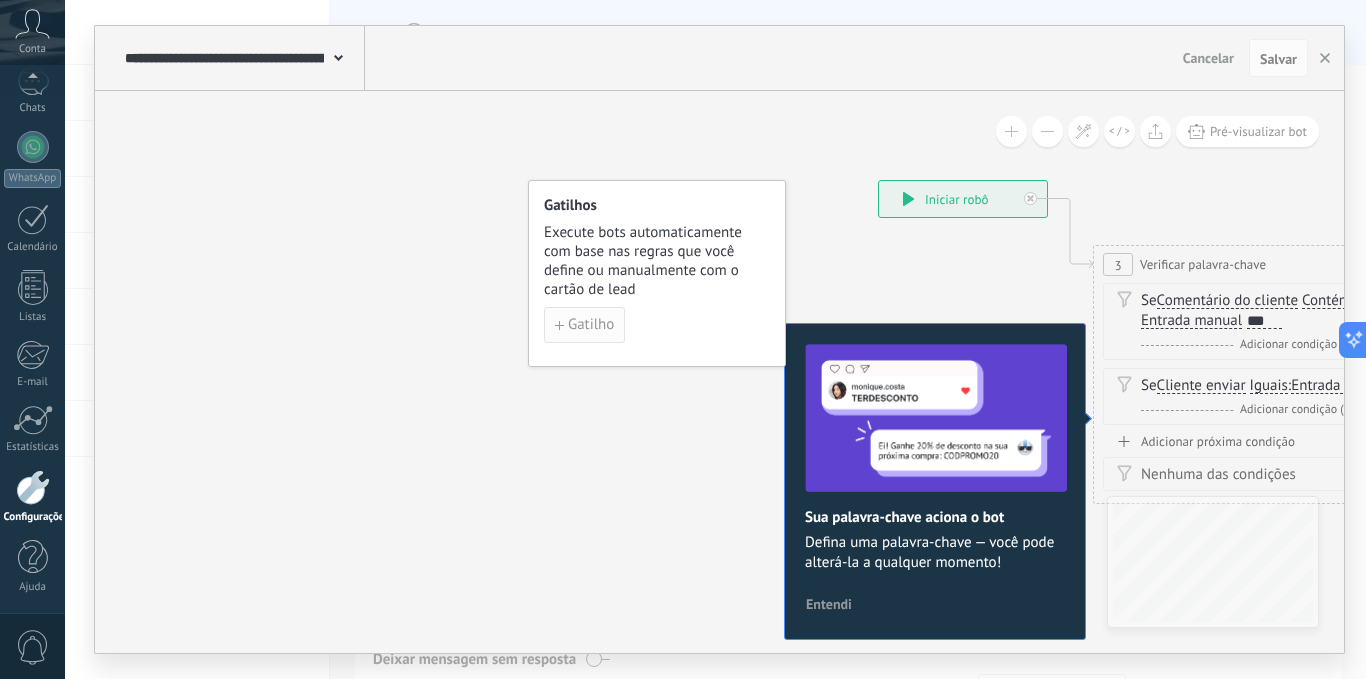 click on "Gatilho" at bounding box center (591, 325) 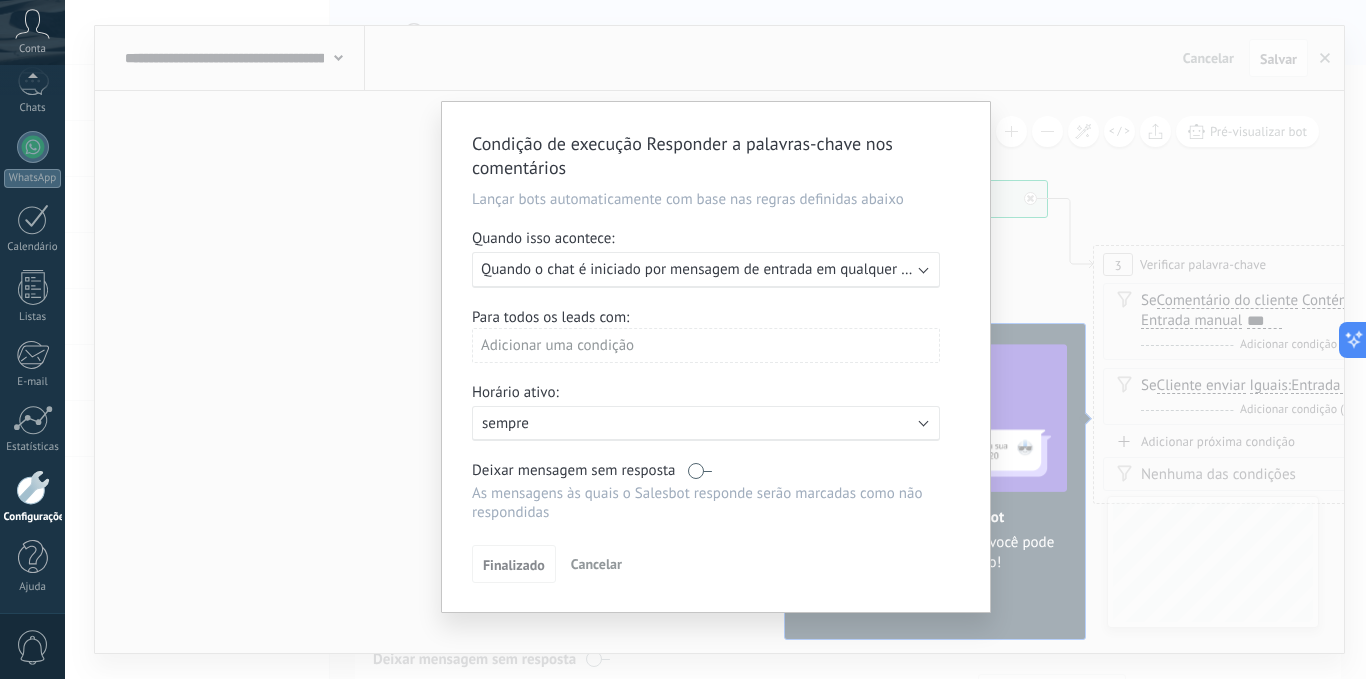 click on "Quando o chat é iniciado por mensagem de entrada em qualquer canal" at bounding box center [708, 269] 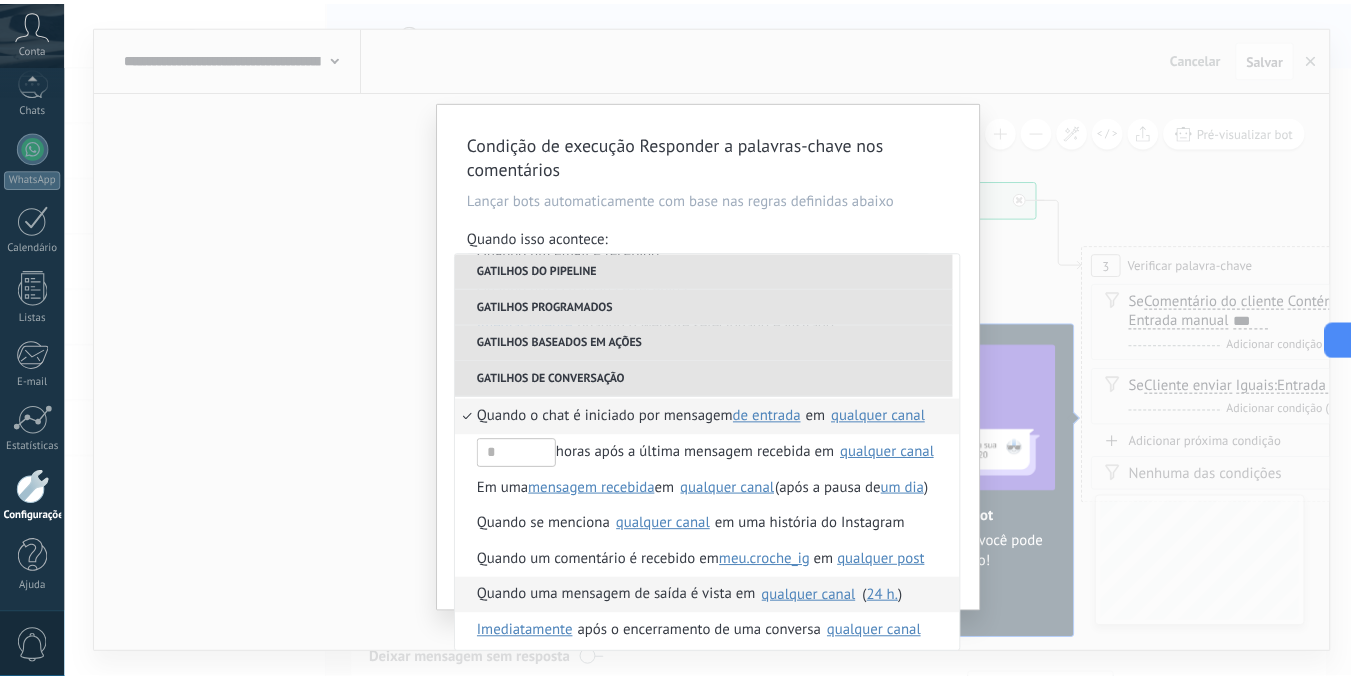 scroll, scrollTop: 544, scrollLeft: 0, axis: vertical 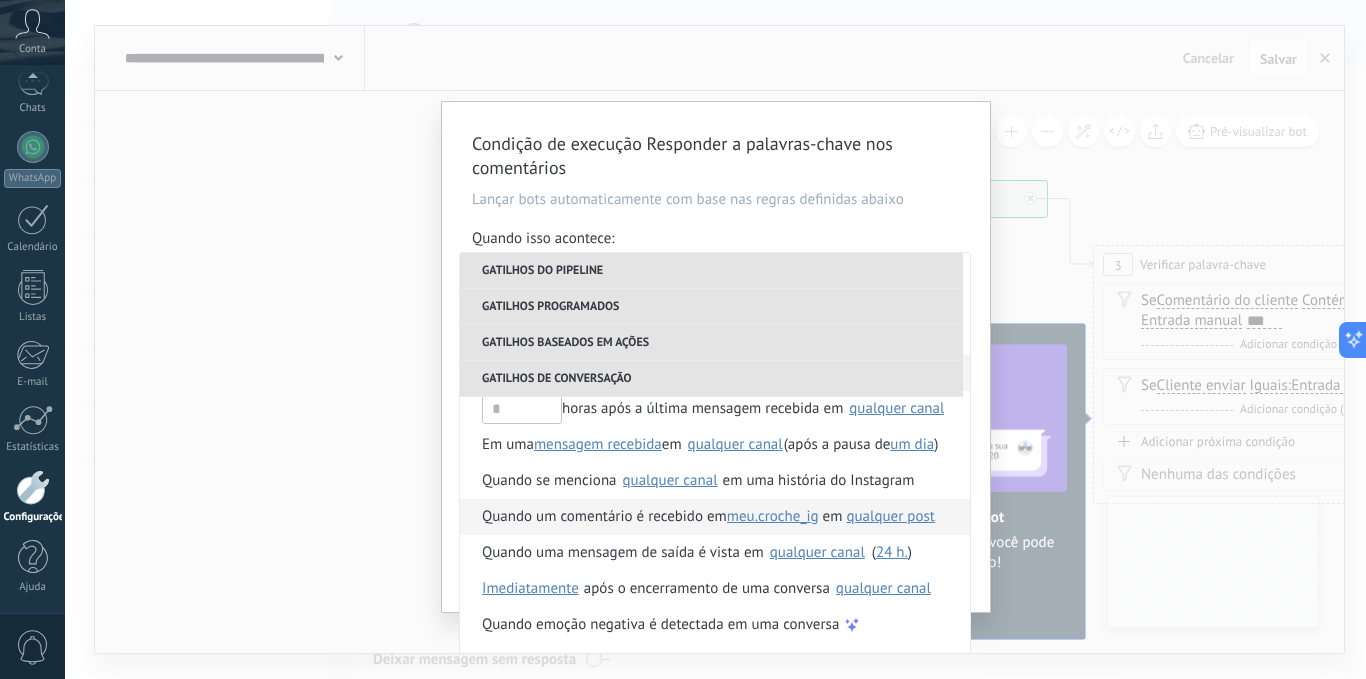 click on "Quando um comentário é recebido em" at bounding box center (604, 517) 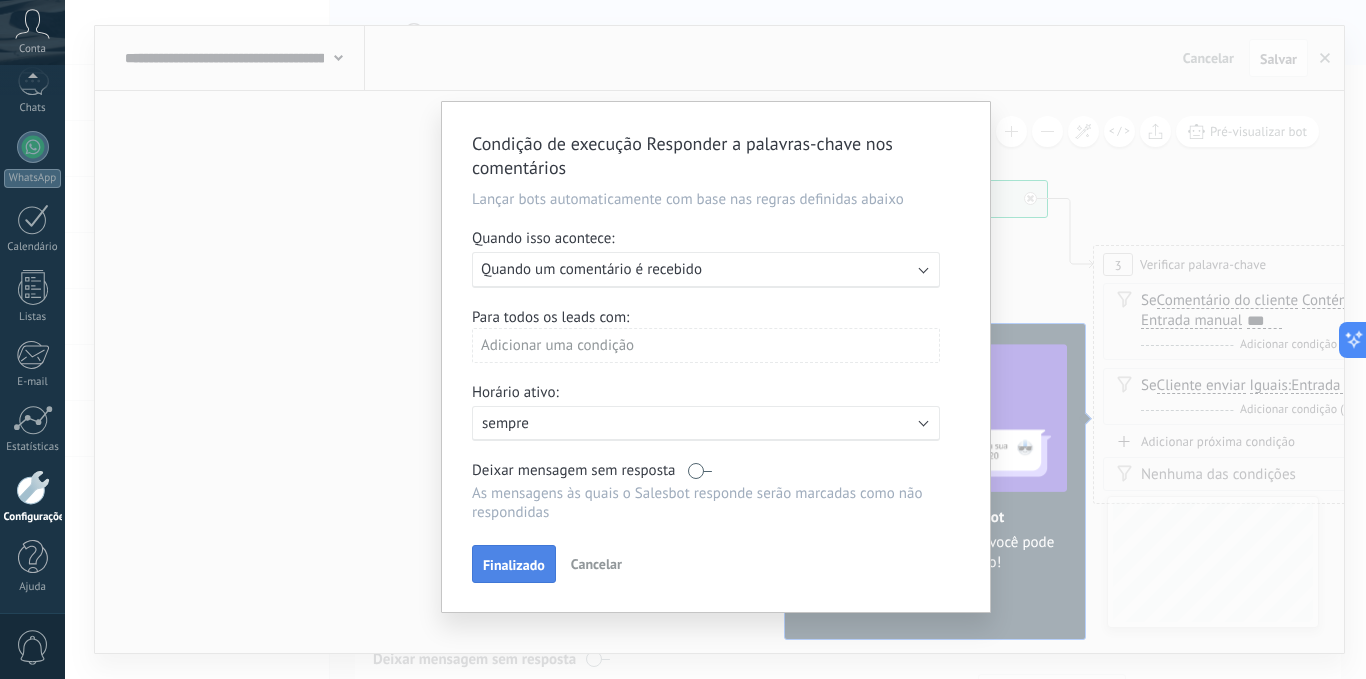 click on "Finalizado" at bounding box center (514, 565) 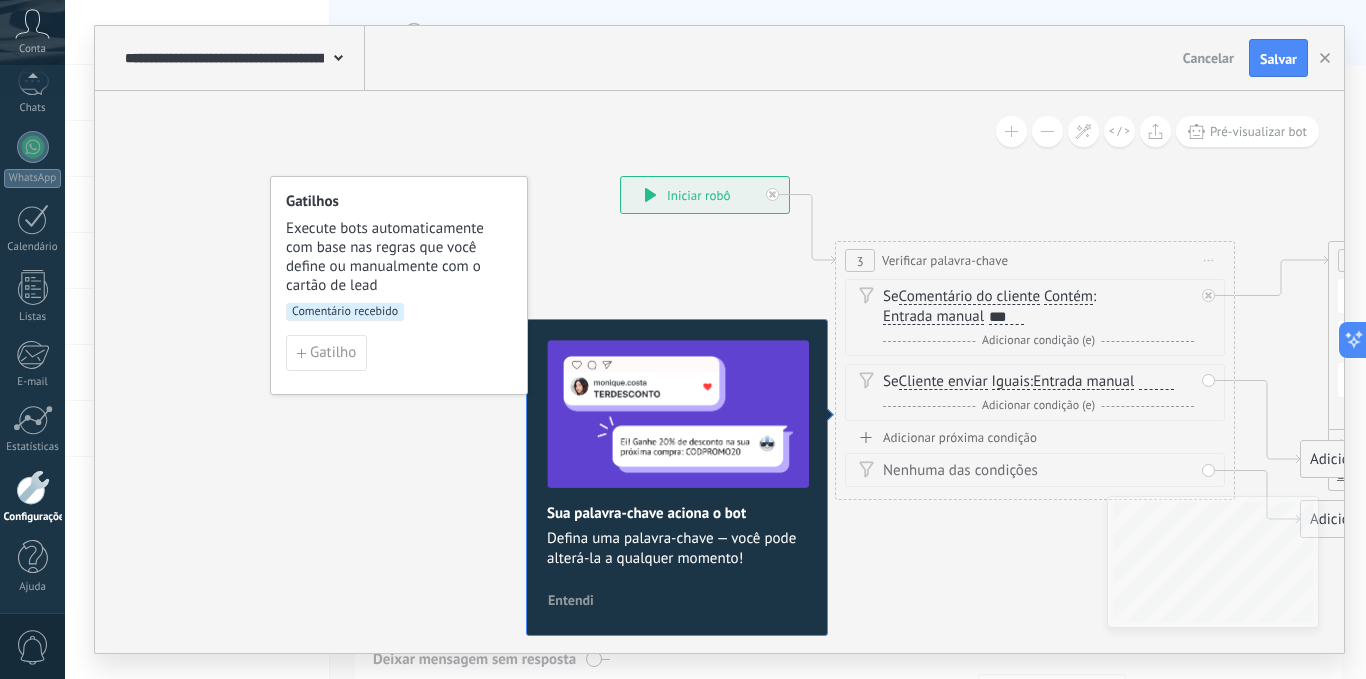 drag, startPoint x: 667, startPoint y: 530, endPoint x: 405, endPoint y: 525, distance: 262.0477 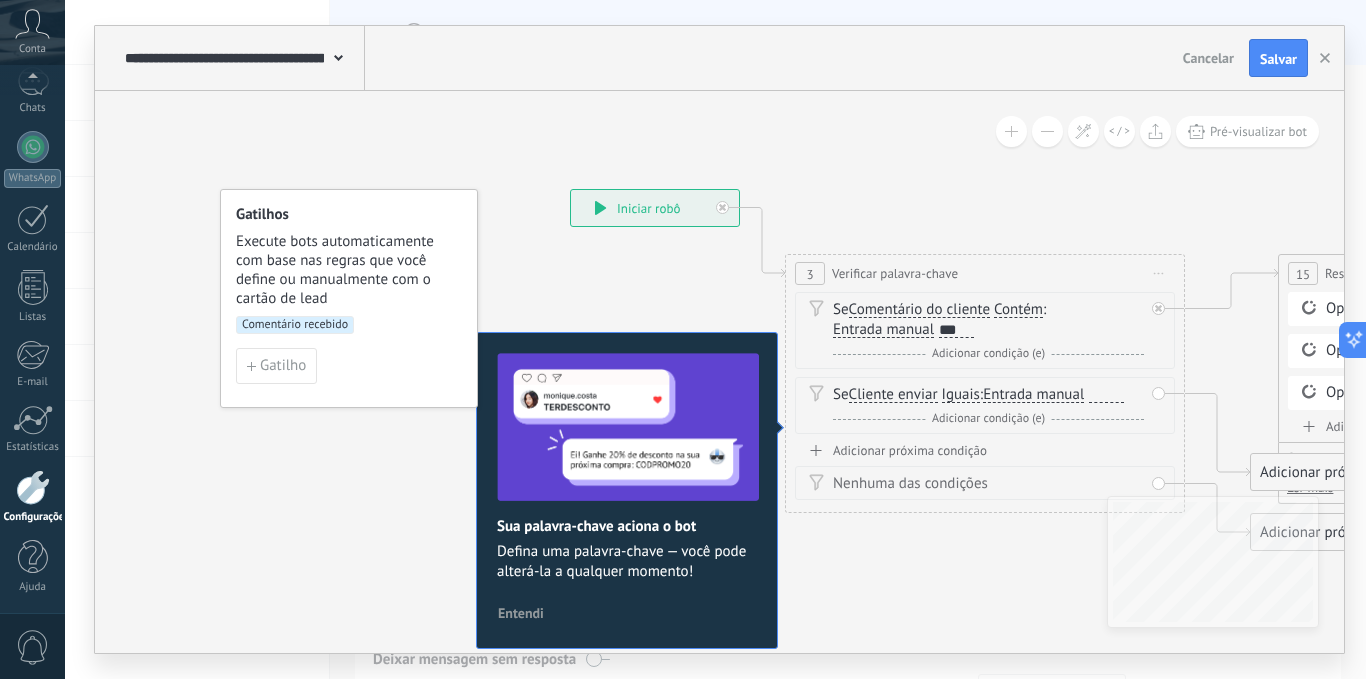 drag, startPoint x: 726, startPoint y: 313, endPoint x: 450, endPoint y: 325, distance: 276.26074 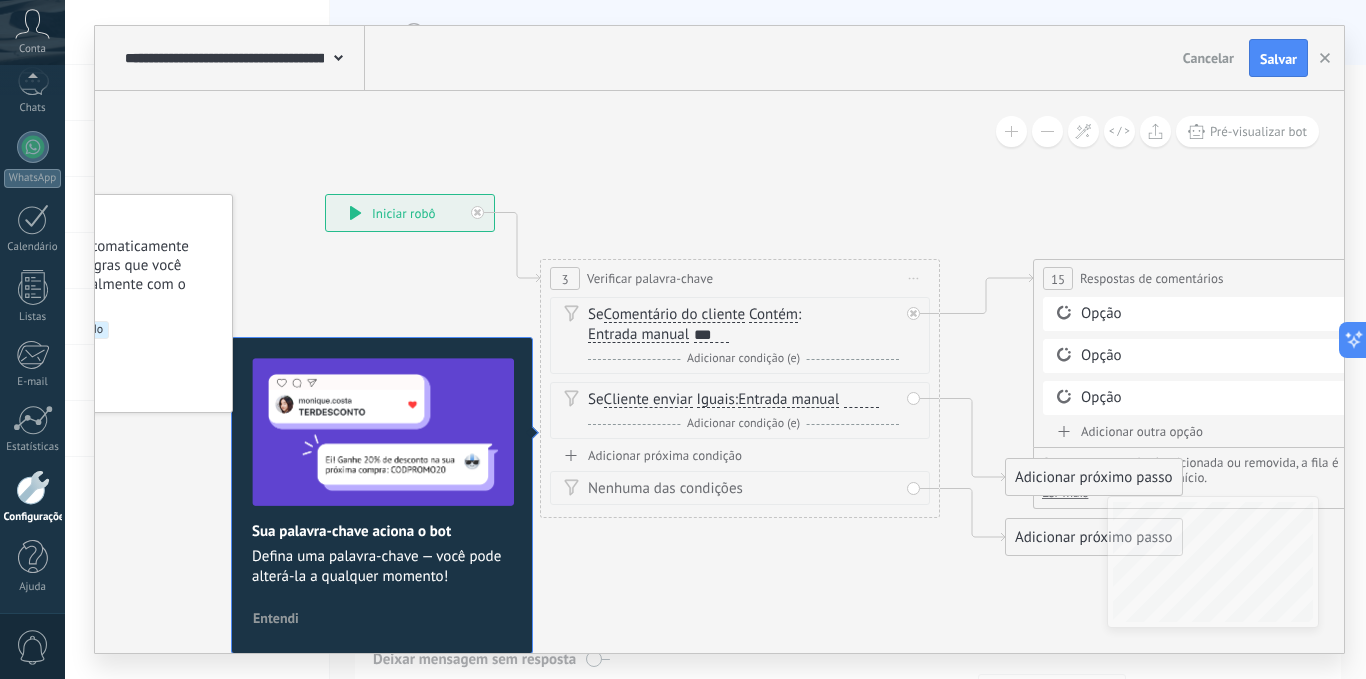 drag, startPoint x: 954, startPoint y: 214, endPoint x: 633, endPoint y: 256, distance: 323.736 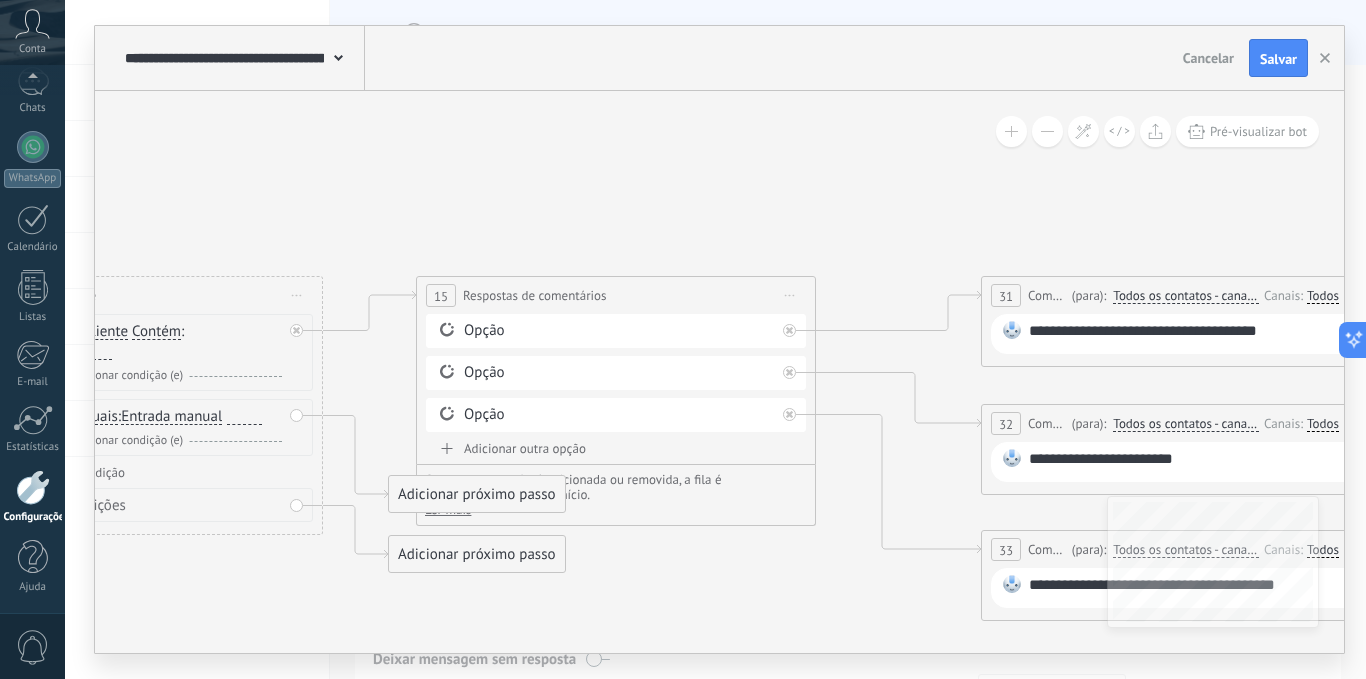 drag, startPoint x: 776, startPoint y: 270, endPoint x: 600, endPoint y: 268, distance: 176.01137 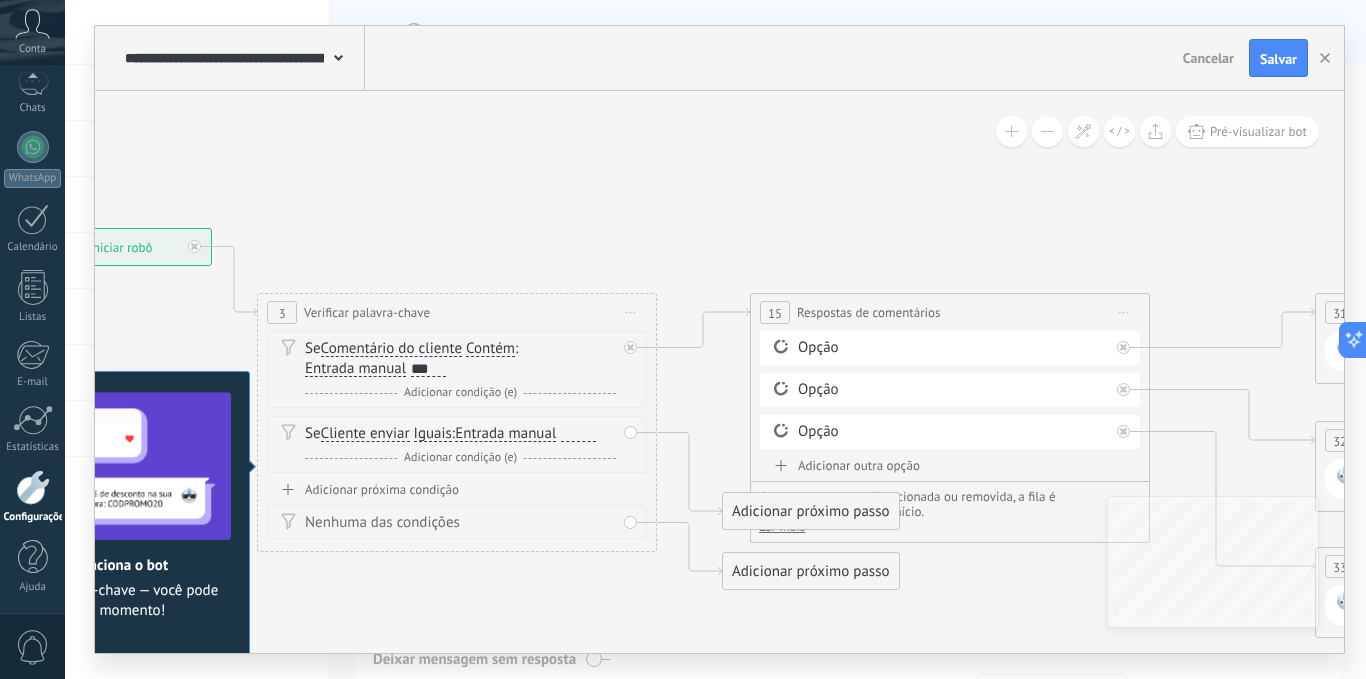 drag, startPoint x: 631, startPoint y: 145, endPoint x: 1025, endPoint y: 165, distance: 394.5073 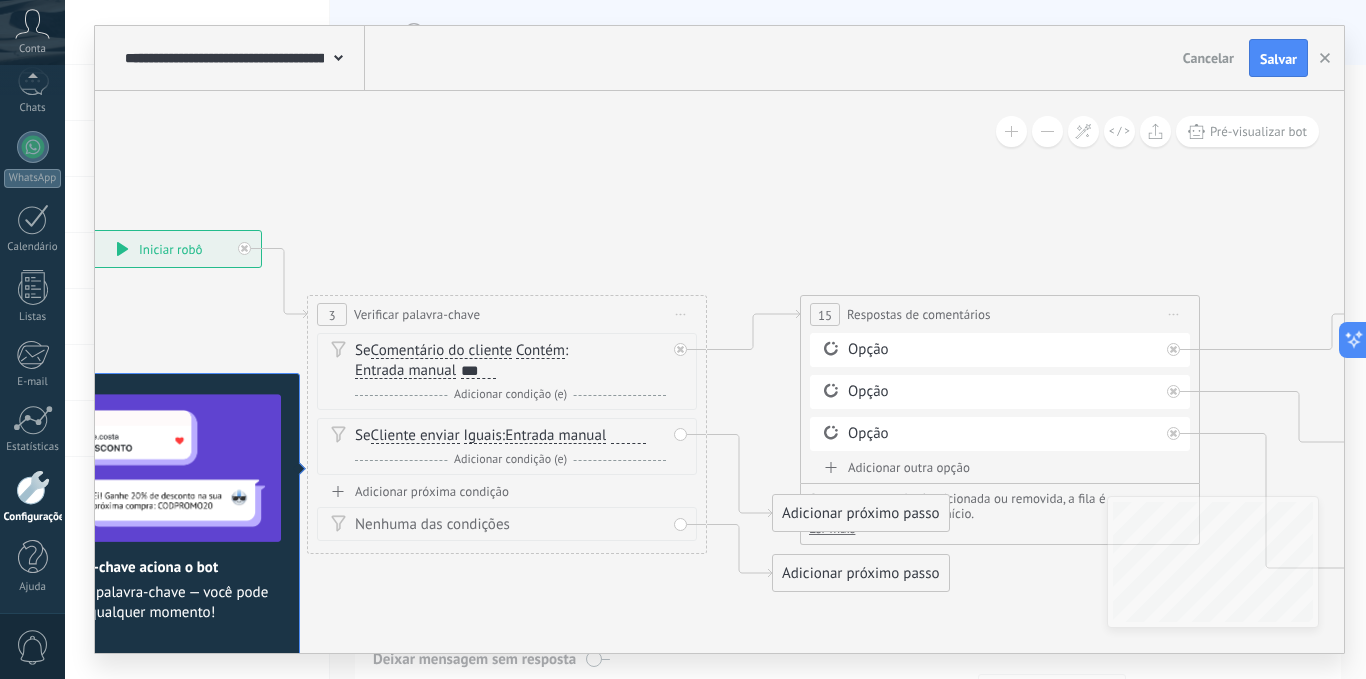 drag, startPoint x: 1068, startPoint y: 216, endPoint x: 298, endPoint y: 176, distance: 771.03827 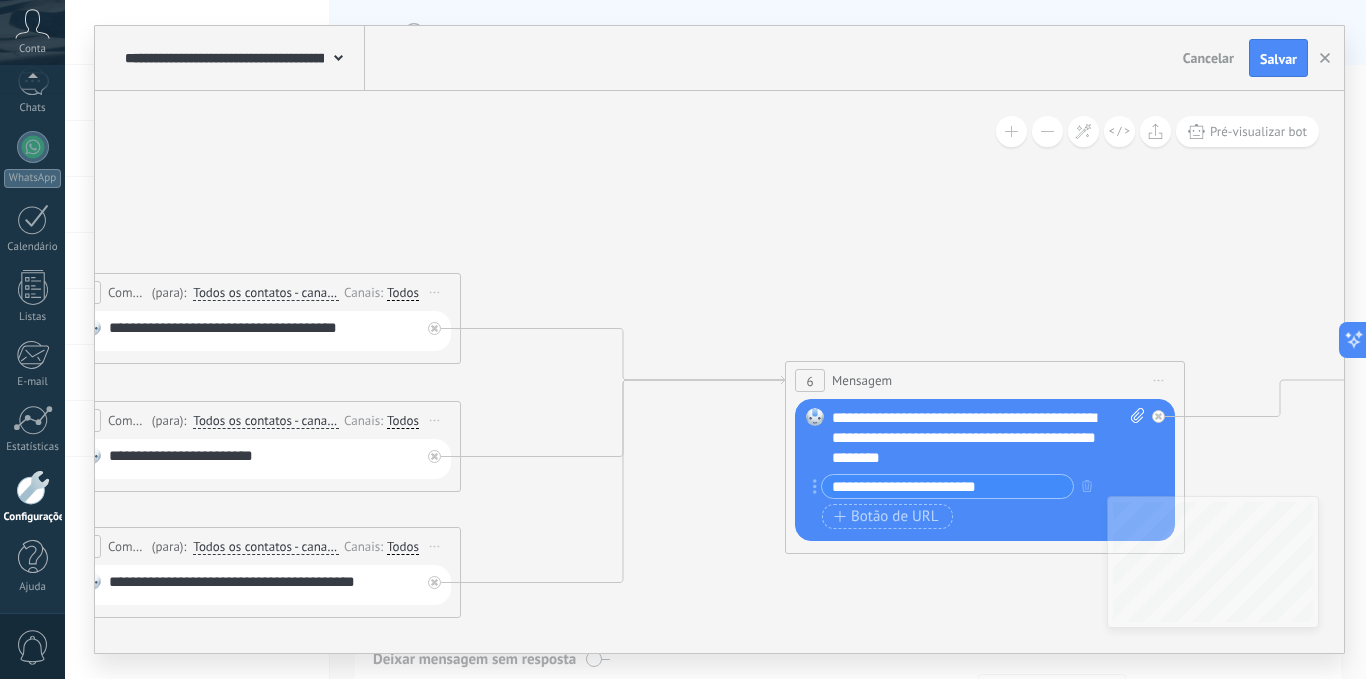drag, startPoint x: 759, startPoint y: 219, endPoint x: 211, endPoint y: 223, distance: 548.0146 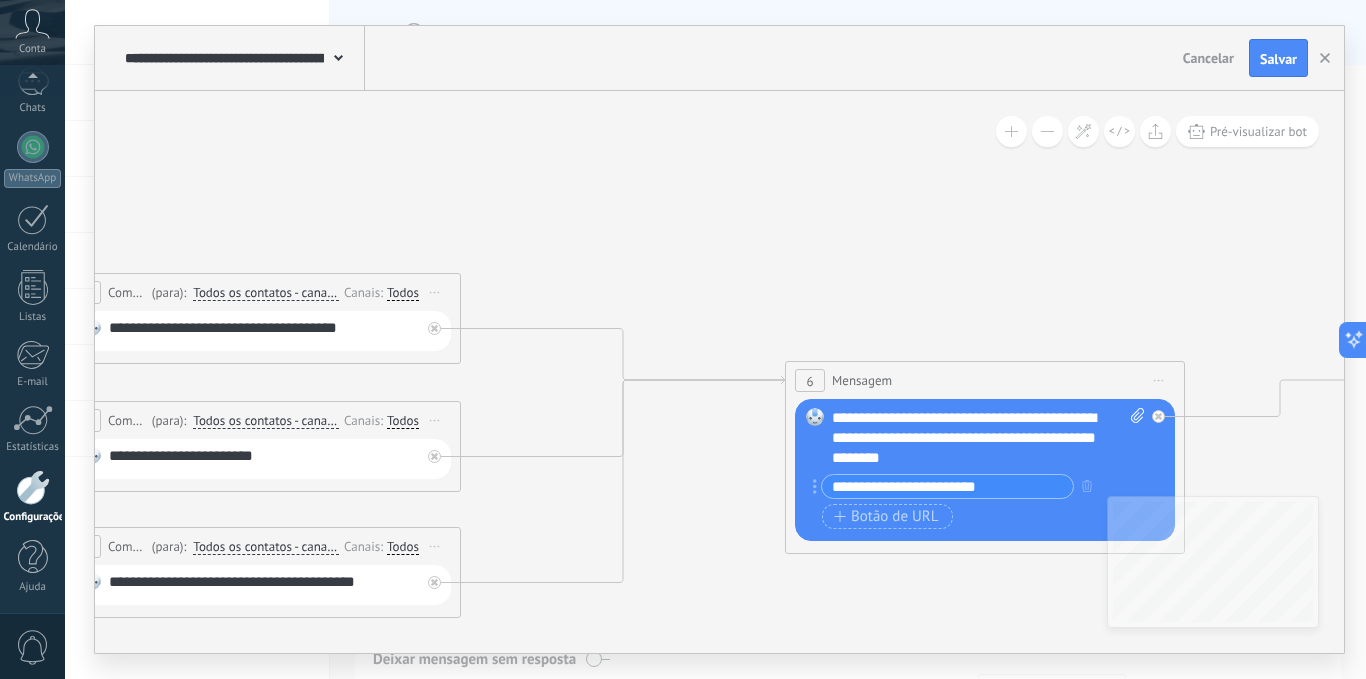 click 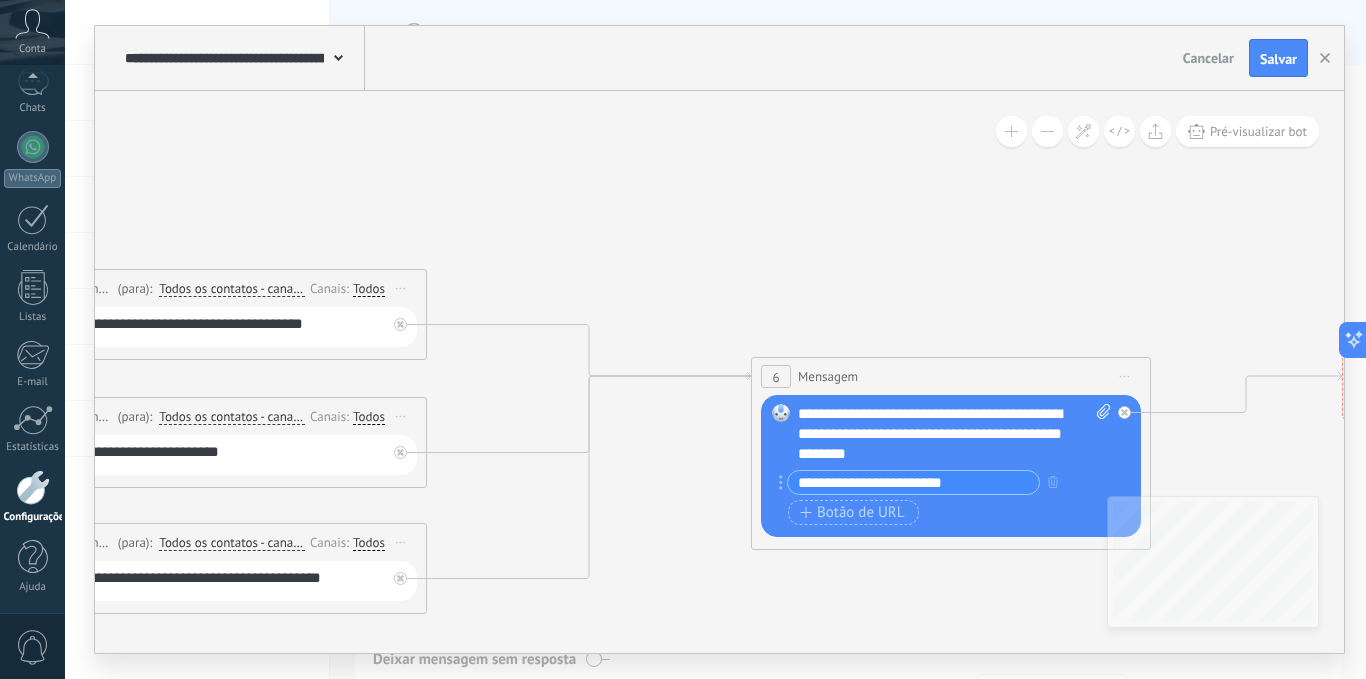 click on "**********" at bounding box center (954, 434) 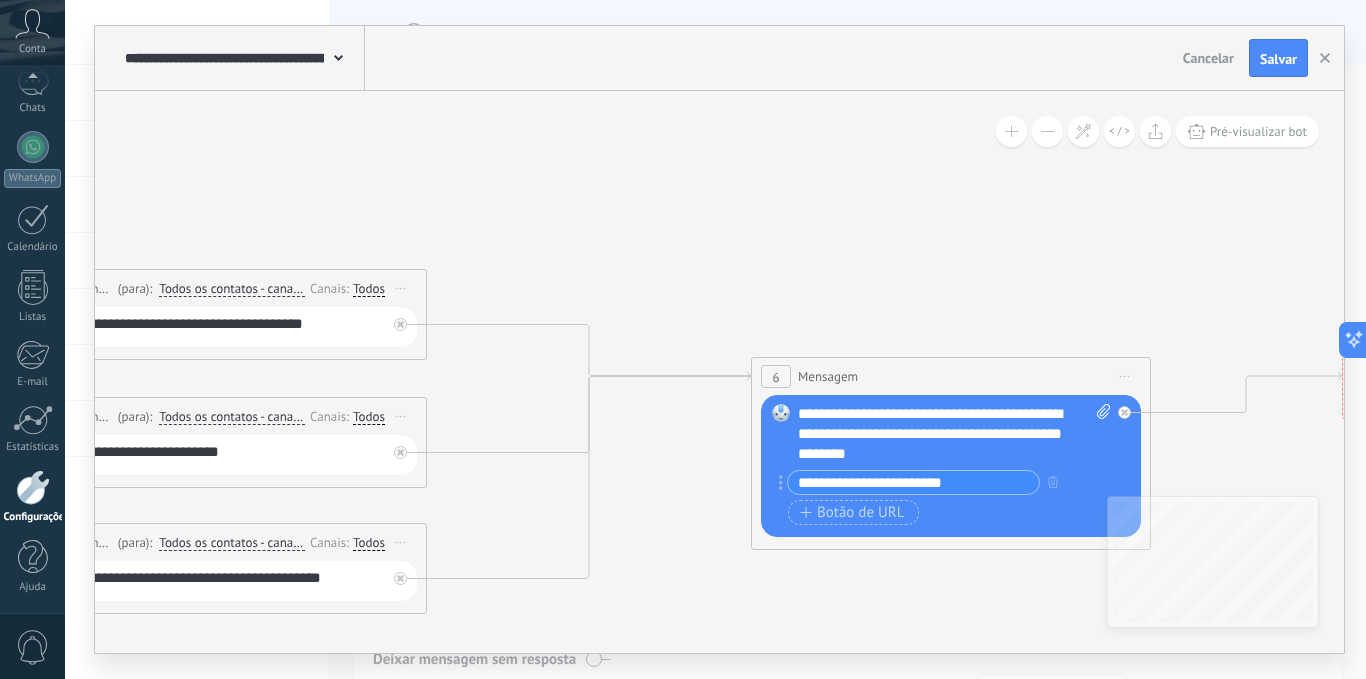 type 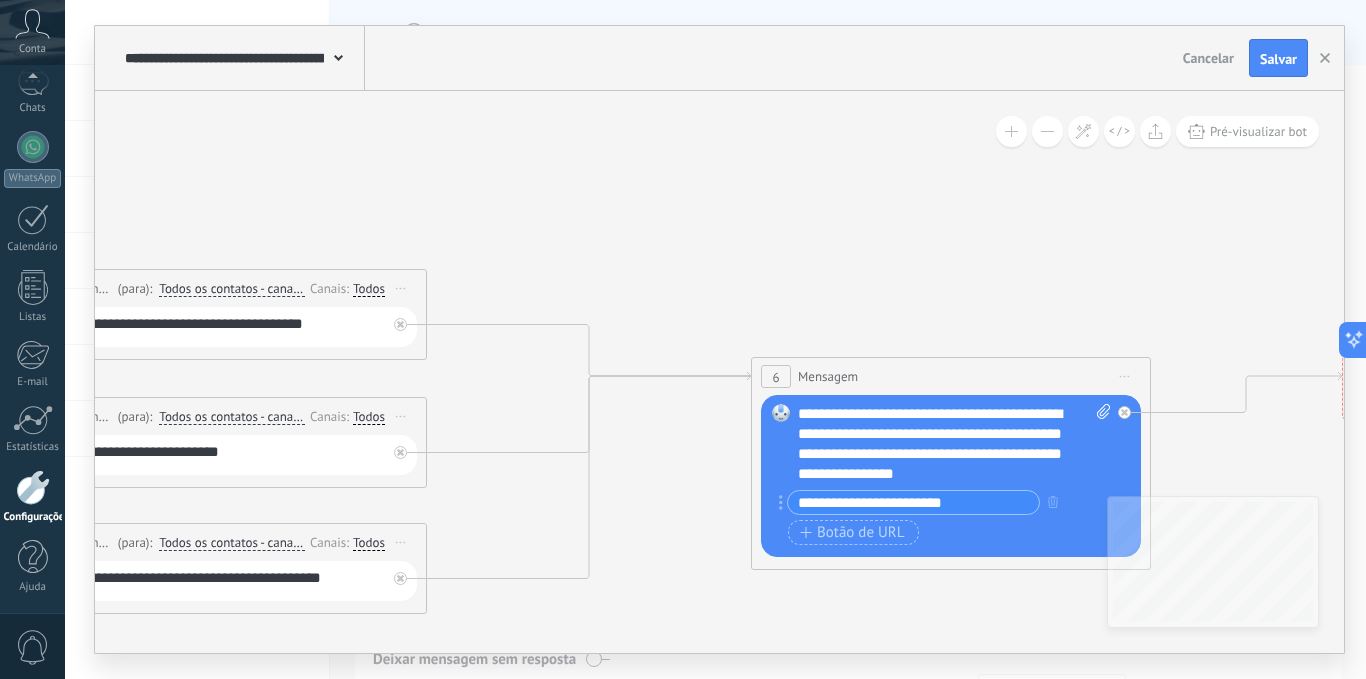 click on "**********" at bounding box center (954, 444) 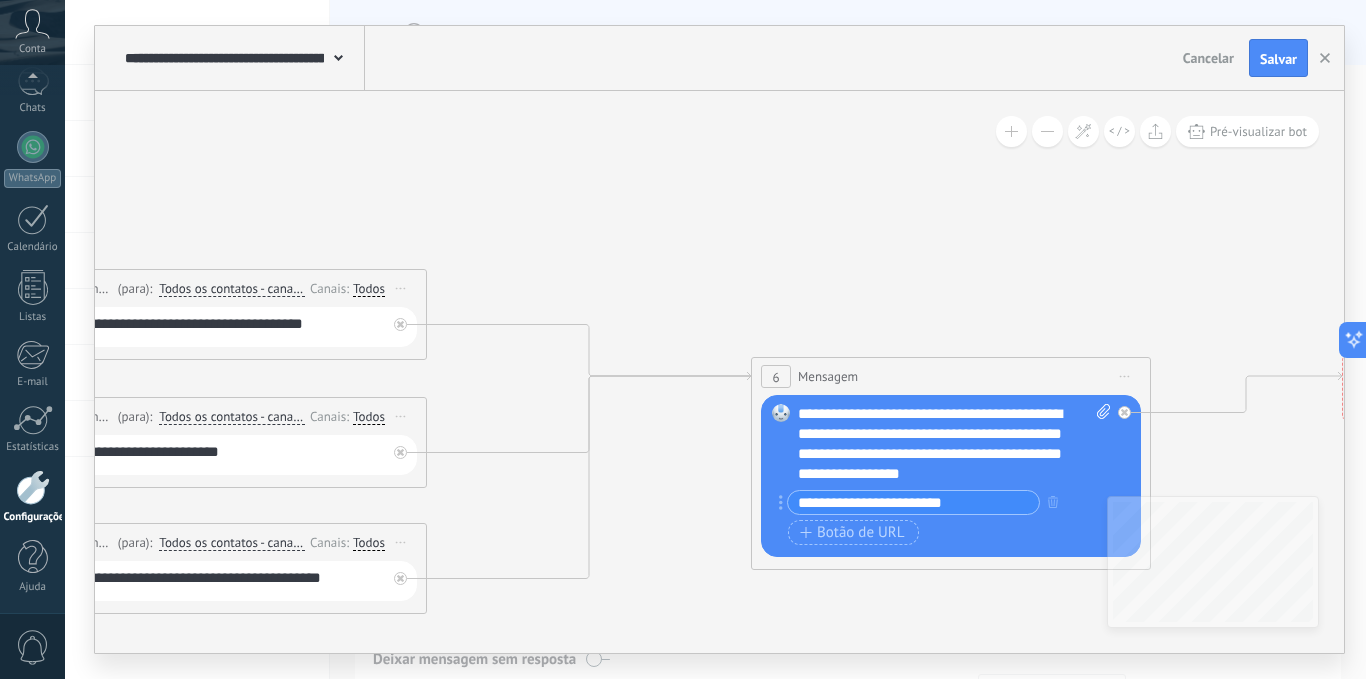 click 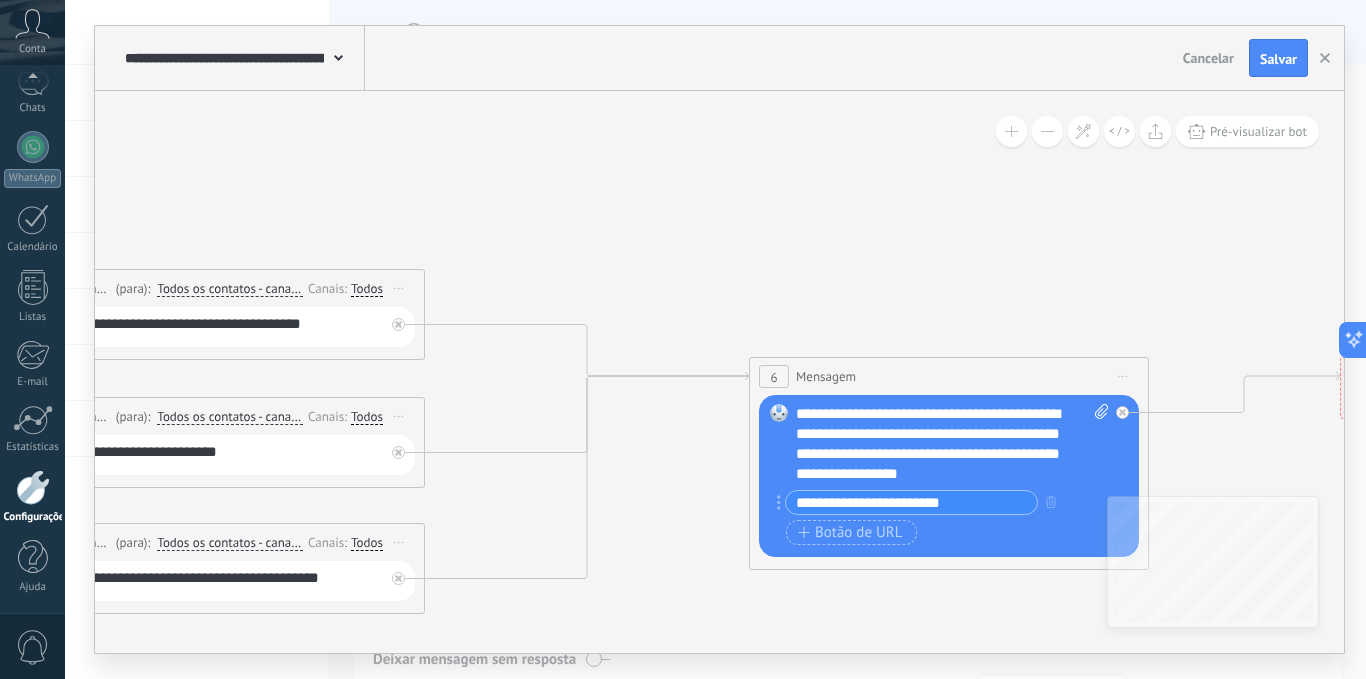 click 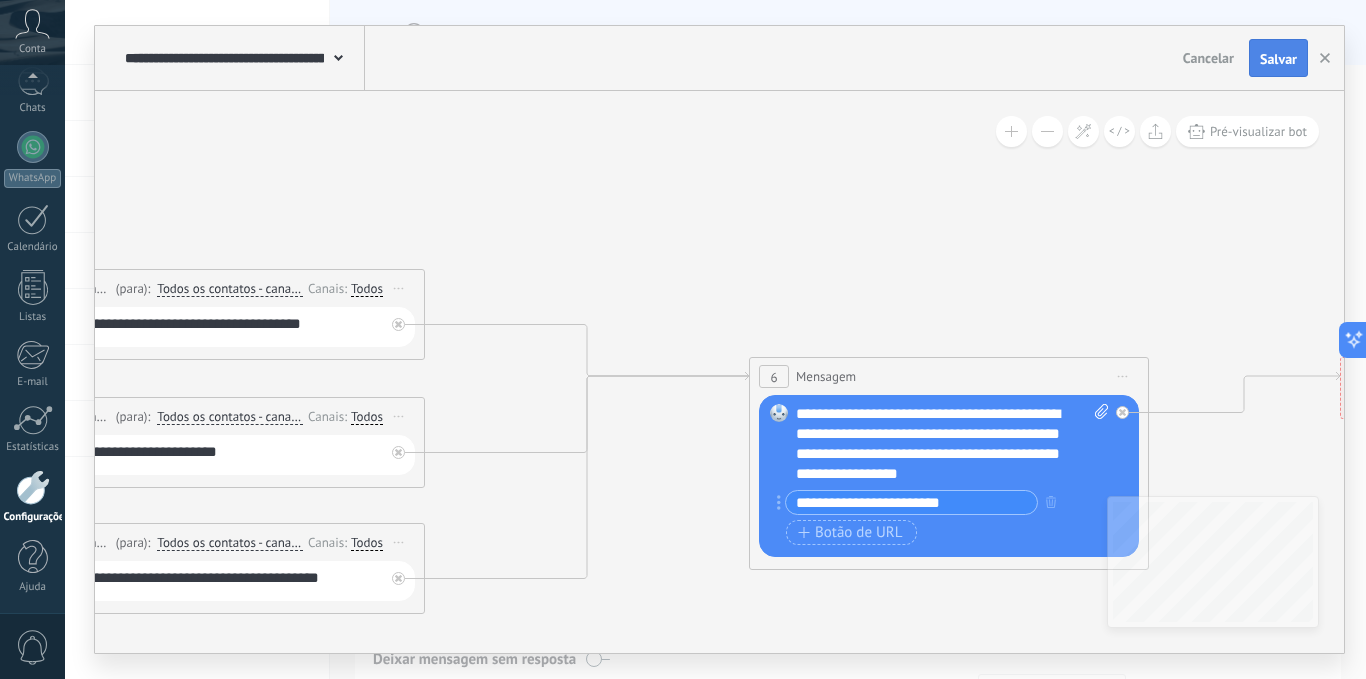 click on "Salvar" at bounding box center [1278, 59] 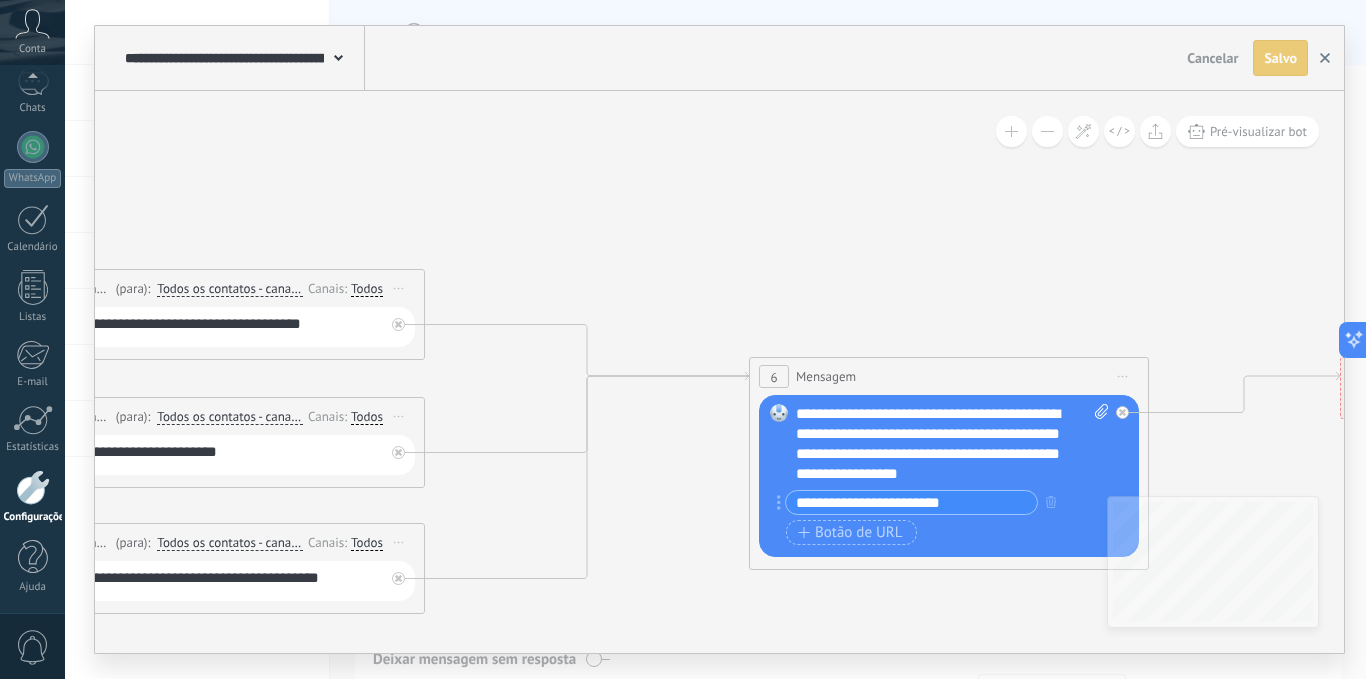 click at bounding box center [1325, 58] 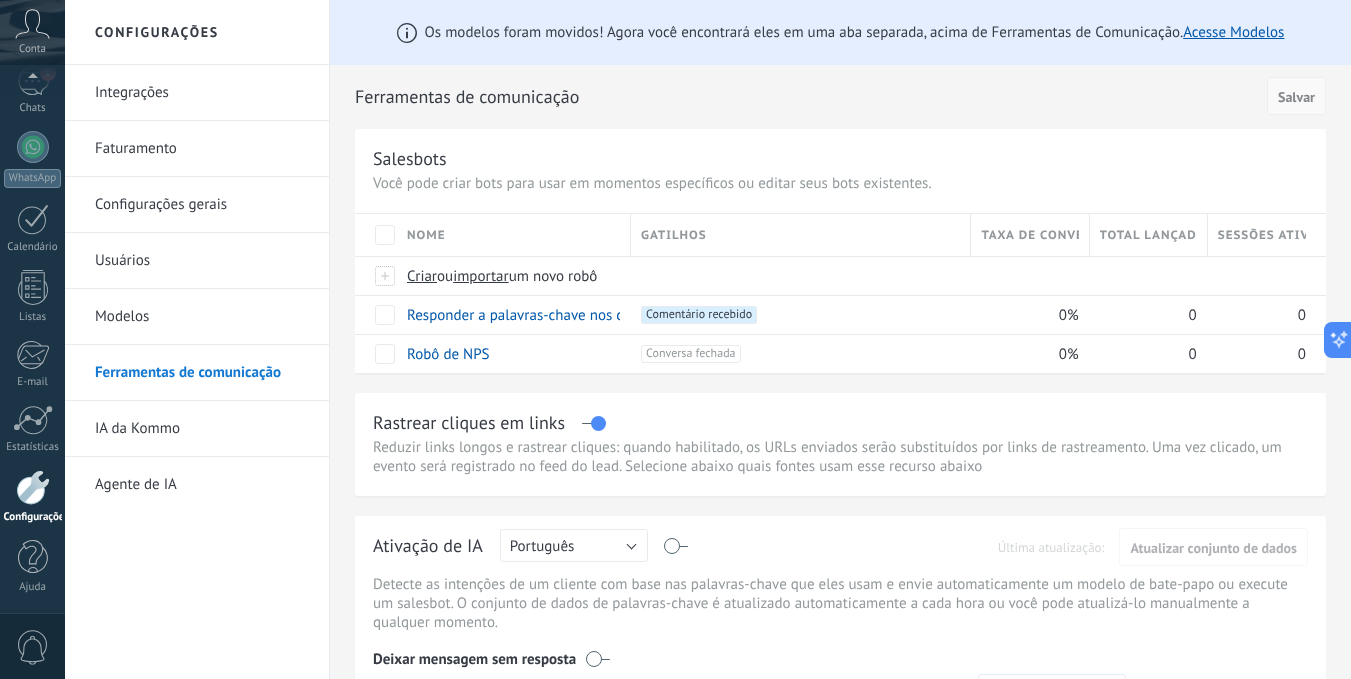 click on "Salvar" at bounding box center [1296, 97] 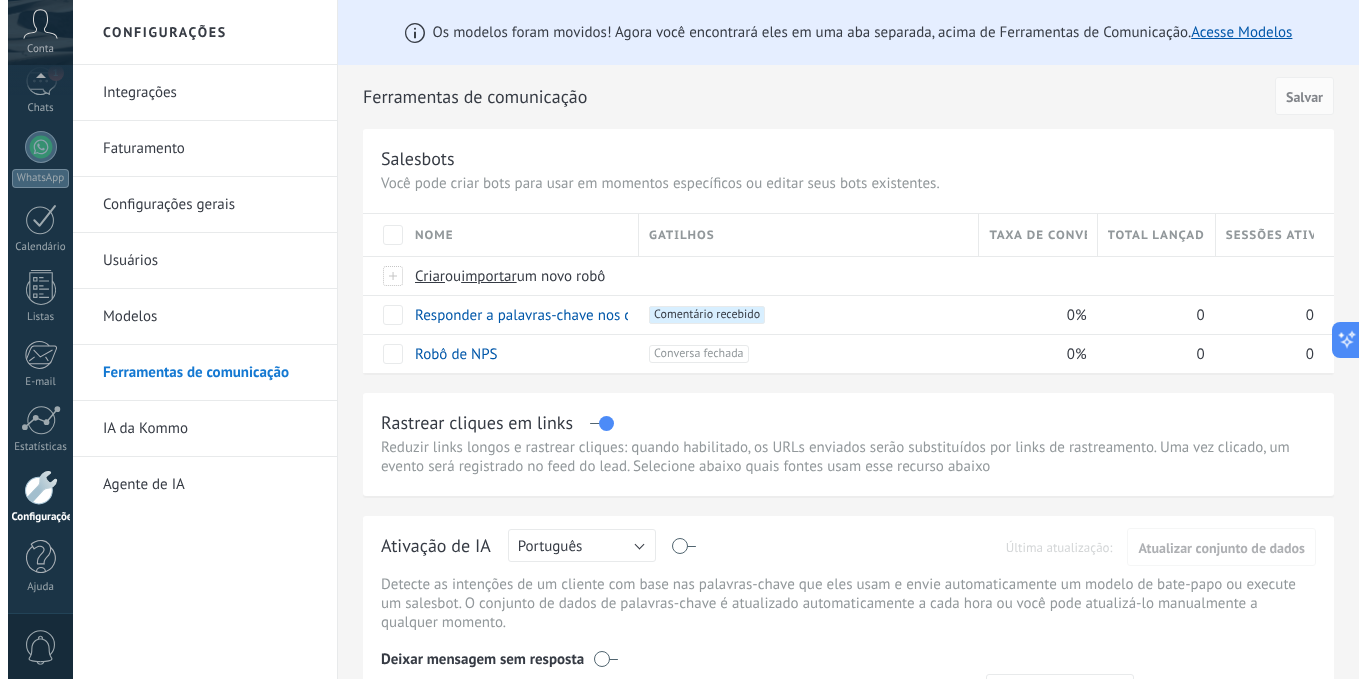 scroll, scrollTop: 0, scrollLeft: 0, axis: both 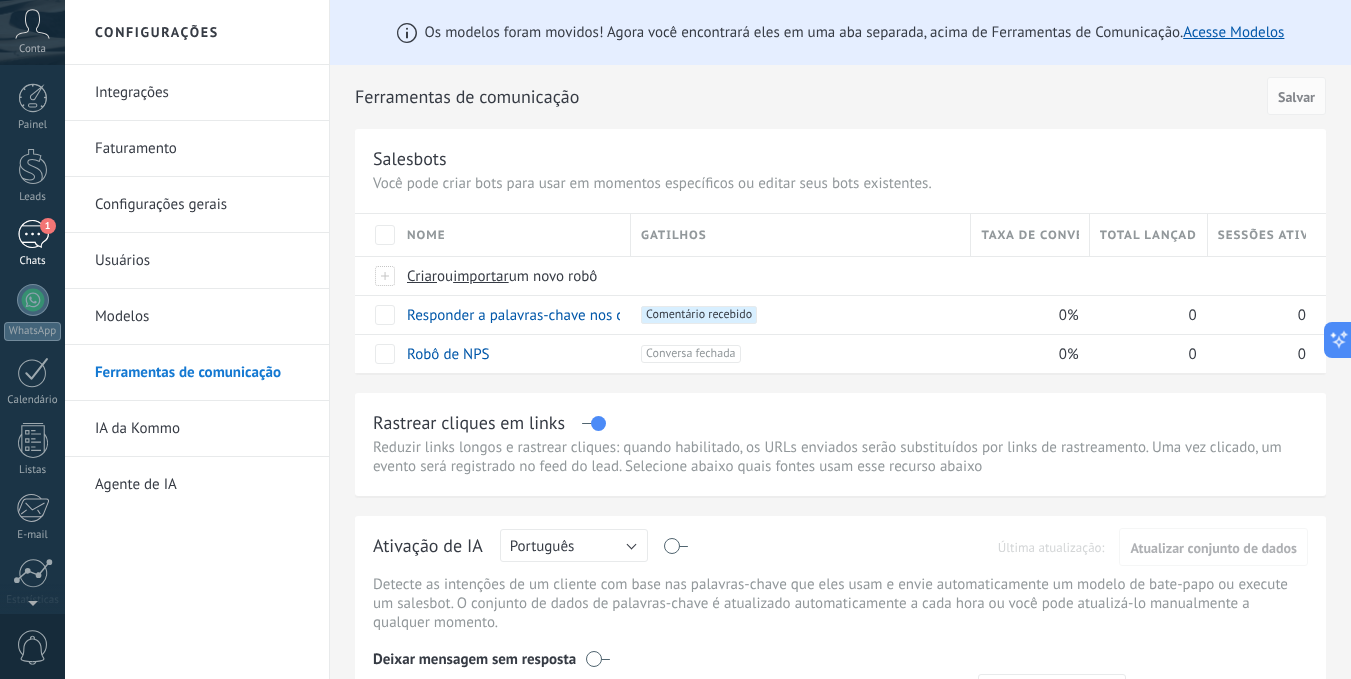 click on "1" at bounding box center (48, 226) 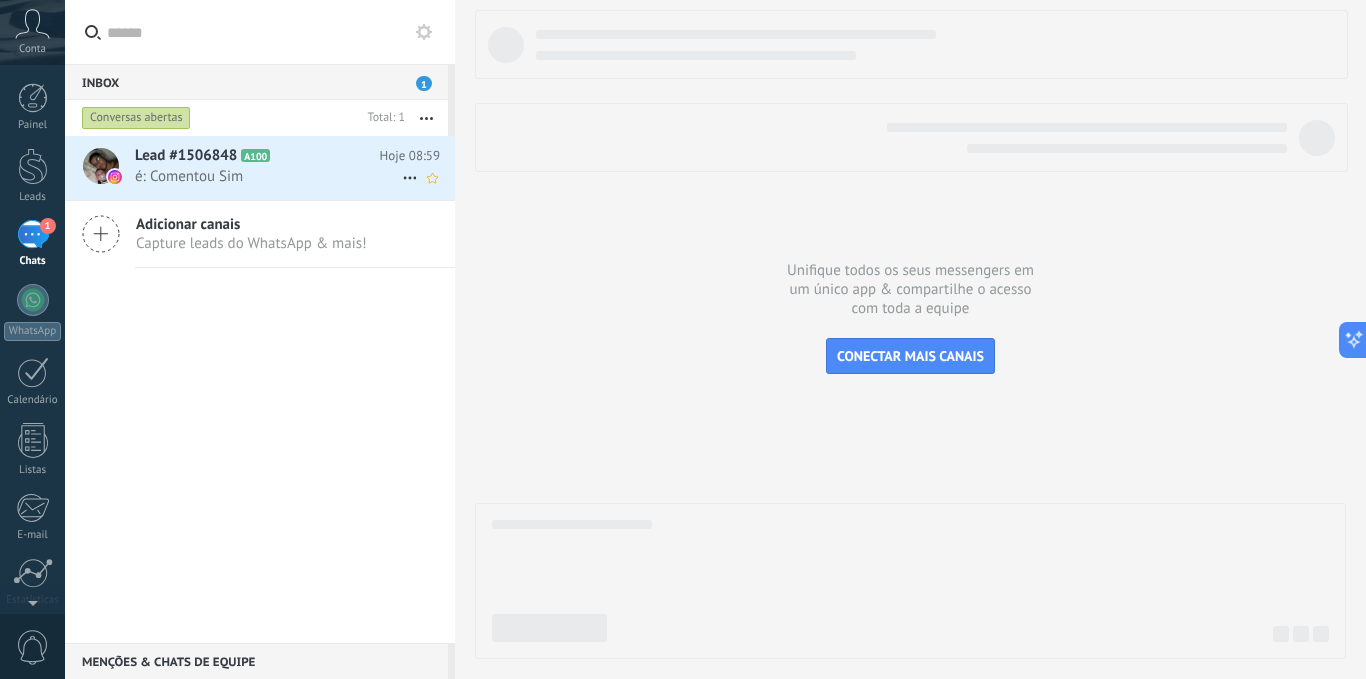 click on "Lead #1506848
A100" at bounding box center [257, 156] 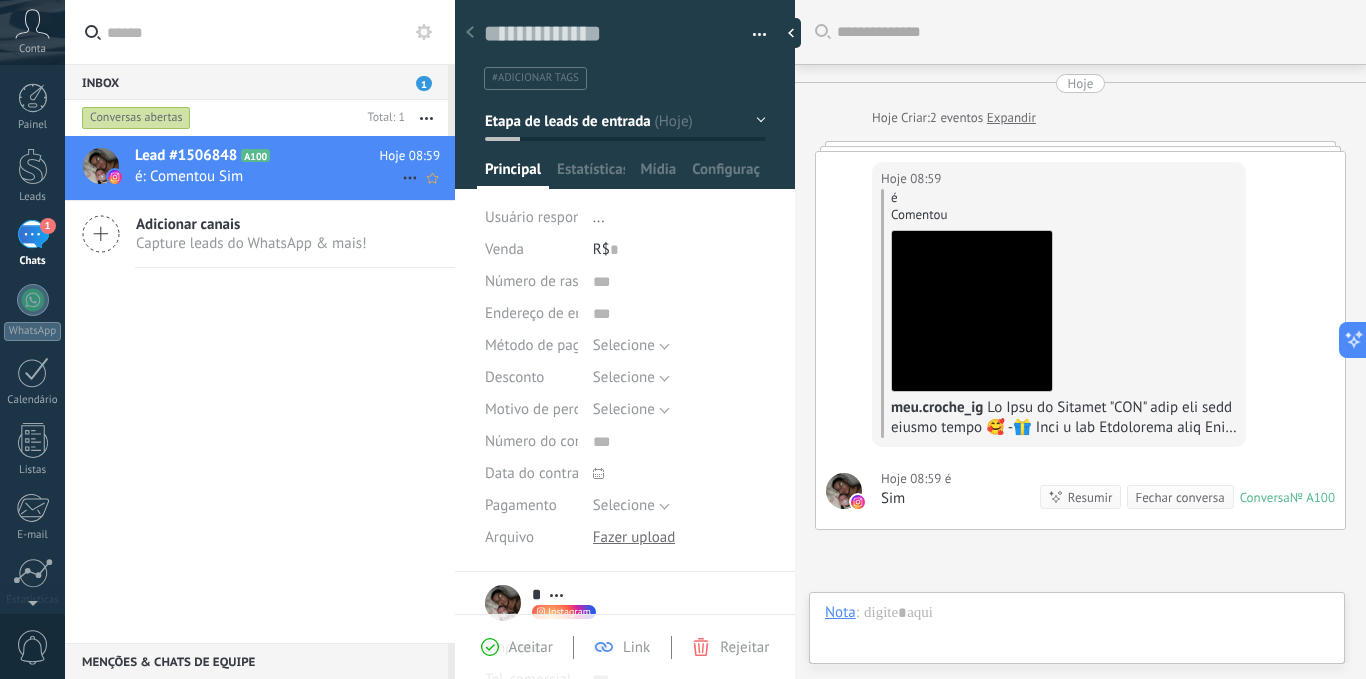 scroll, scrollTop: 30, scrollLeft: 0, axis: vertical 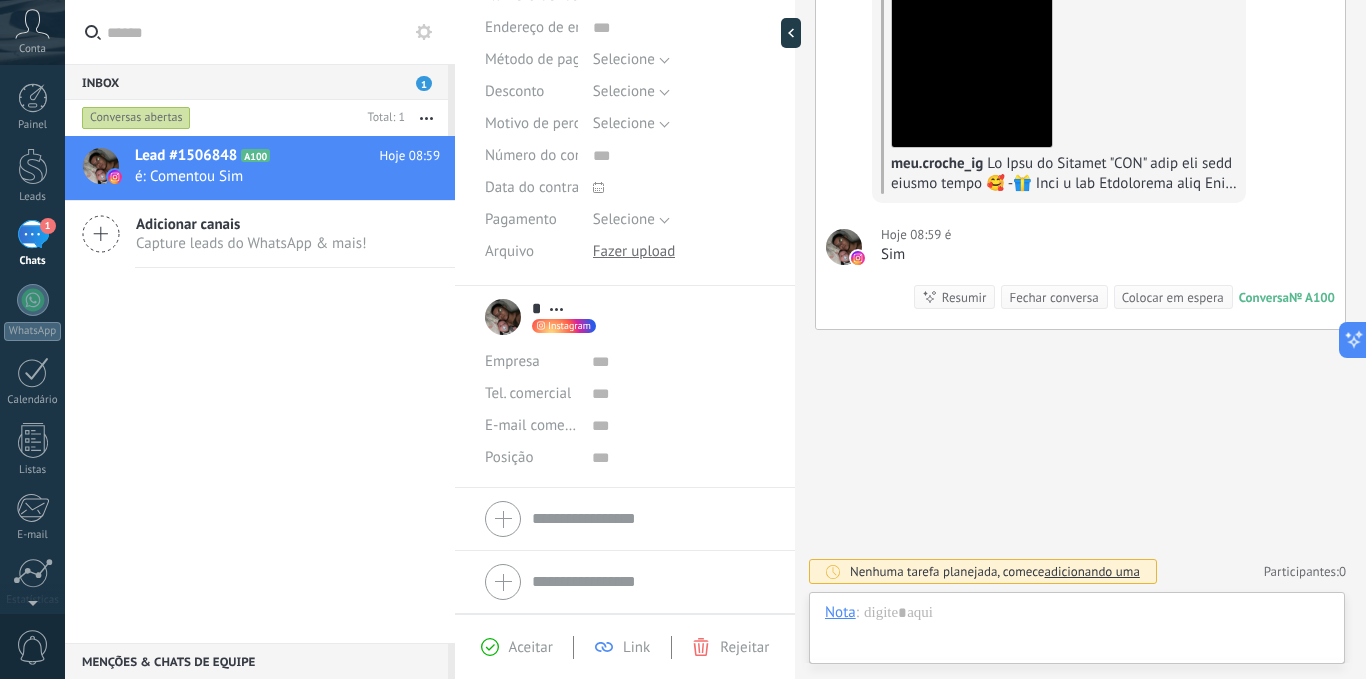 click on "adicionando uma" at bounding box center (1091, 571) 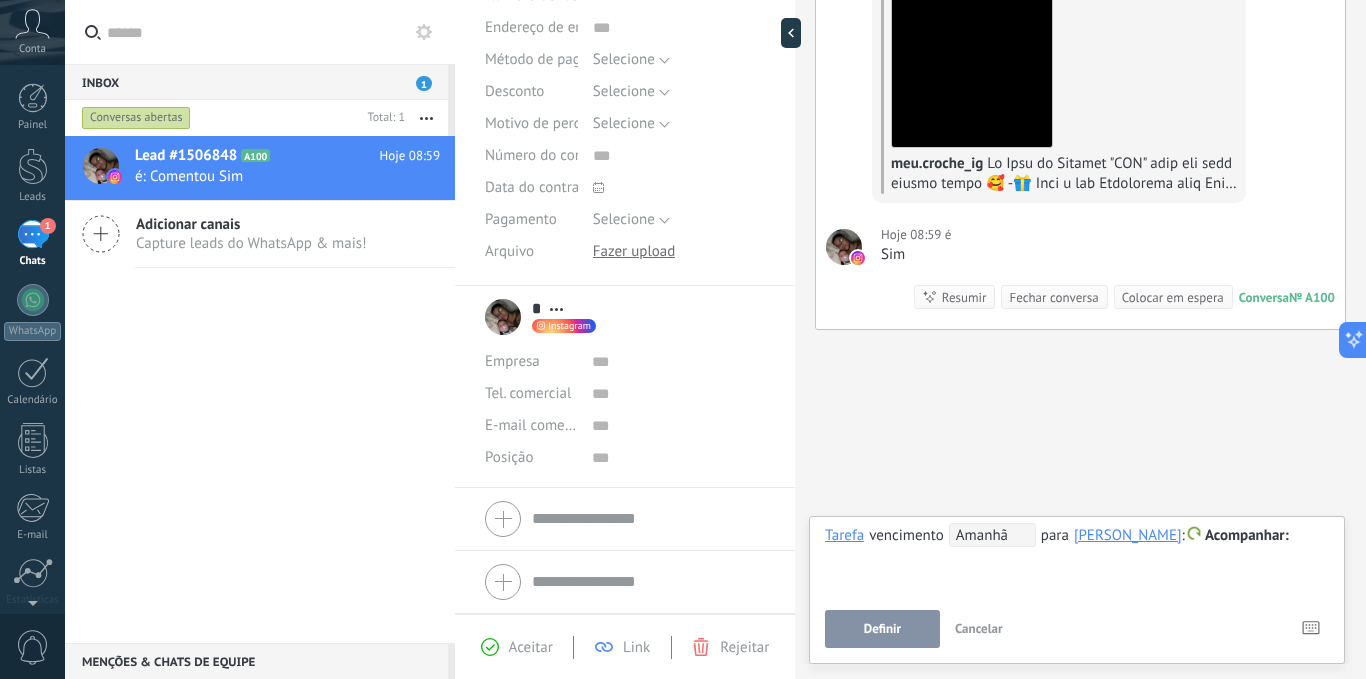 click on "Cancelar" at bounding box center [979, 628] 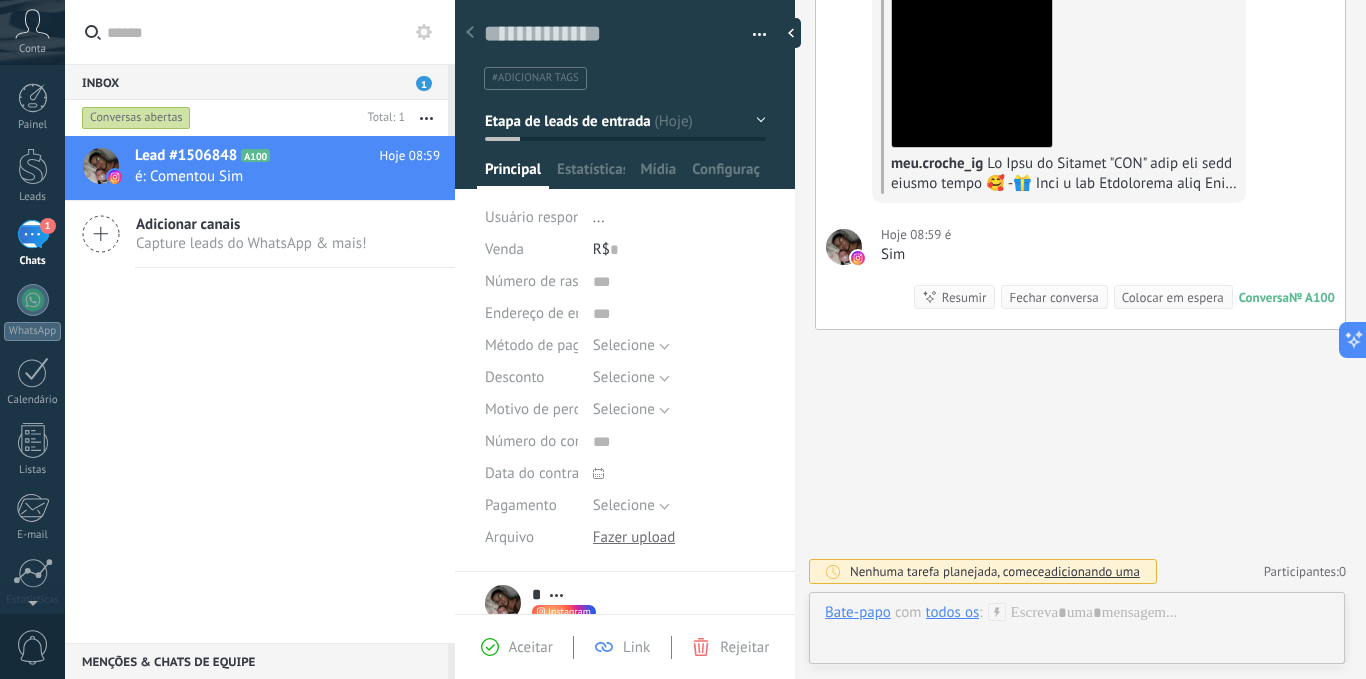 scroll, scrollTop: 286, scrollLeft: 0, axis: vertical 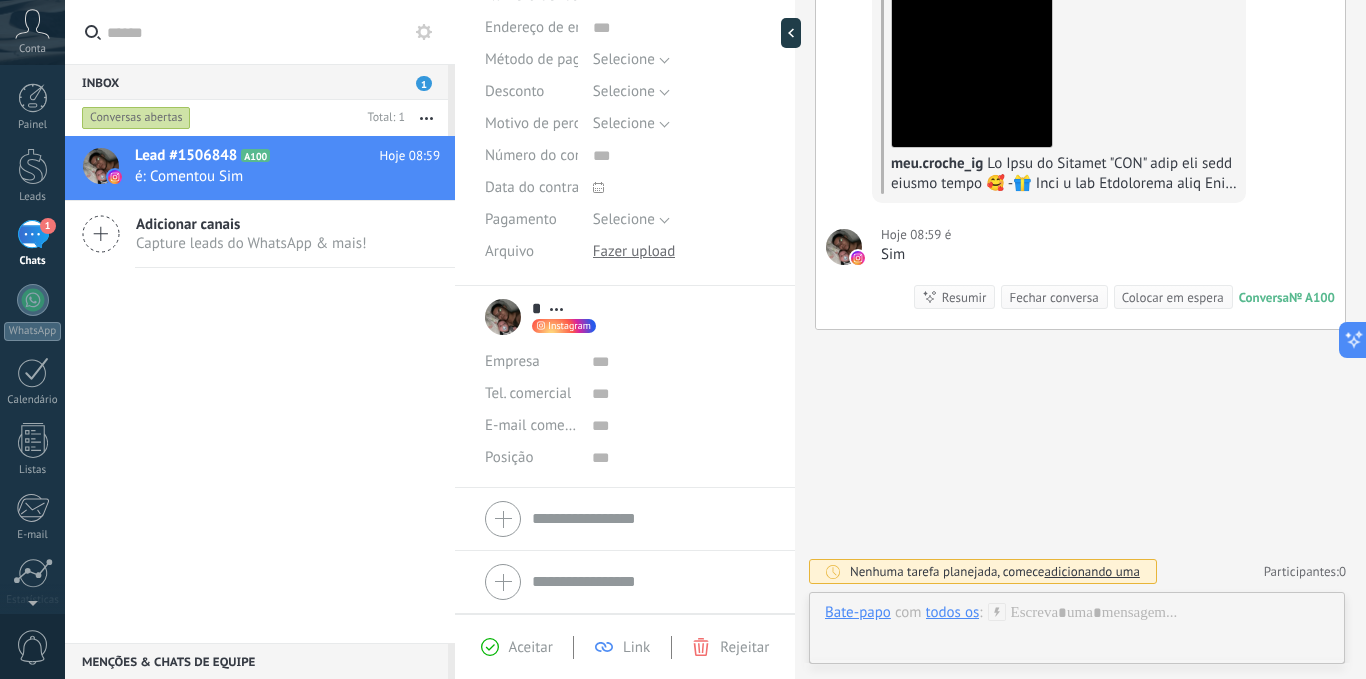 click on "Aceitar" at bounding box center [531, 647] 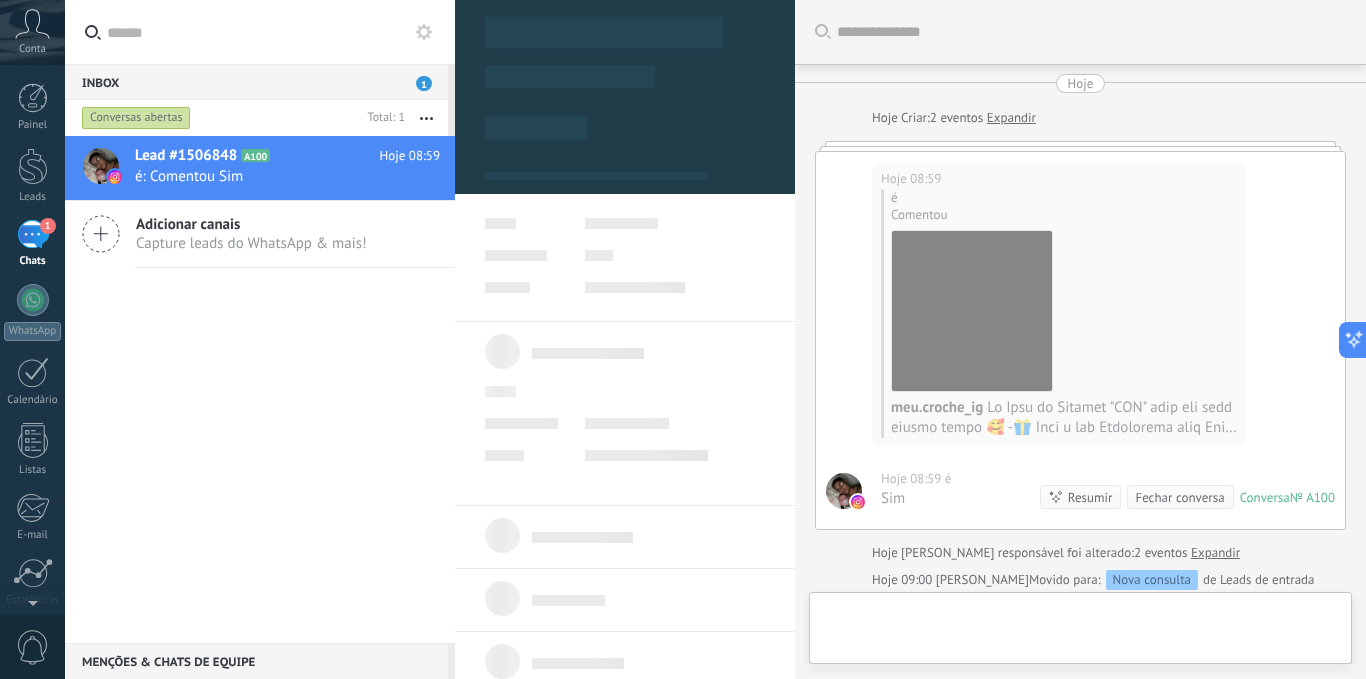 type on "**********" 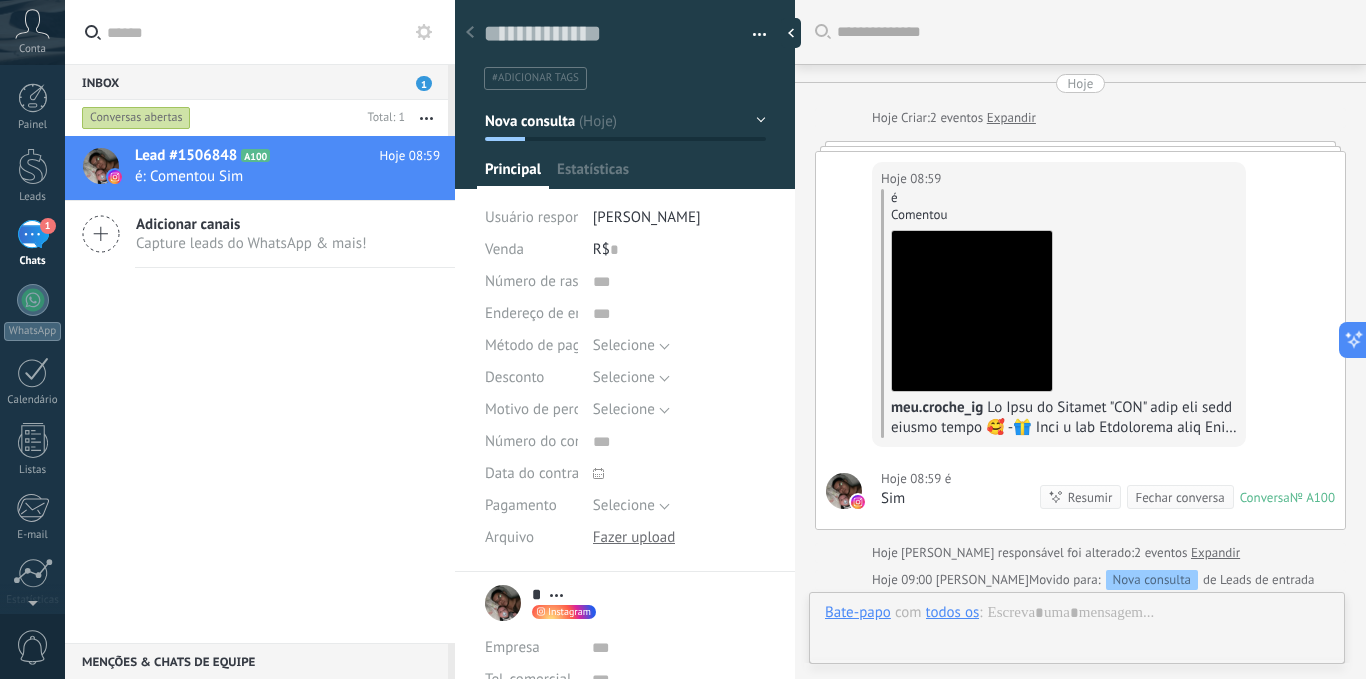 scroll, scrollTop: 30, scrollLeft: 0, axis: vertical 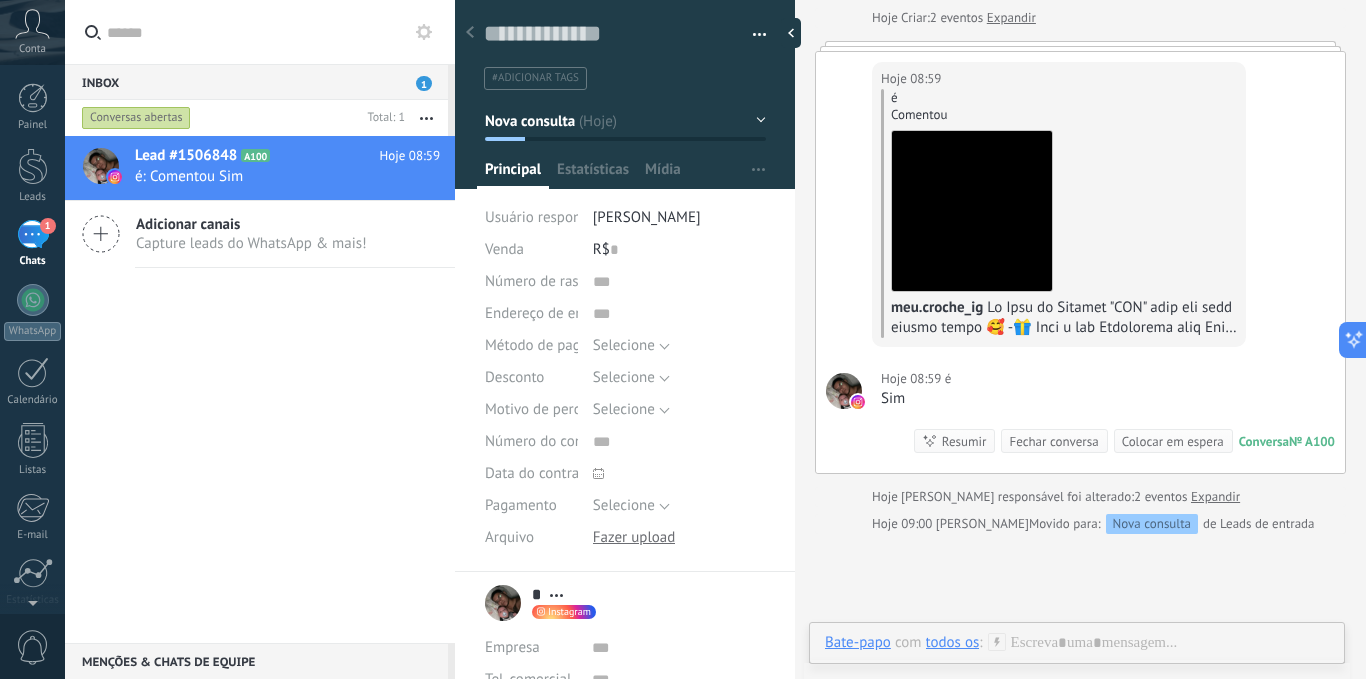 click on "1
Chats" at bounding box center [32, 244] 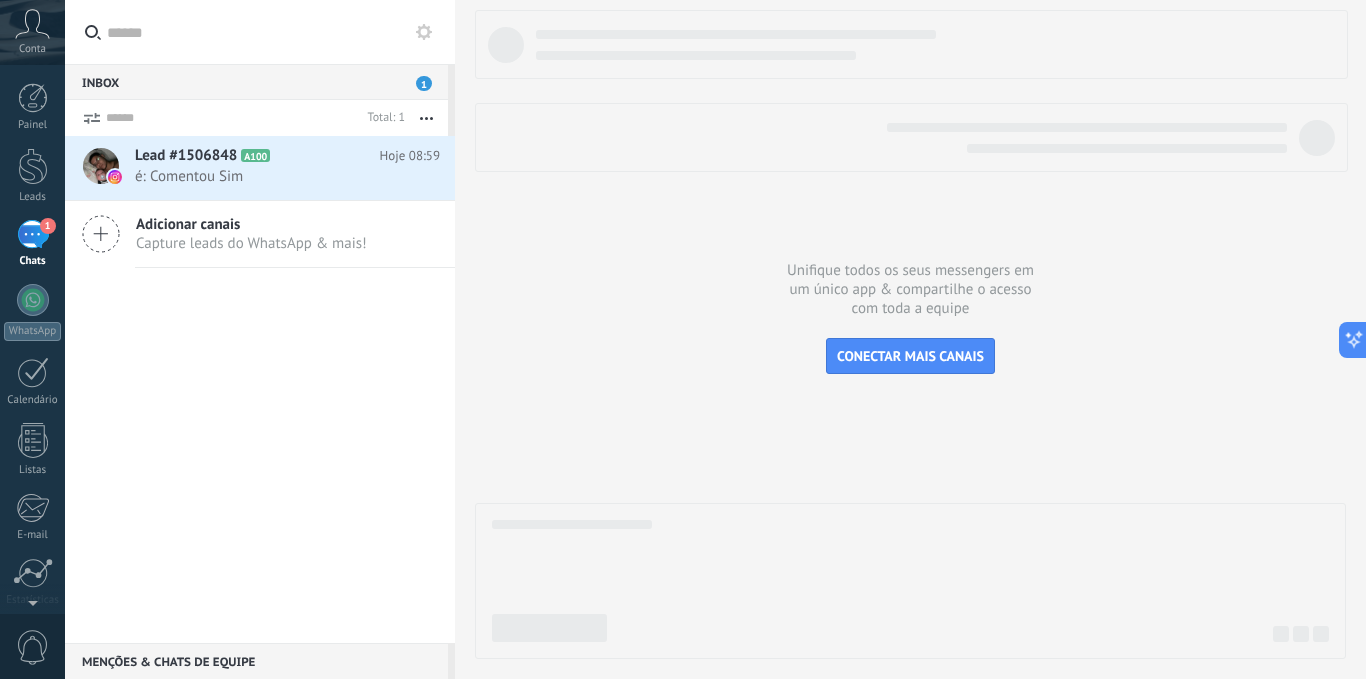 click on "1" at bounding box center (424, 83) 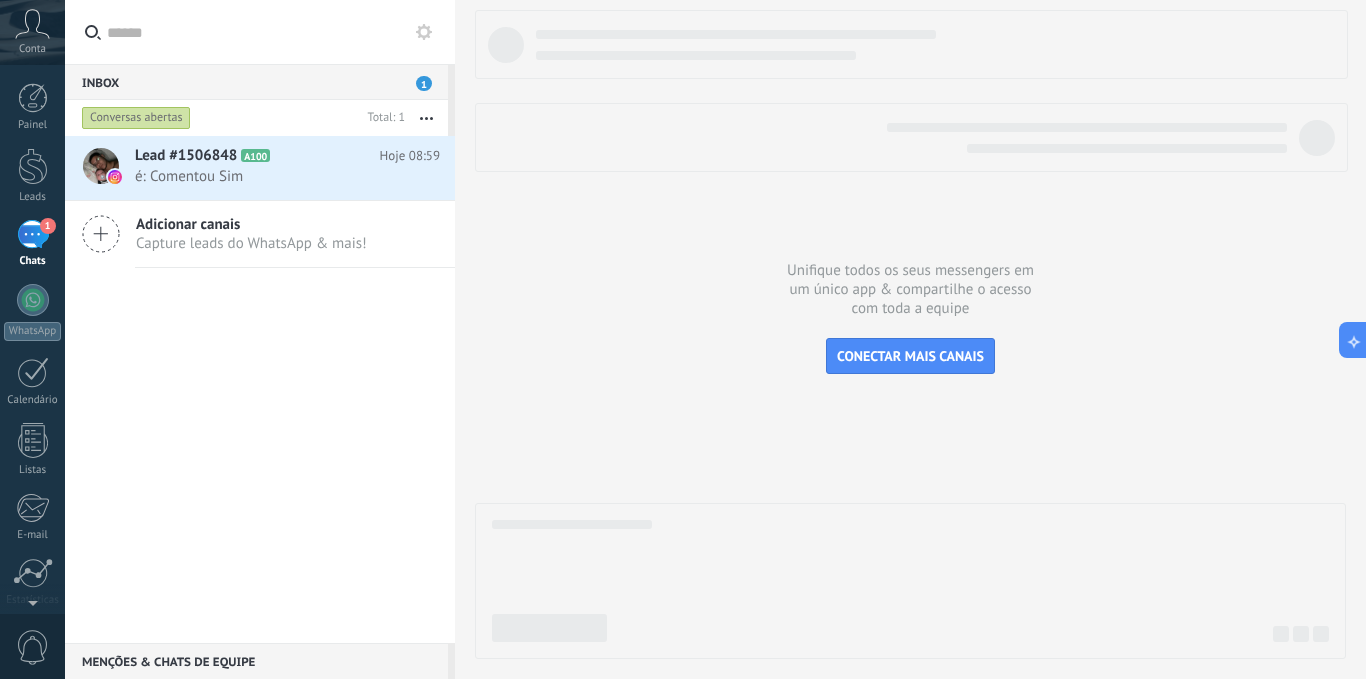 drag, startPoint x: 22, startPoint y: 265, endPoint x: 23, endPoint y: 255, distance: 10.049875 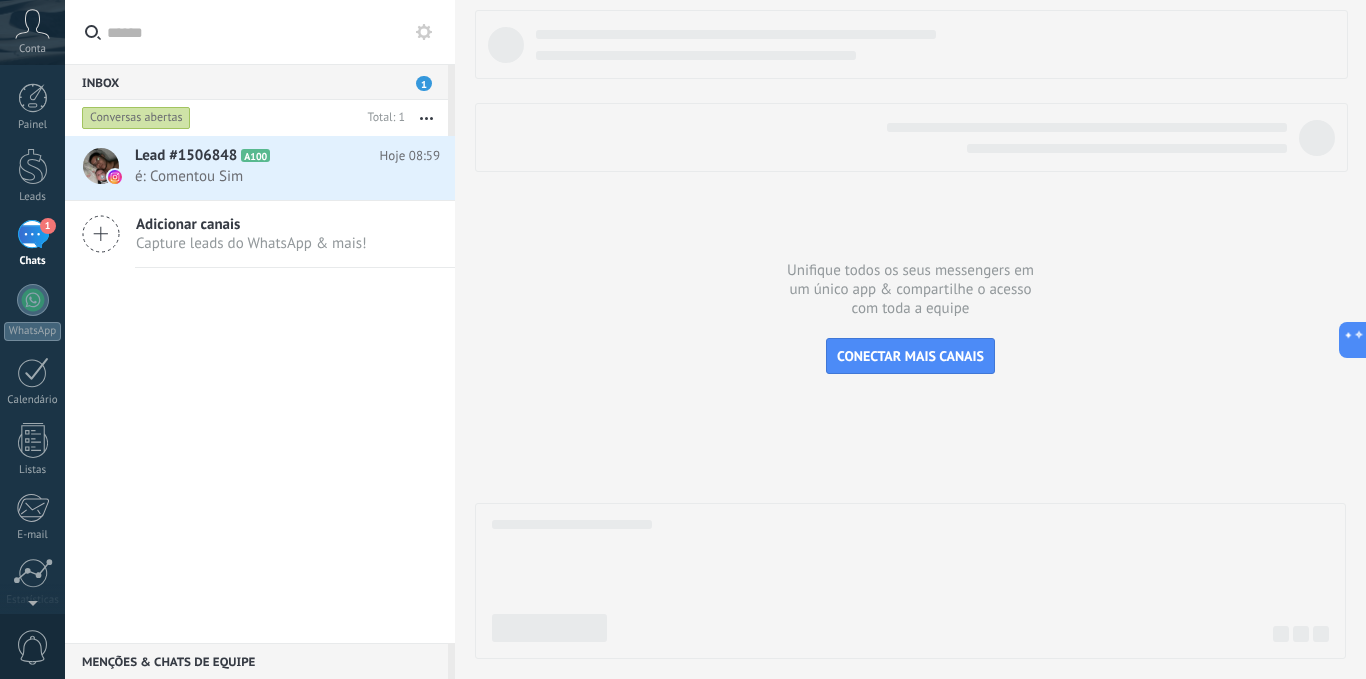 click on "1" at bounding box center [33, 234] 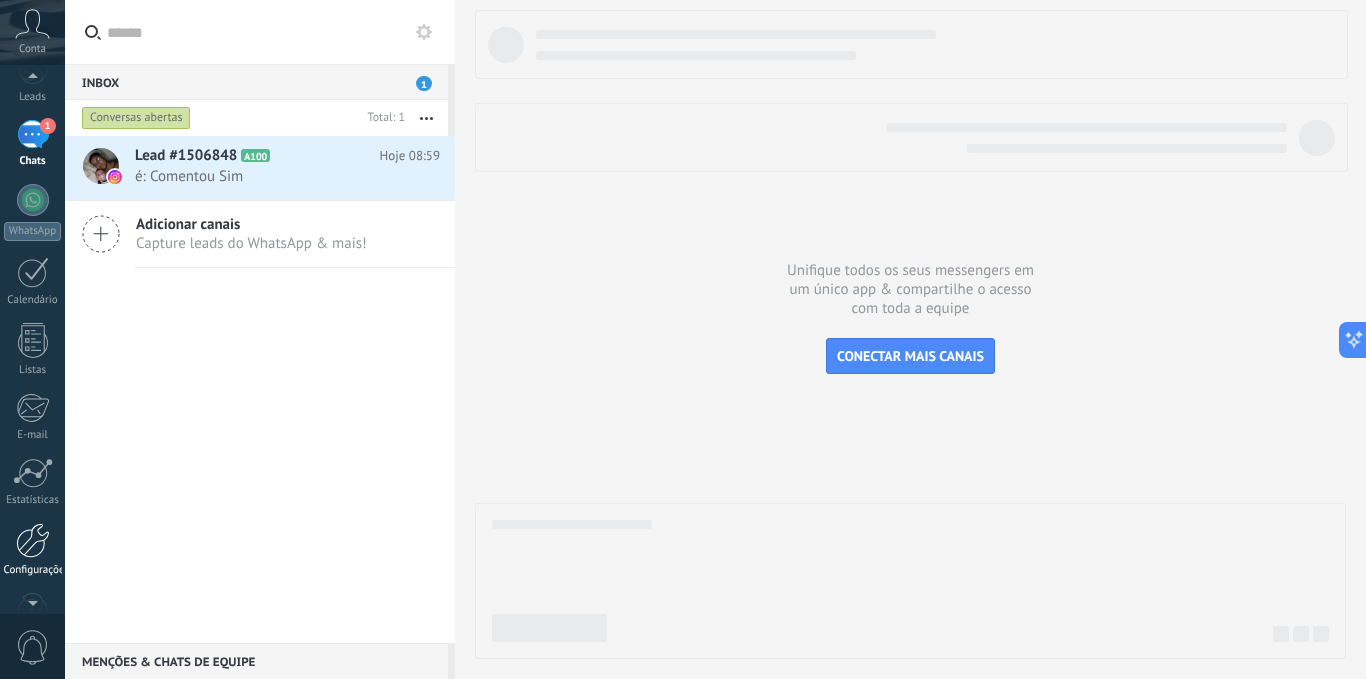 click at bounding box center (33, 540) 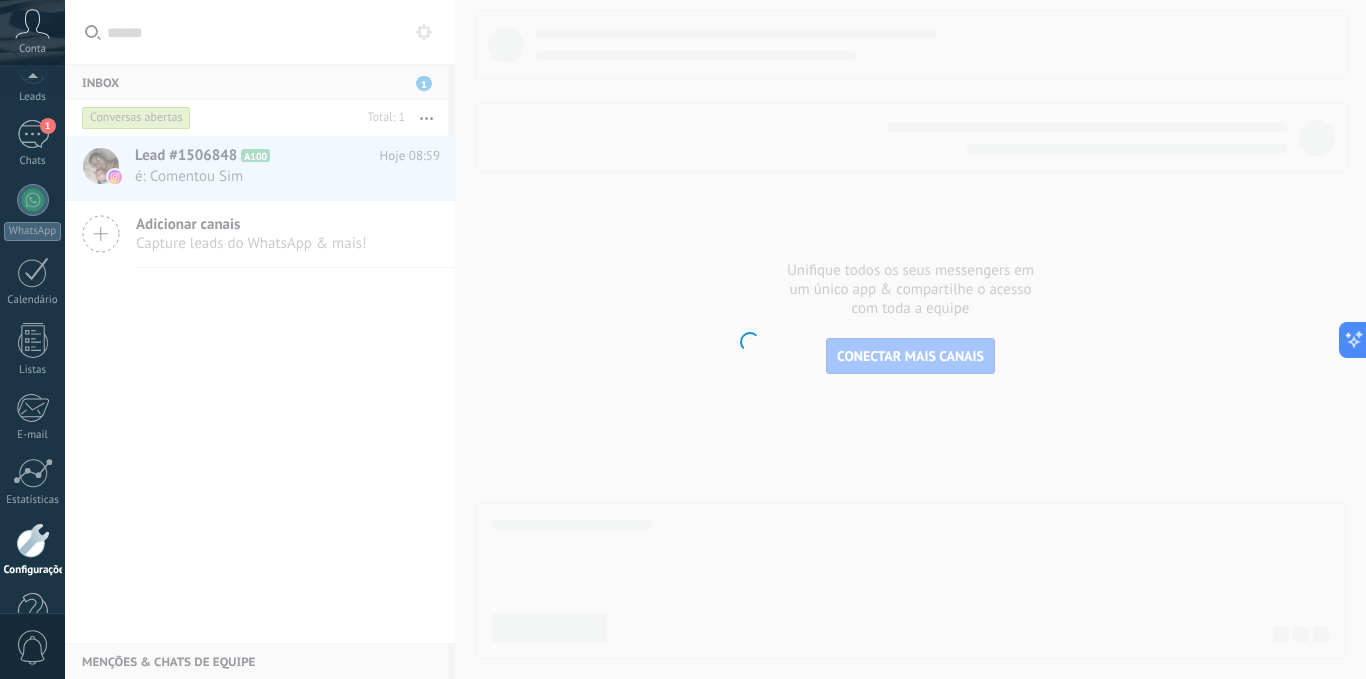 scroll, scrollTop: 153, scrollLeft: 0, axis: vertical 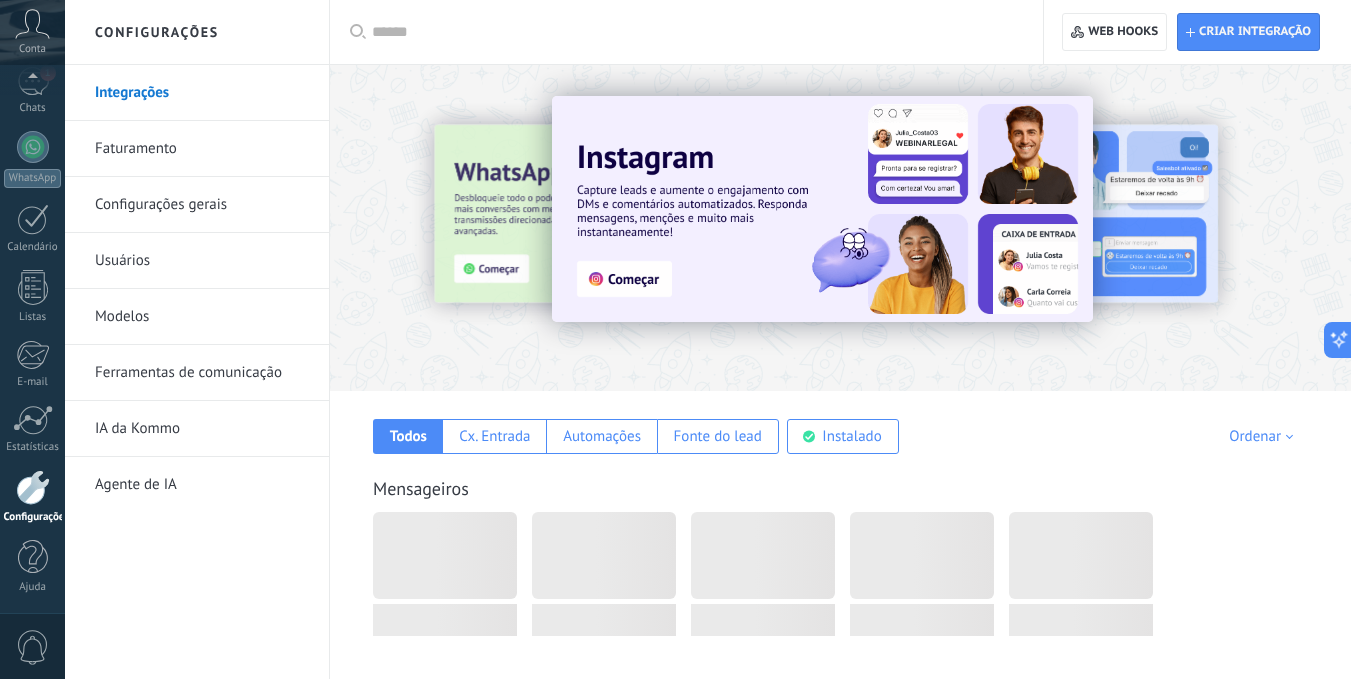 click on "Ferramentas de comunicação" at bounding box center (202, 373) 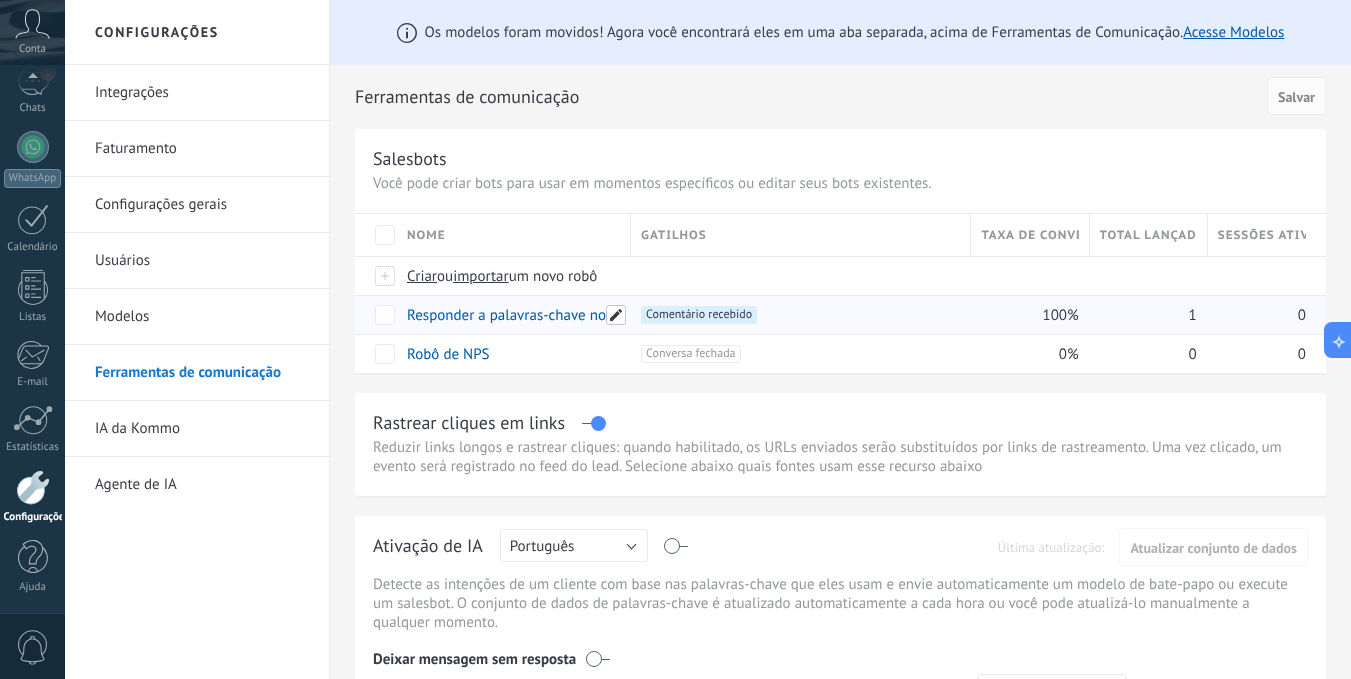 click at bounding box center (616, 315) 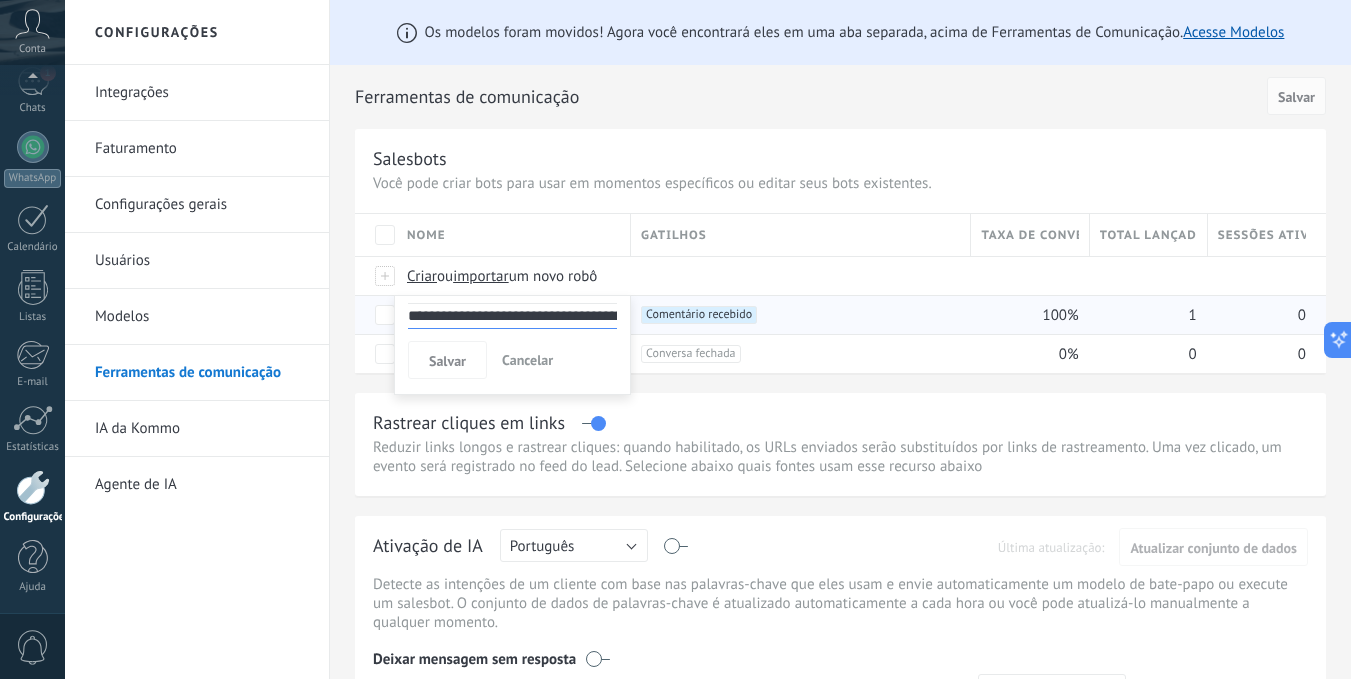 click on "Cancelar" at bounding box center (527, 360) 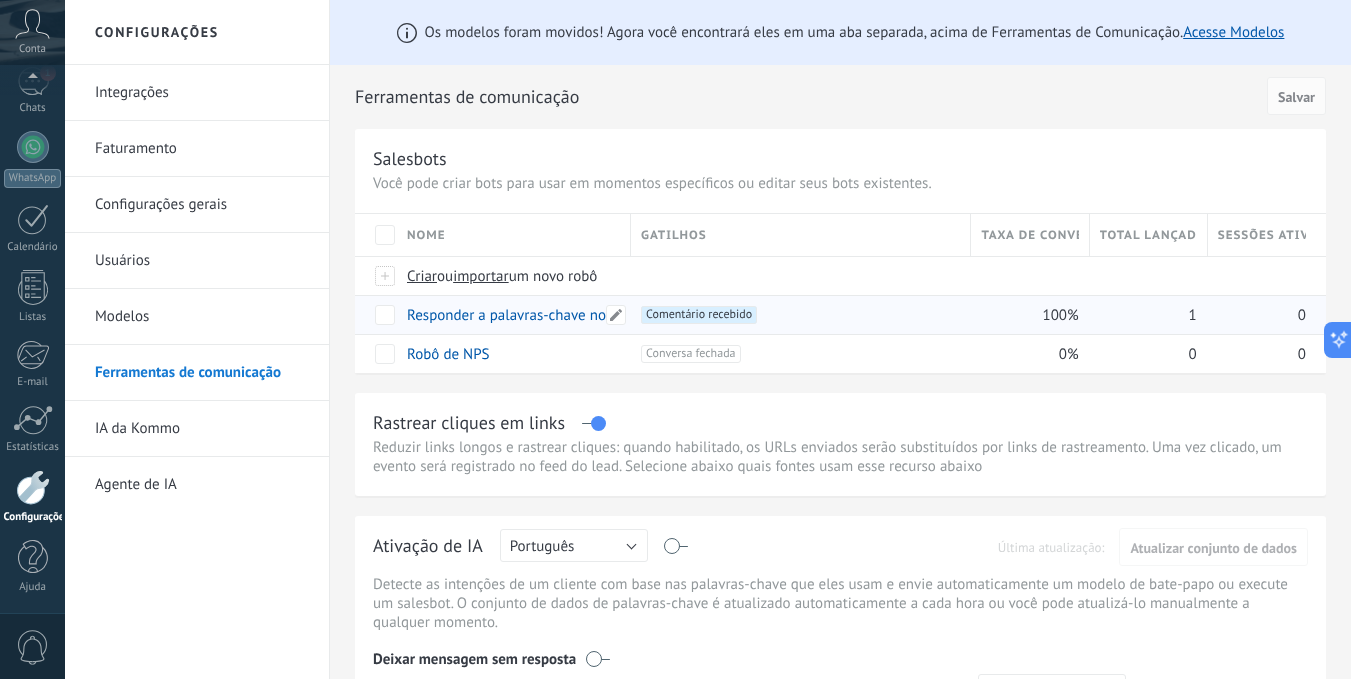 click on "Responder a palavras-chave nos comentários" at bounding box center [551, 315] 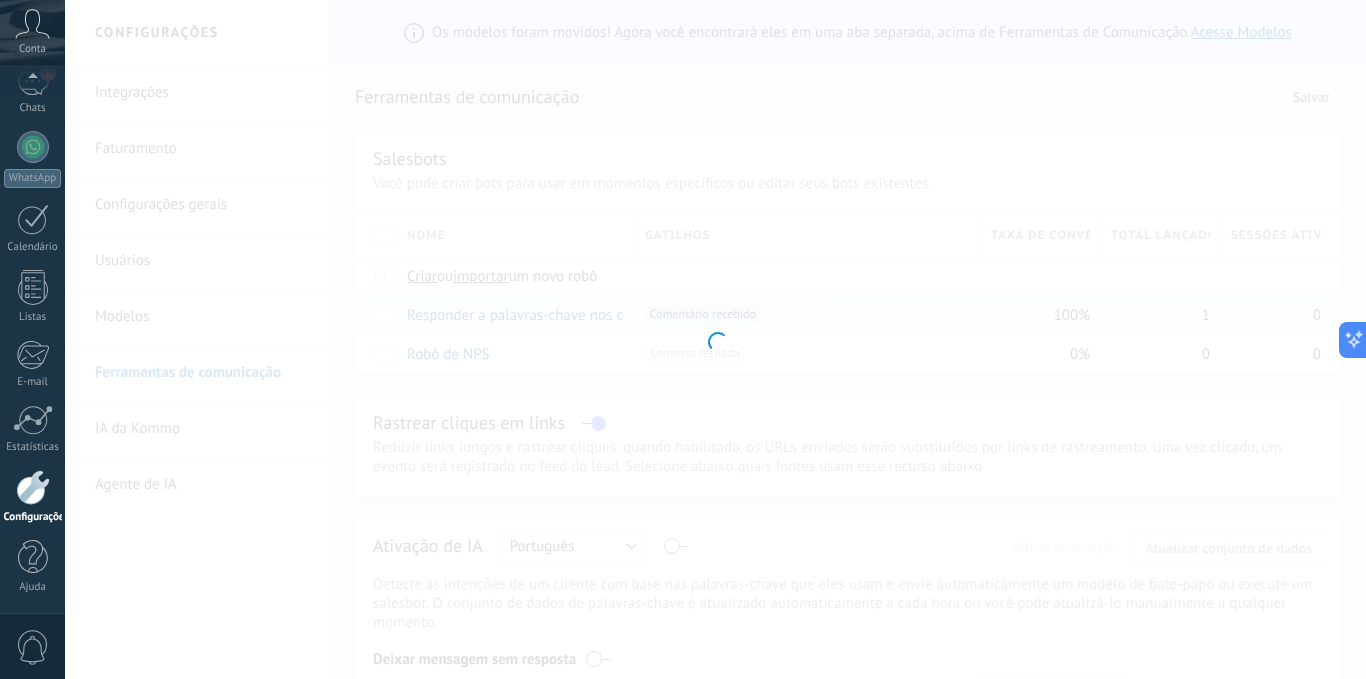 type on "**********" 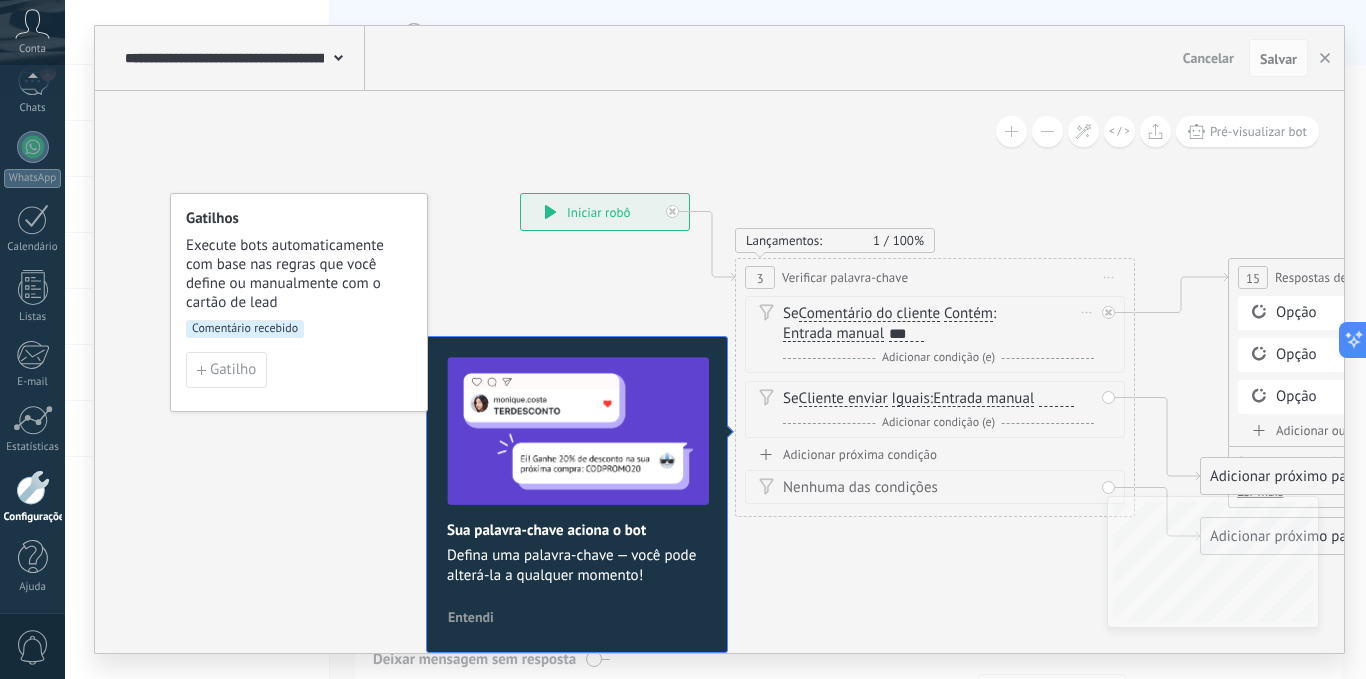 click on "Entrada manual" at bounding box center [833, 334] 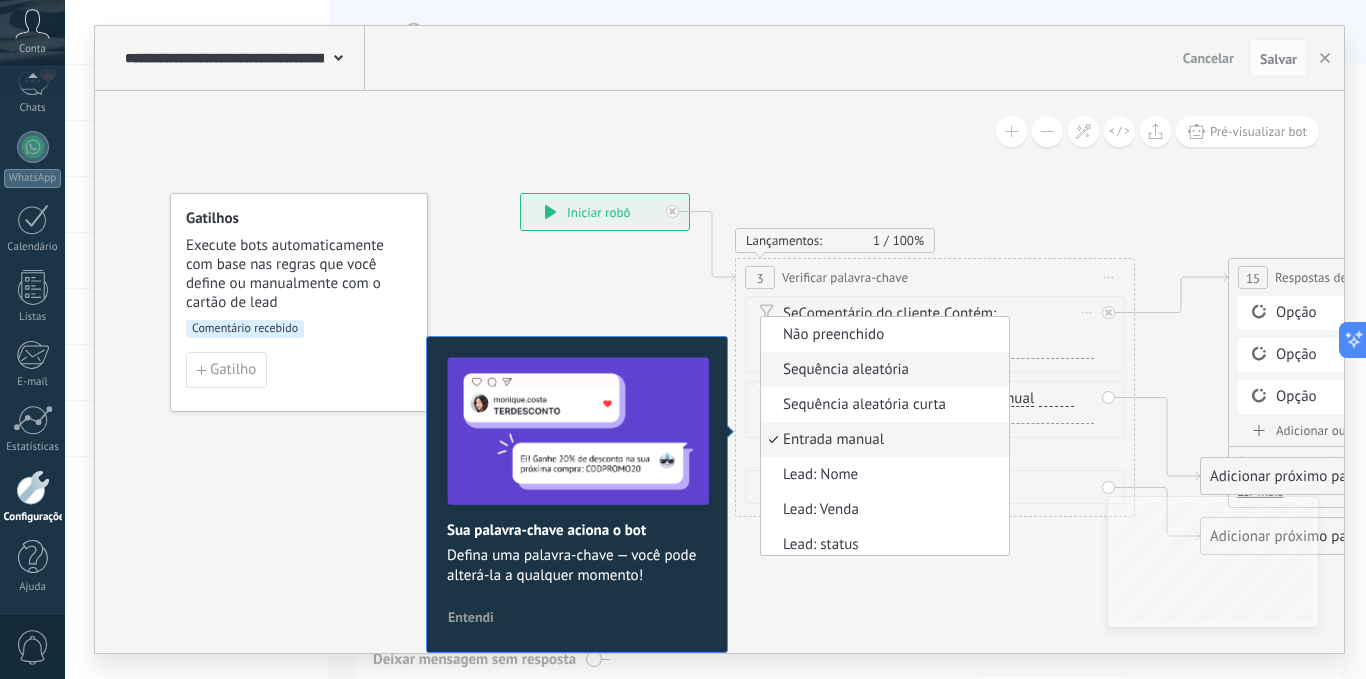 scroll, scrollTop: 6, scrollLeft: 0, axis: vertical 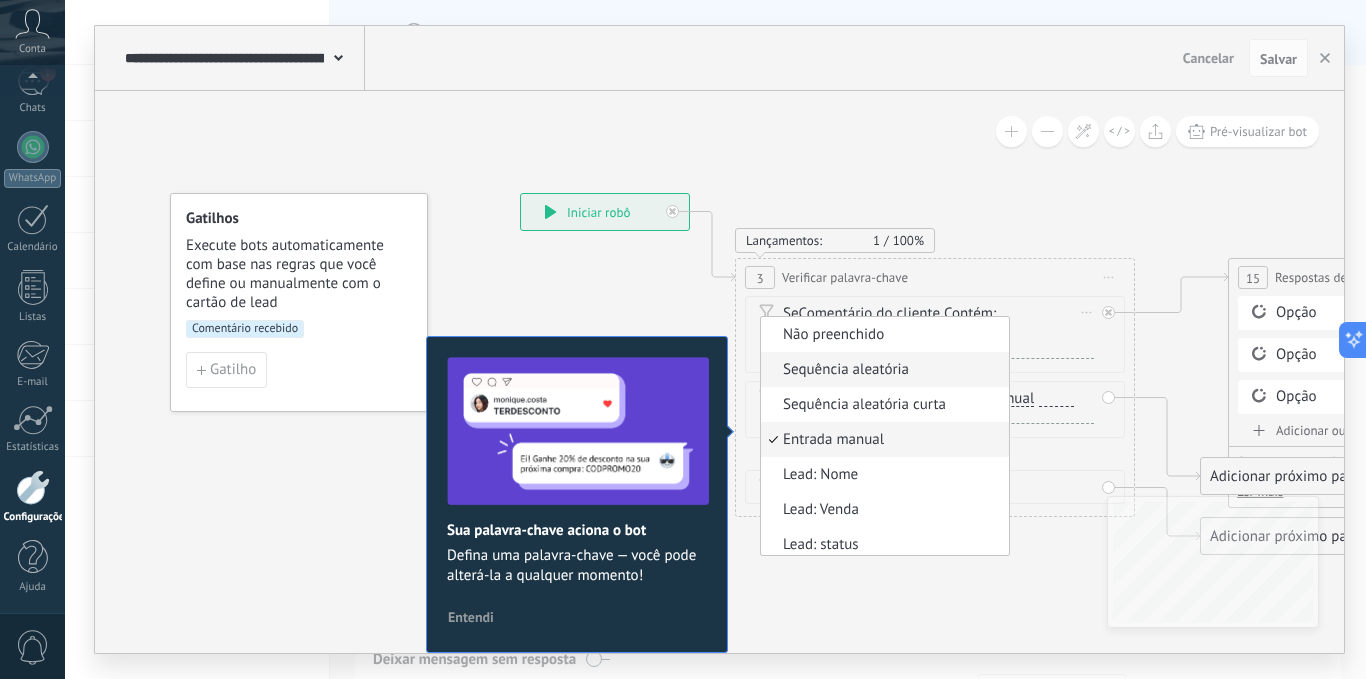click on "Sequência aleatória" at bounding box center (882, 370) 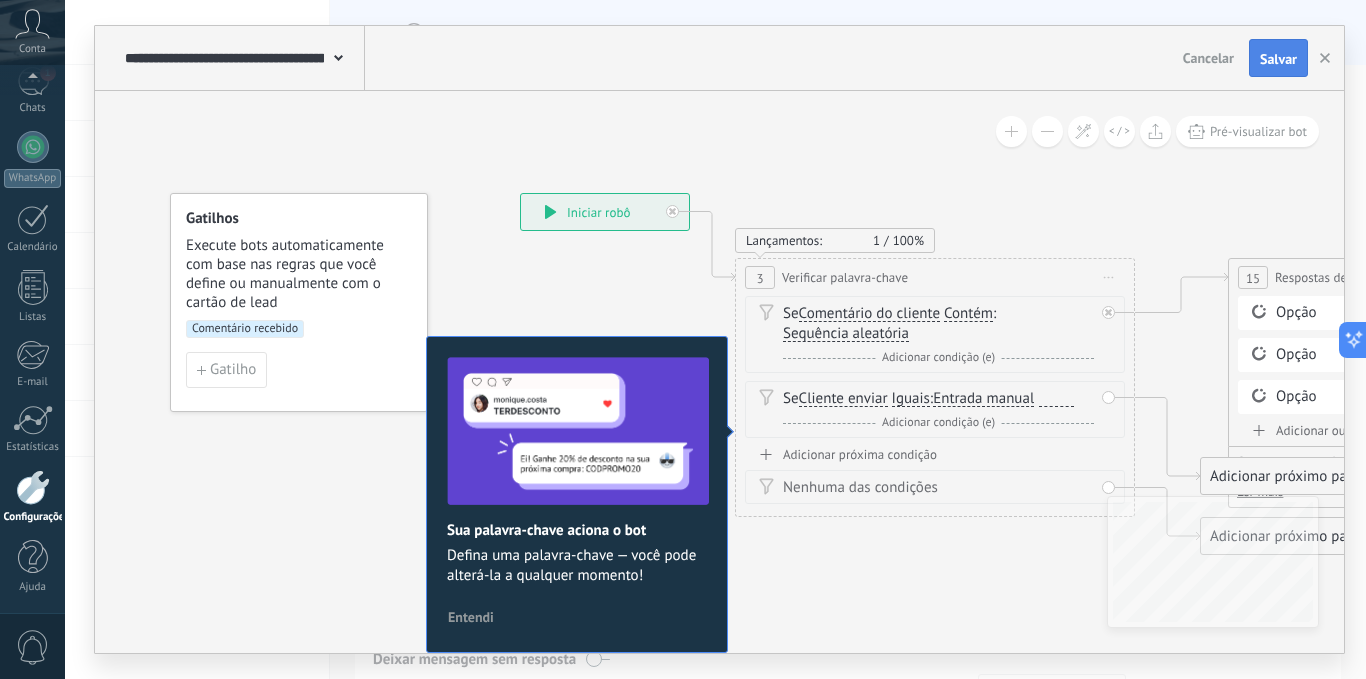 click on "Salvar" at bounding box center [1278, 59] 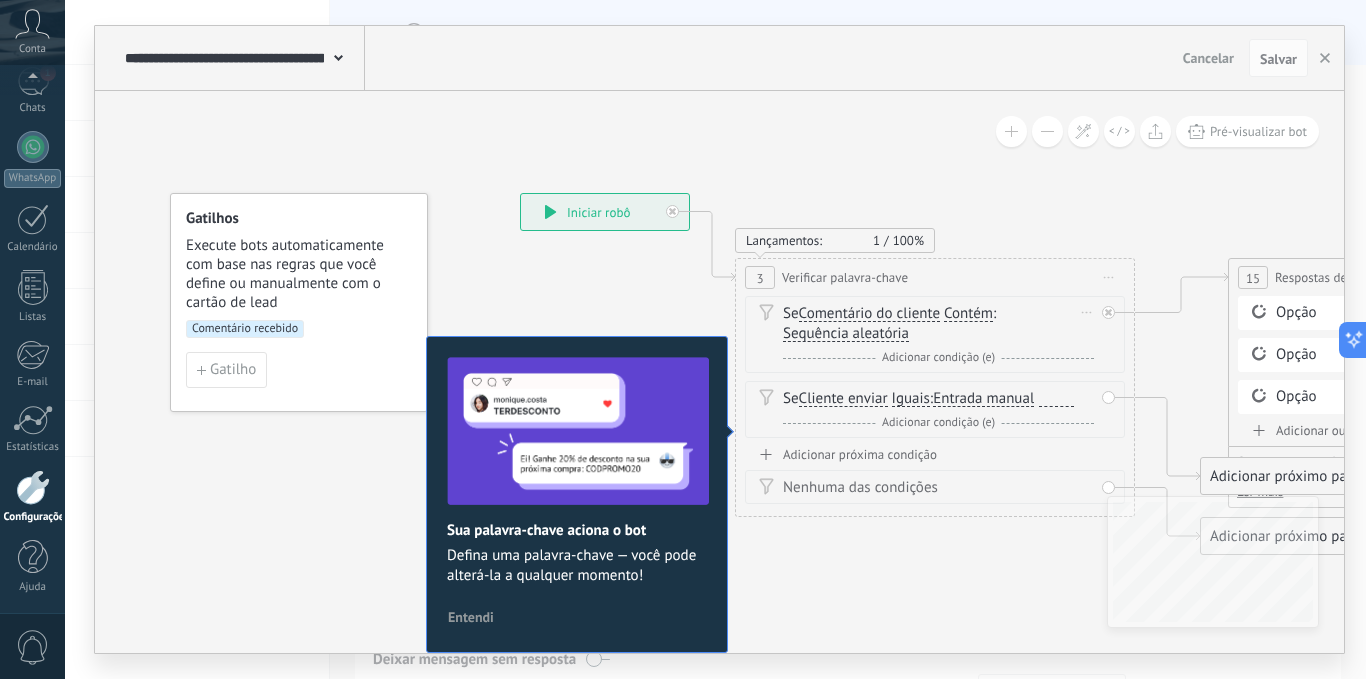 click on "Sequência aleatória" at bounding box center (846, 334) 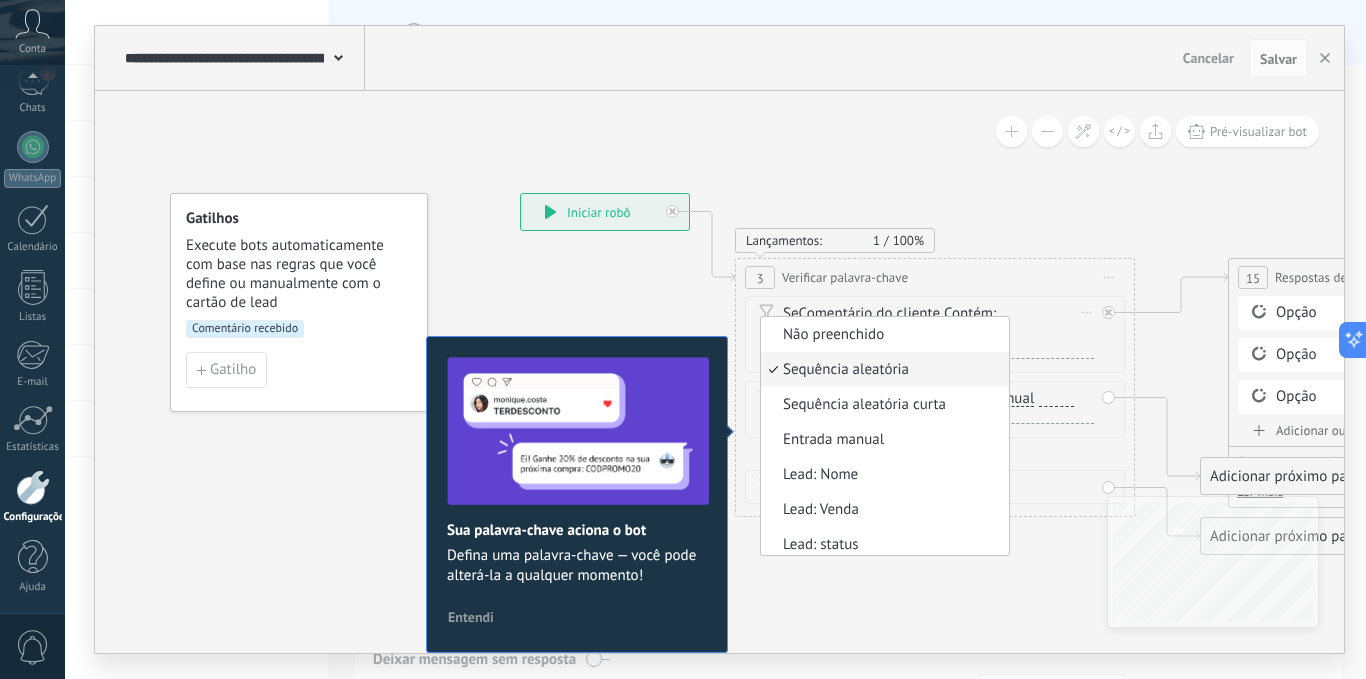 scroll, scrollTop: 0, scrollLeft: 0, axis: both 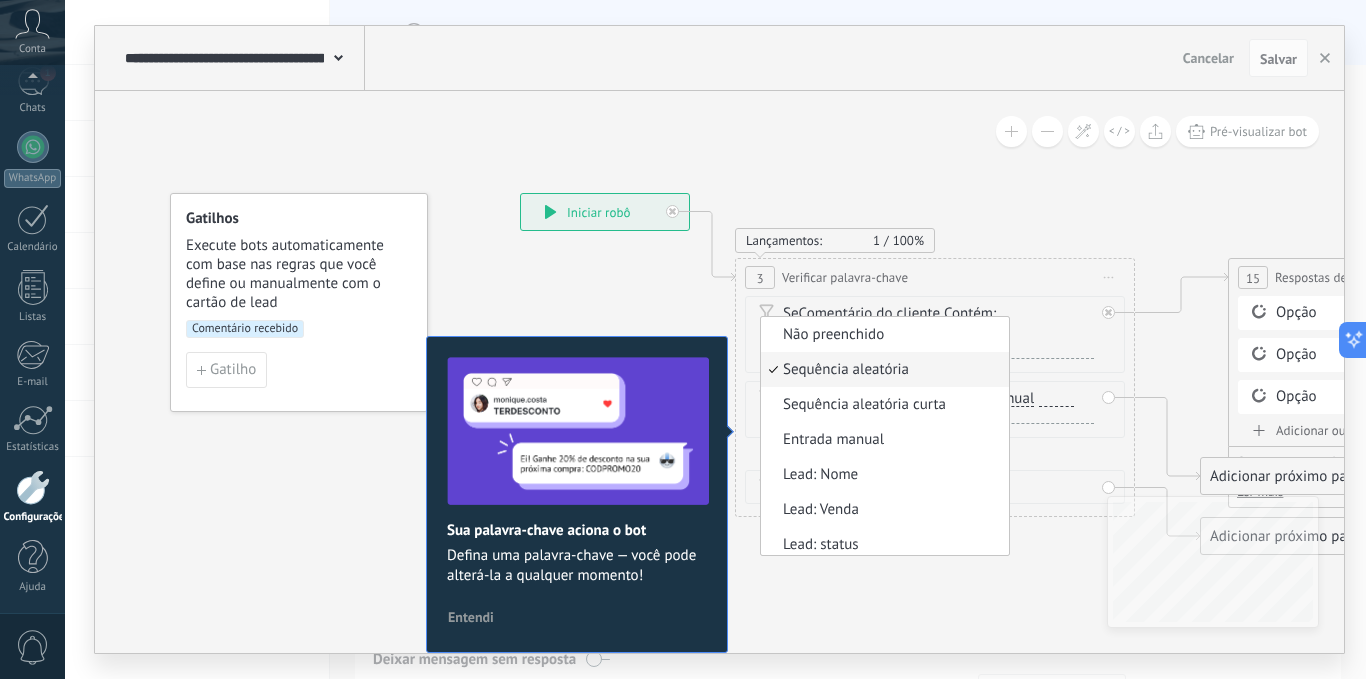 click 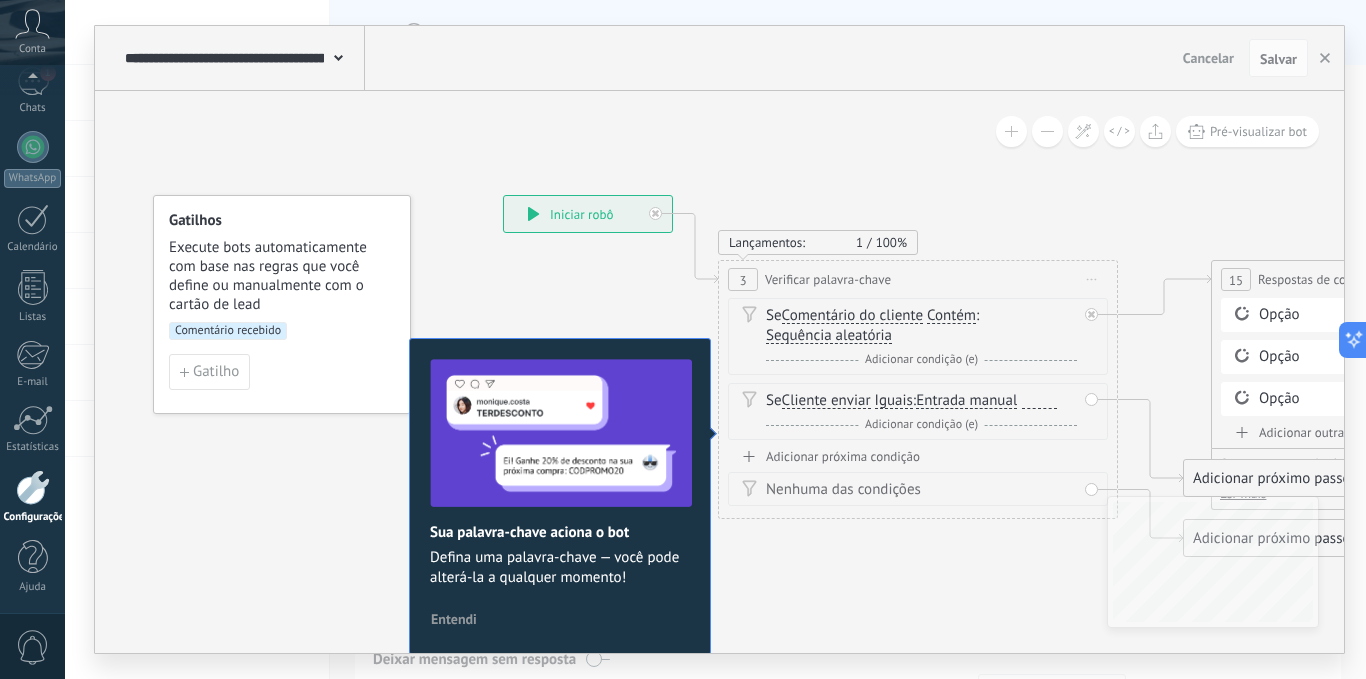 drag, startPoint x: 924, startPoint y: 556, endPoint x: 697, endPoint y: 558, distance: 227.0088 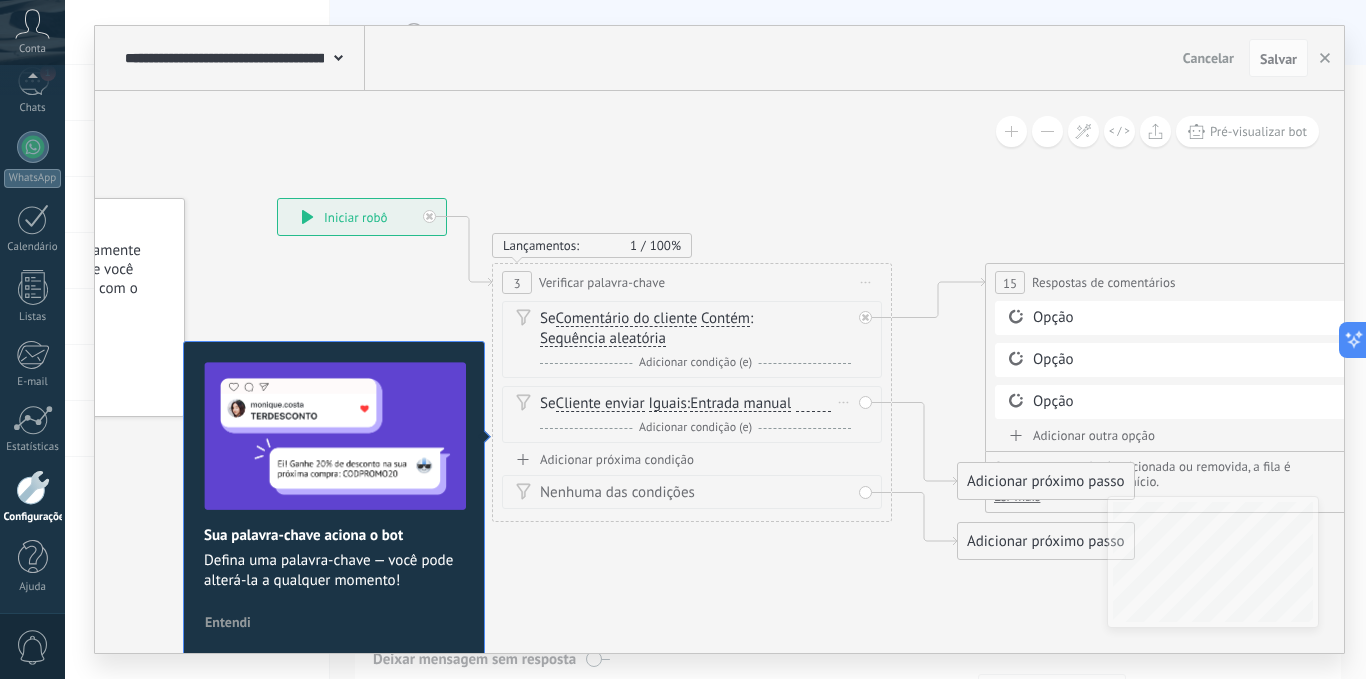 click on "Se
Cliente enviar
Cliente enviar
Emoção da conversa
Comentário do cliente
Cliente
Código de chat ativo
Mensageiro de chat ativo
Fonte de leads
Status da conversa
Status de resposta
E" at bounding box center (692, 414) 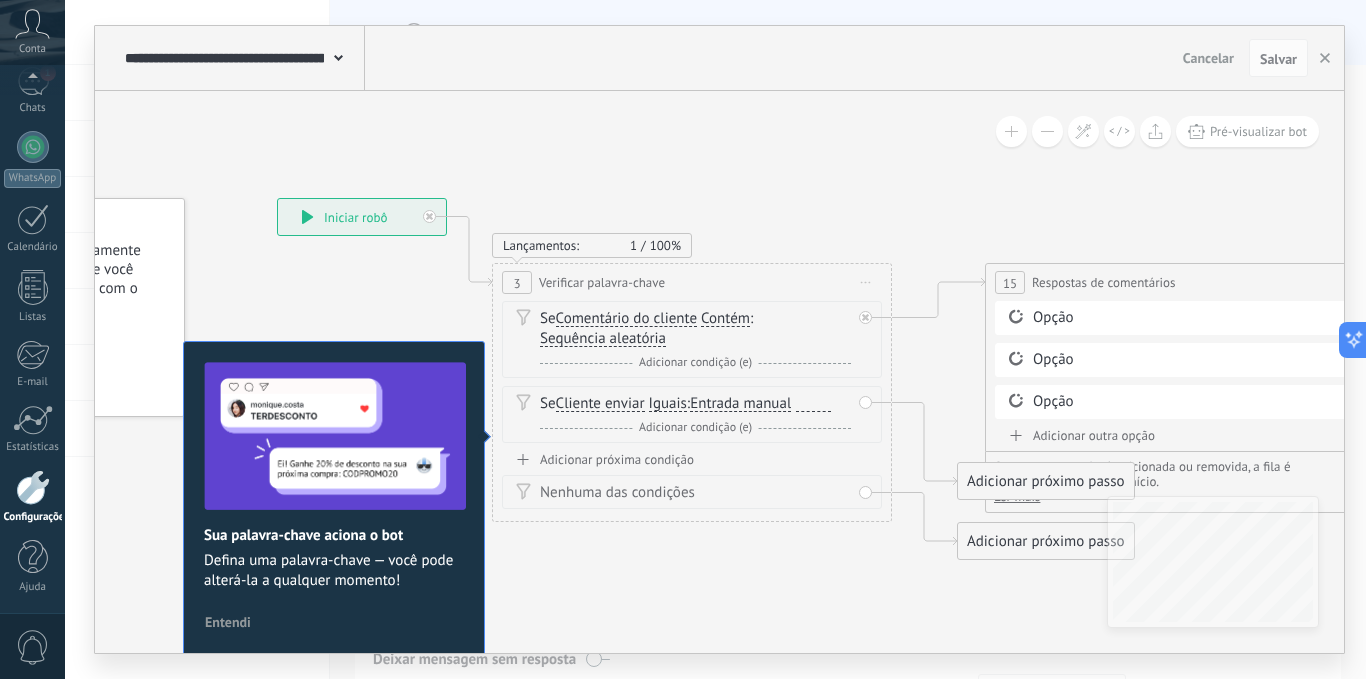 click 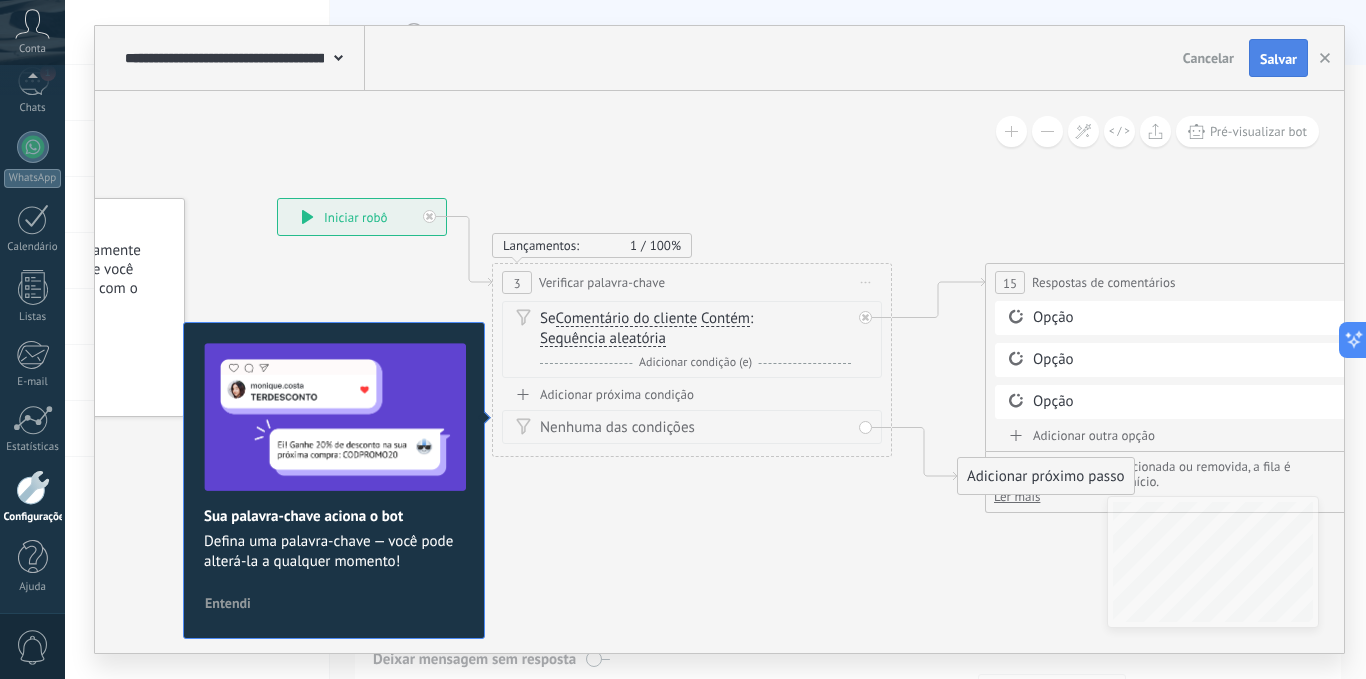 click on "Salvar" at bounding box center (1278, 58) 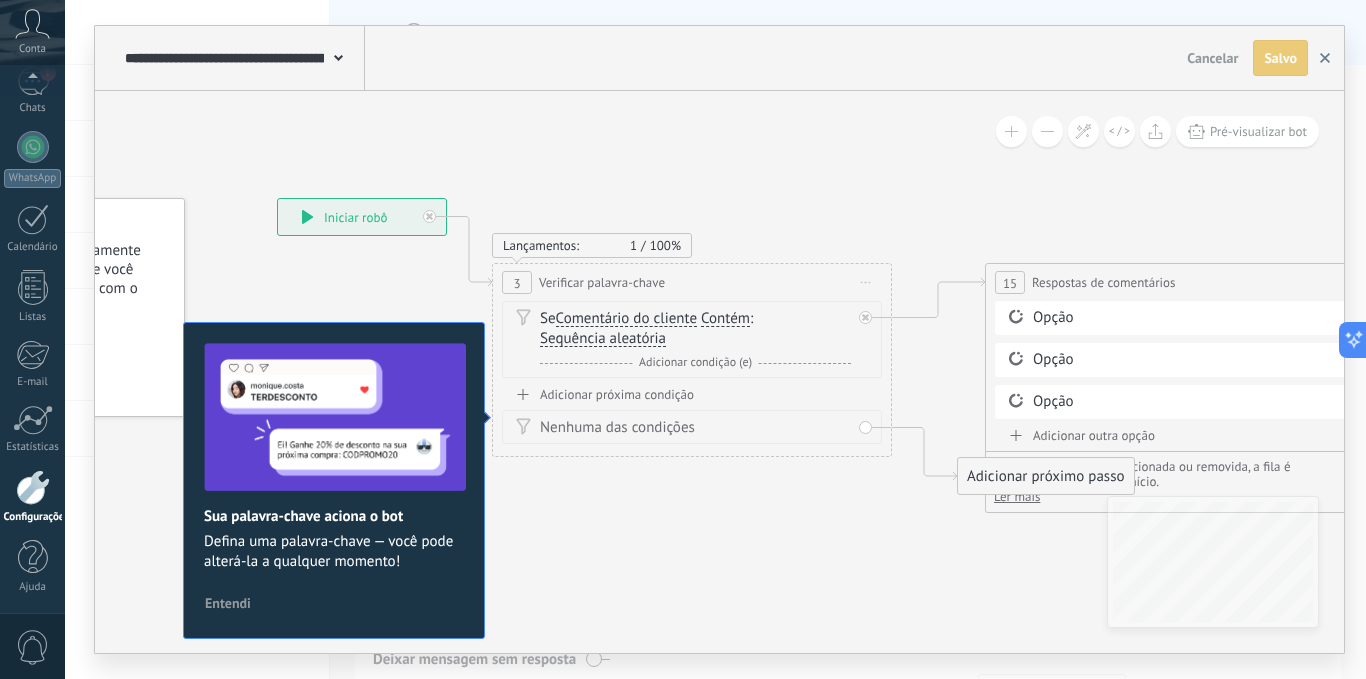 click at bounding box center [1325, 58] 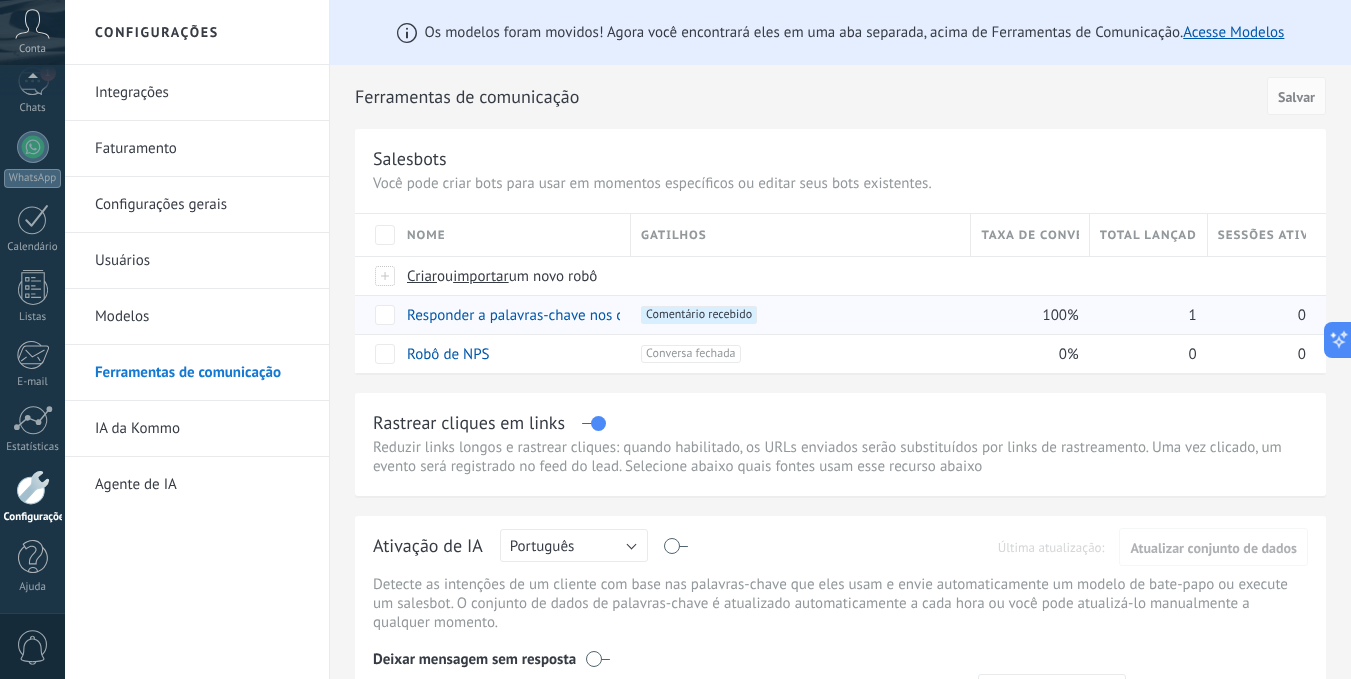 drag, startPoint x: 1194, startPoint y: 315, endPoint x: 1299, endPoint y: 322, distance: 105.23308 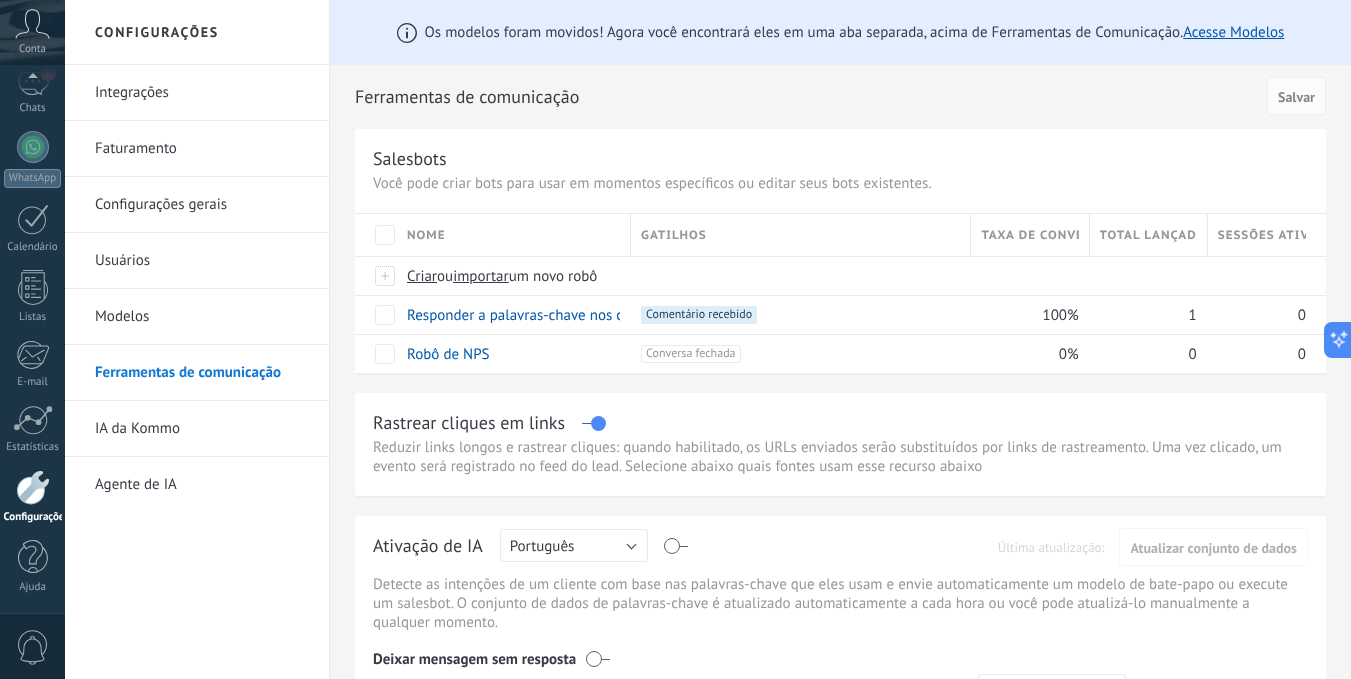 click on "Sessões ativas" at bounding box center (1262, 235) 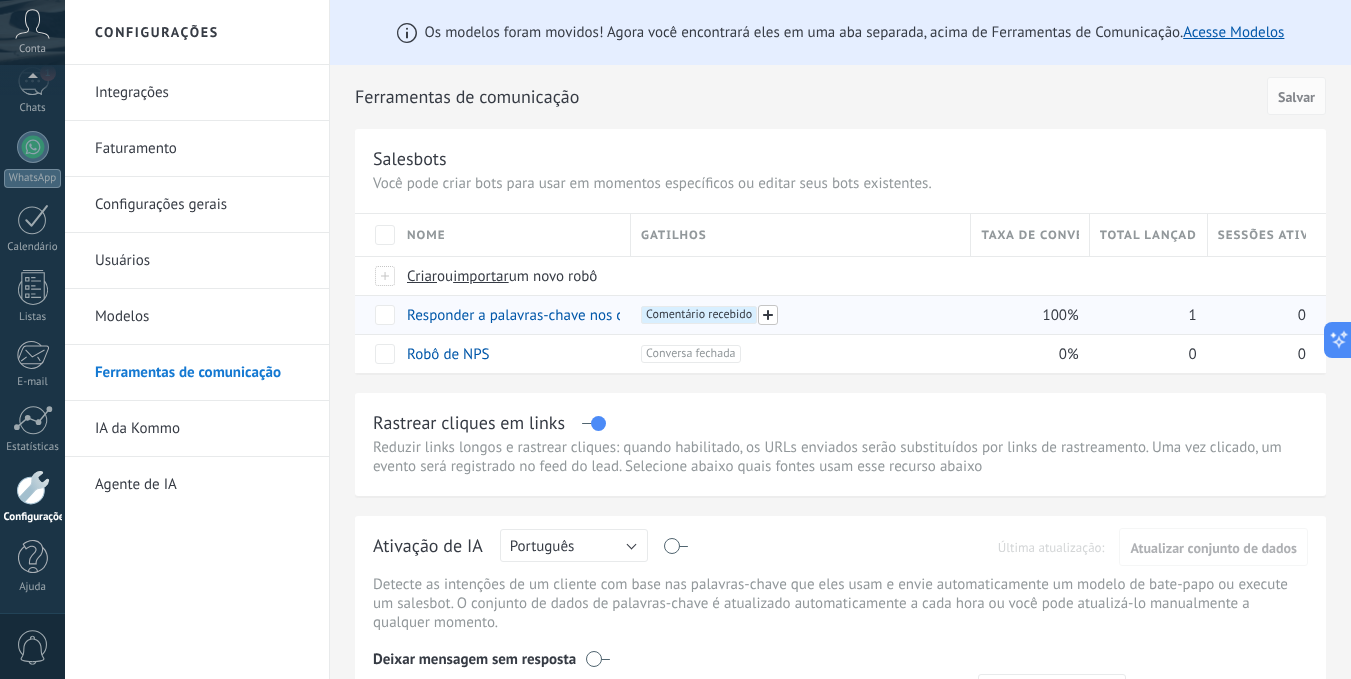click at bounding box center [768, 315] 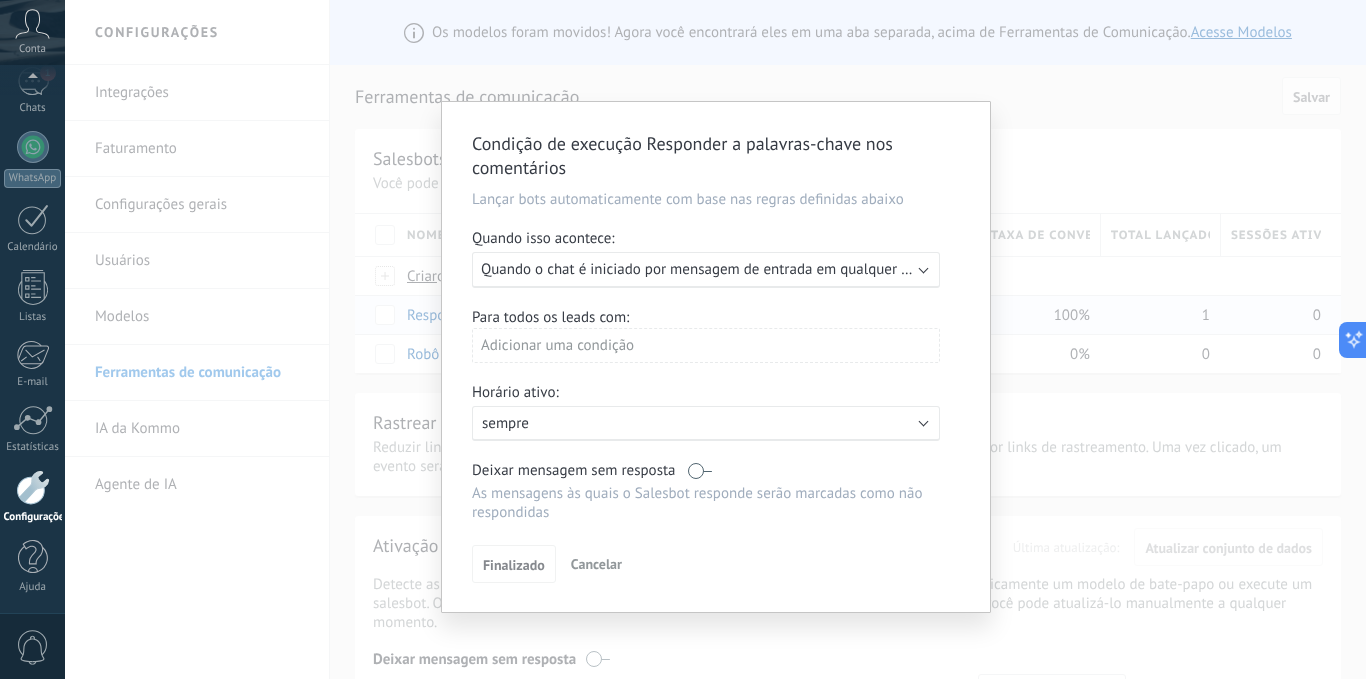 click on "Executar:  Quando o chat é iniciado por mensagem de entrada em qualquer canal" at bounding box center (706, 270) 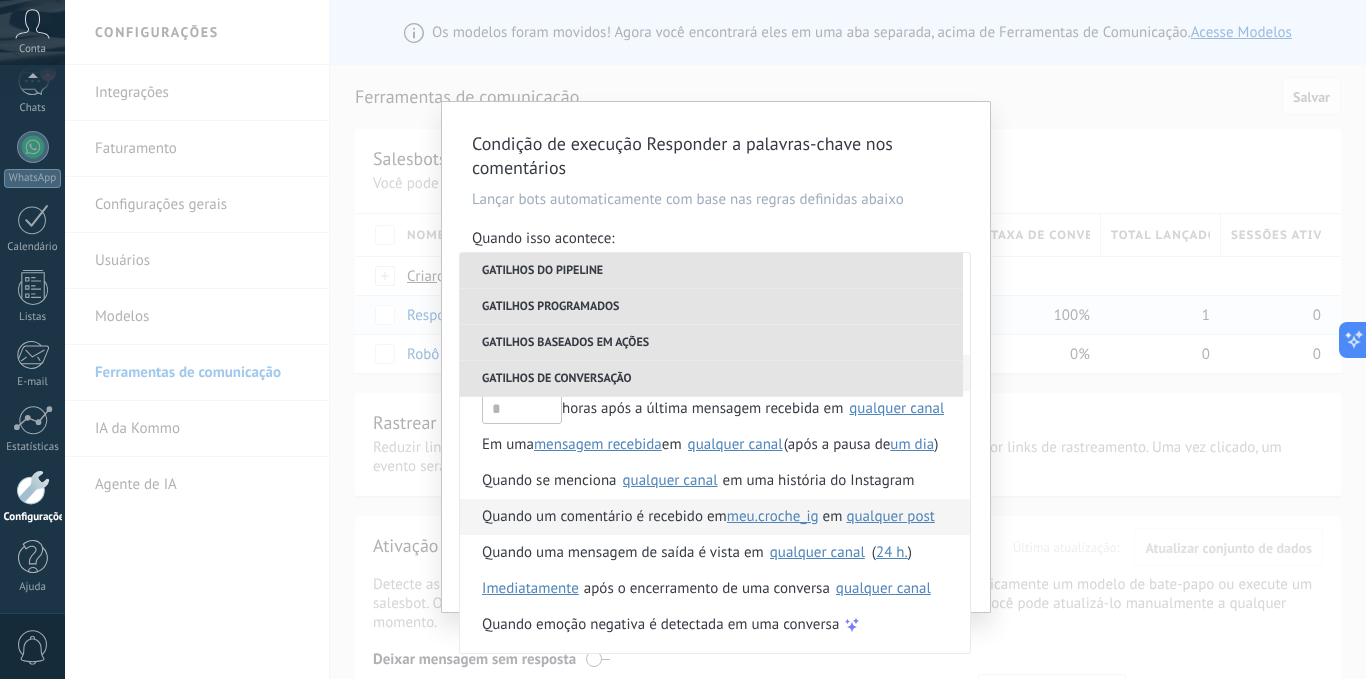scroll, scrollTop: 444, scrollLeft: 0, axis: vertical 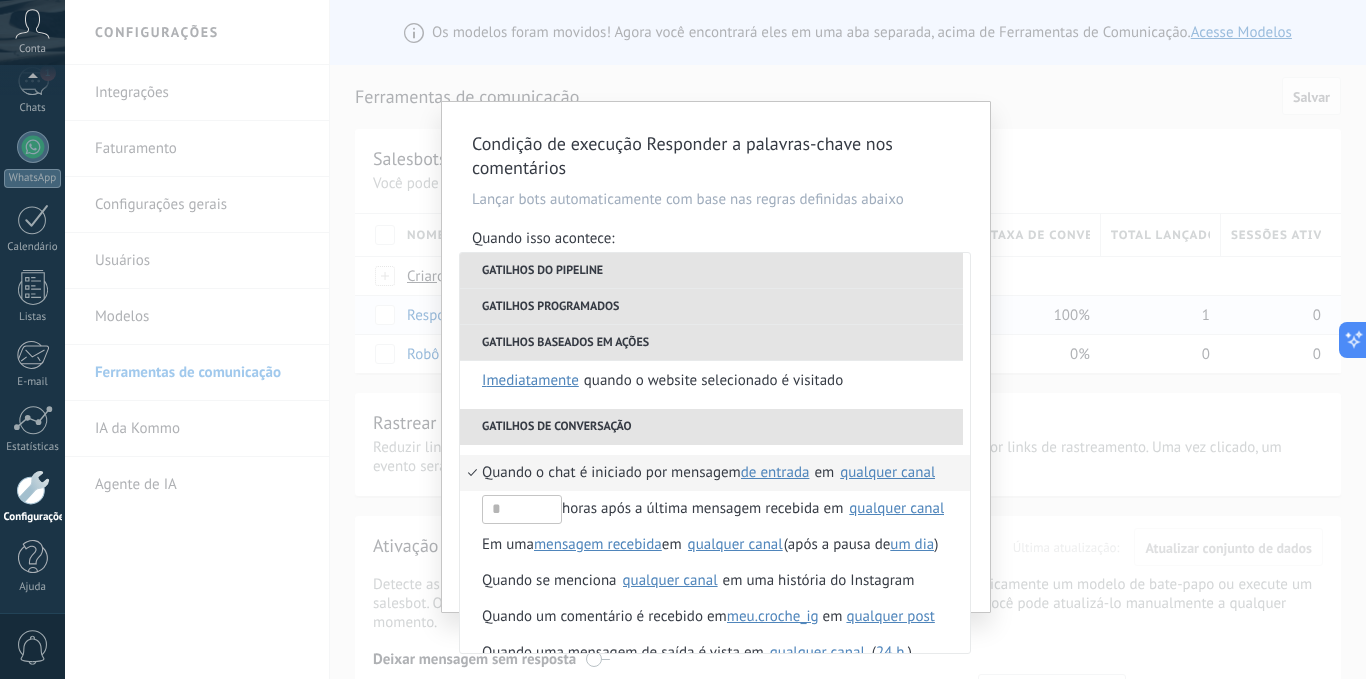 click on "Gatilhos programados" at bounding box center [711, 307] 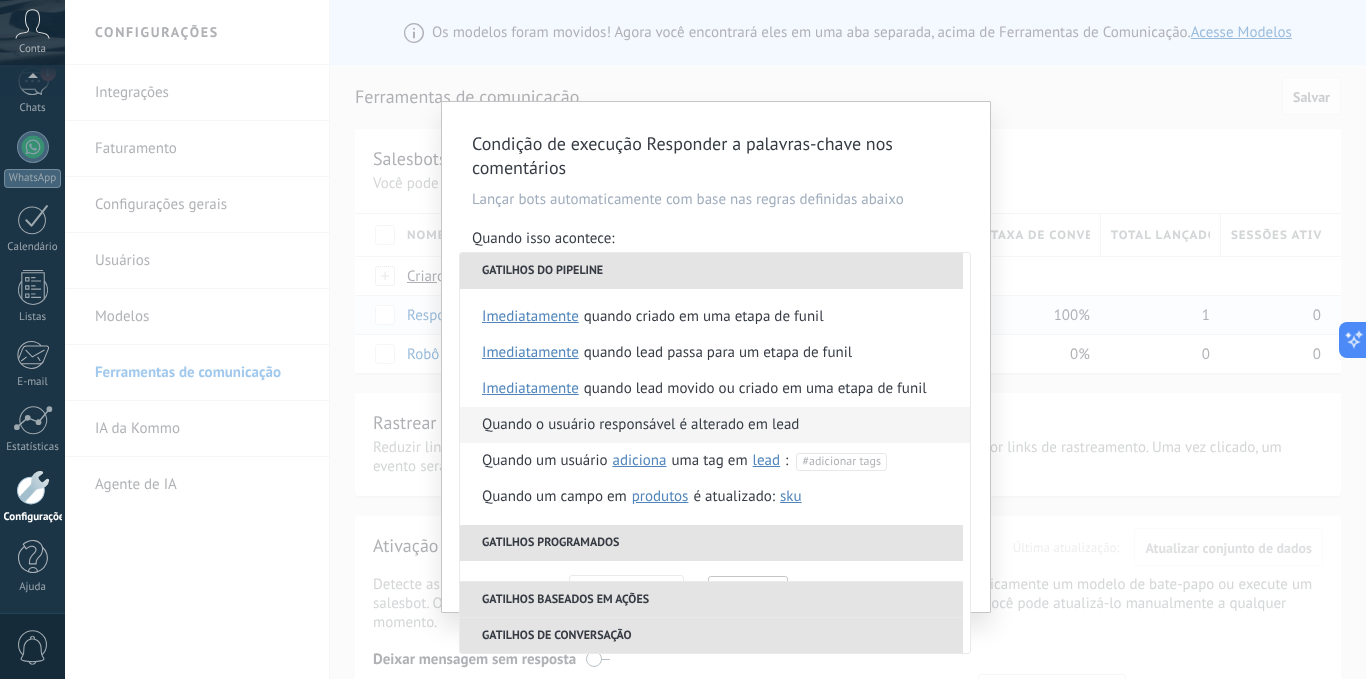 scroll, scrollTop: 544, scrollLeft: 0, axis: vertical 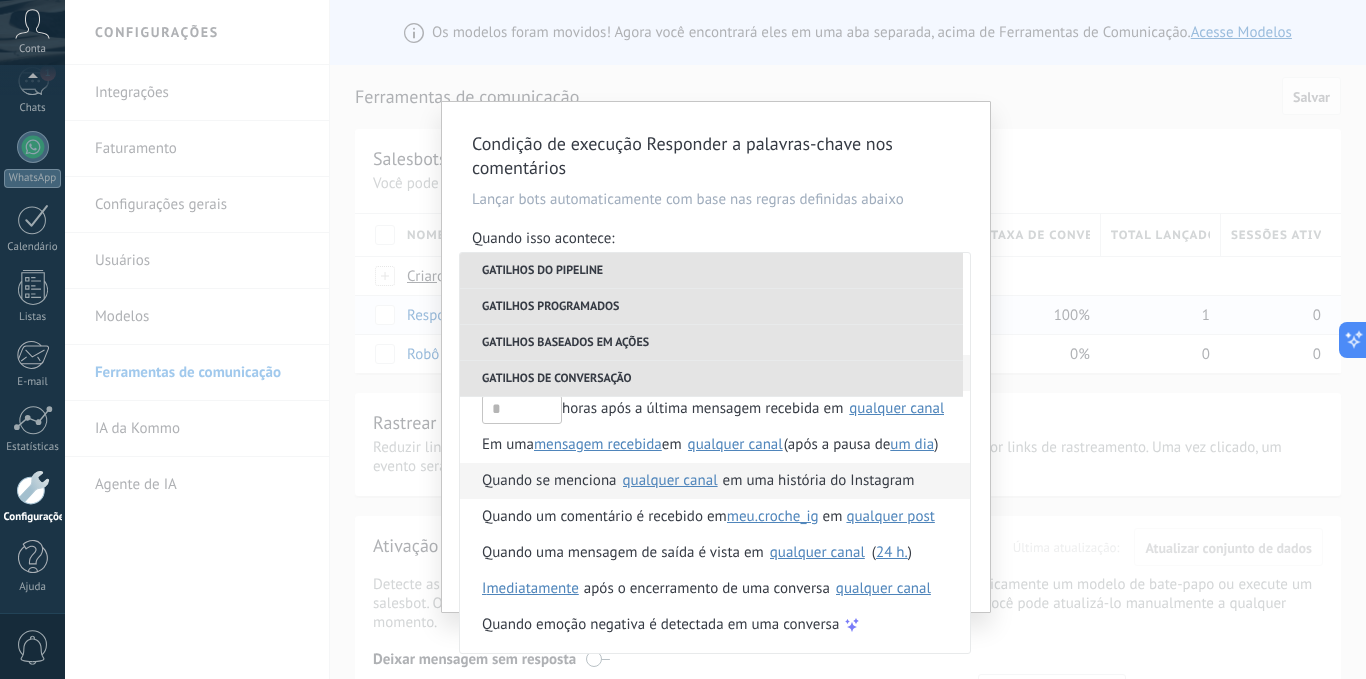 click on "em uma história do Instagram" at bounding box center [819, 481] 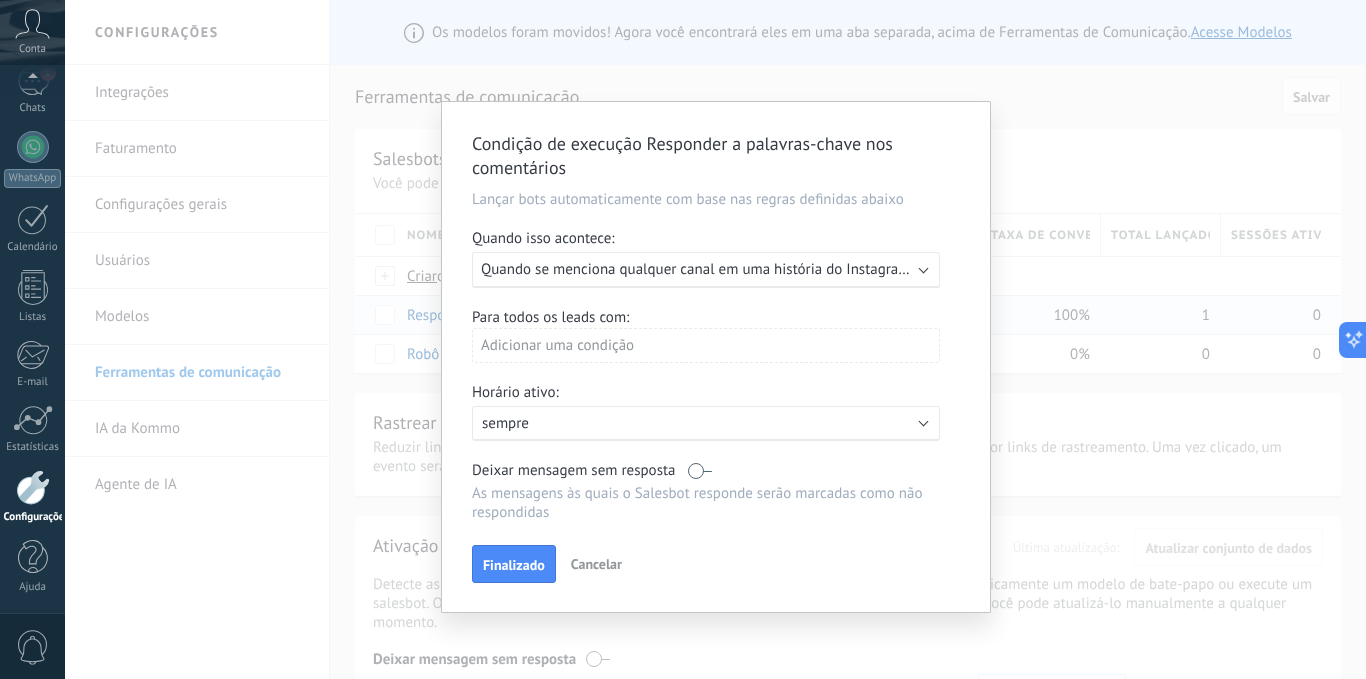 click on "Quando se menciona qualquer canal em uma história do Instagram qualquer canal" at bounding box center (745, 269) 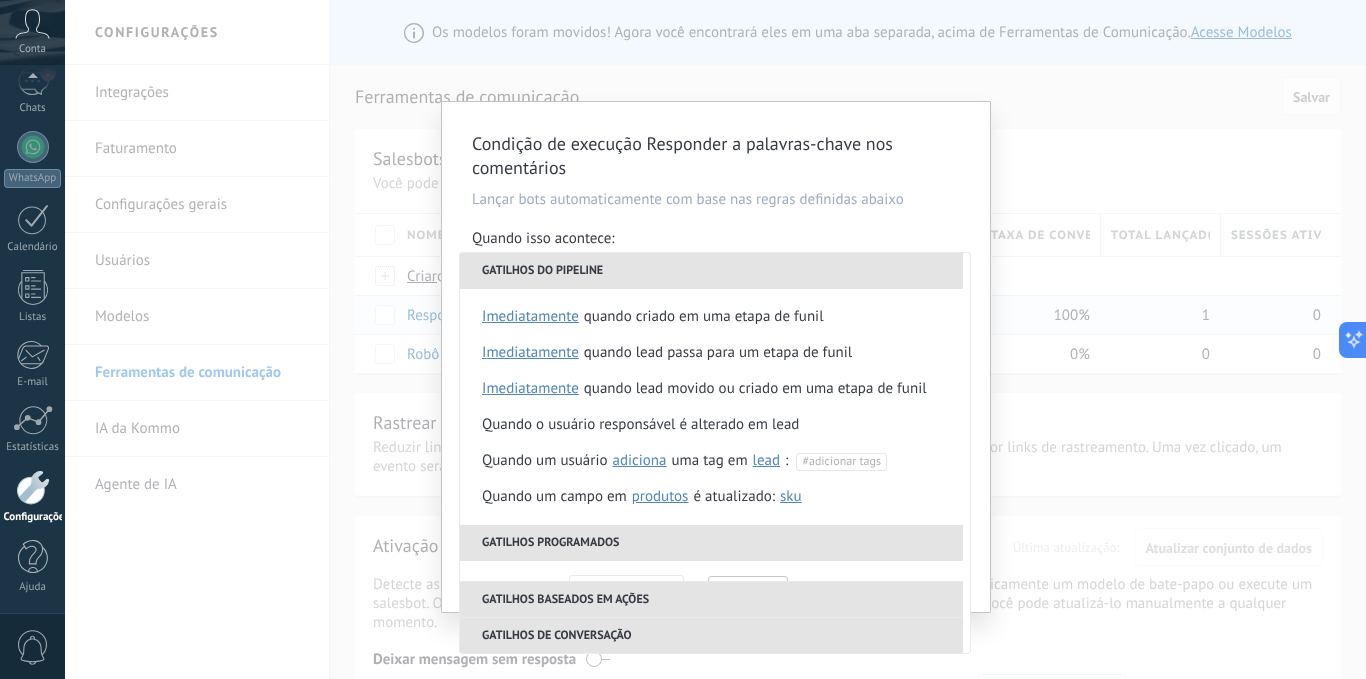 scroll, scrollTop: 544, scrollLeft: 0, axis: vertical 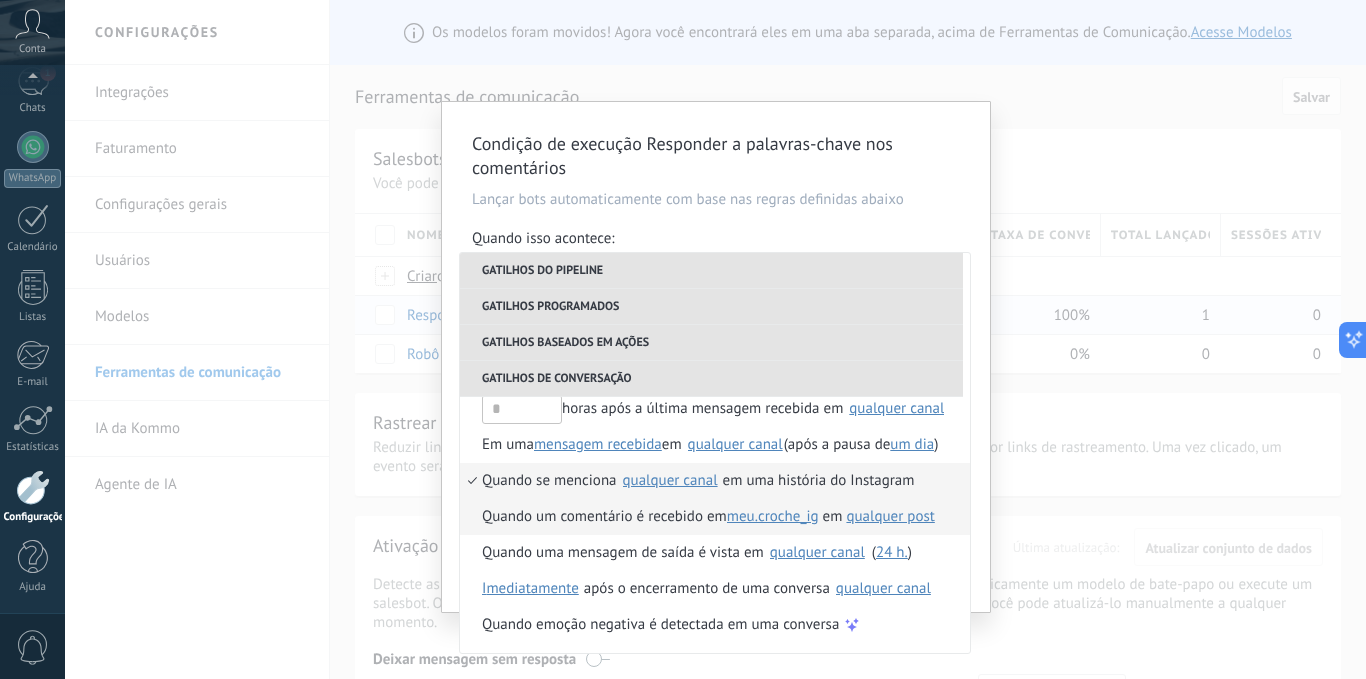 click on "Quando um comentário é recebido em" at bounding box center (604, 517) 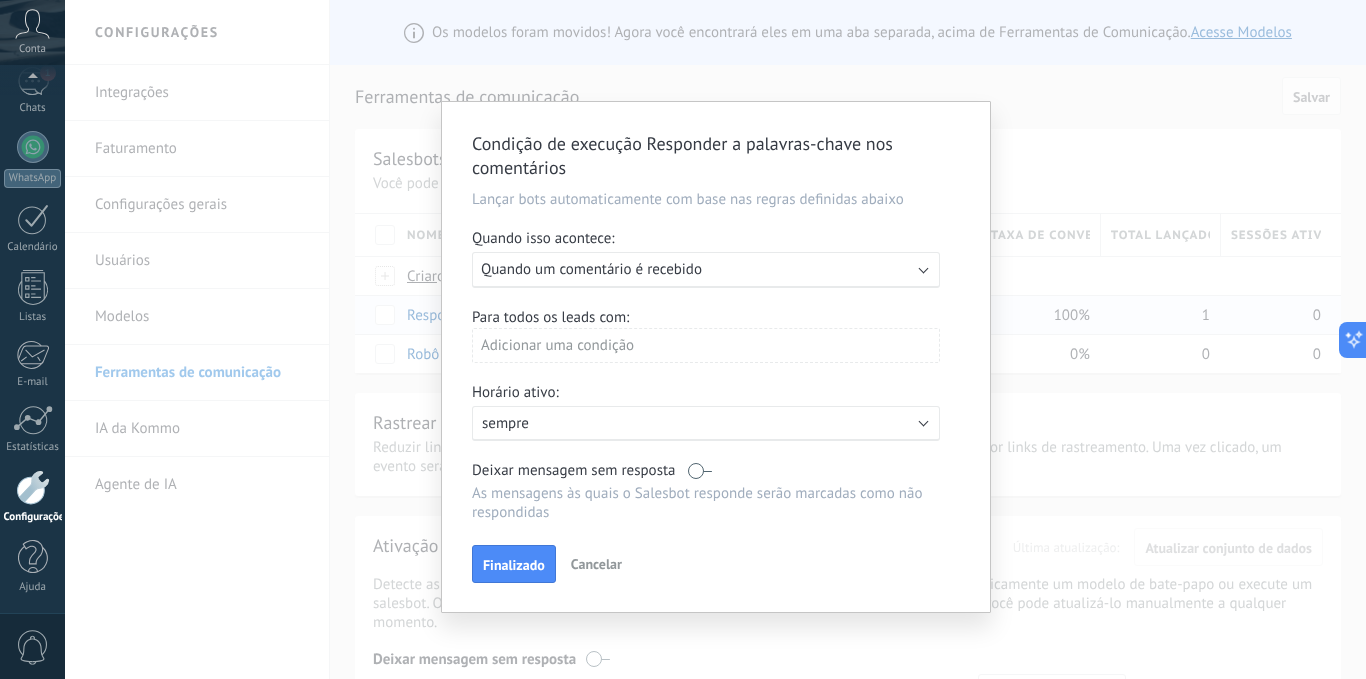 click on "Adicionar uma condição" at bounding box center [706, 345] 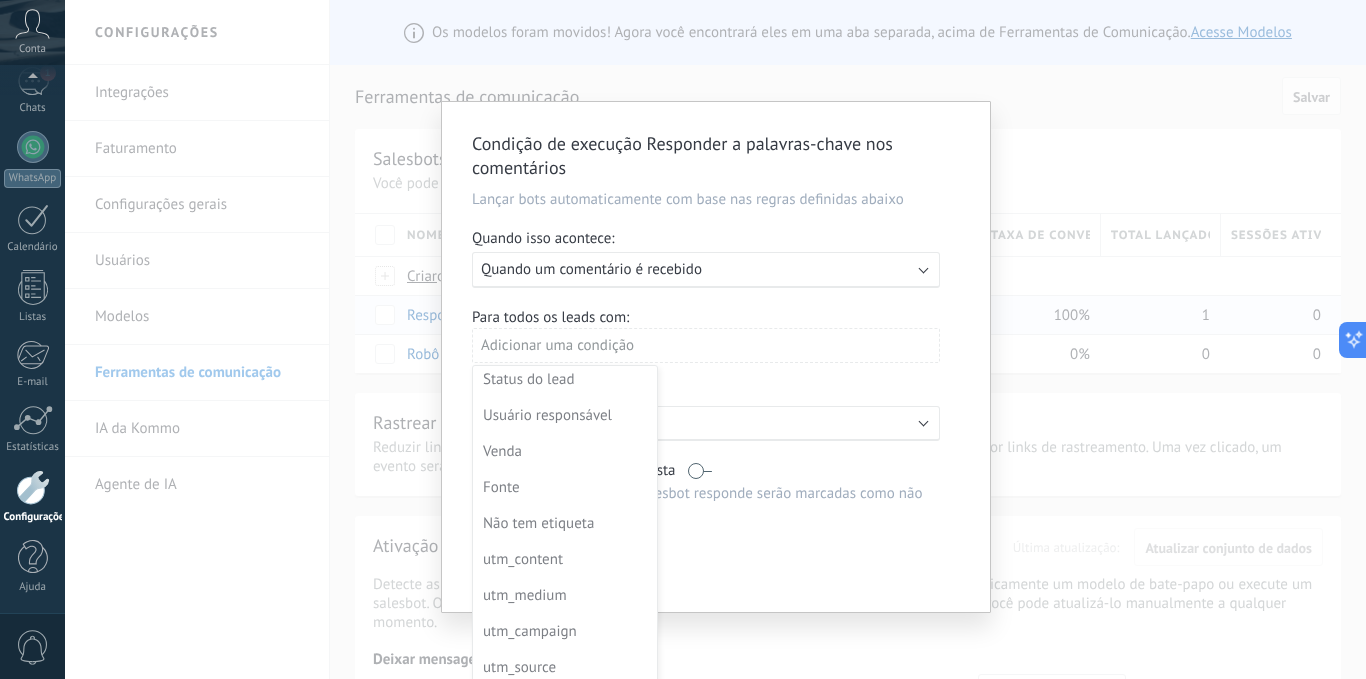 scroll, scrollTop: 0, scrollLeft: 0, axis: both 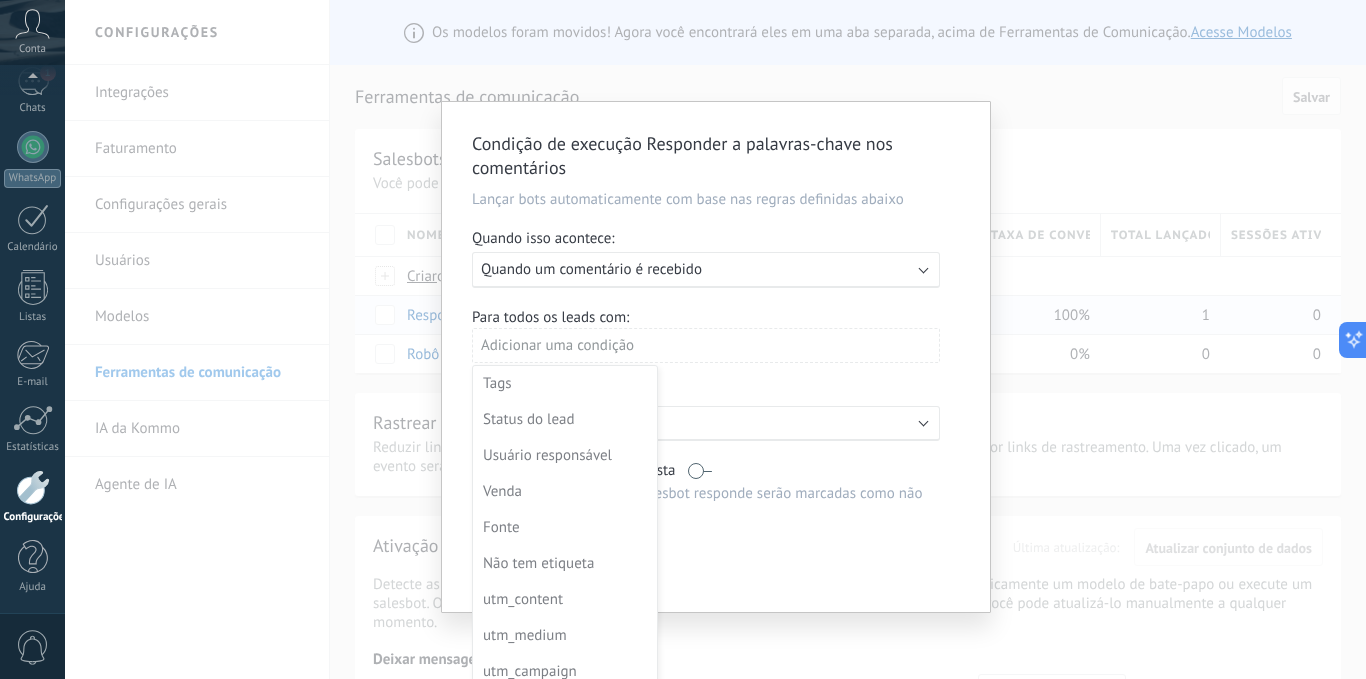 click at bounding box center (716, 357) 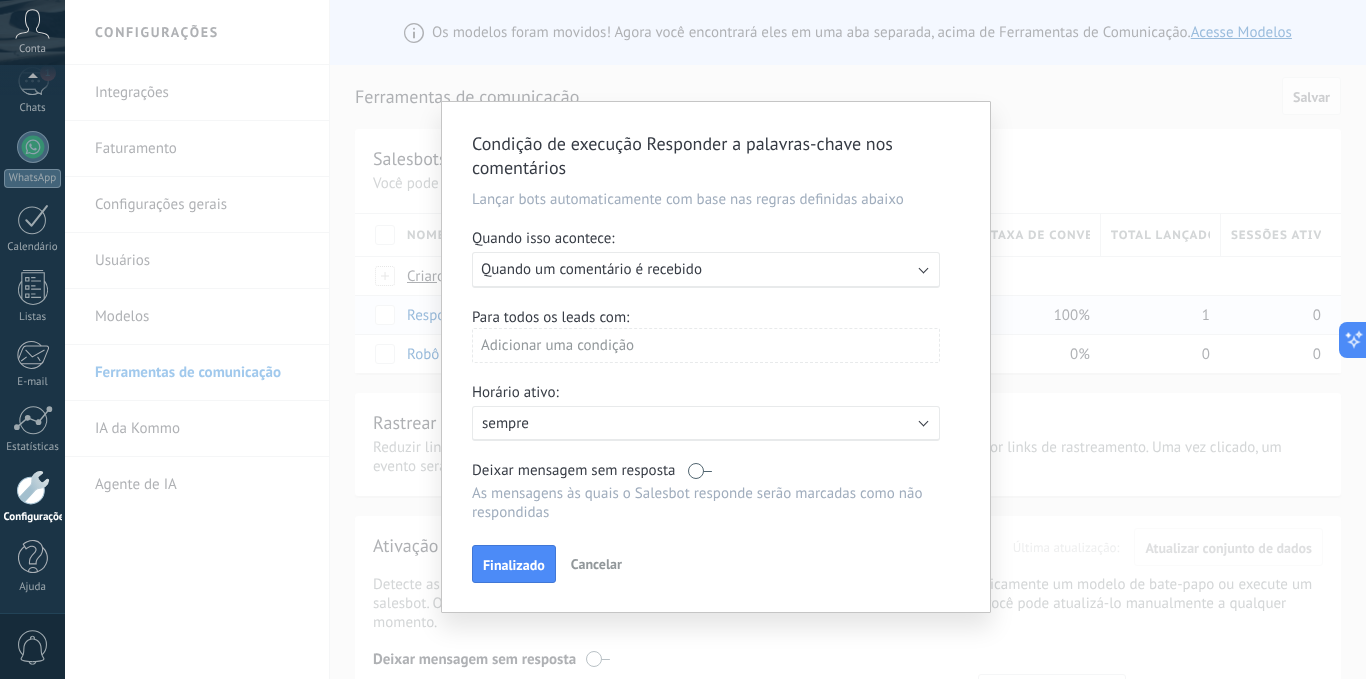 click on "sempre" at bounding box center [657, 423] 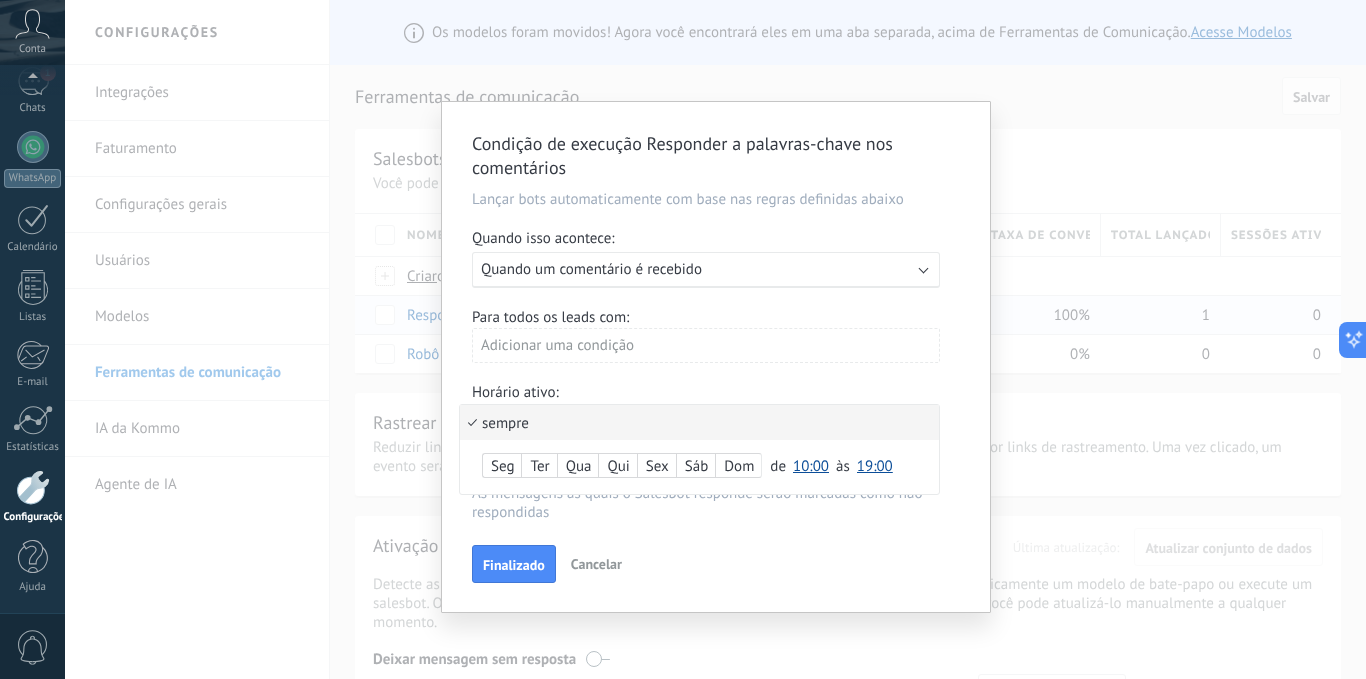 click on "sempre" at bounding box center [699, 422] 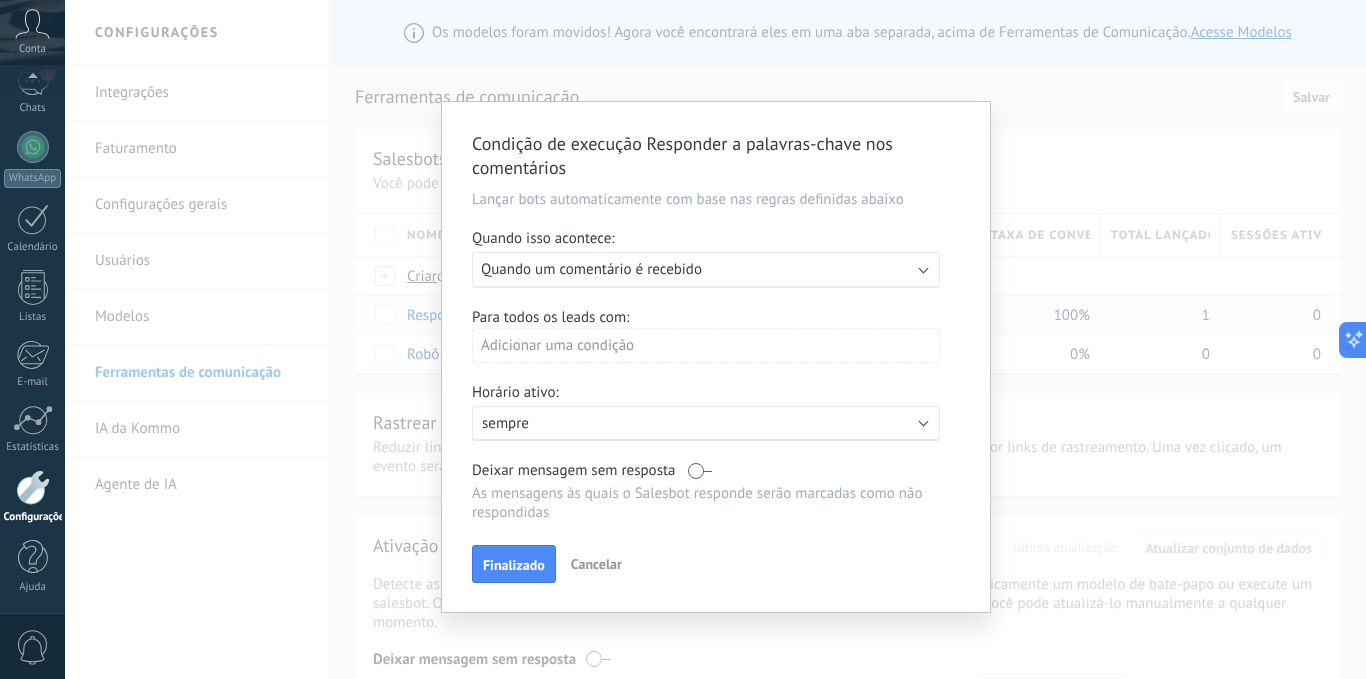 click on "sempre" at bounding box center [657, 423] 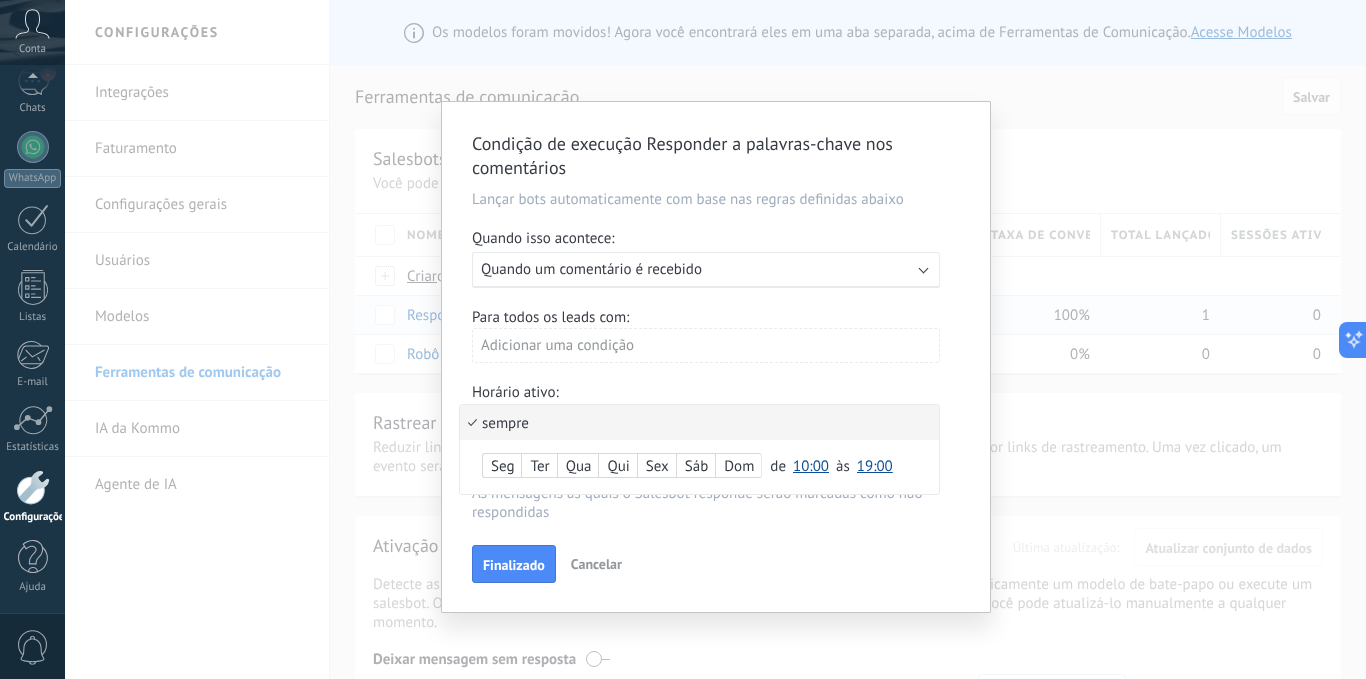 click on "10:00" at bounding box center [811, 466] 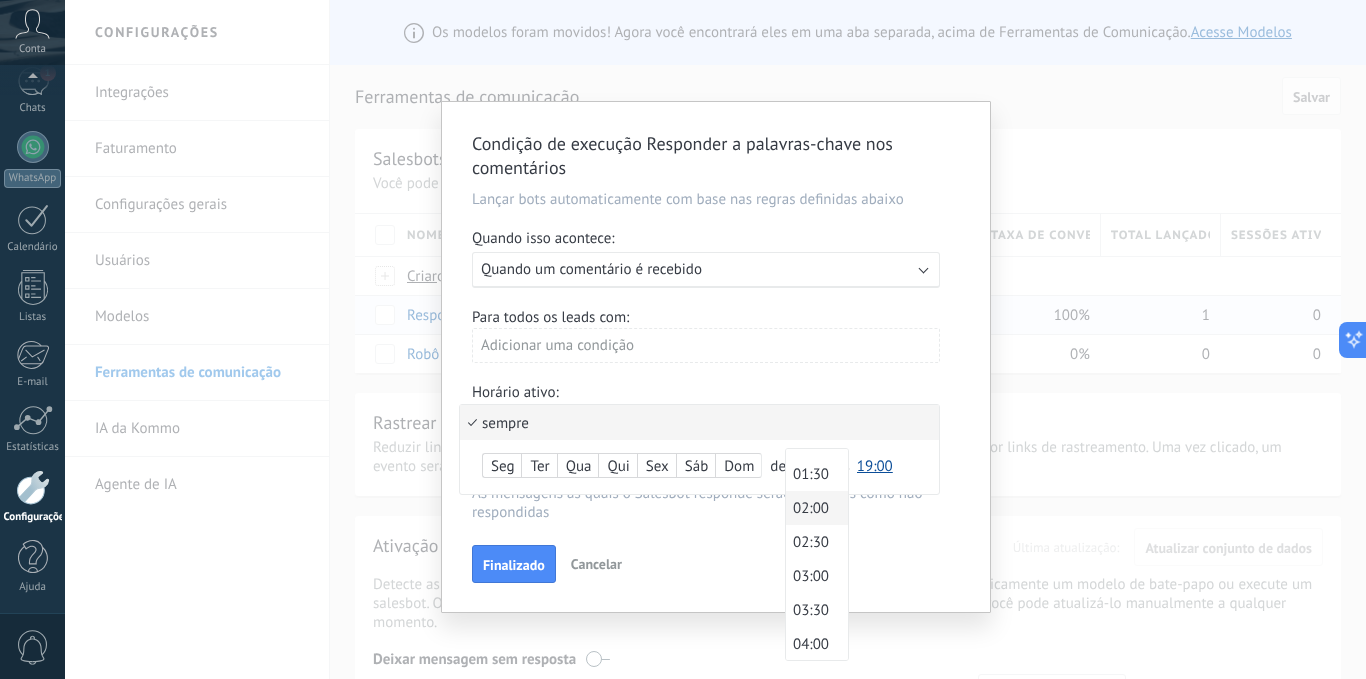 scroll, scrollTop: 0, scrollLeft: 0, axis: both 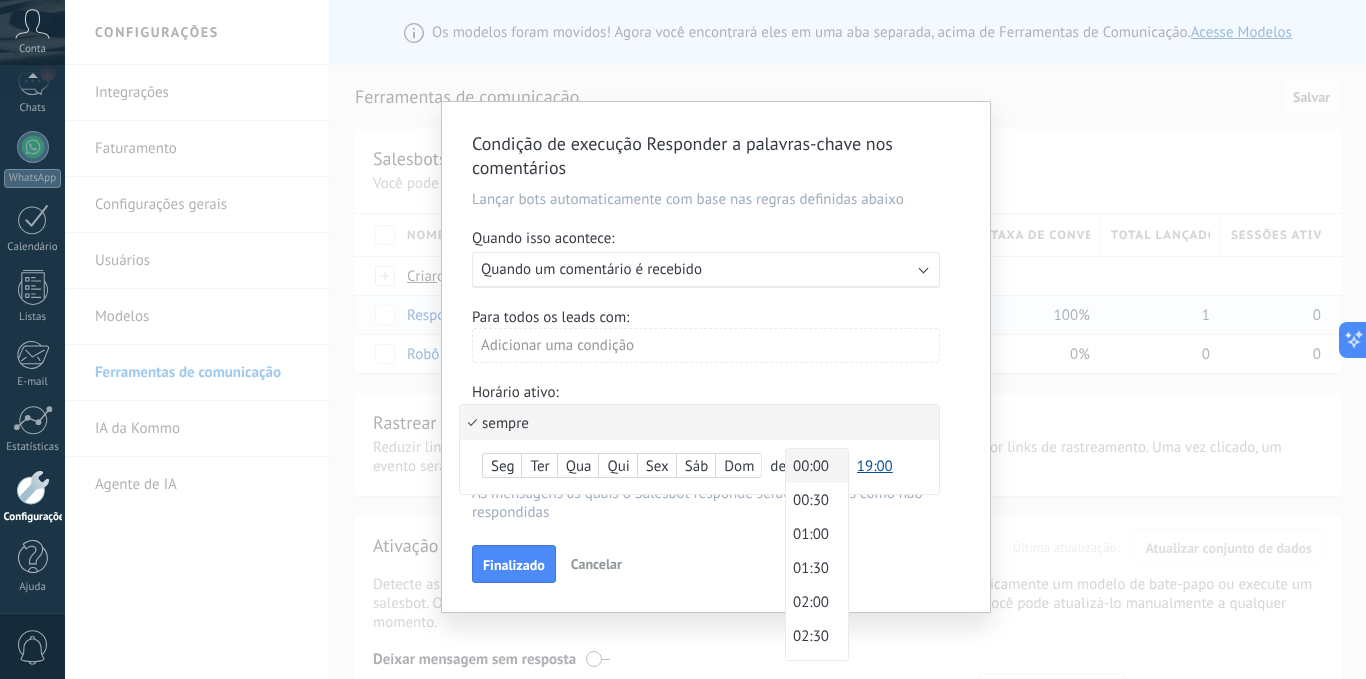 click on "00:00" at bounding box center [814, 466] 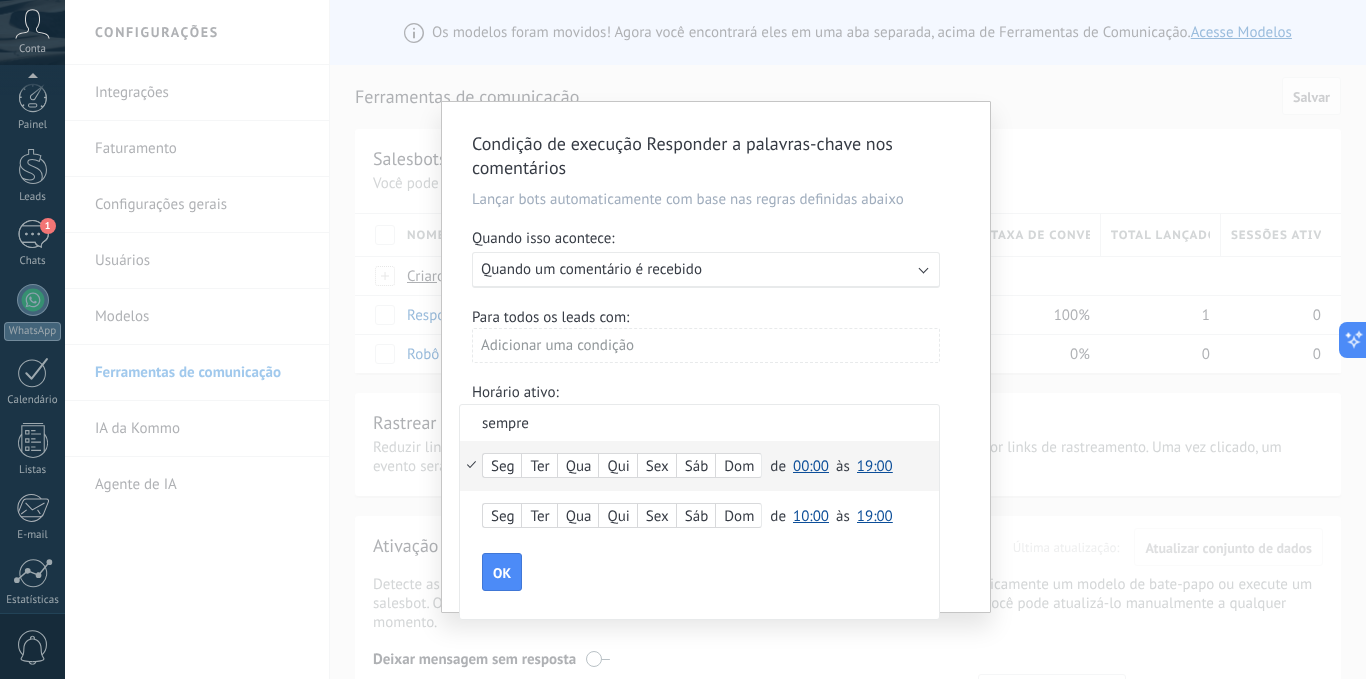 scroll, scrollTop: 0, scrollLeft: 0, axis: both 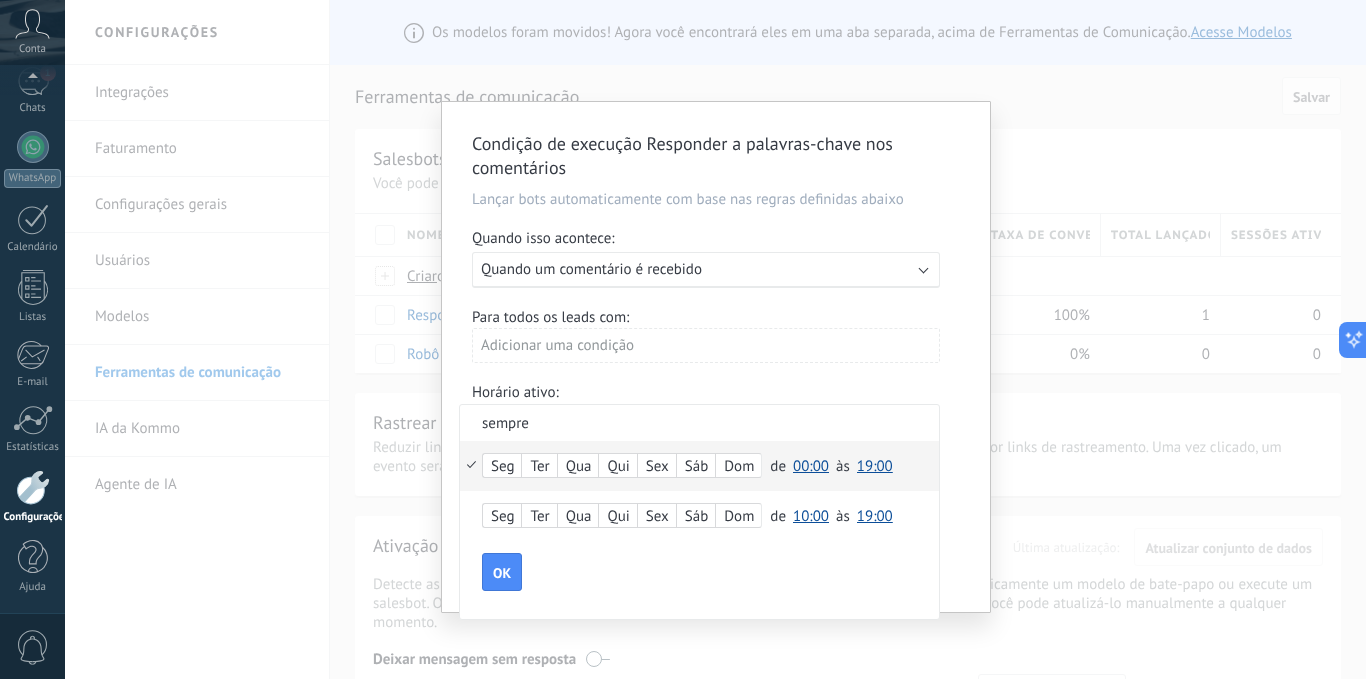 click on "sempre" at bounding box center [699, 422] 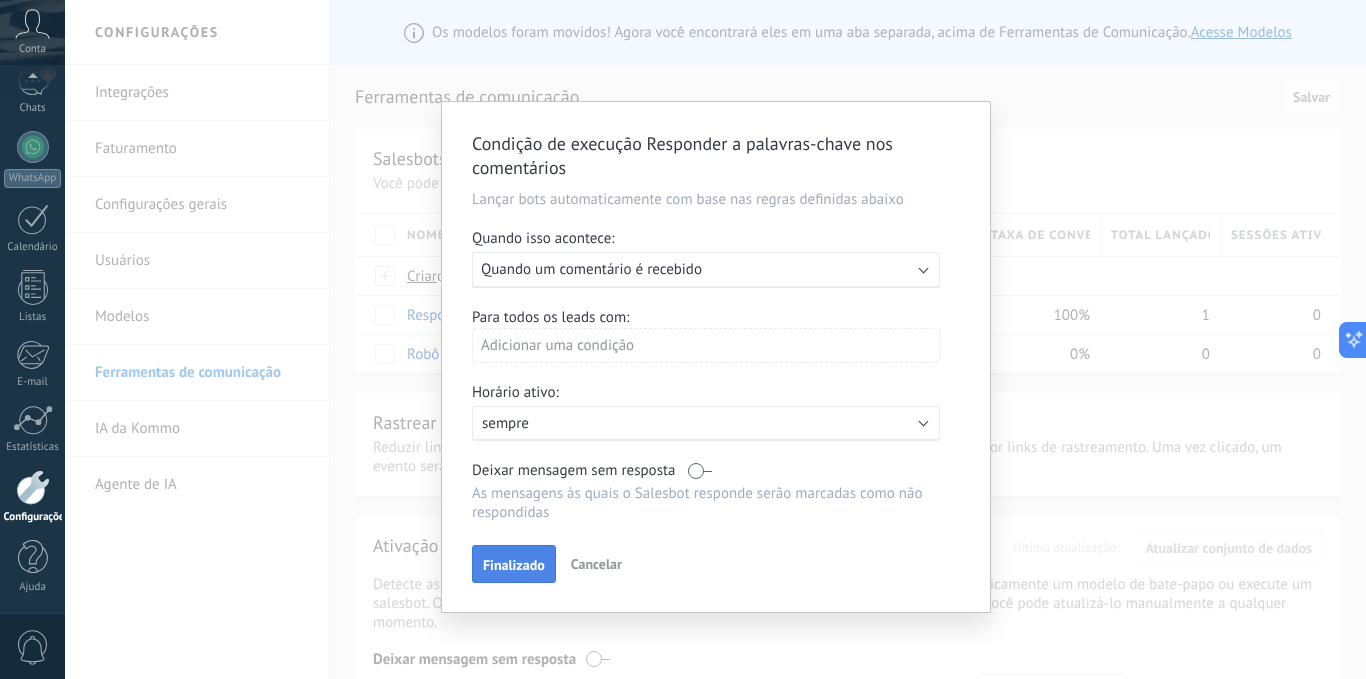 click on "Finalizado" at bounding box center (514, 565) 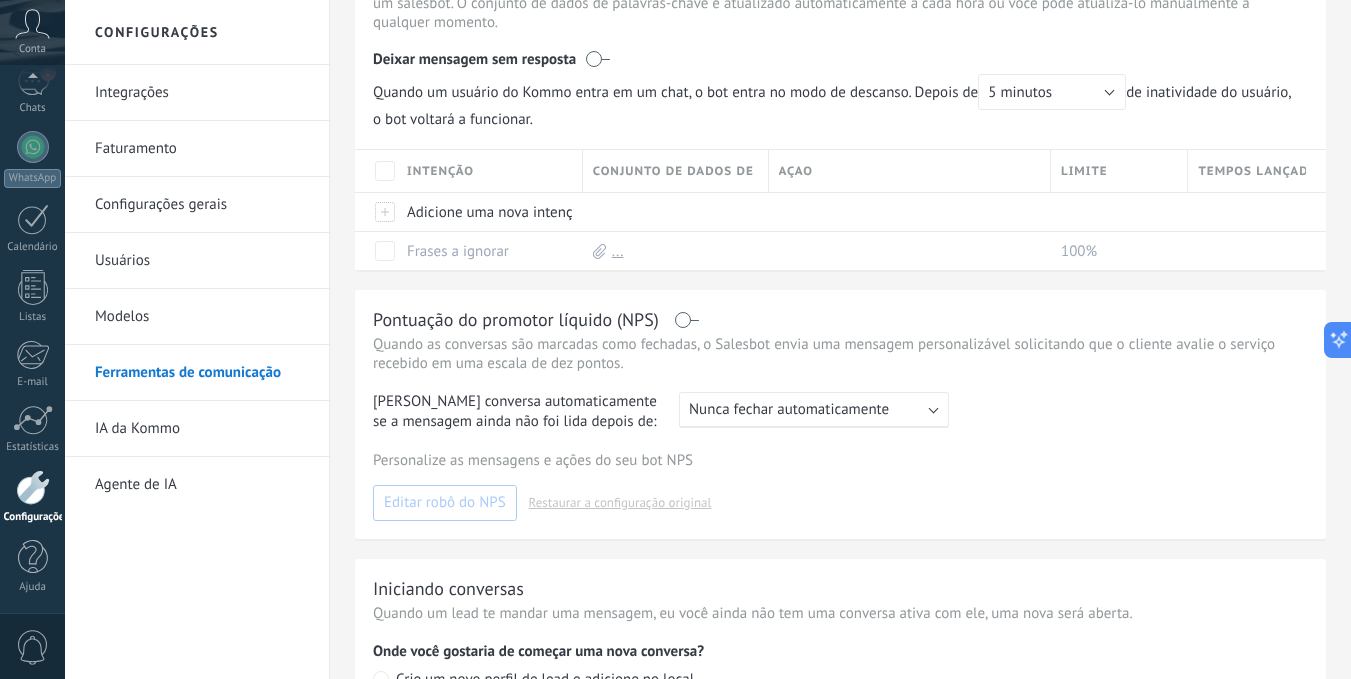 scroll, scrollTop: 500, scrollLeft: 0, axis: vertical 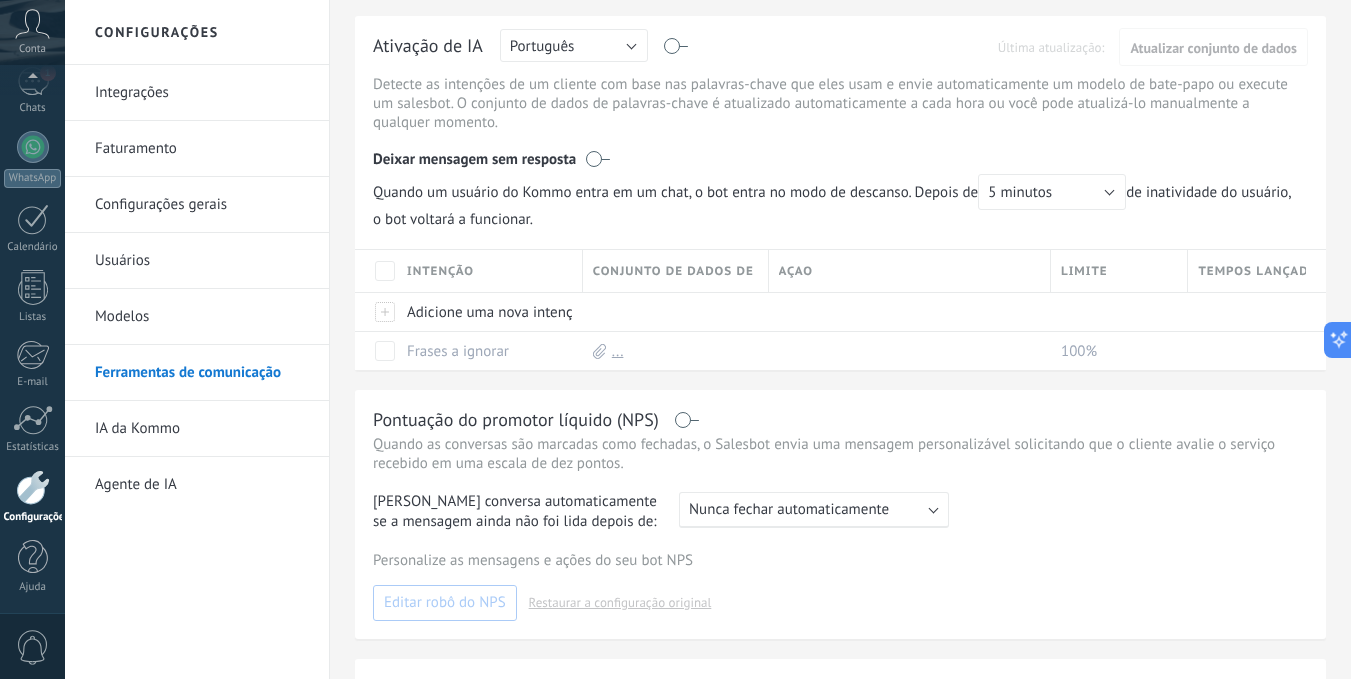 click on "Deixar mensagem sem resposta" at bounding box center (840, 155) 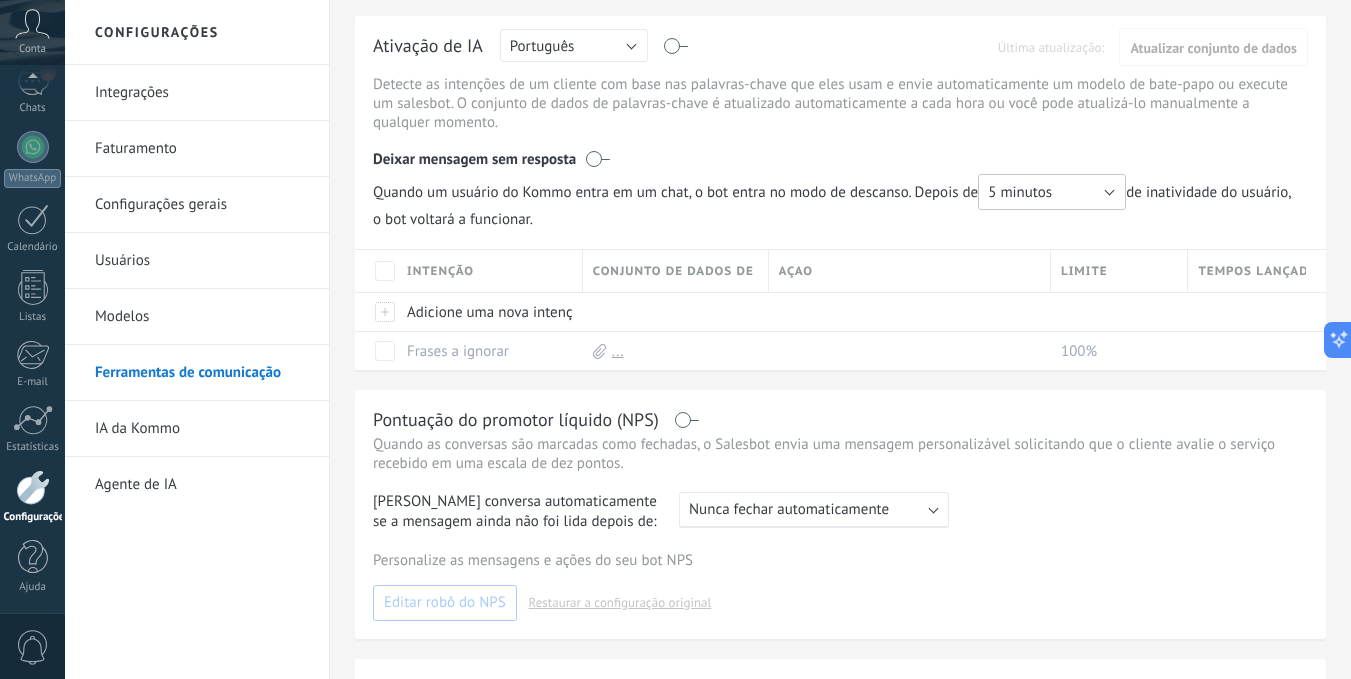 click on "5 minutos" at bounding box center (1020, 192) 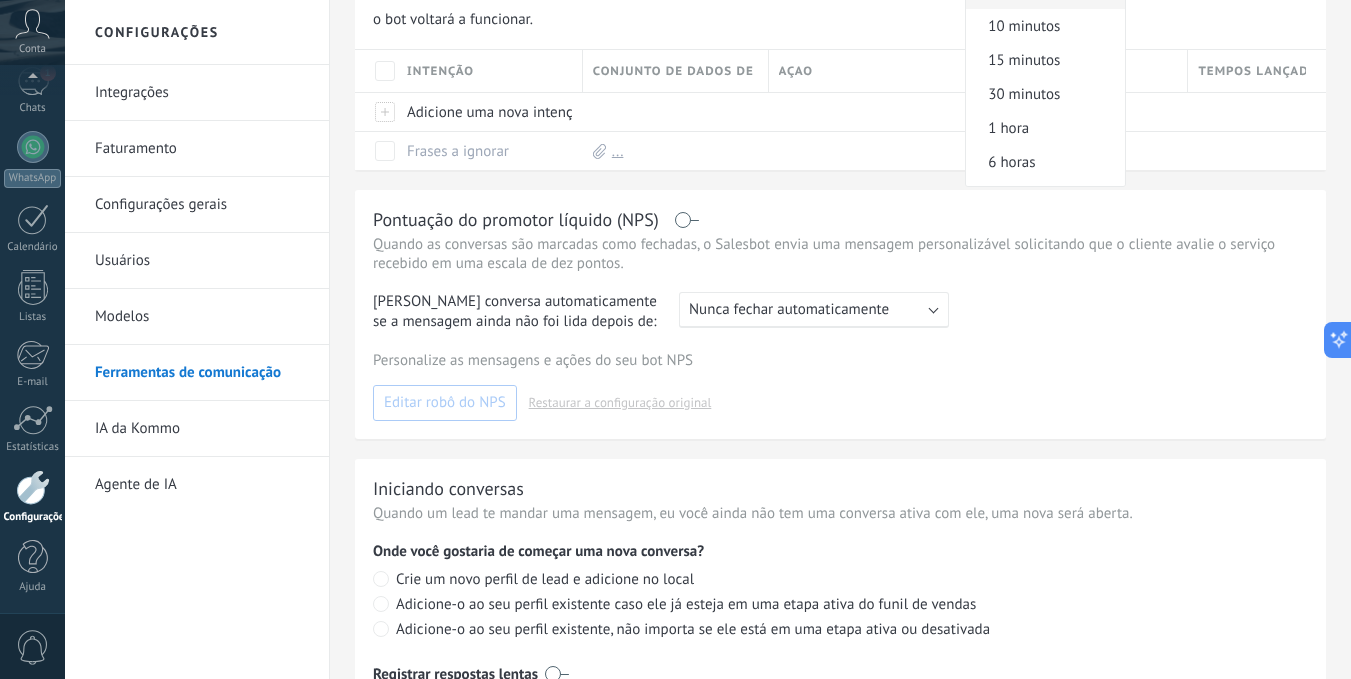 scroll, scrollTop: 800, scrollLeft: 0, axis: vertical 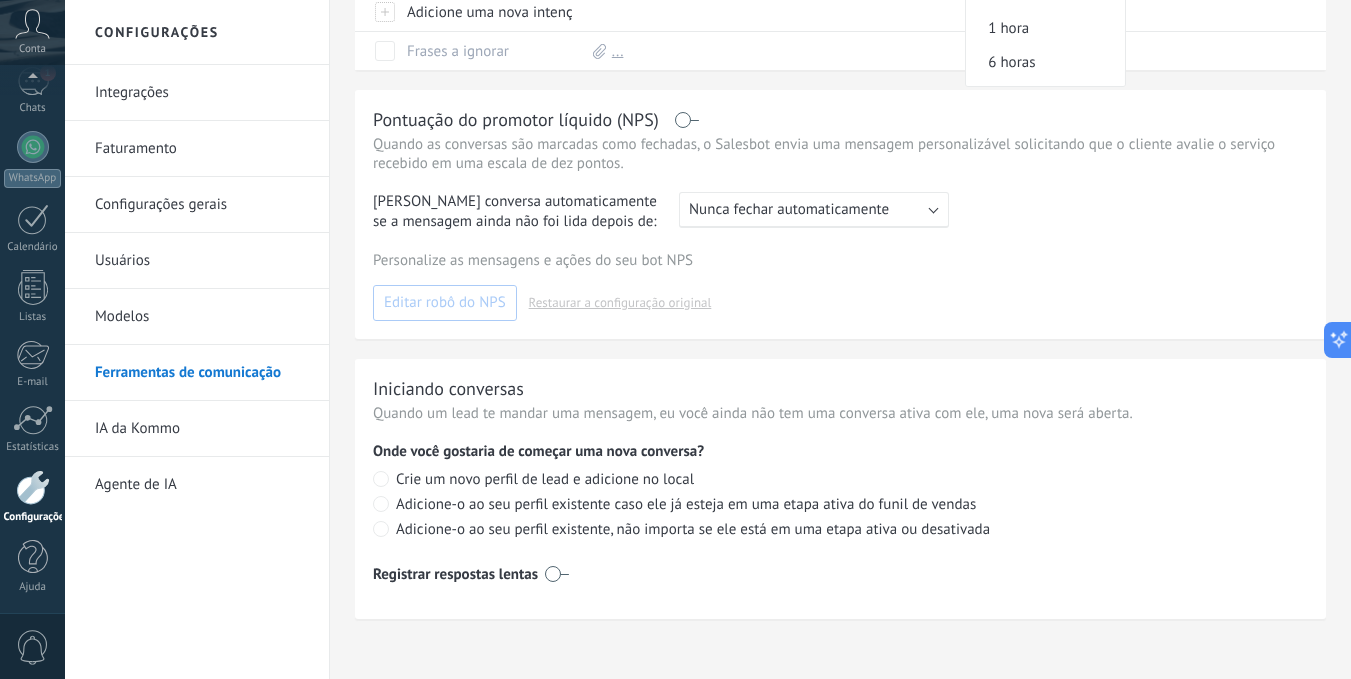click on "Os modelos foram movidos! Agora você encontrará eles em uma aba separada, acima de Ferramentas de Comunicação.  Acesse Modelos Ferramentas de comunicação Cancelar Salvar Salesbots Você pode criar bots para usar em momentos específicos ou editar seus bots existentes. Faça upgrade para o Avançado Nome Gatilhos Taxa de conversão Total lançado Sessões ativas        Criar  ou  importar  um novo robô              Responder a palavras-chave nos comentários +2 Comentário recebido +1 Comentário recebido +0 100% 1 0        Robô de NPS +1 Conversa fechada +0 0% 0 0 Mostrar mais avançado Rastrear cliques em links Reduzir links longos e rastrear cliques: quando habilitado, os URLs enviados serão substituídos por links de rastreamento. Uma vez clicado, um evento será registrado no feed do lead. Selecione abaixo quais fontes usam esse recurso abaixo Ativação de IA Russo Inglês Espanhol Português Indonésia Turco Português Última atualização: Atualizar conjunto de dados 5 minutos 1 hora" at bounding box center (840, -58) 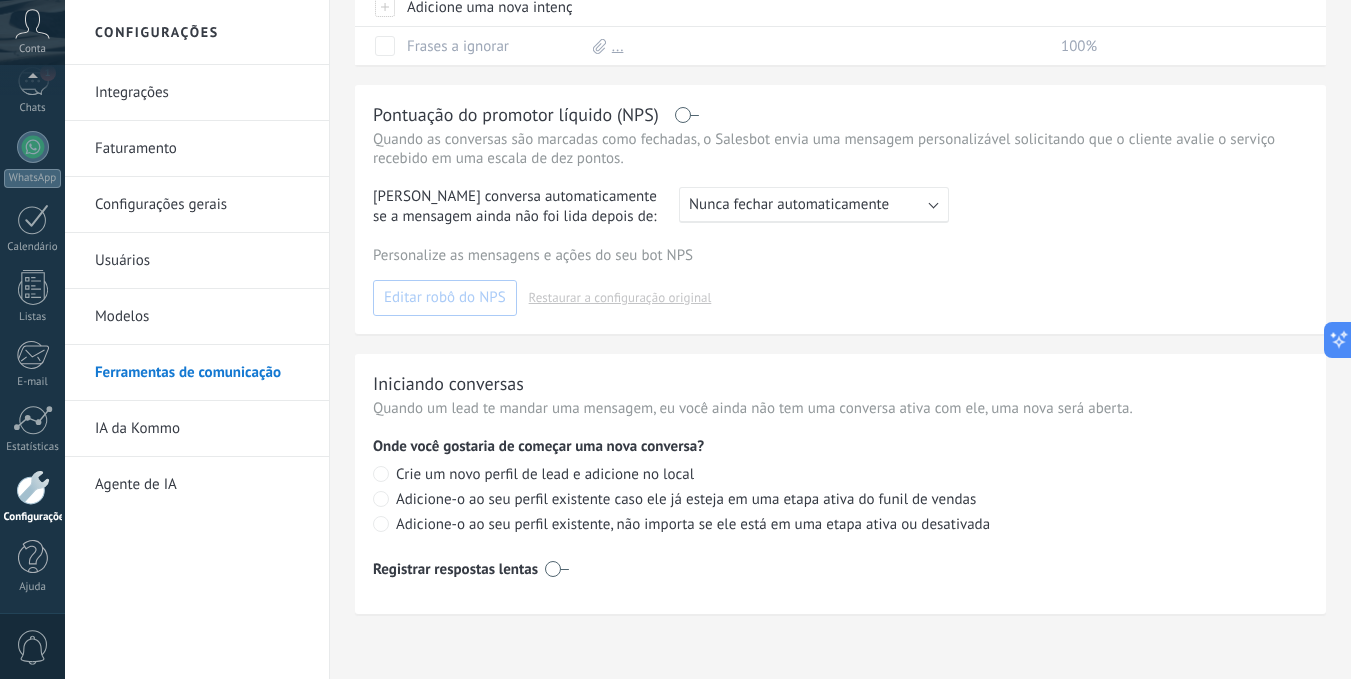 scroll, scrollTop: 606, scrollLeft: 0, axis: vertical 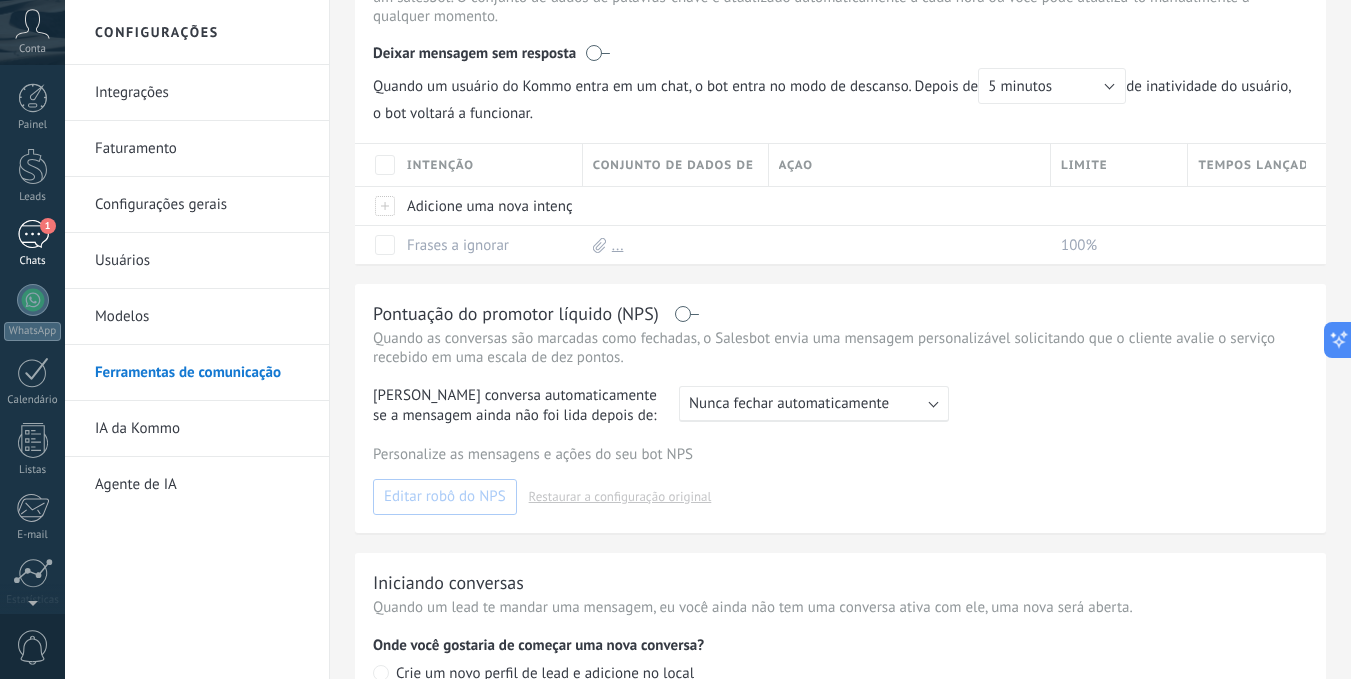 click on "1" at bounding box center (33, 234) 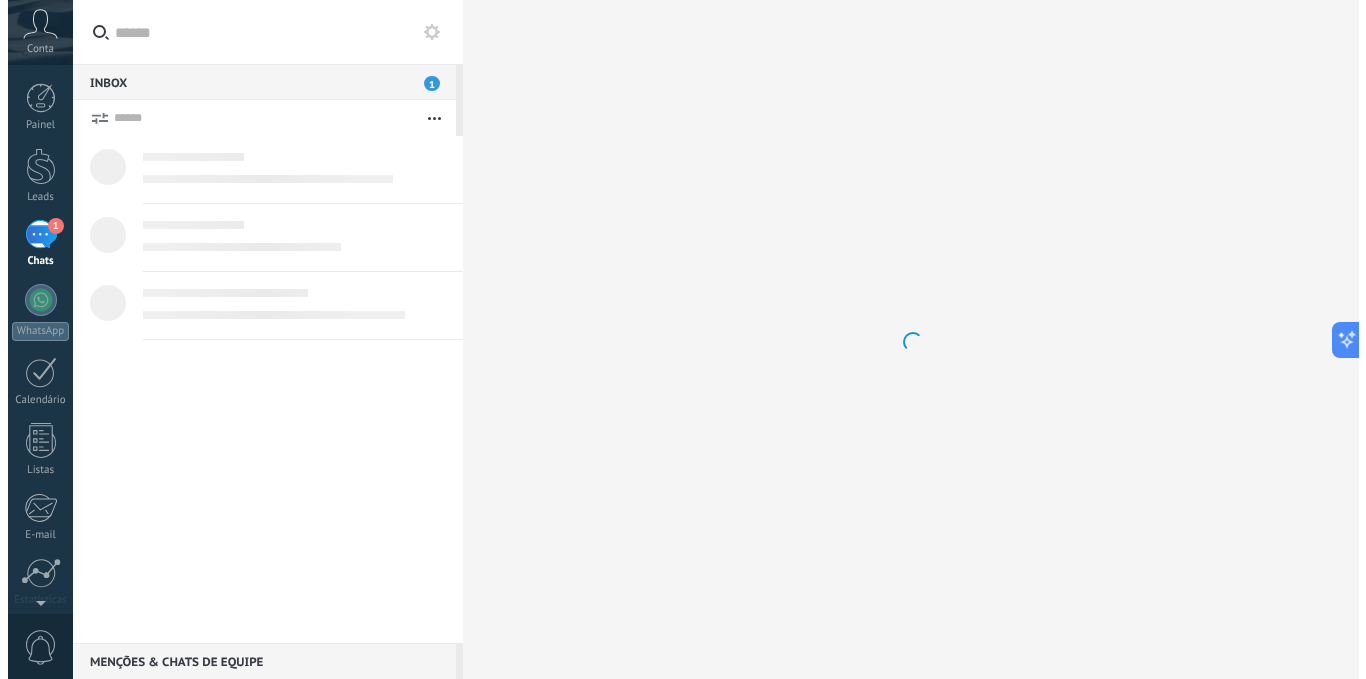 scroll, scrollTop: 0, scrollLeft: 0, axis: both 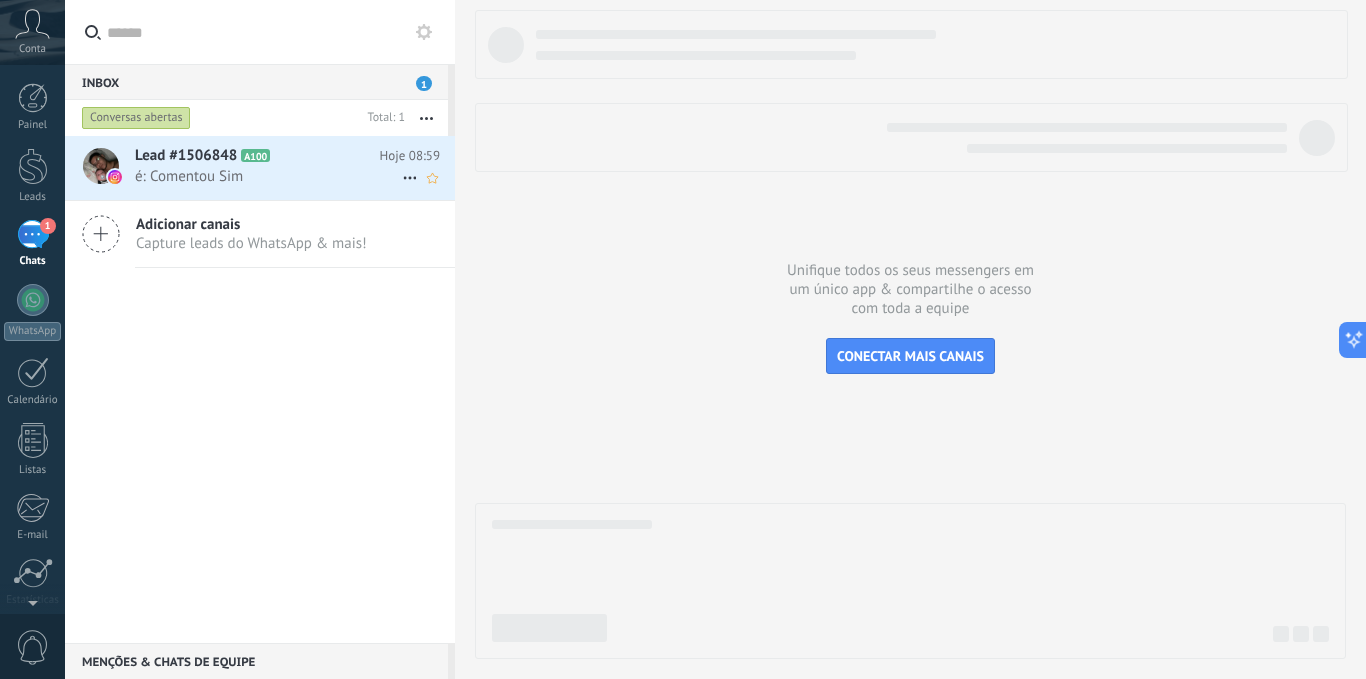 click on "é: Comentou Sim" at bounding box center [268, 176] 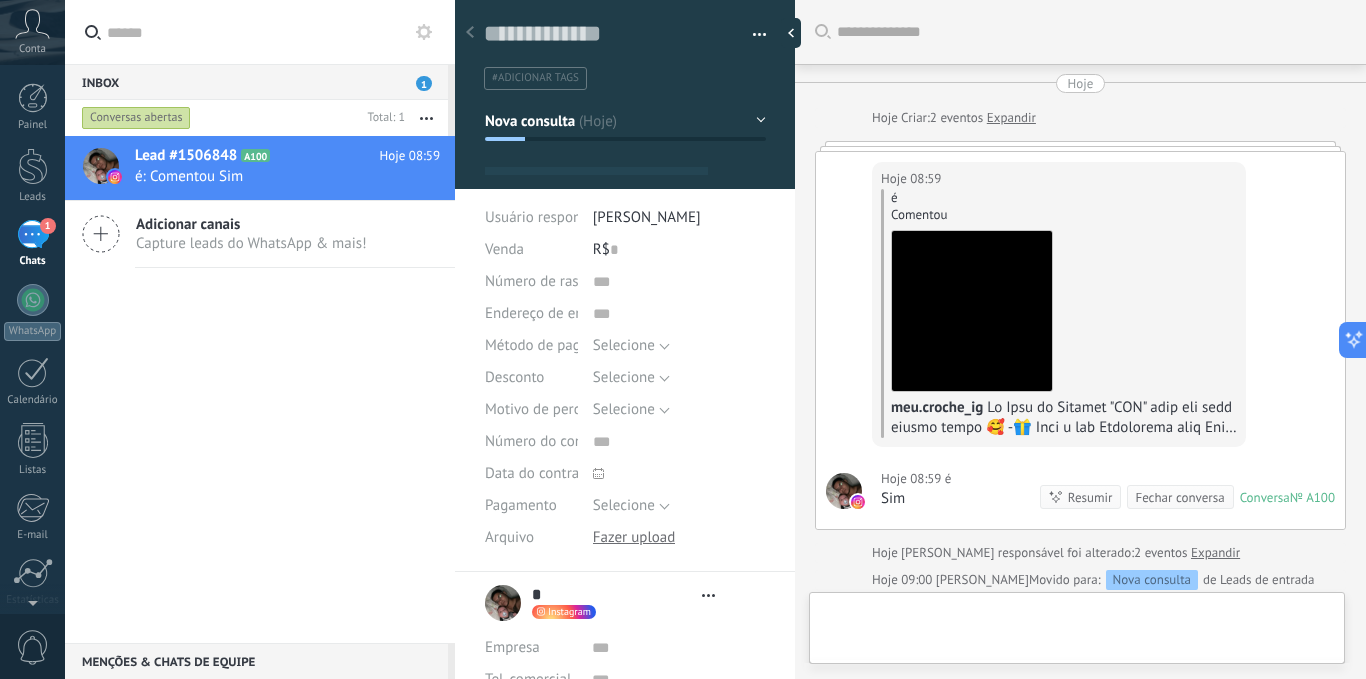 type on "**********" 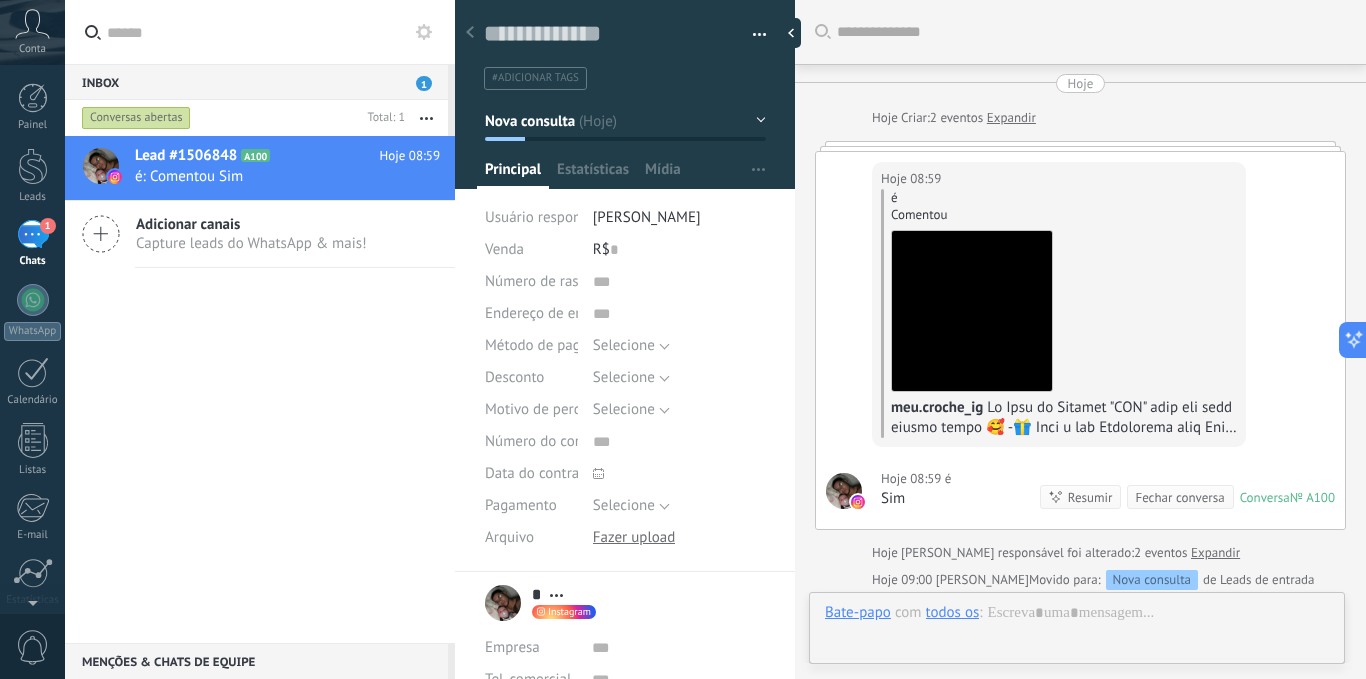 scroll, scrollTop: 30, scrollLeft: 0, axis: vertical 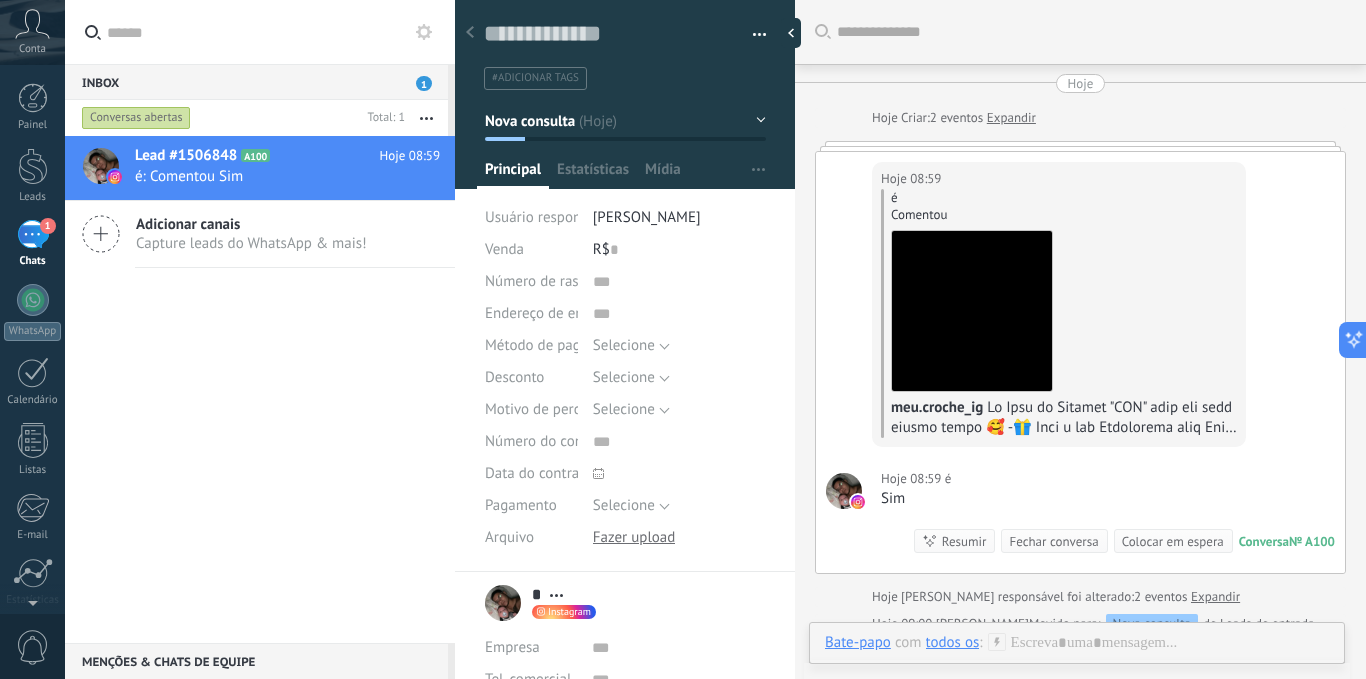 click on "Expandir" at bounding box center (1011, 118) 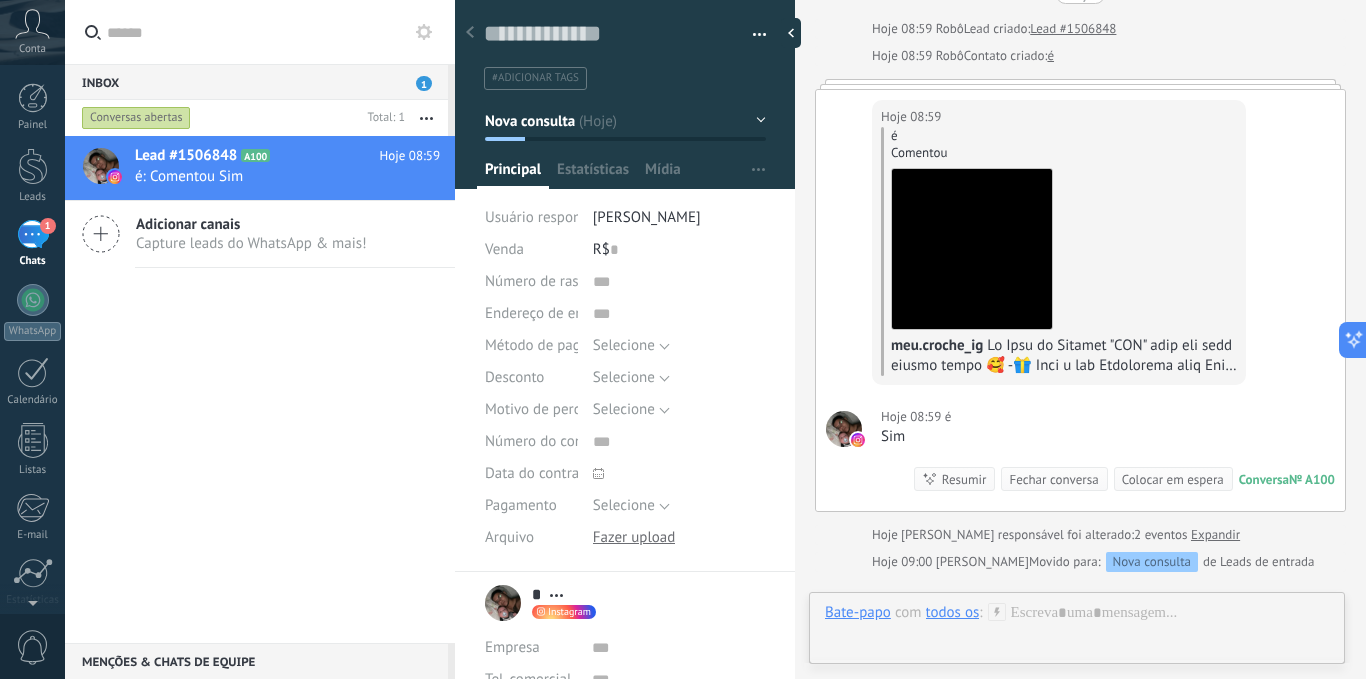 scroll, scrollTop: 331, scrollLeft: 0, axis: vertical 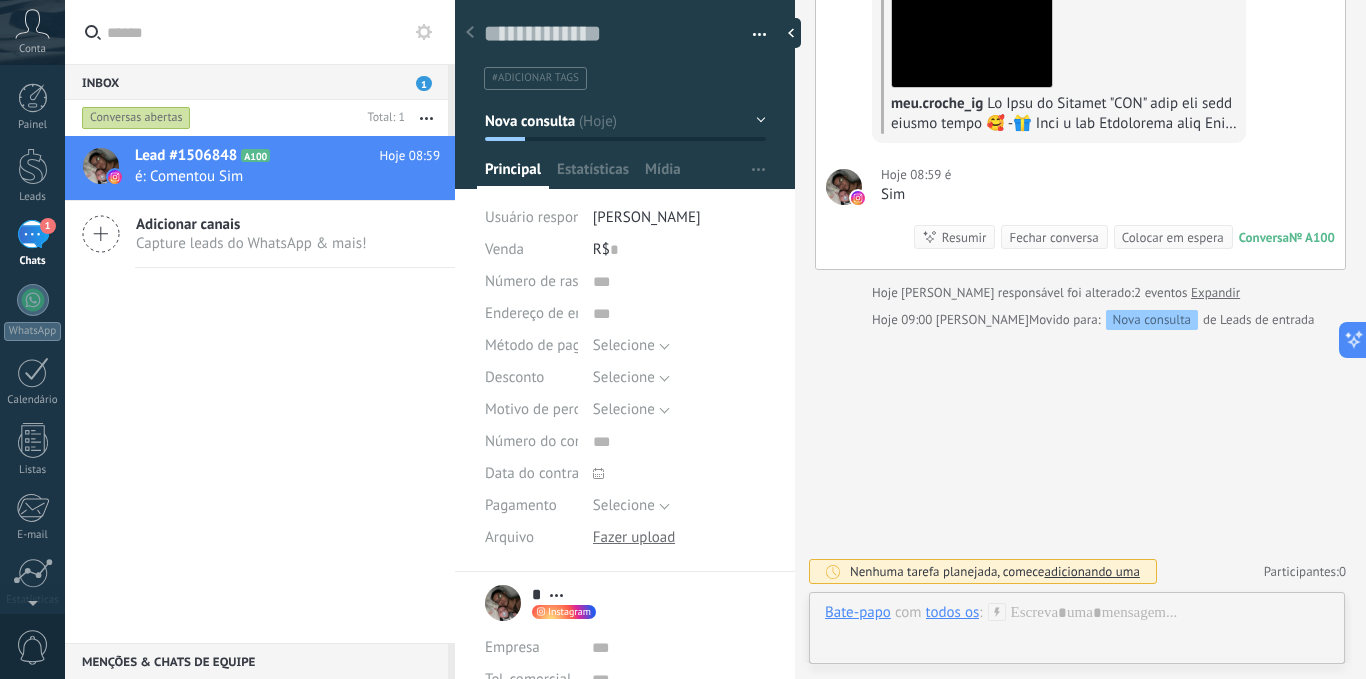 click on "Resumir" at bounding box center (964, 237) 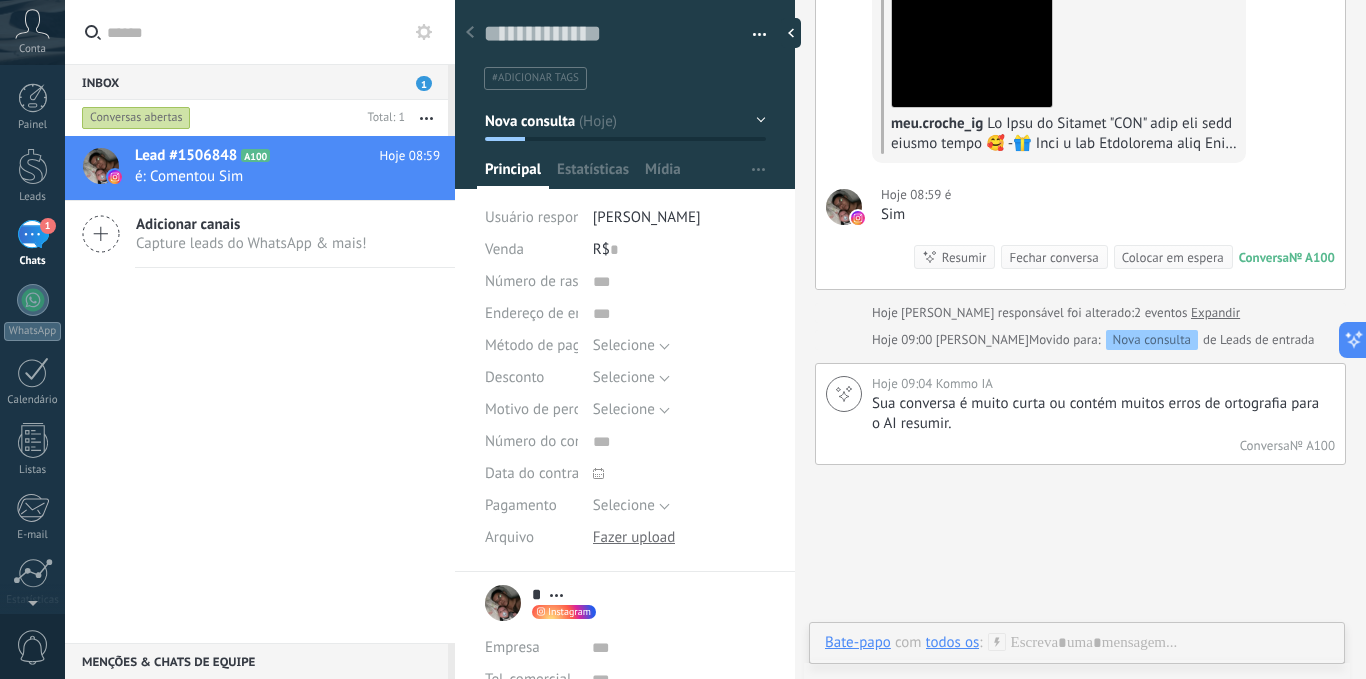 scroll, scrollTop: 111, scrollLeft: 0, axis: vertical 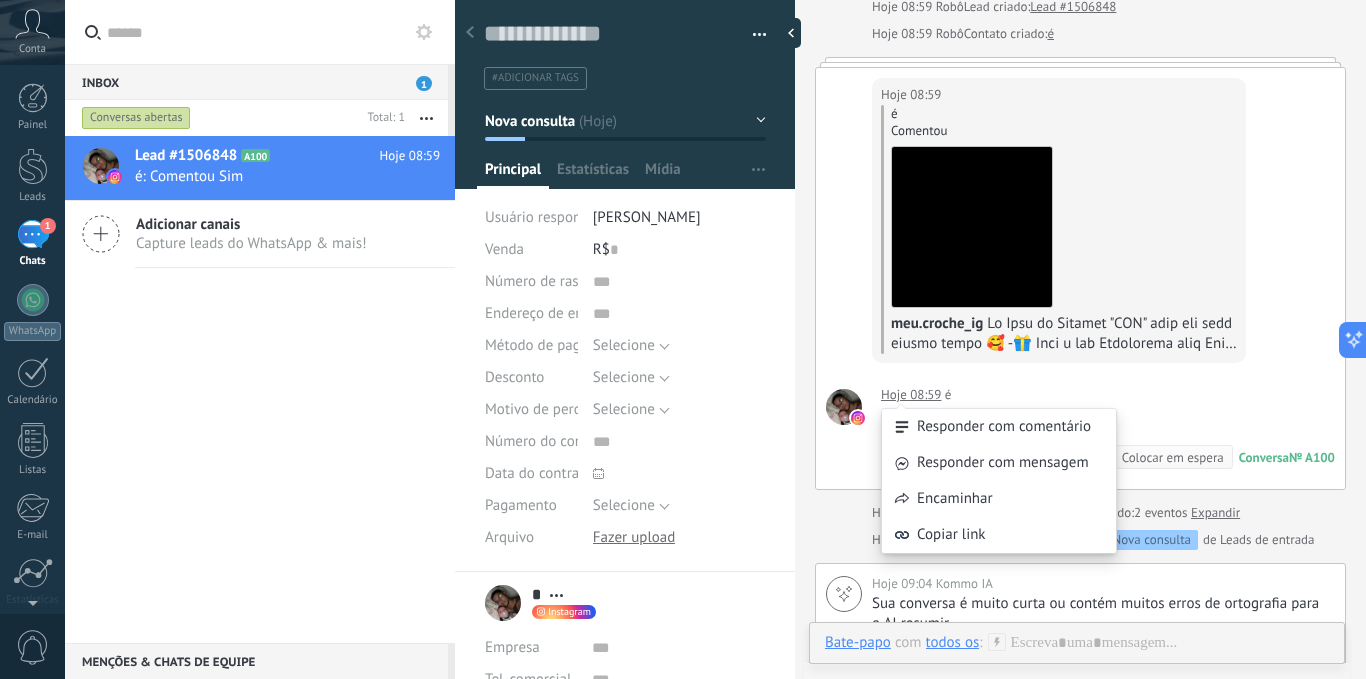 click on "Hoje 08:59 é  Sim" at bounding box center [916, 401] 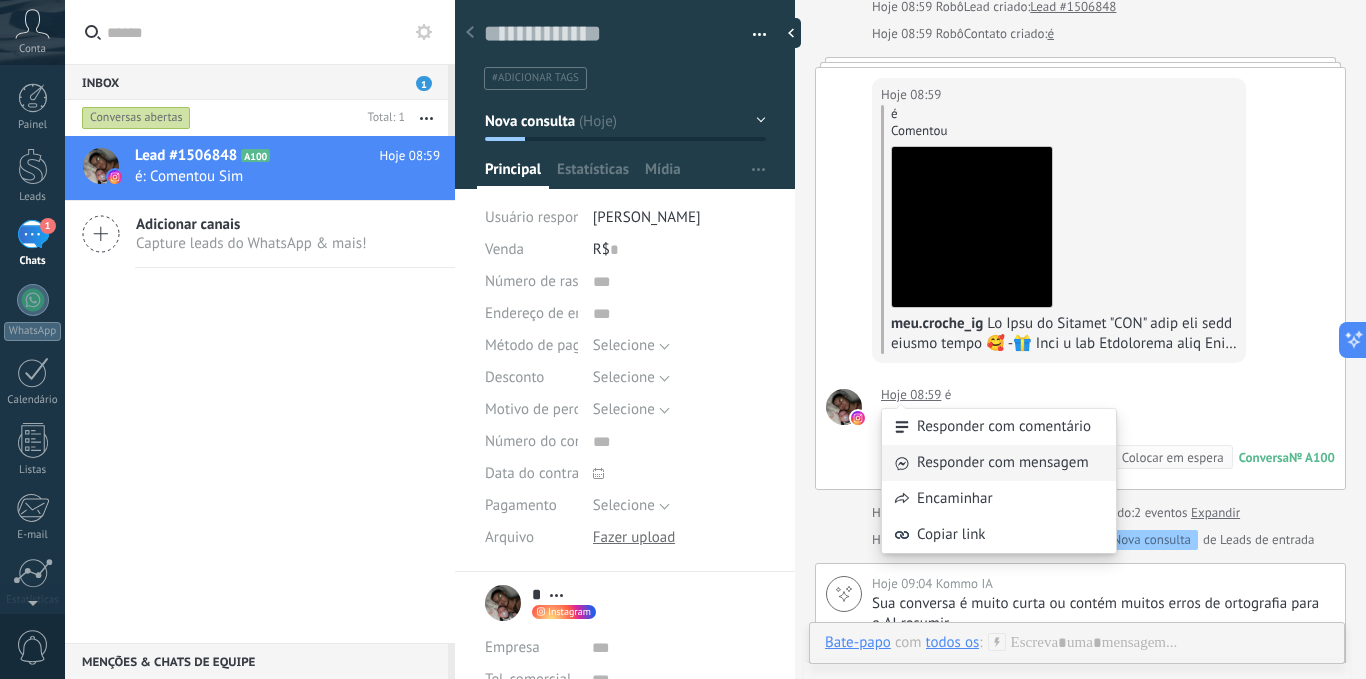 click on "Responder com mensagem" at bounding box center [999, 463] 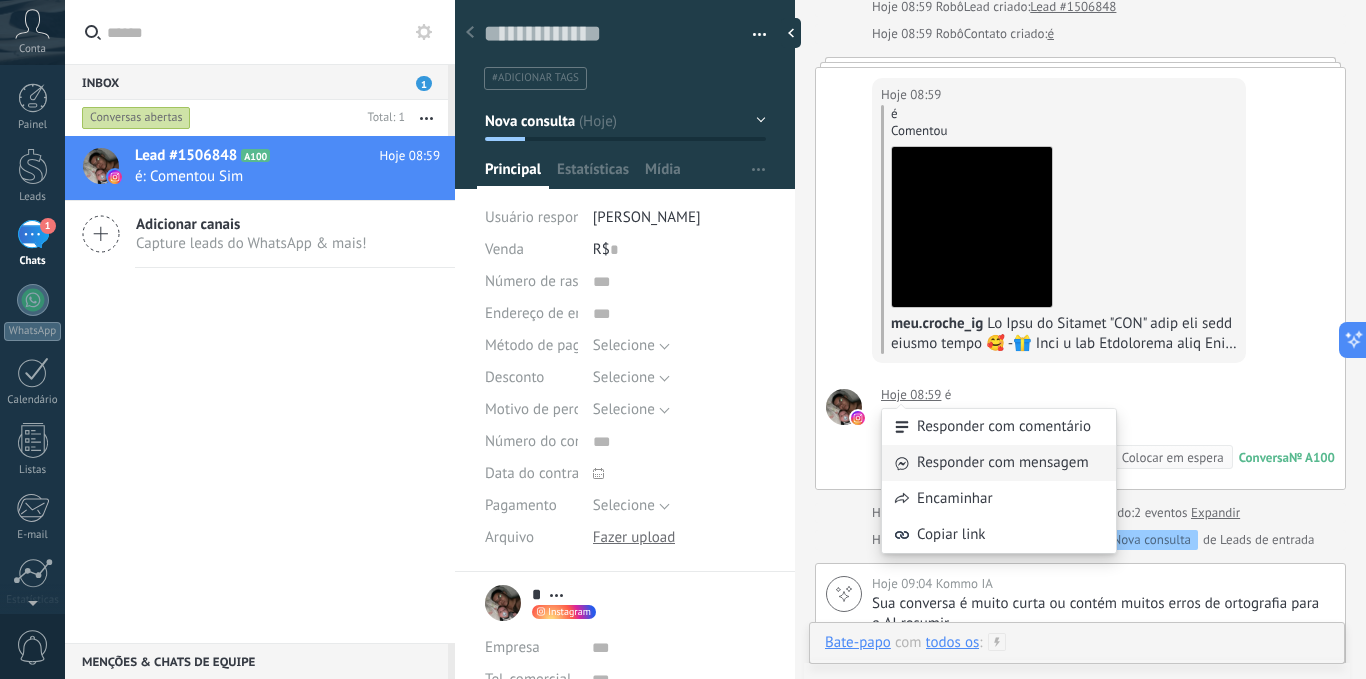 scroll, scrollTop: 446, scrollLeft: 0, axis: vertical 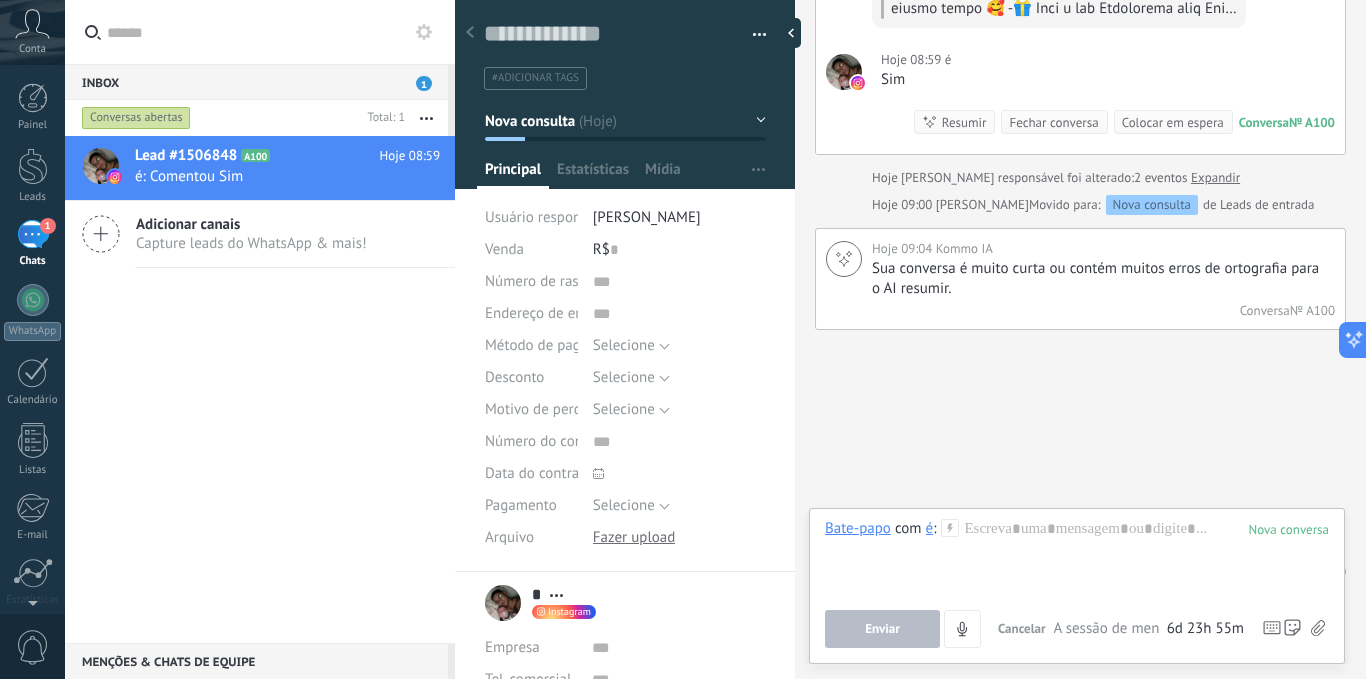 click on "Bate-papo" at bounding box center (858, 528) 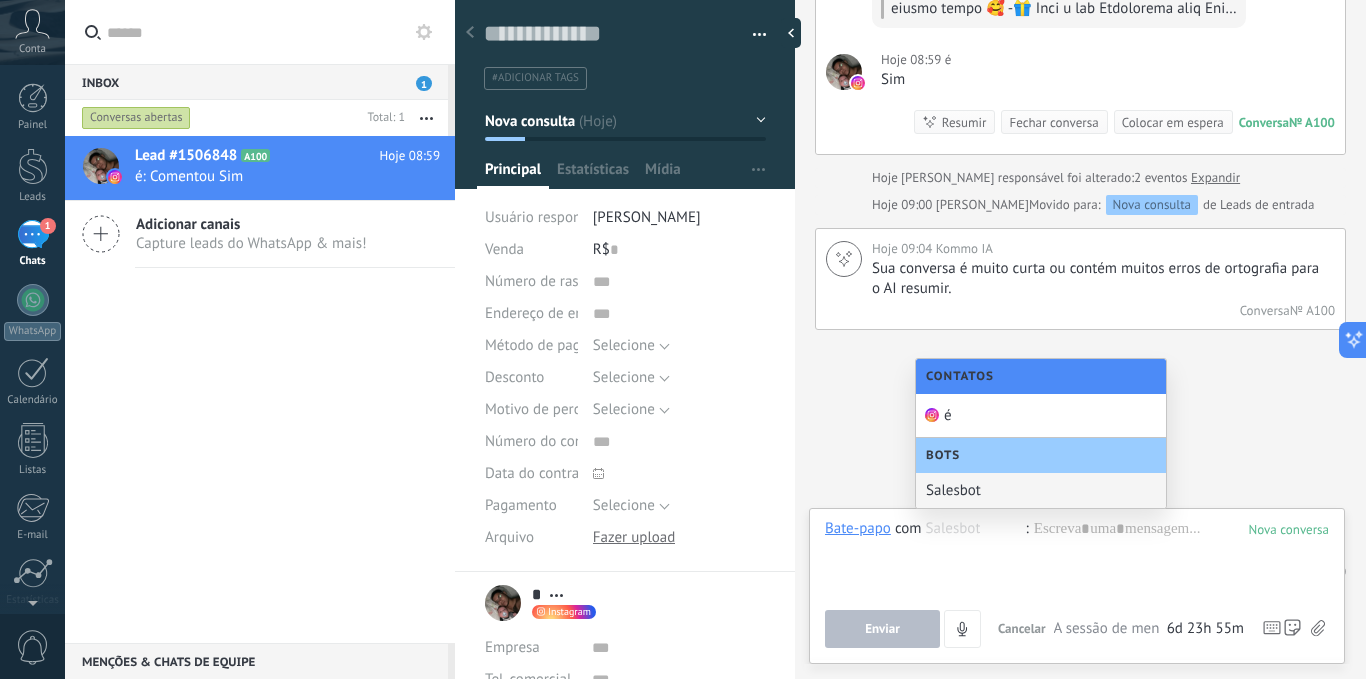 click on "Salesbot" at bounding box center [1041, 490] 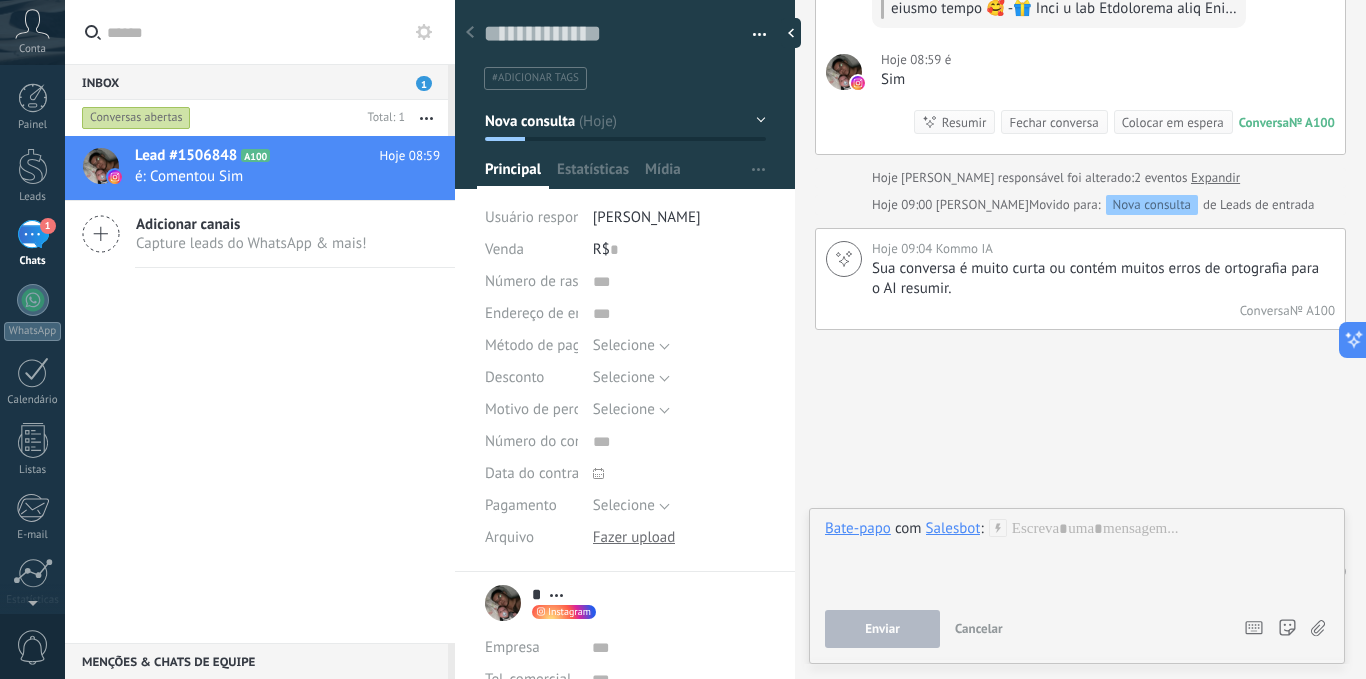 click 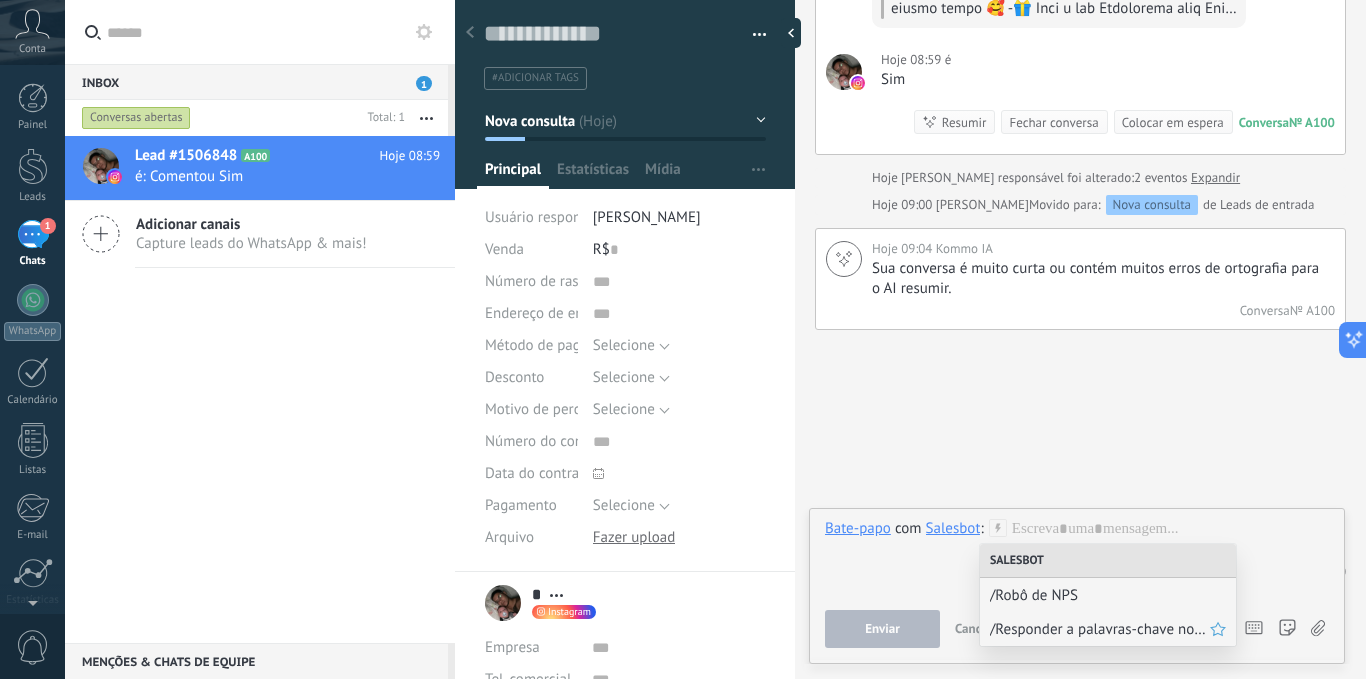 click on "/Responder a palavras-chave nos comentários" at bounding box center [1108, 629] 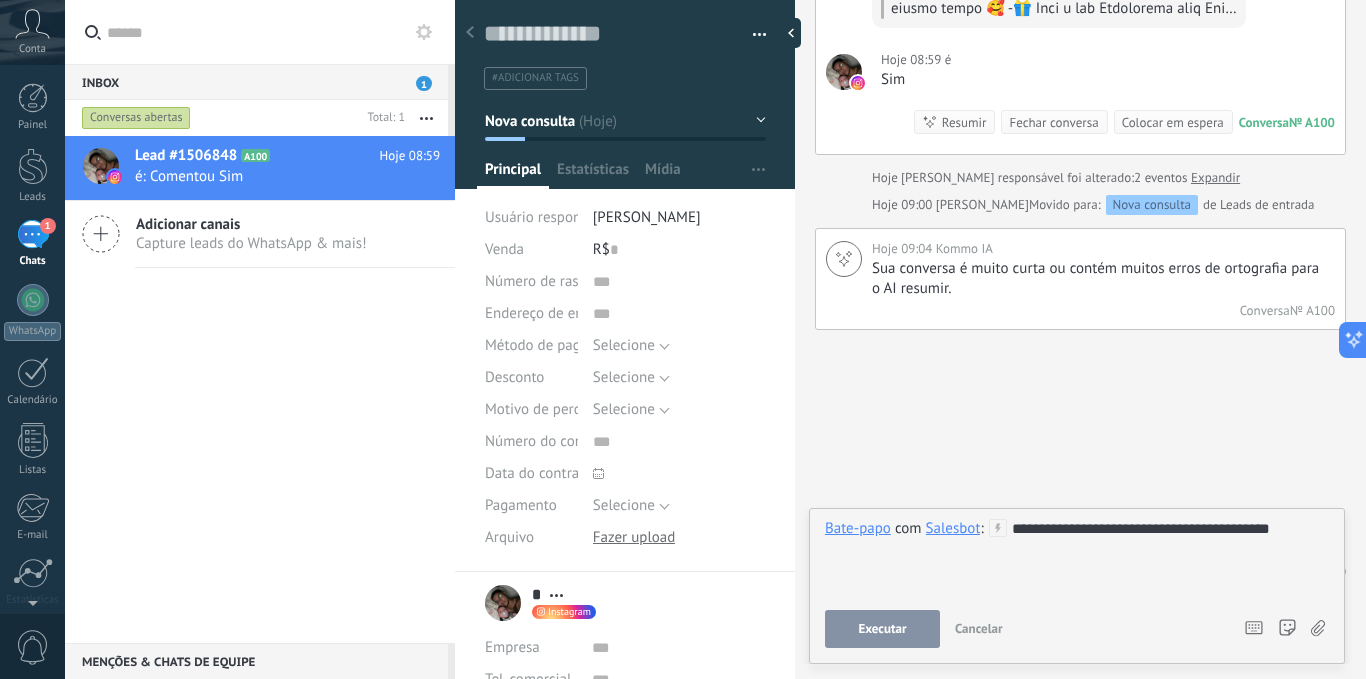 click on "Executar" at bounding box center [882, 629] 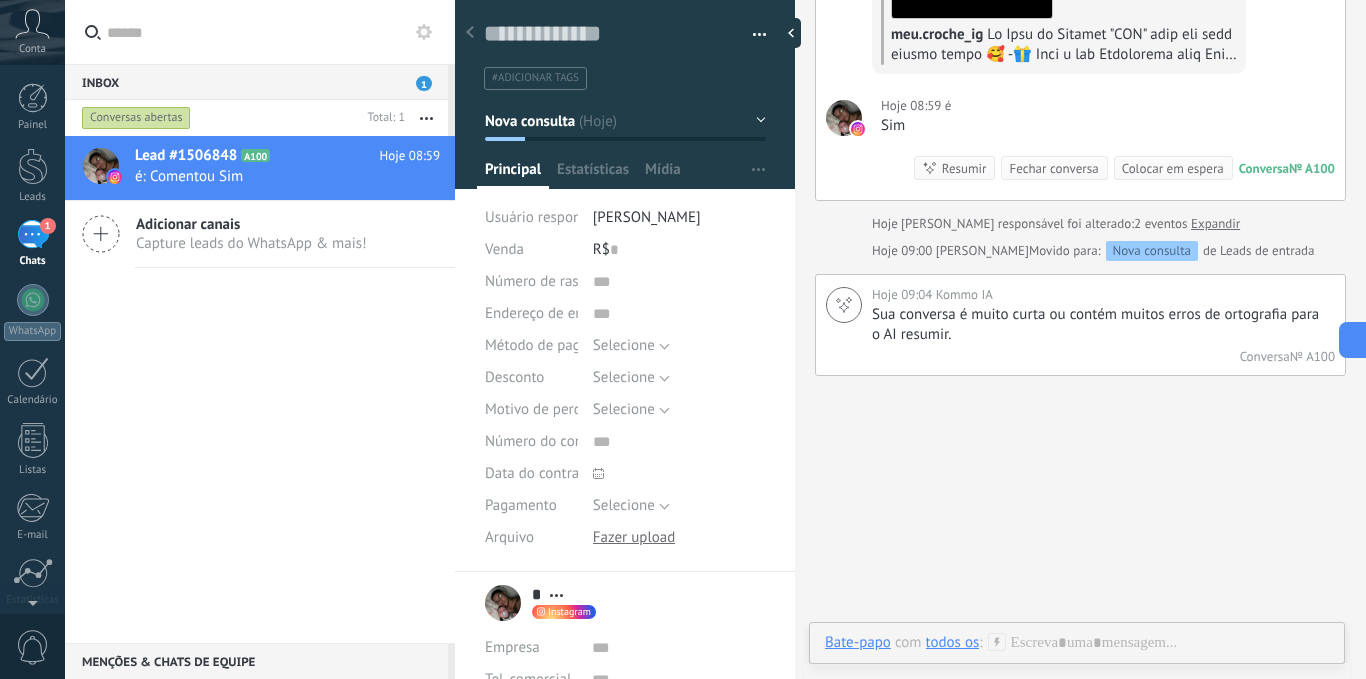 scroll, scrollTop: 446, scrollLeft: 0, axis: vertical 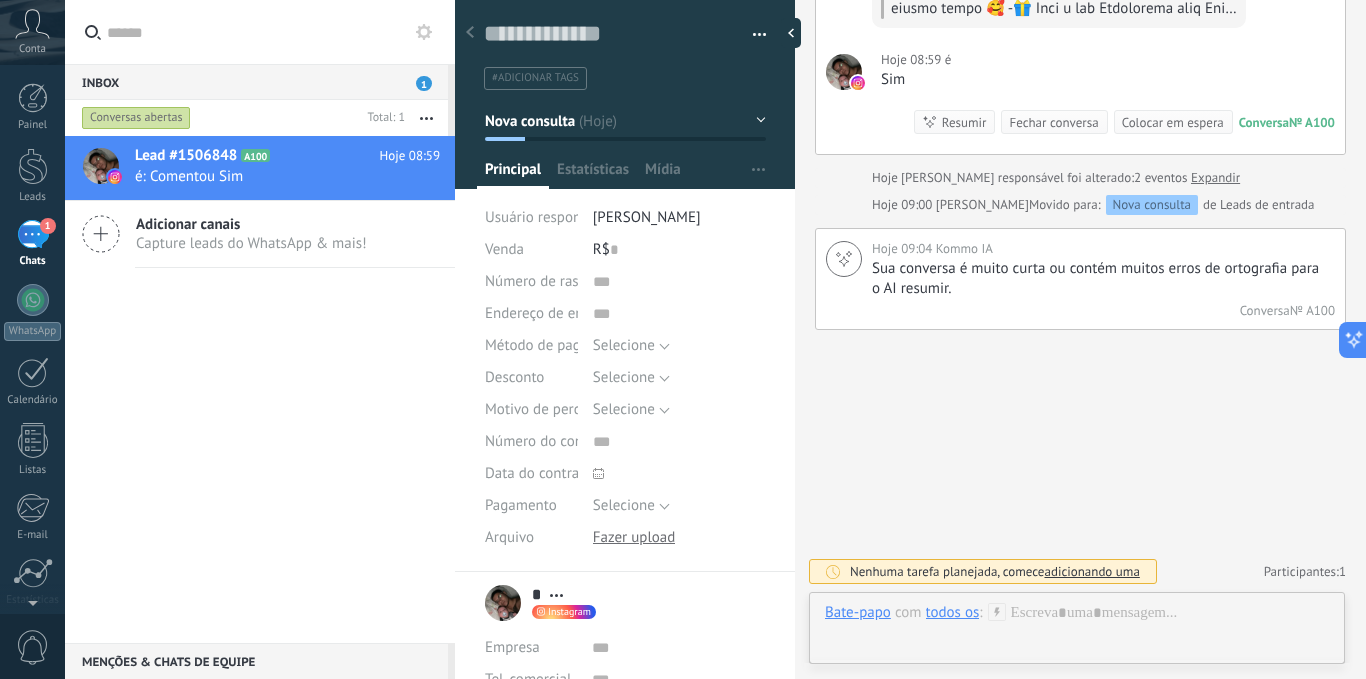 click on "adicionando uma" at bounding box center [1091, 571] 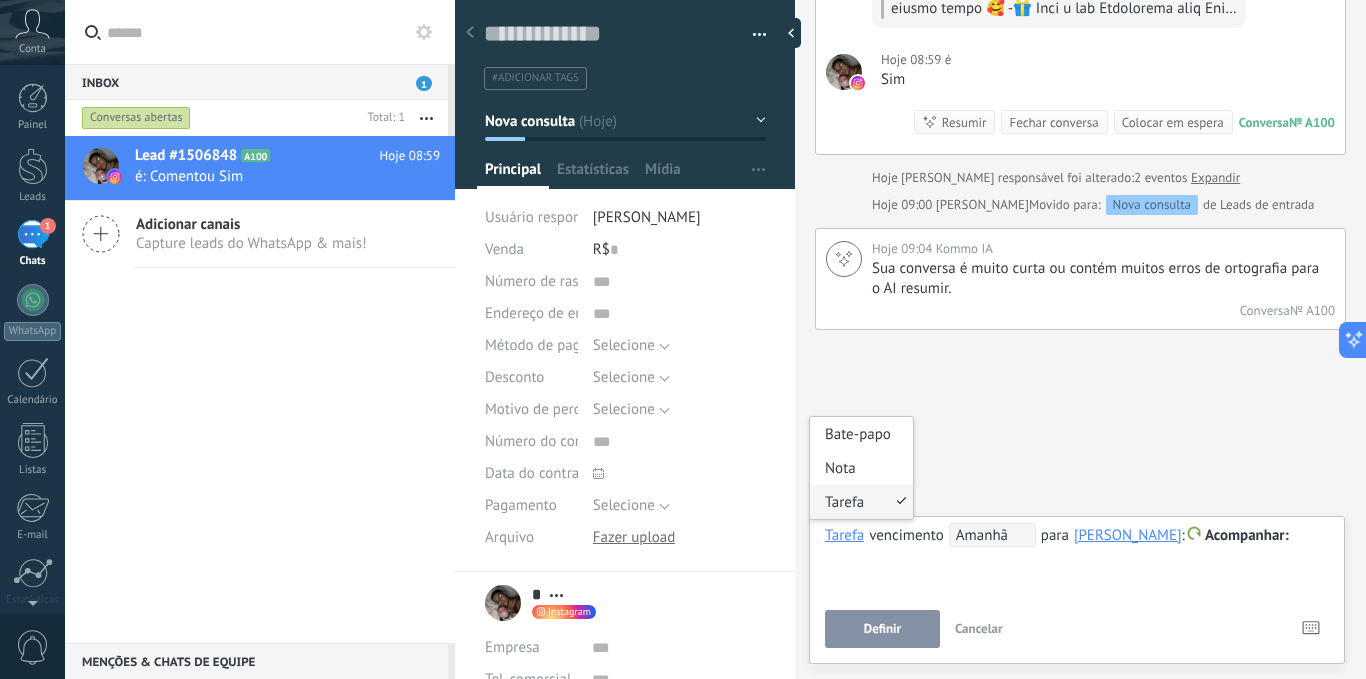 click on "Tarefa" at bounding box center [844, 535] 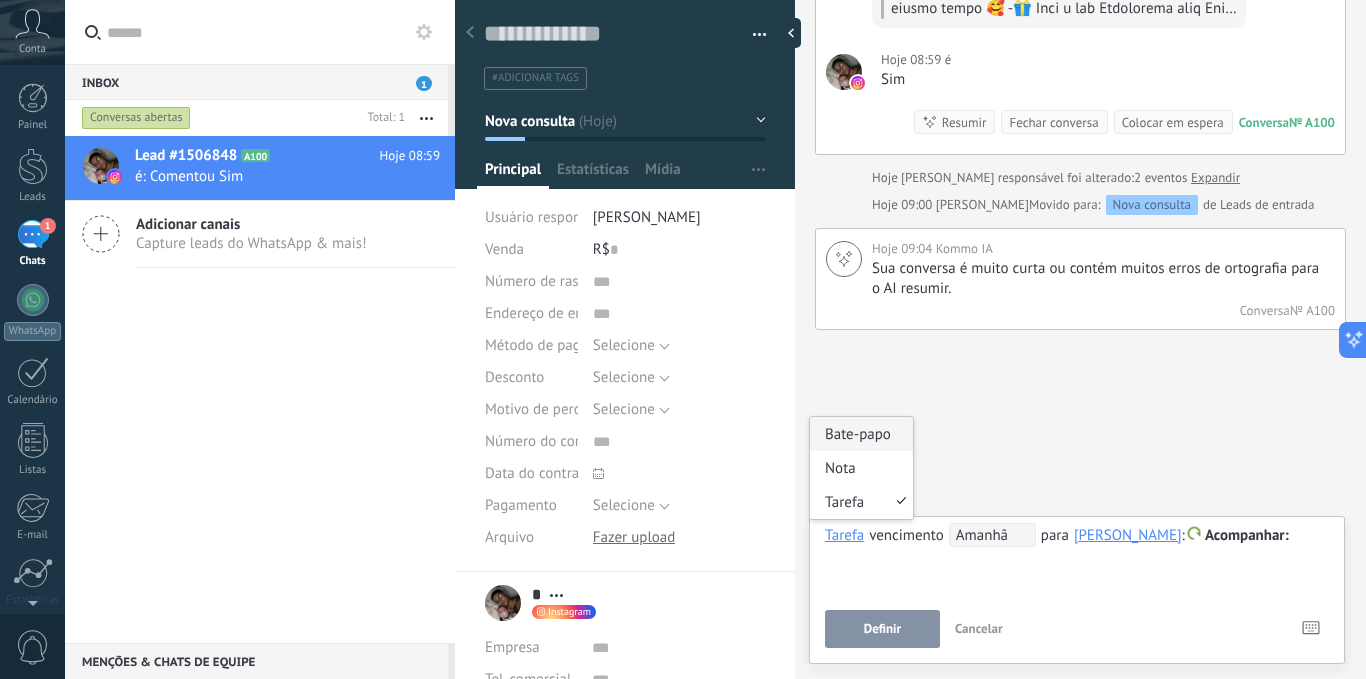click on "Bate-papo" at bounding box center [861, 434] 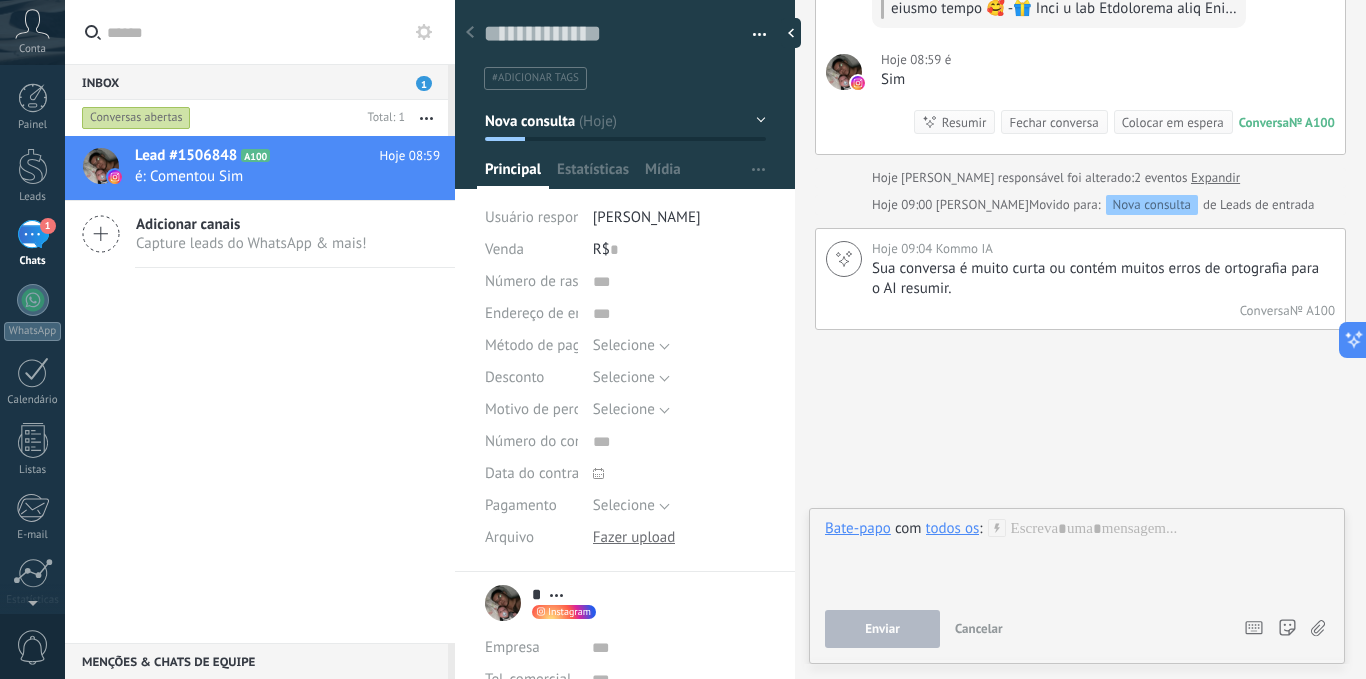 click on "todos os" at bounding box center (953, 528) 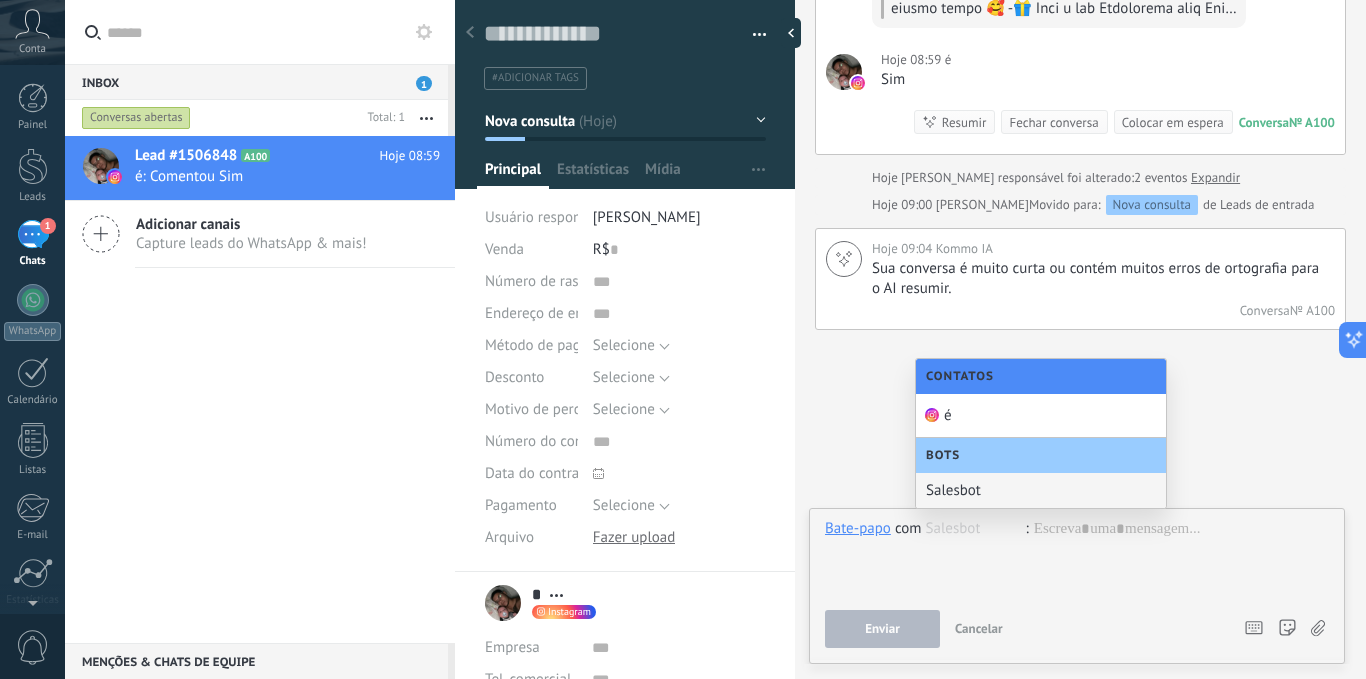 click on "Salesbot" at bounding box center (1041, 490) 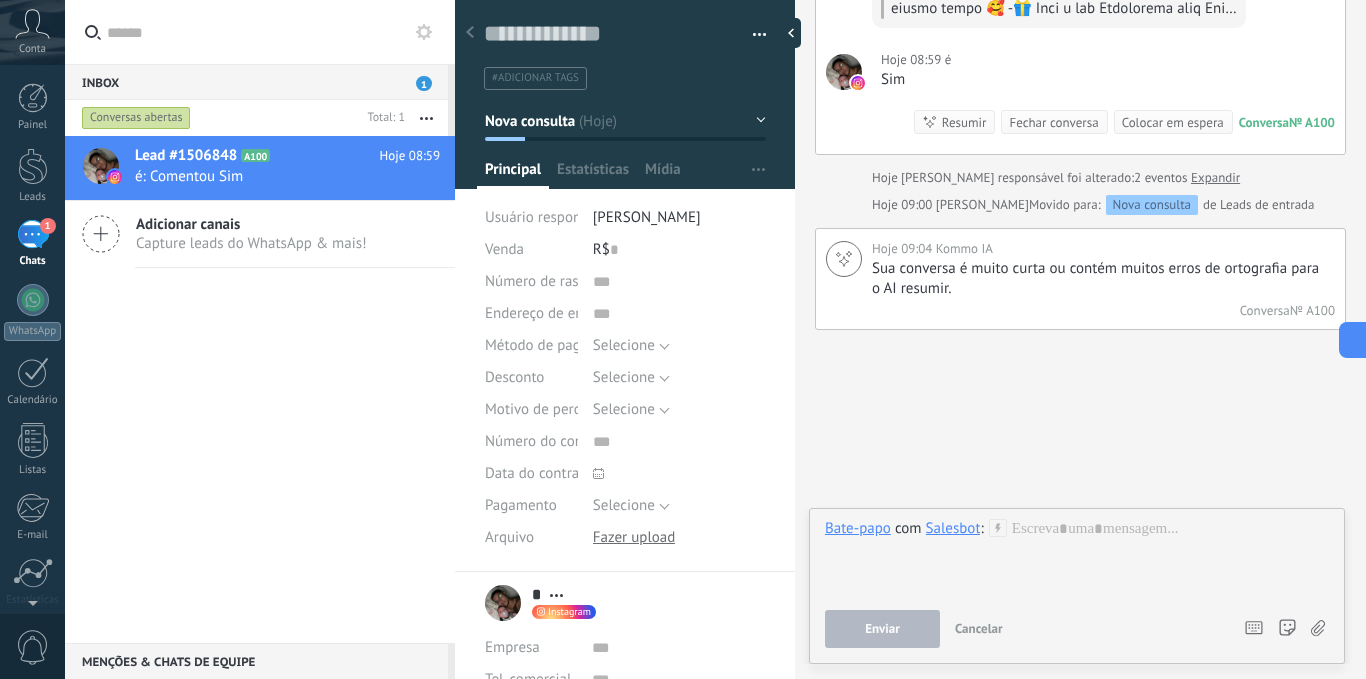 click 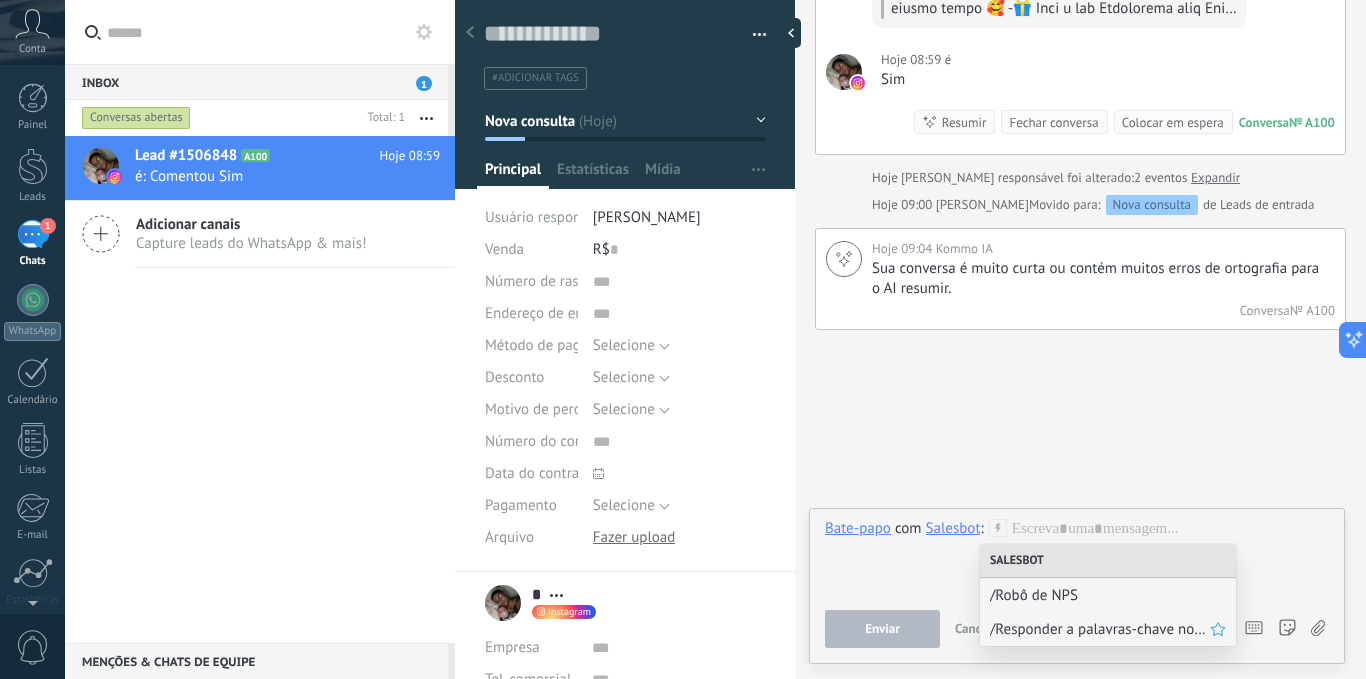 click on "/Responder a palavras-chave nos comentários" at bounding box center [1100, 629] 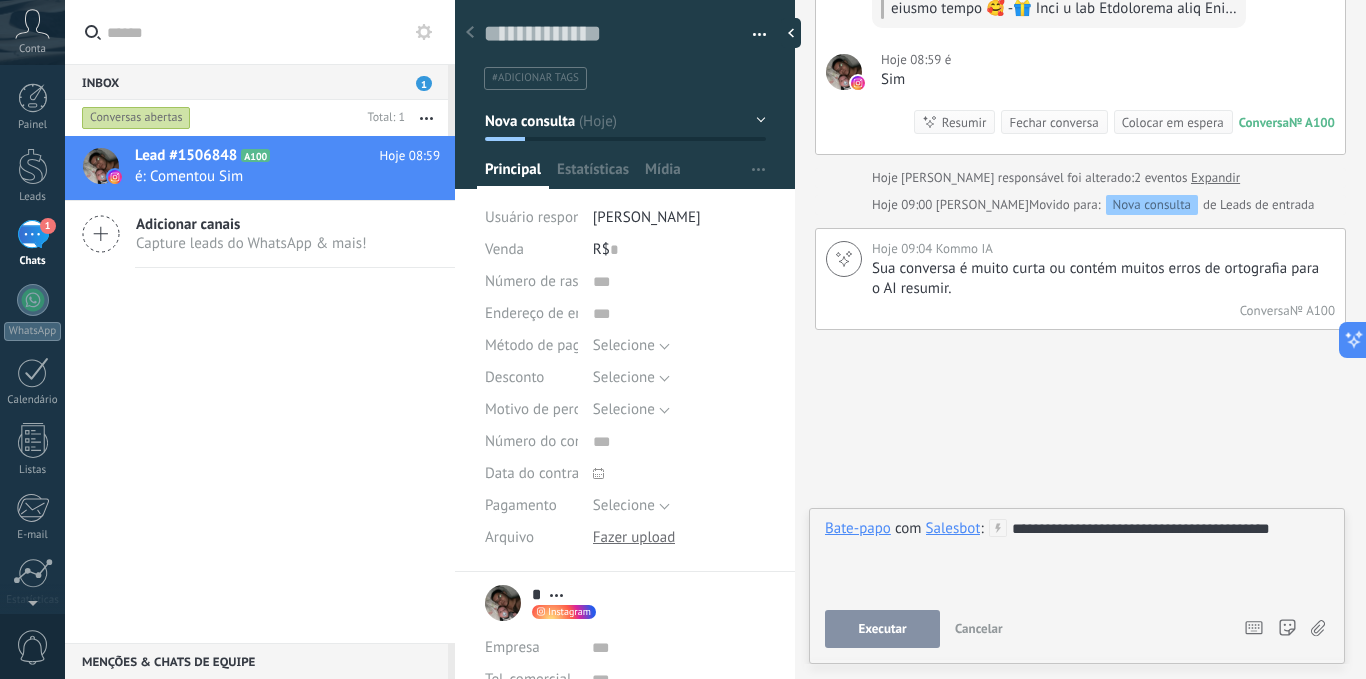click on "Executar" at bounding box center [882, 629] 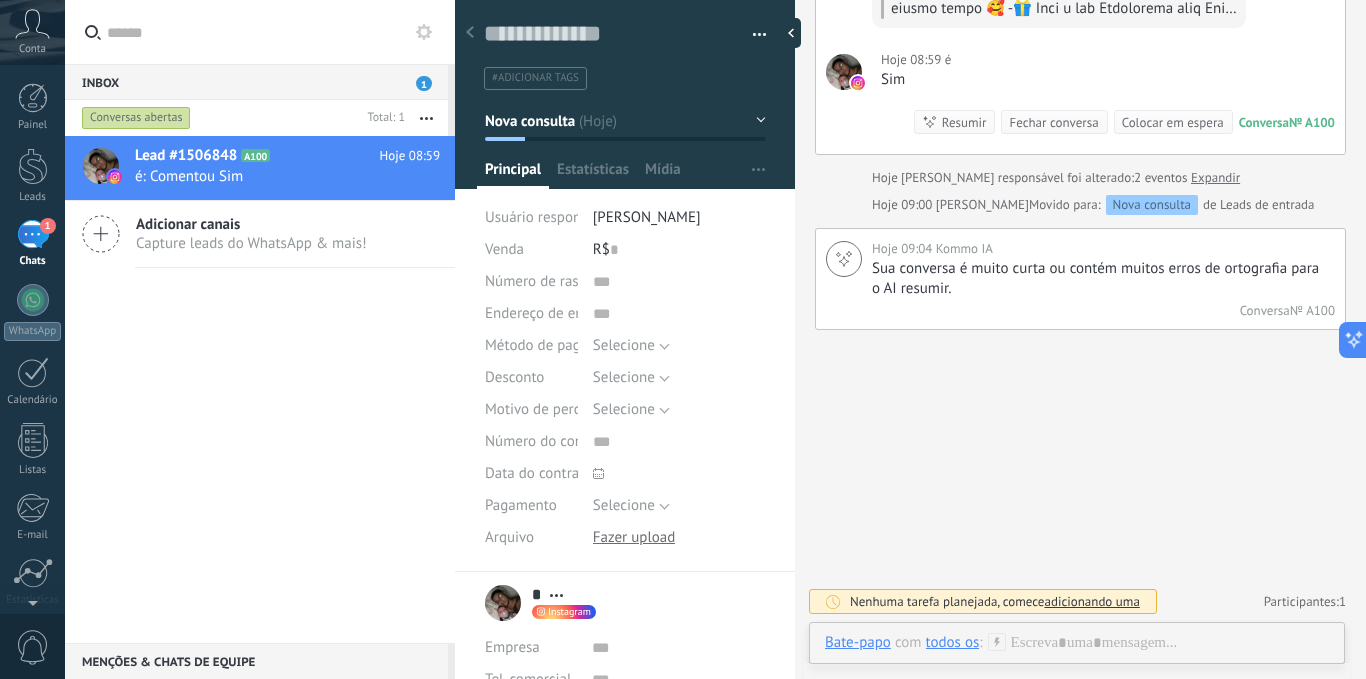 scroll, scrollTop: 246, scrollLeft: 0, axis: vertical 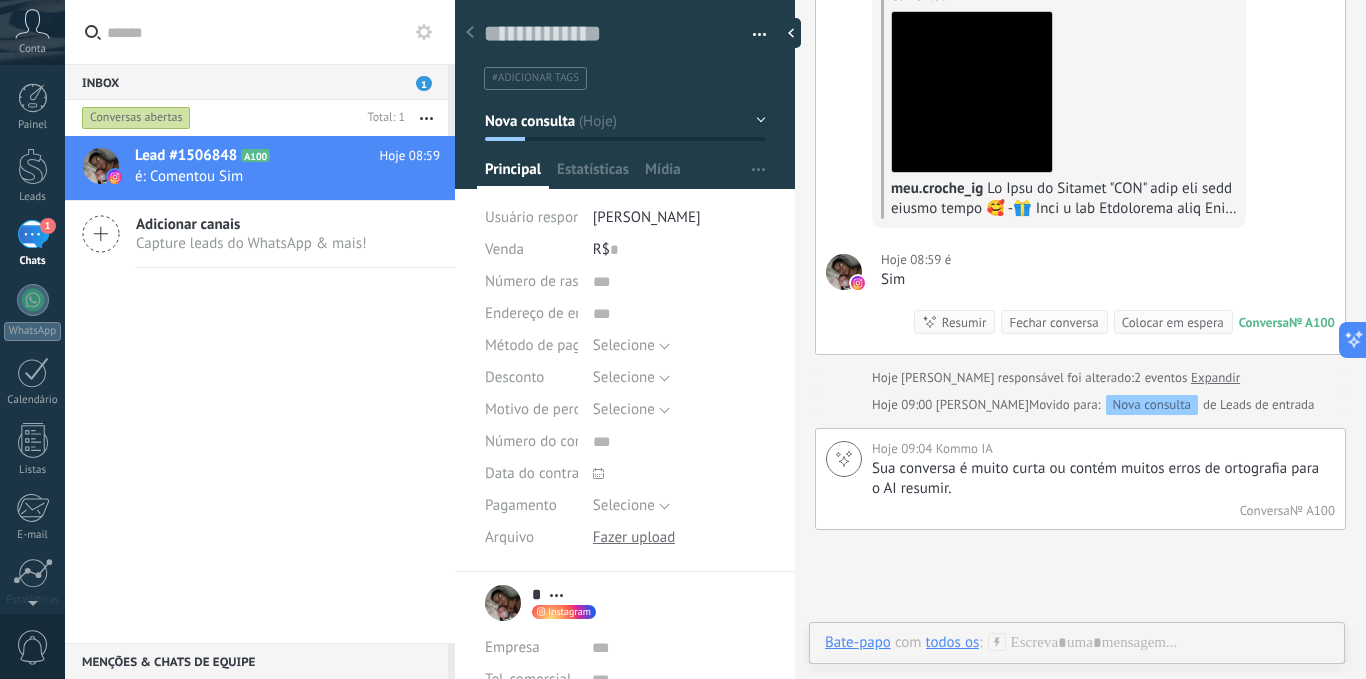 click 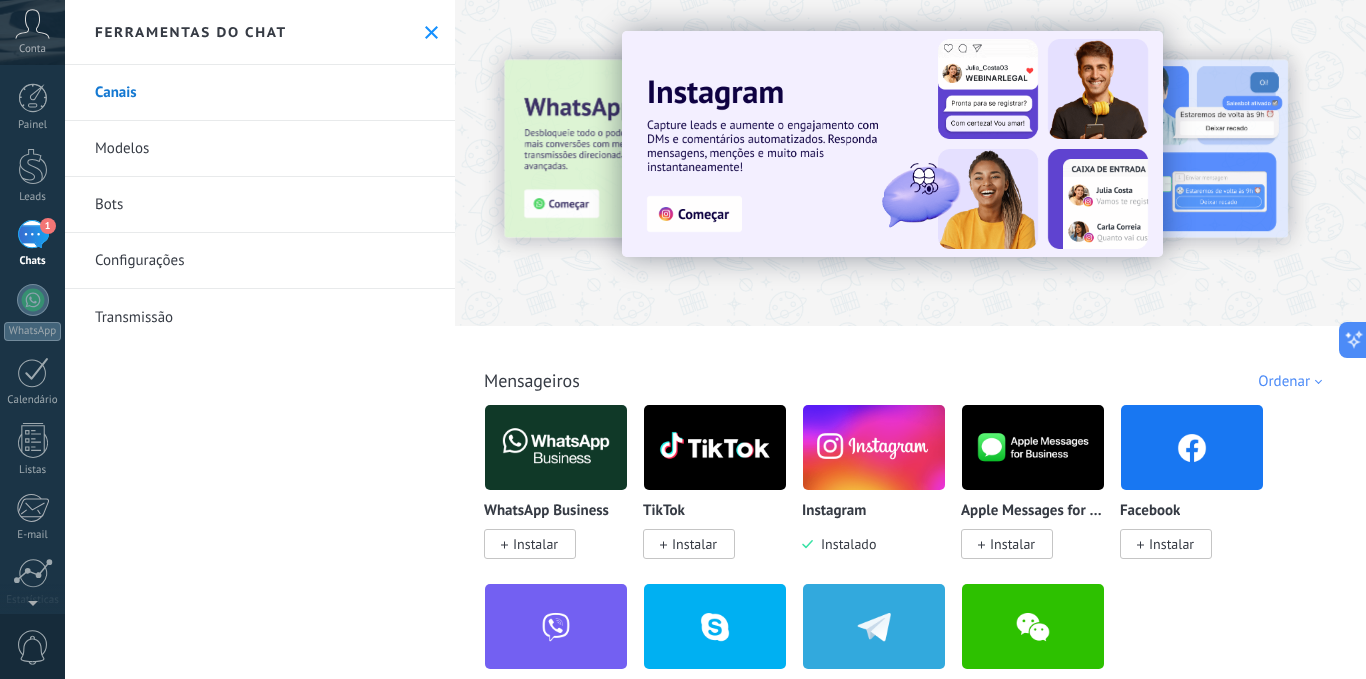 scroll, scrollTop: 100, scrollLeft: 0, axis: vertical 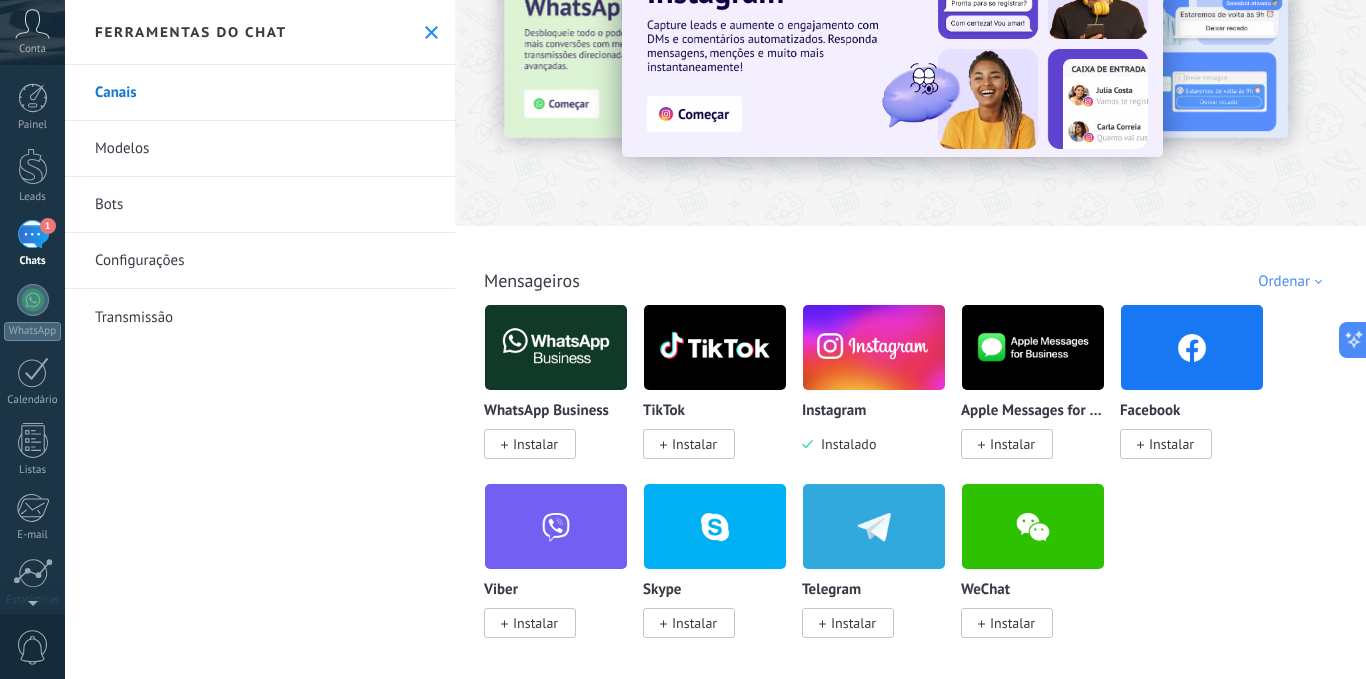 click at bounding box center [874, 347] 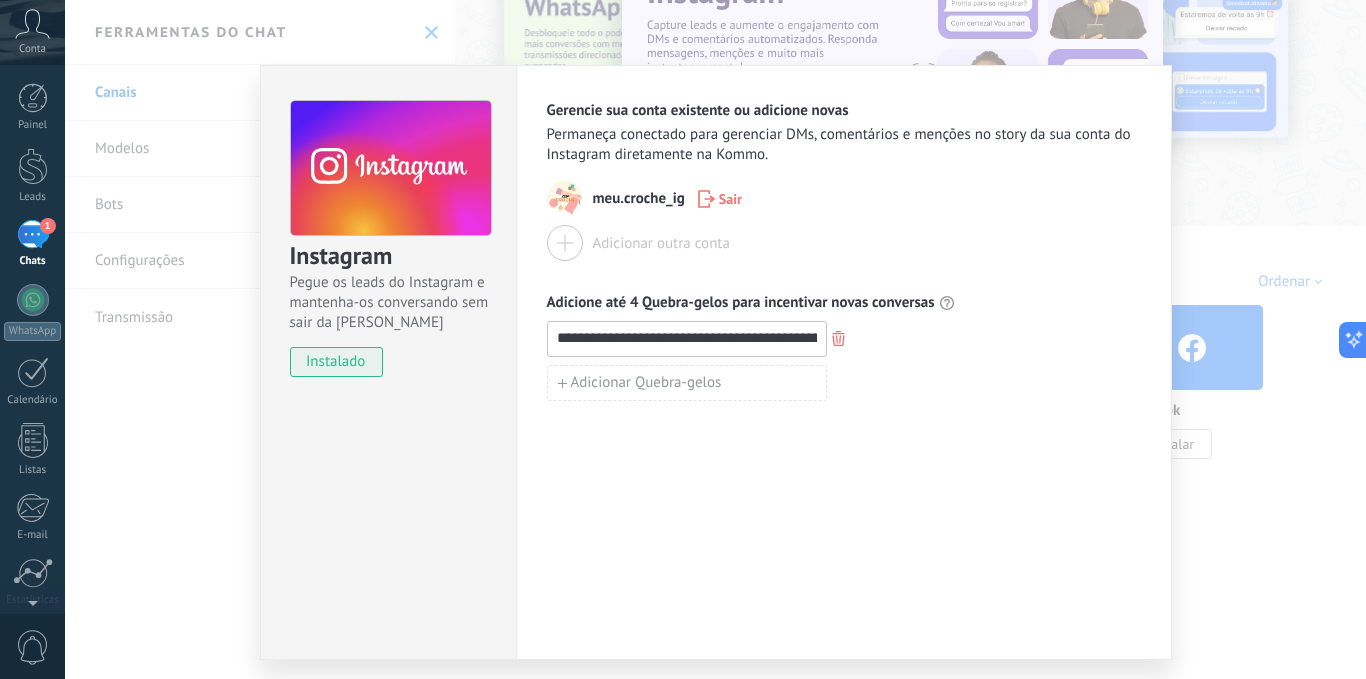 click on "**********" at bounding box center [715, 339] 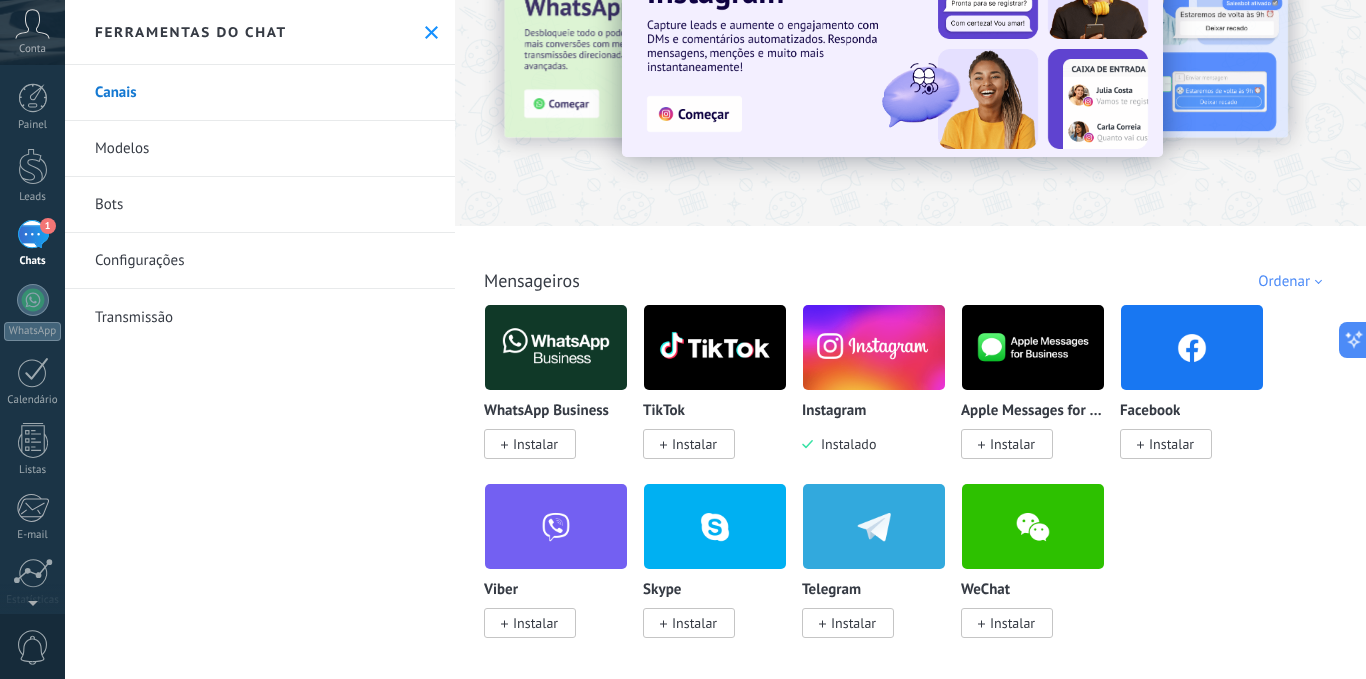 click on "Modelos" at bounding box center (260, 149) 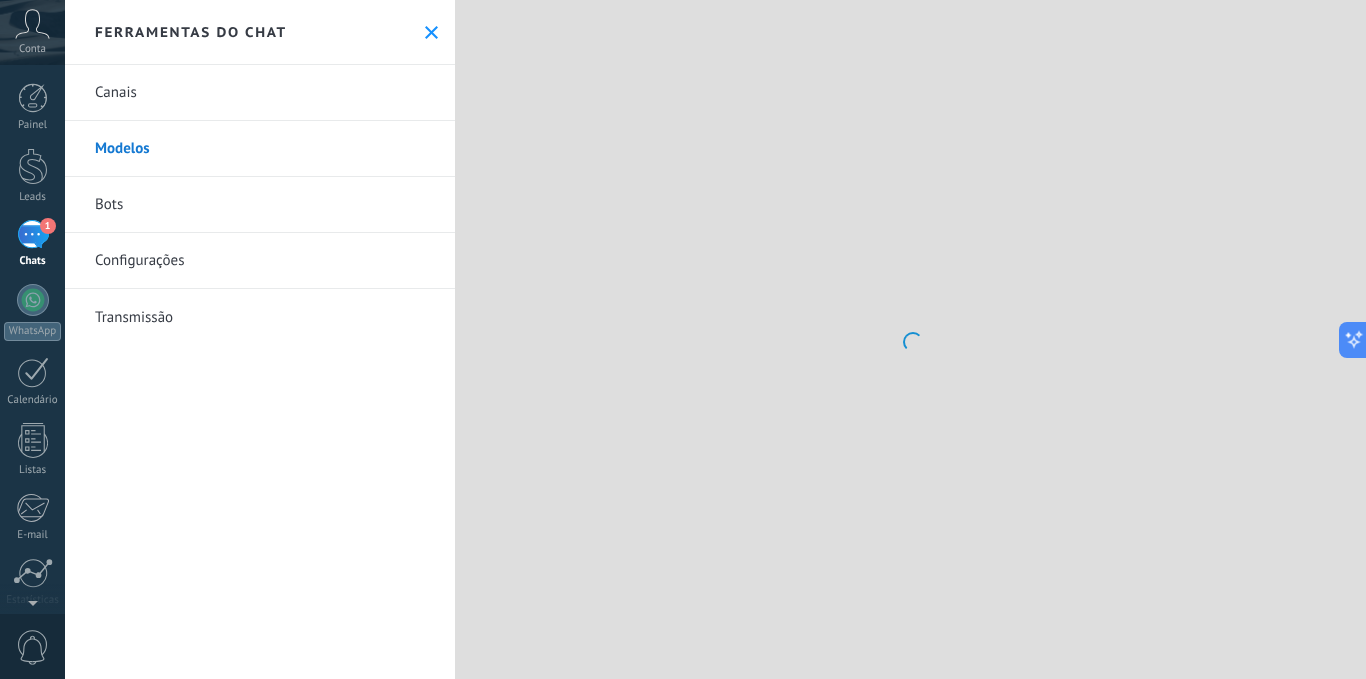 click on "Bots" at bounding box center [260, 205] 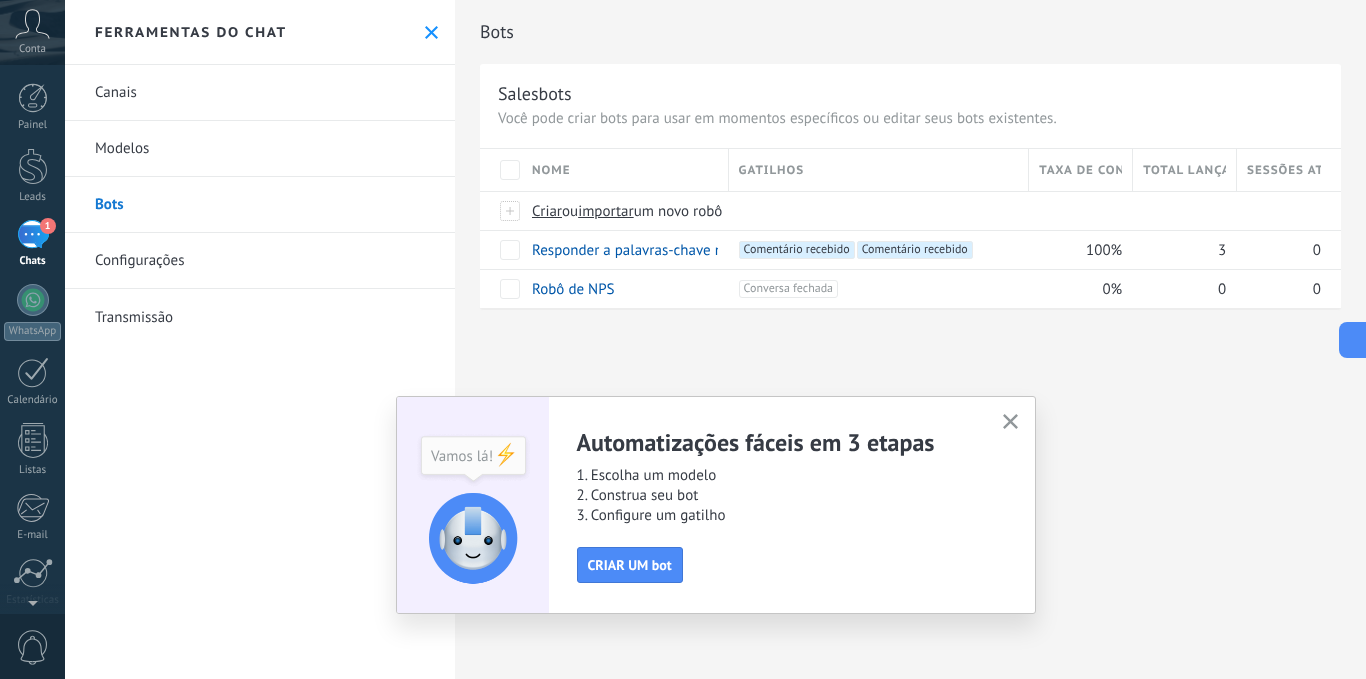 click 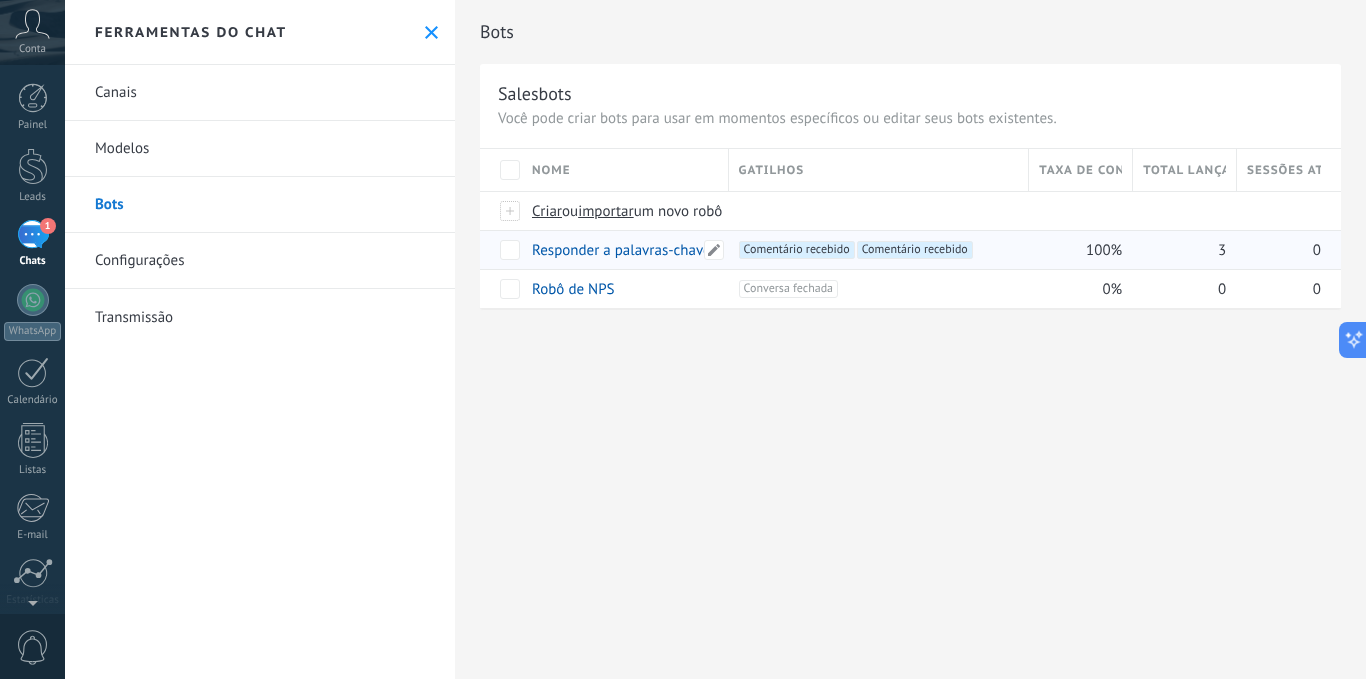 click on "Responder a palavras-chave nos comentários" at bounding box center (676, 250) 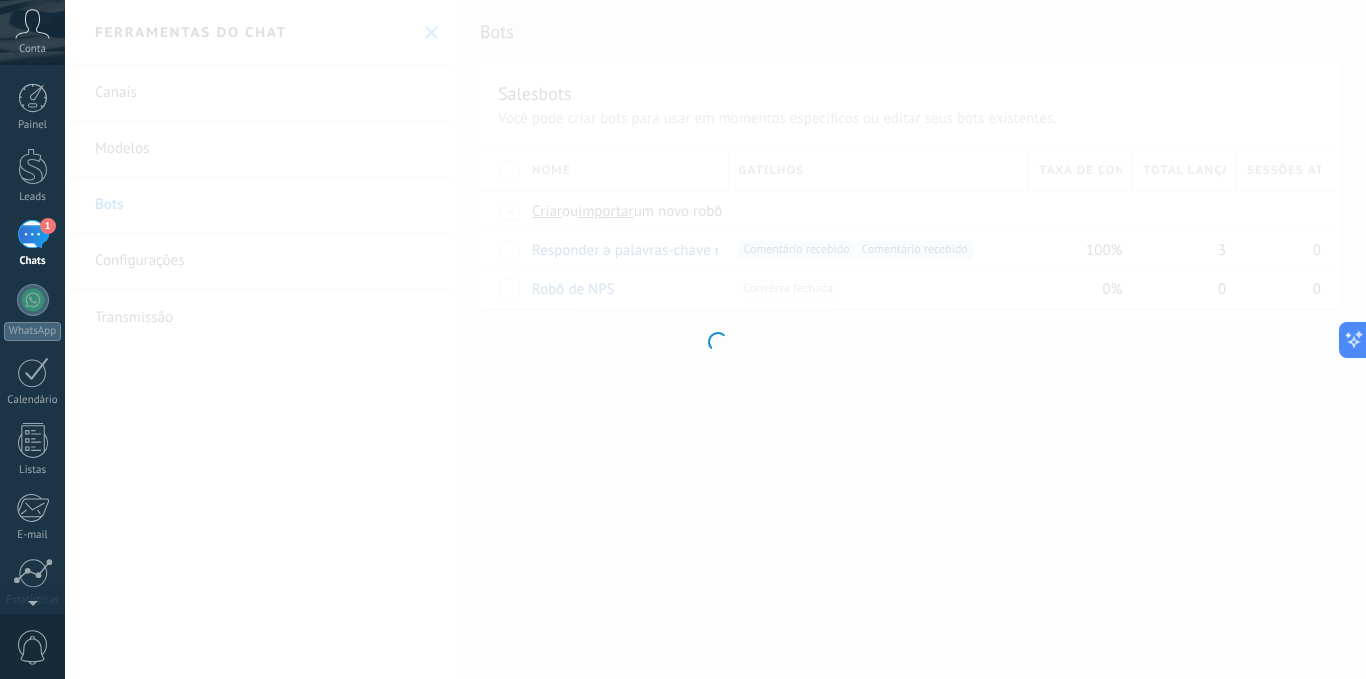type on "**********" 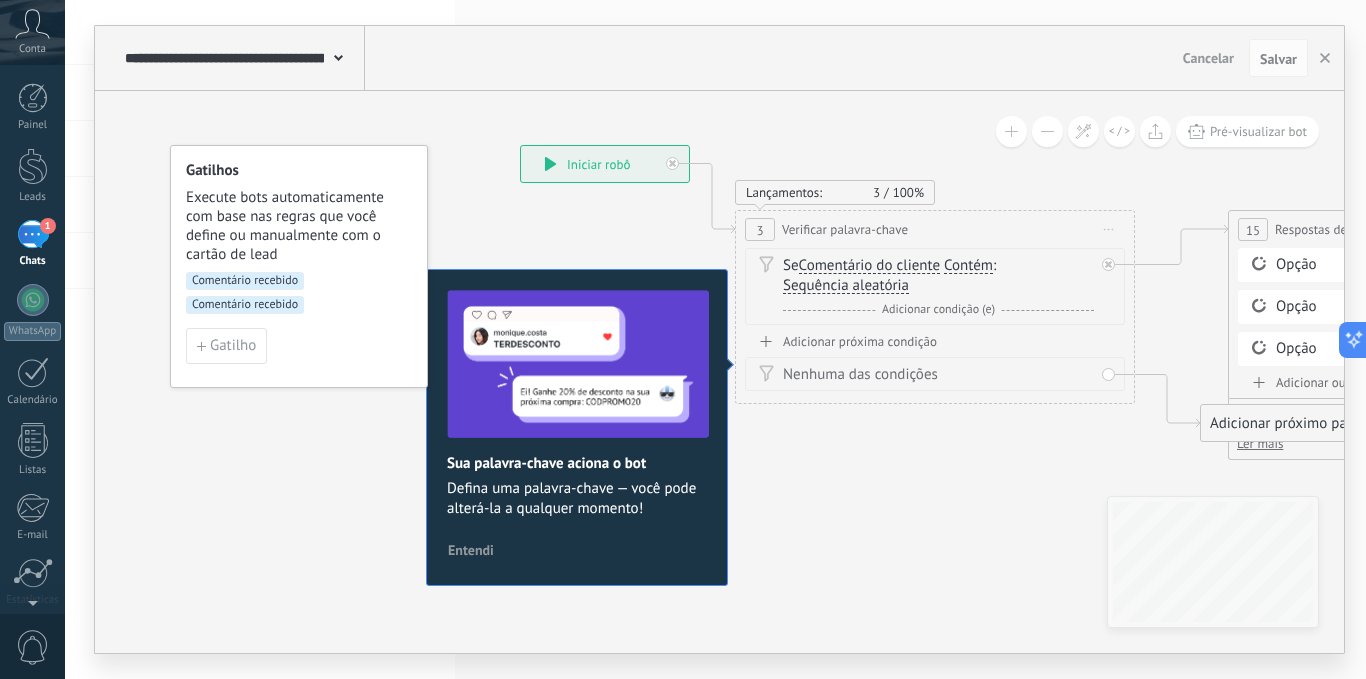 click on "**********" at bounding box center [605, 164] 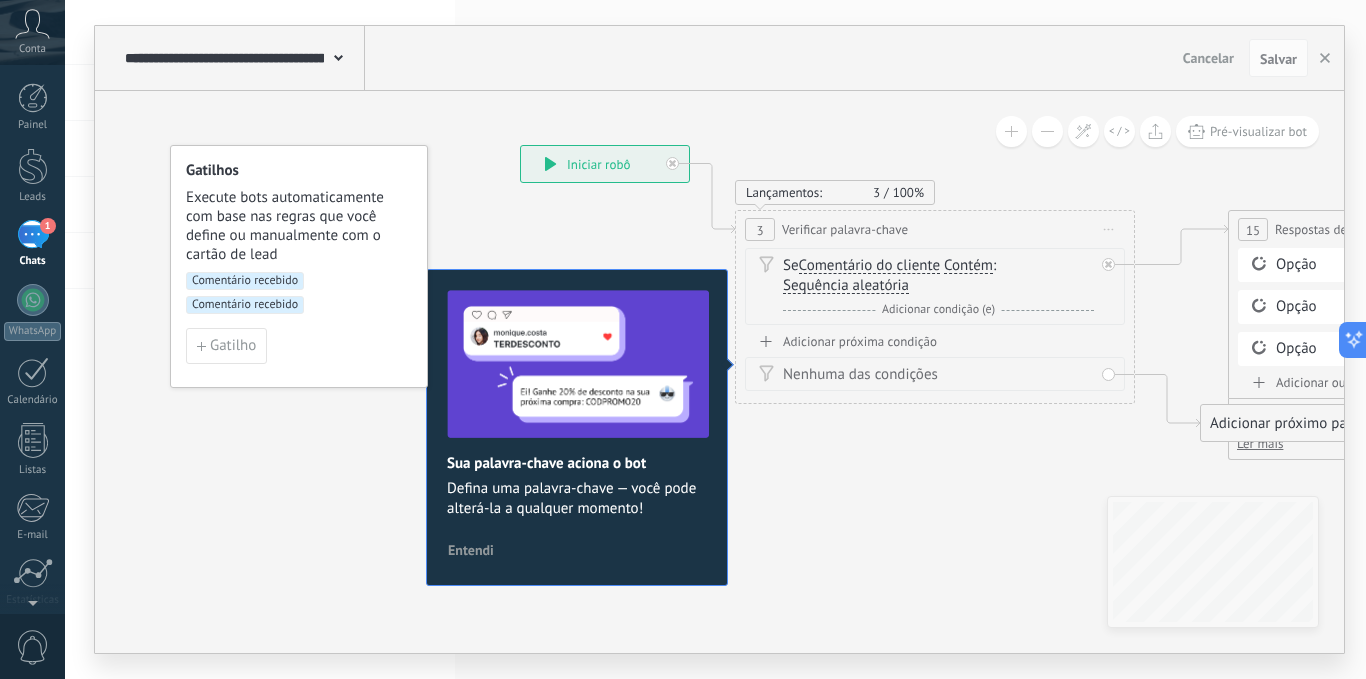 click 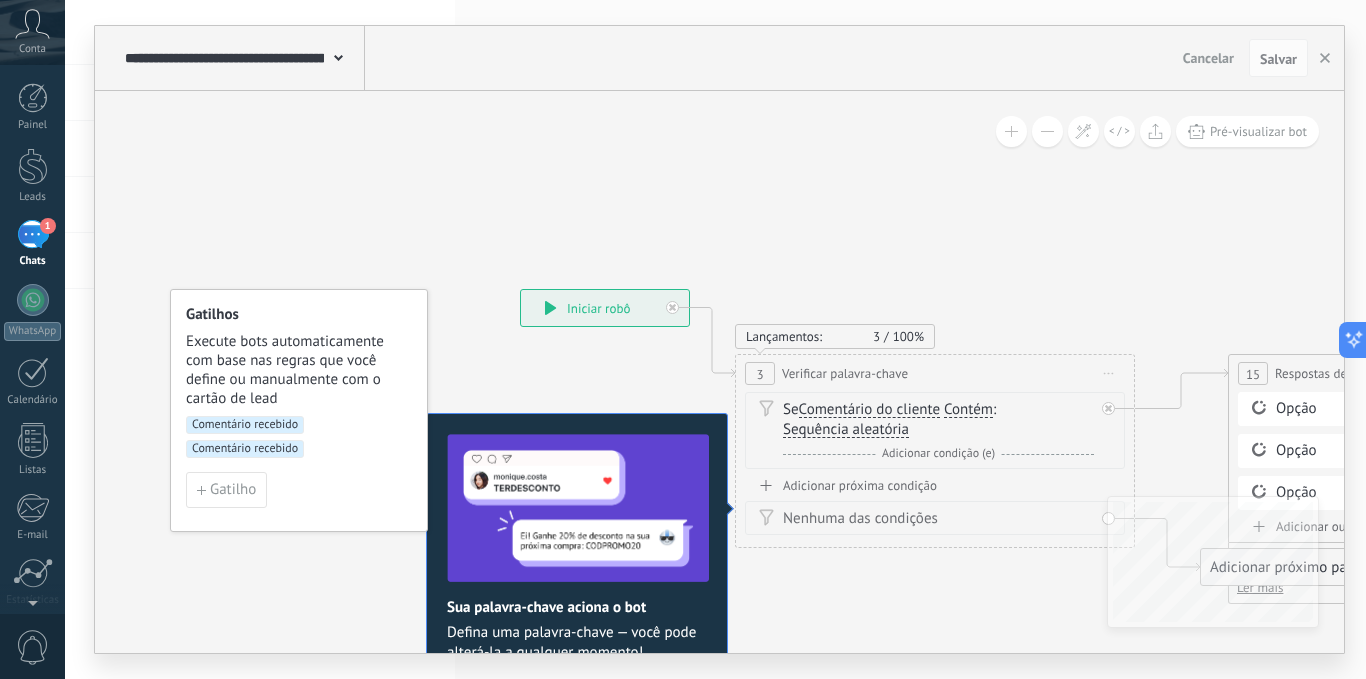 click on "Verificar palavra-chave" at bounding box center (845, 373) 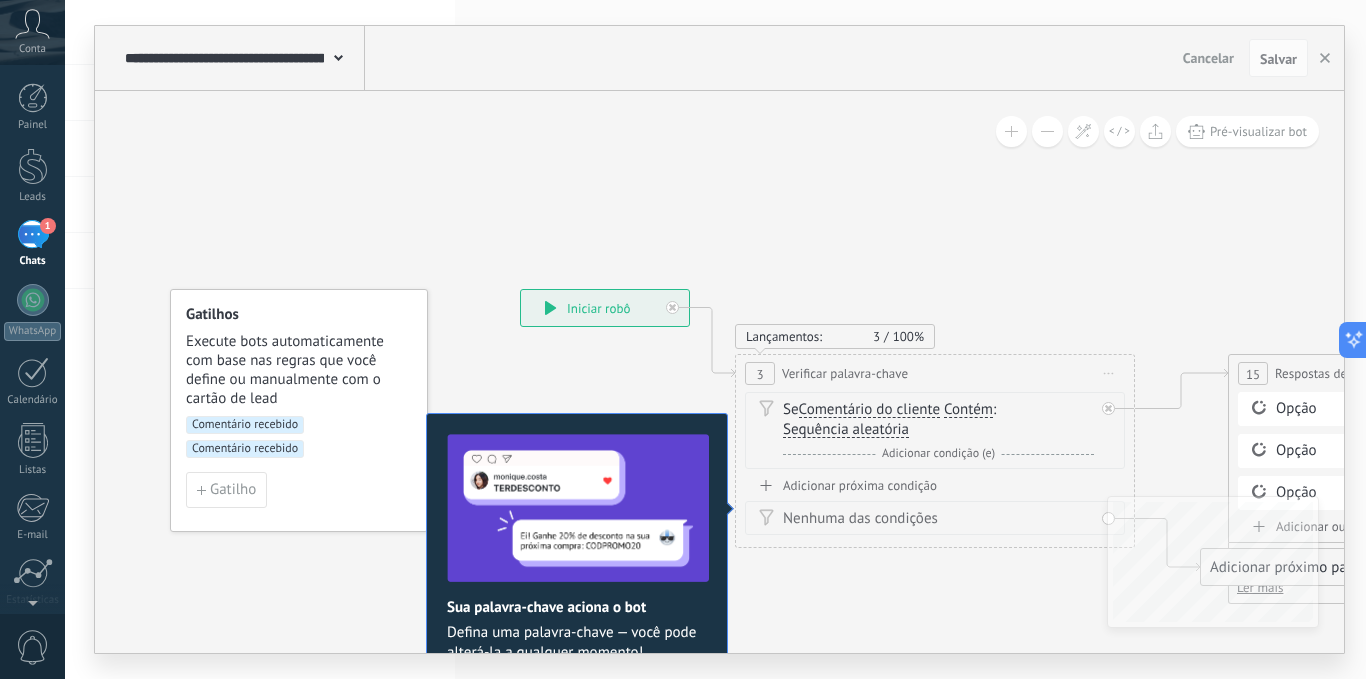 click on "Sequência aleatória" at bounding box center (846, 430) 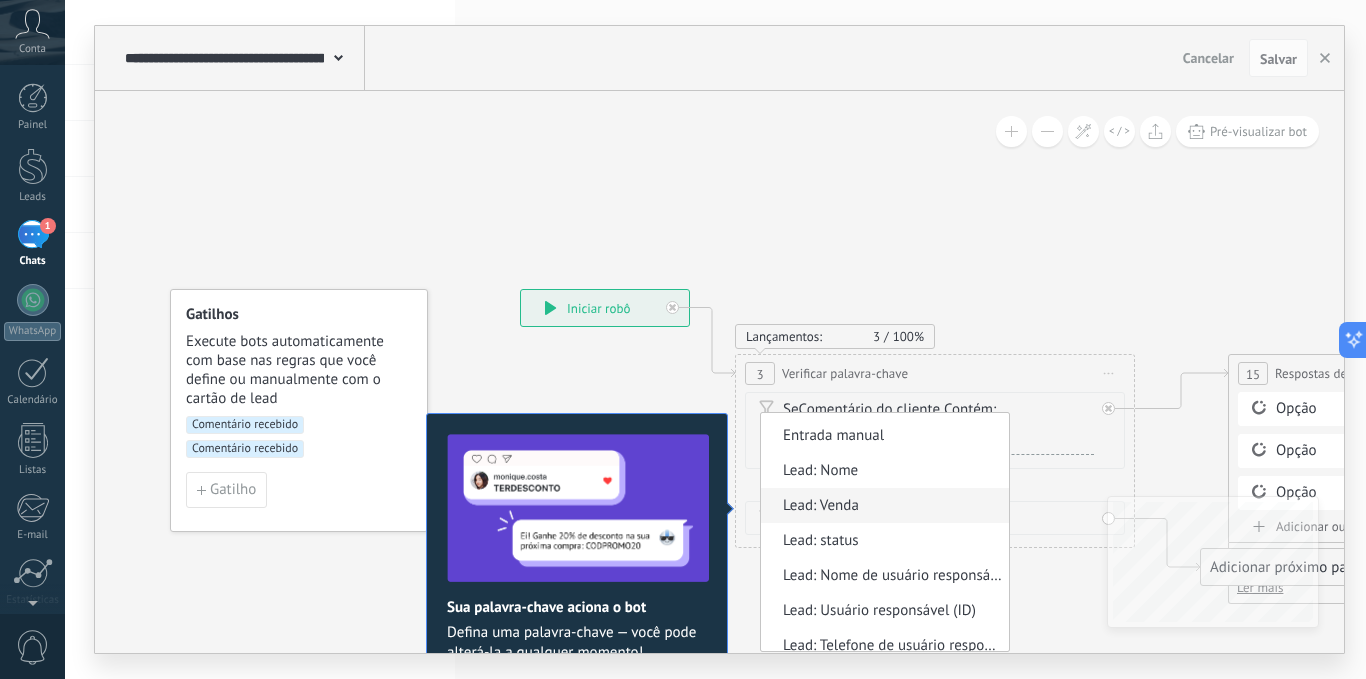 scroll, scrollTop: 0, scrollLeft: 0, axis: both 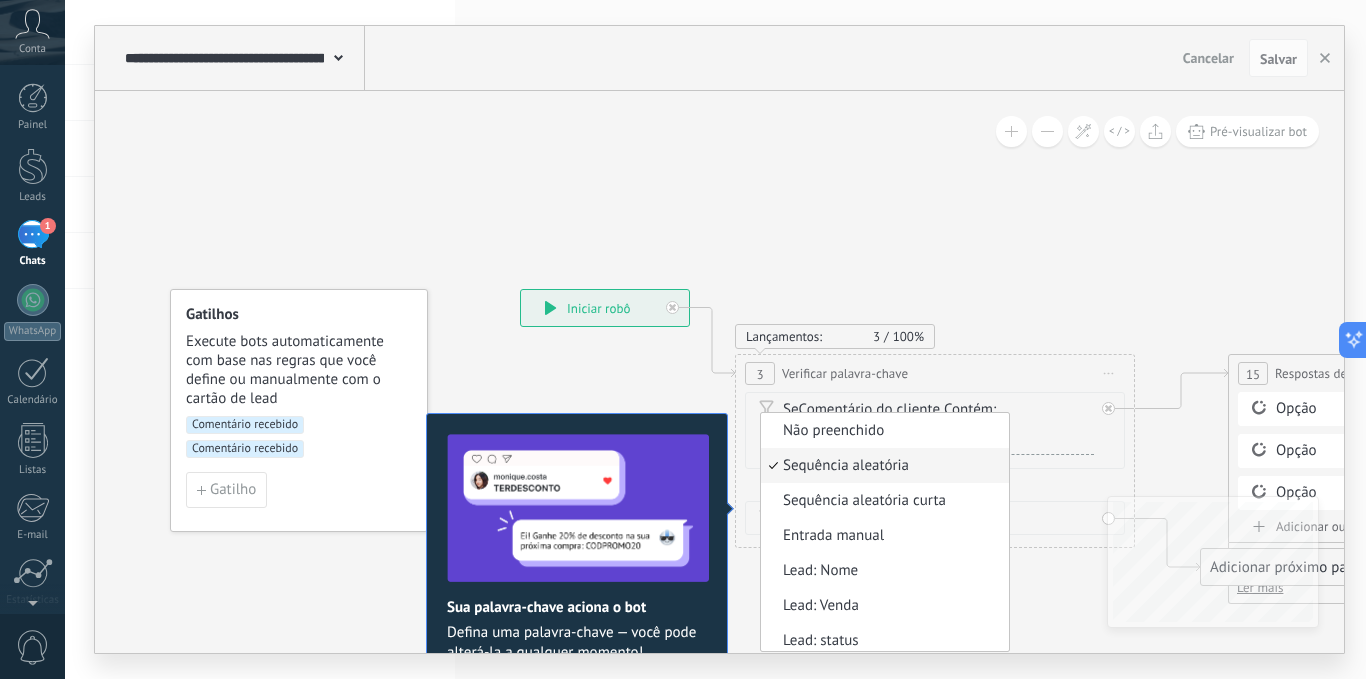 click on "Não preenchido" at bounding box center [882, 431] 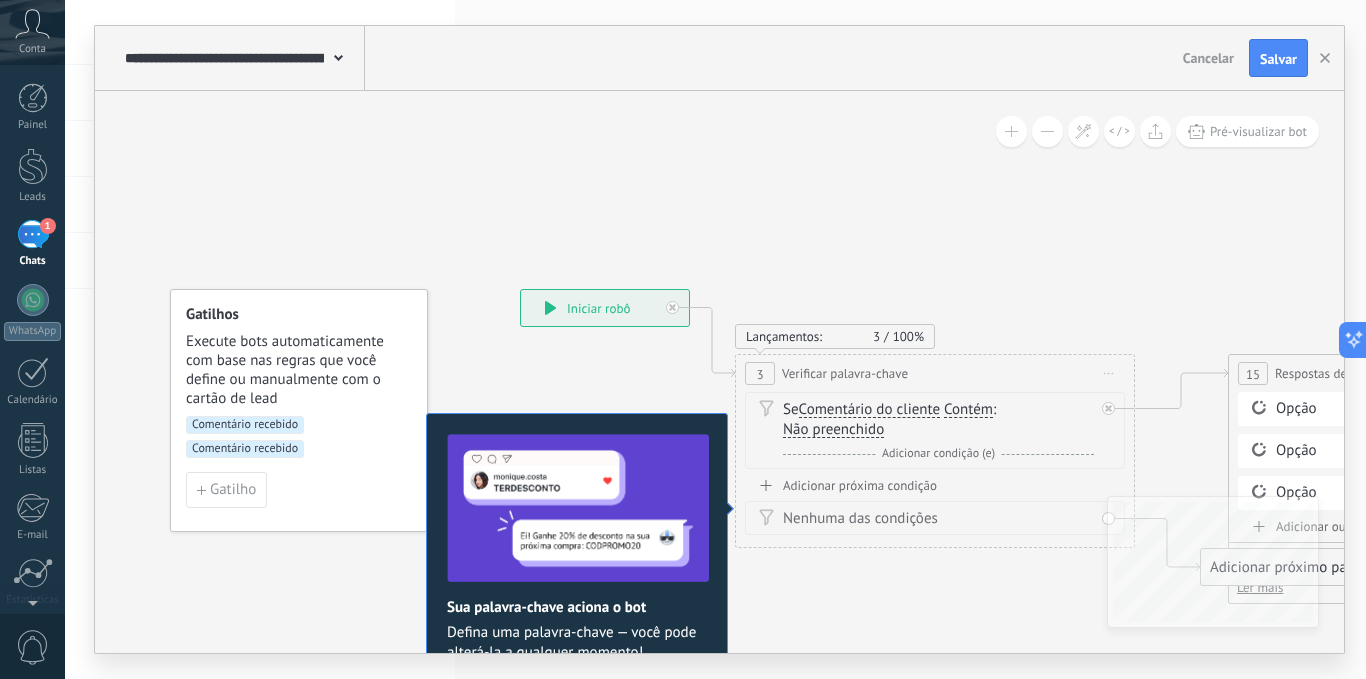 click on "Se
Comentário do cliente
Cliente enviar
Emoção da conversa
Comentário do cliente
Cliente
Código de chat ativo
Mensageiro de chat ativo
Fonte de leads
Status da conversa
Status de resposta
Status da interação
Lead: utm_content
a" at bounding box center (938, 420) 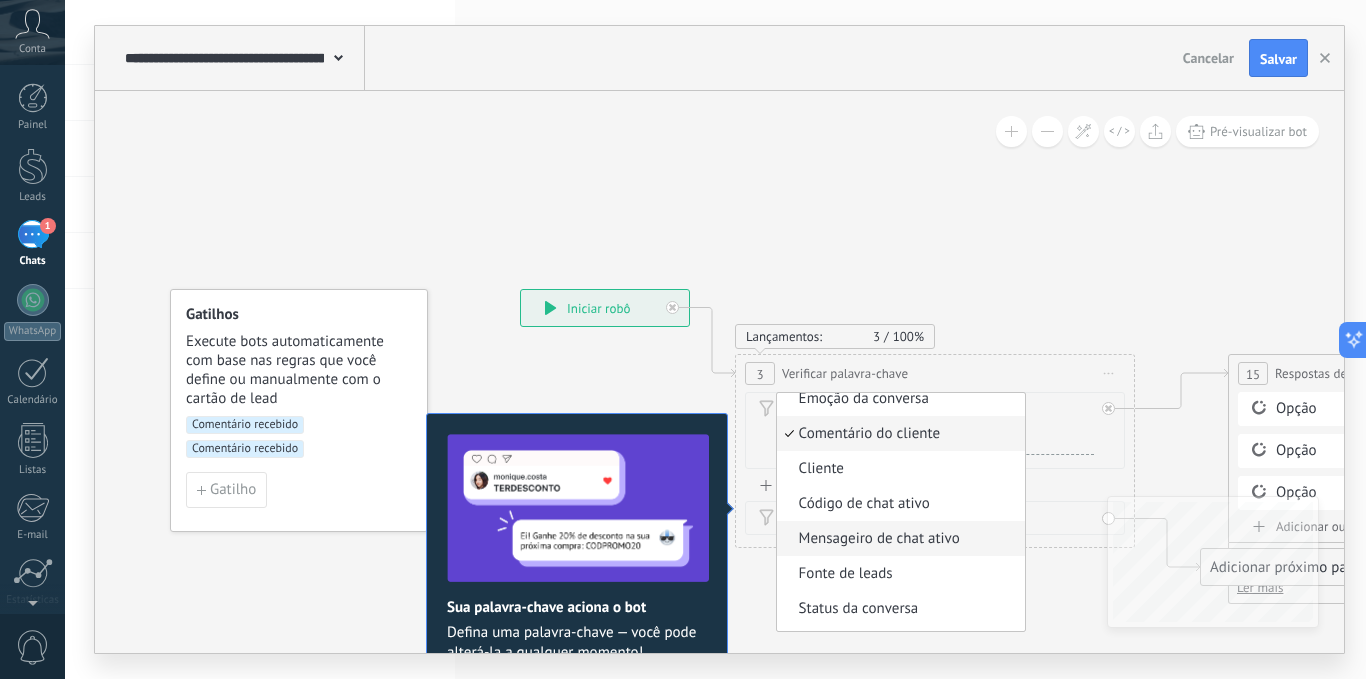 scroll, scrollTop: 0, scrollLeft: 0, axis: both 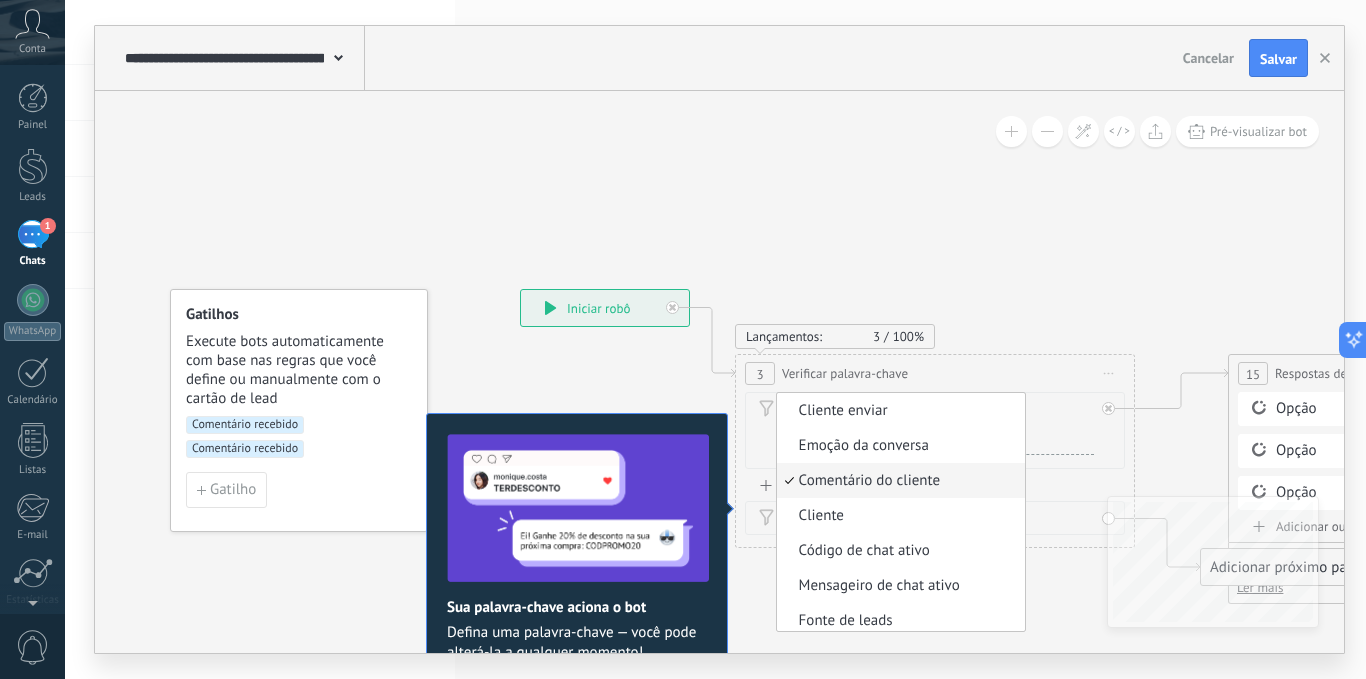 click 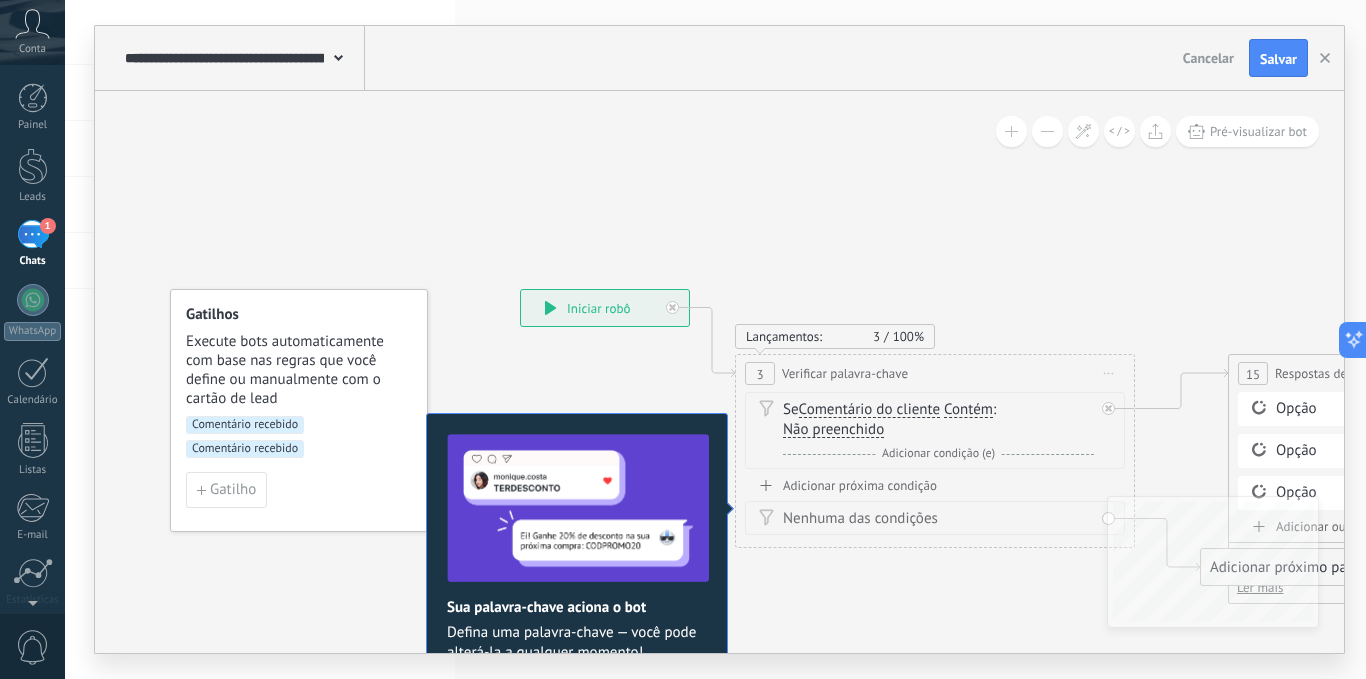 click 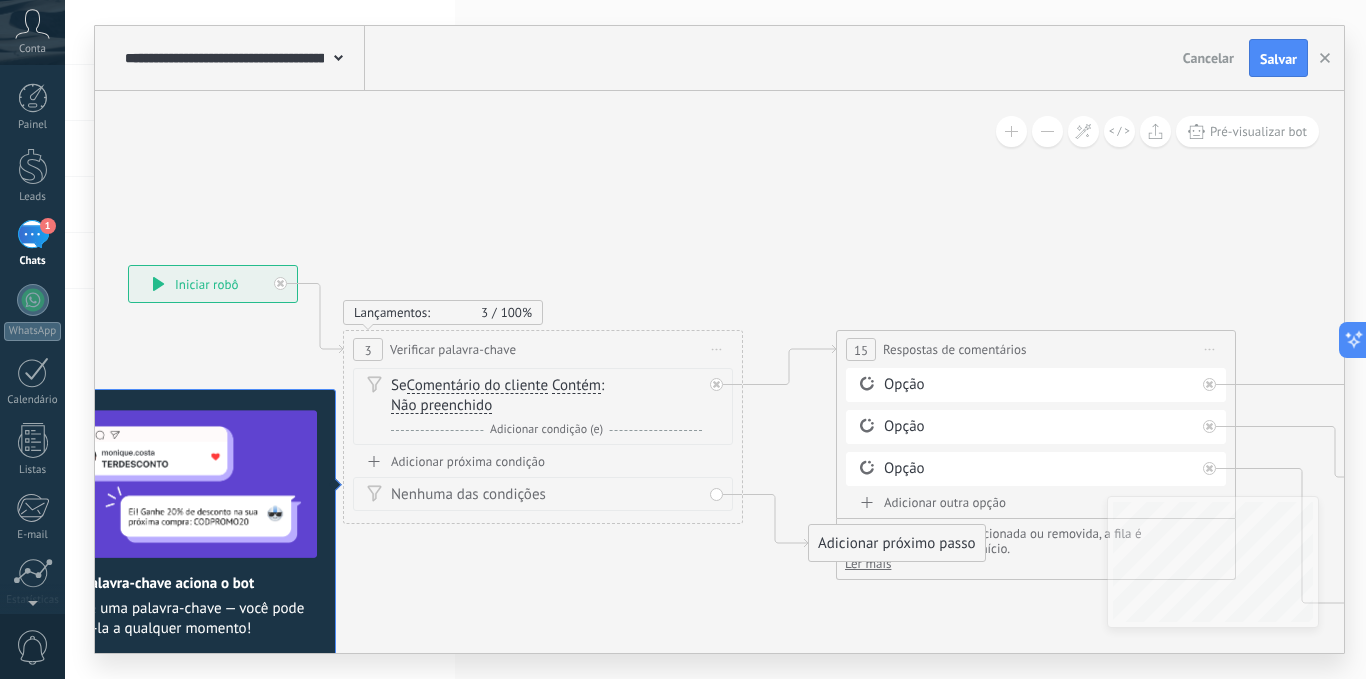 drag, startPoint x: 1150, startPoint y: 221, endPoint x: 743, endPoint y: 194, distance: 407.8946 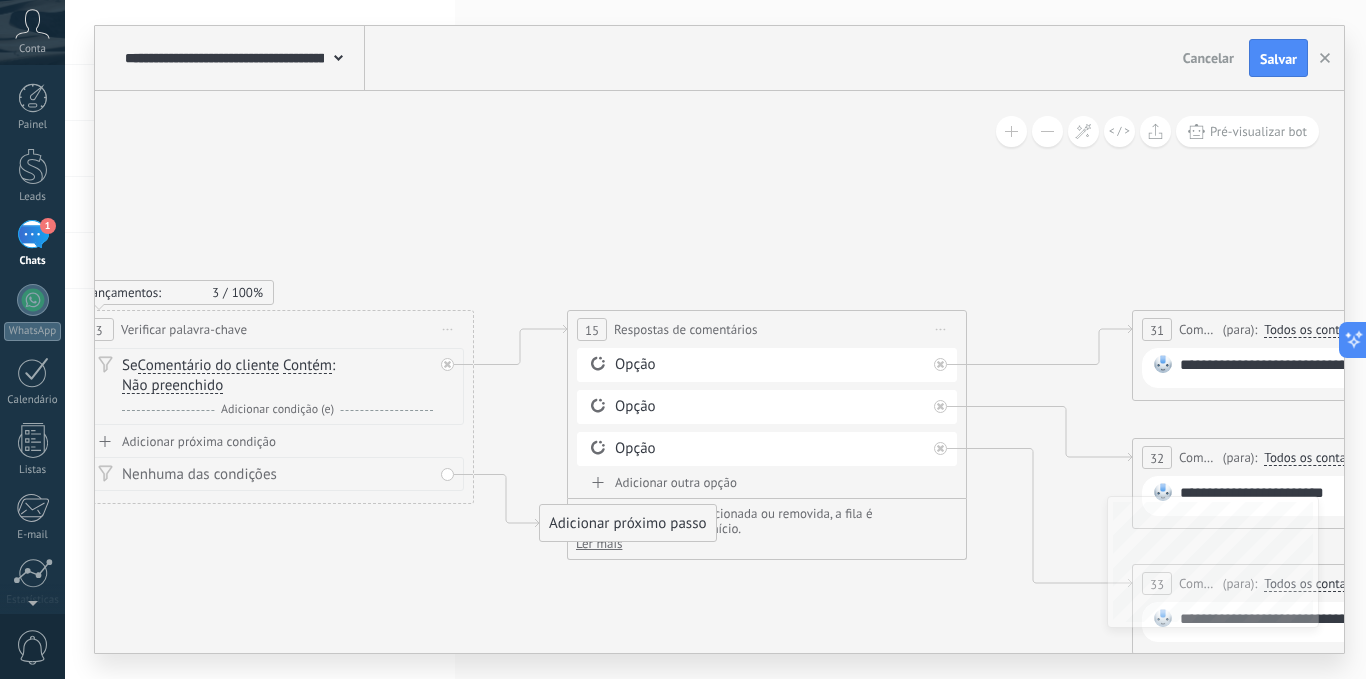 drag, startPoint x: 681, startPoint y: 254, endPoint x: 619, endPoint y: 251, distance: 62.072536 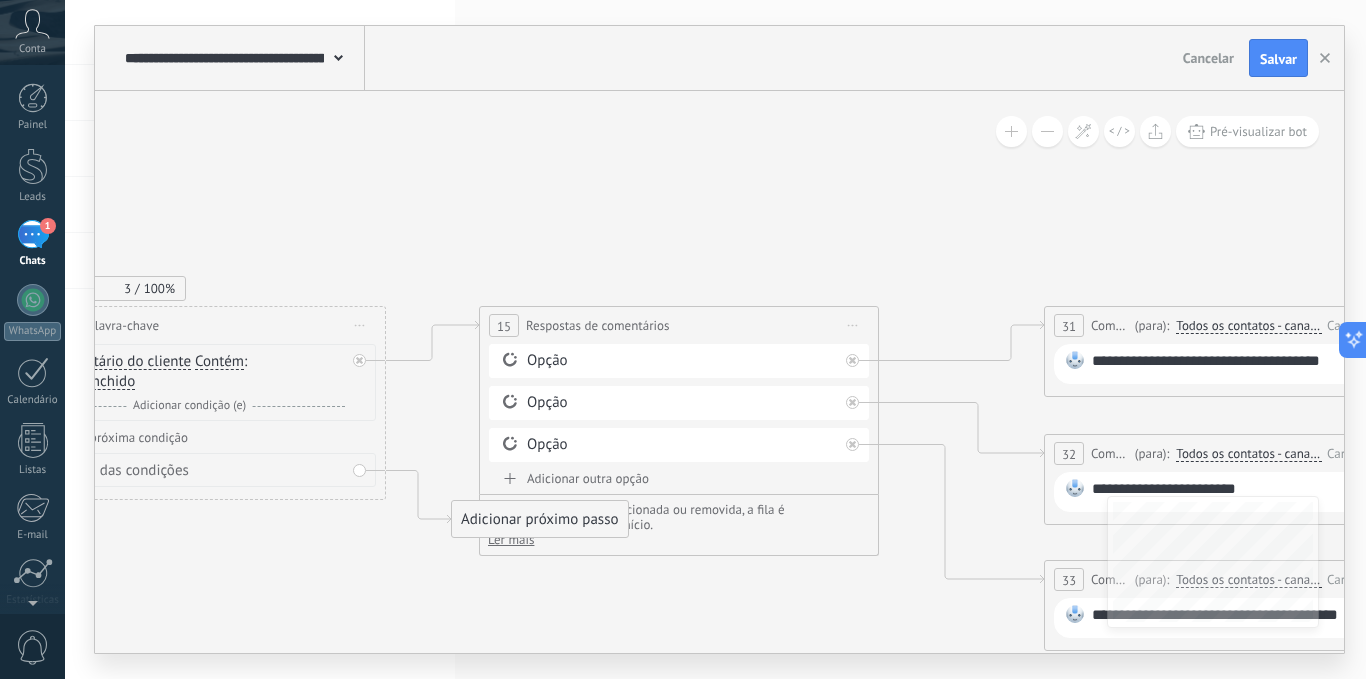 drag, startPoint x: 986, startPoint y: 263, endPoint x: 372, endPoint y: 172, distance: 620.70685 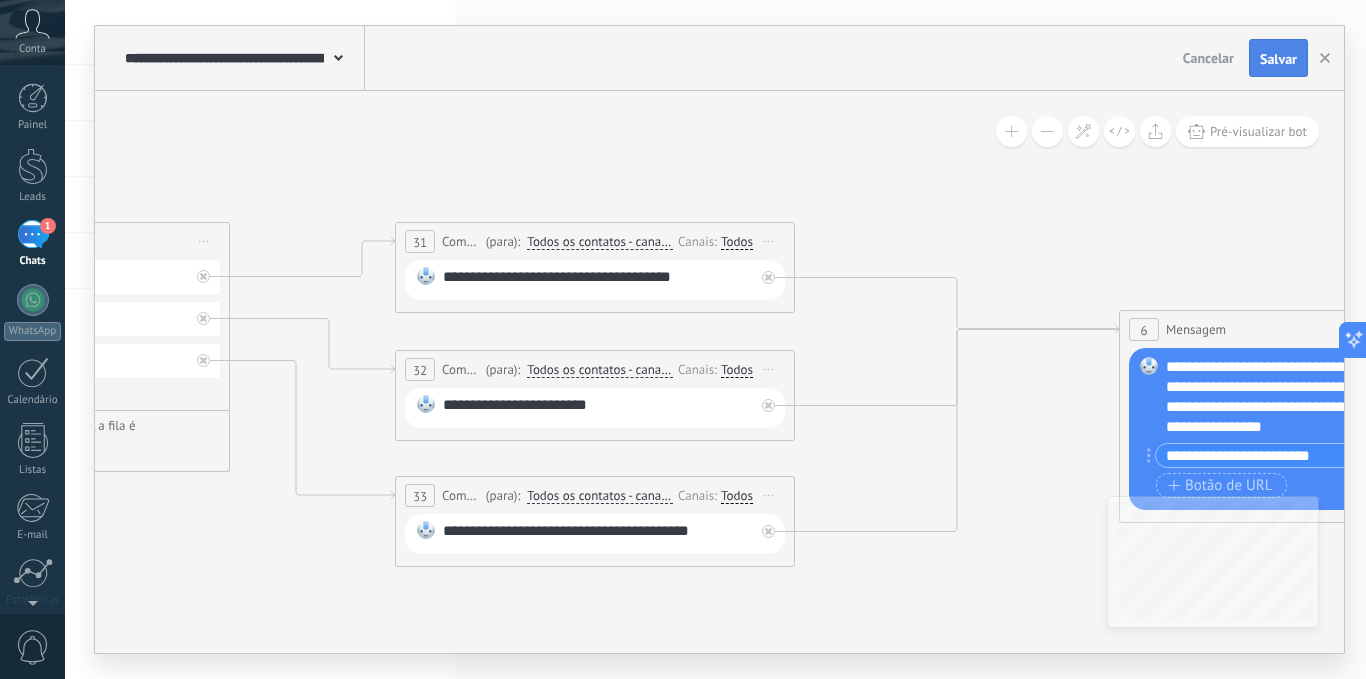 click on "Salvar" at bounding box center [1278, 59] 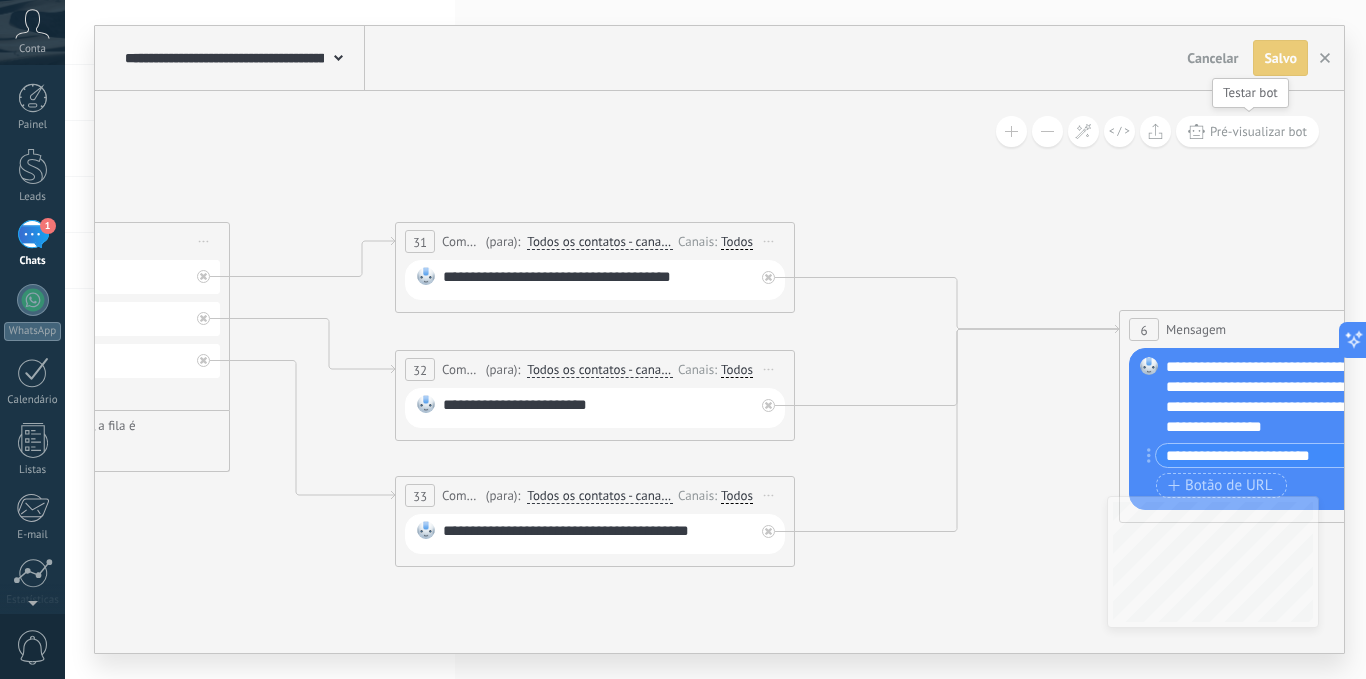 click on "Pré-visualizar bot" at bounding box center (1258, 131) 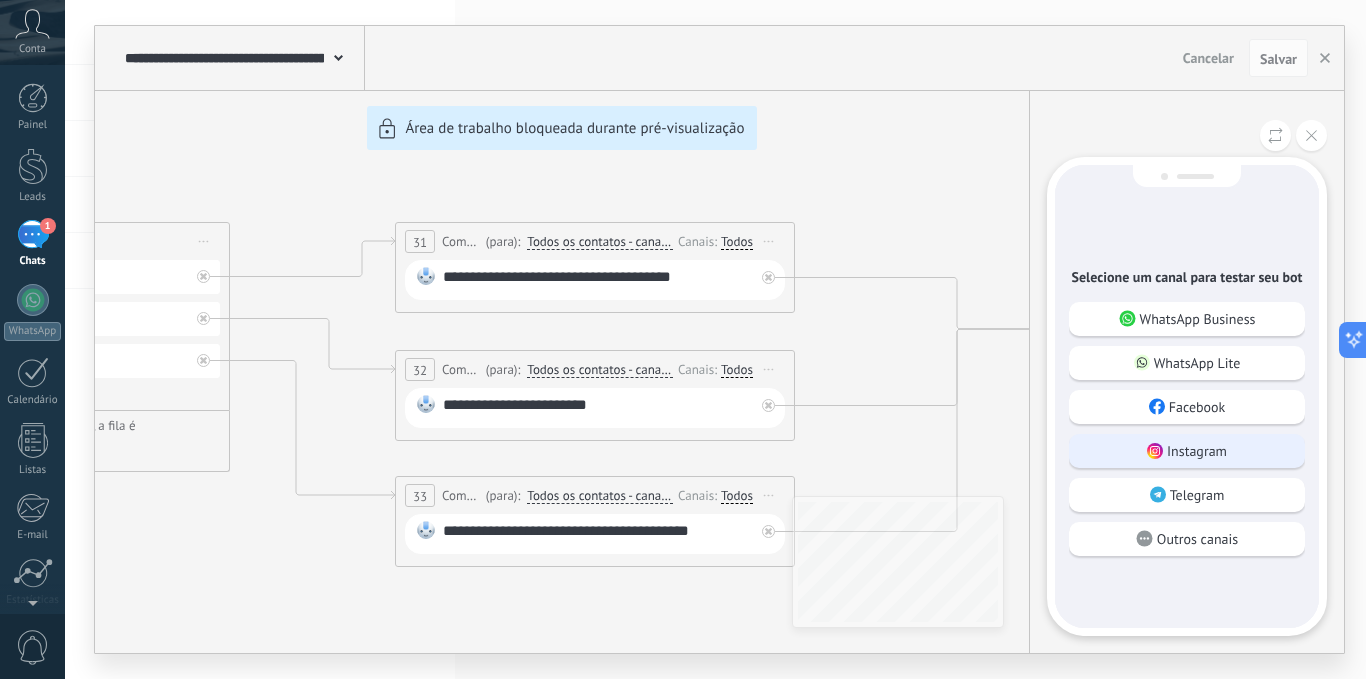 click on "Instagram" at bounding box center [1197, 451] 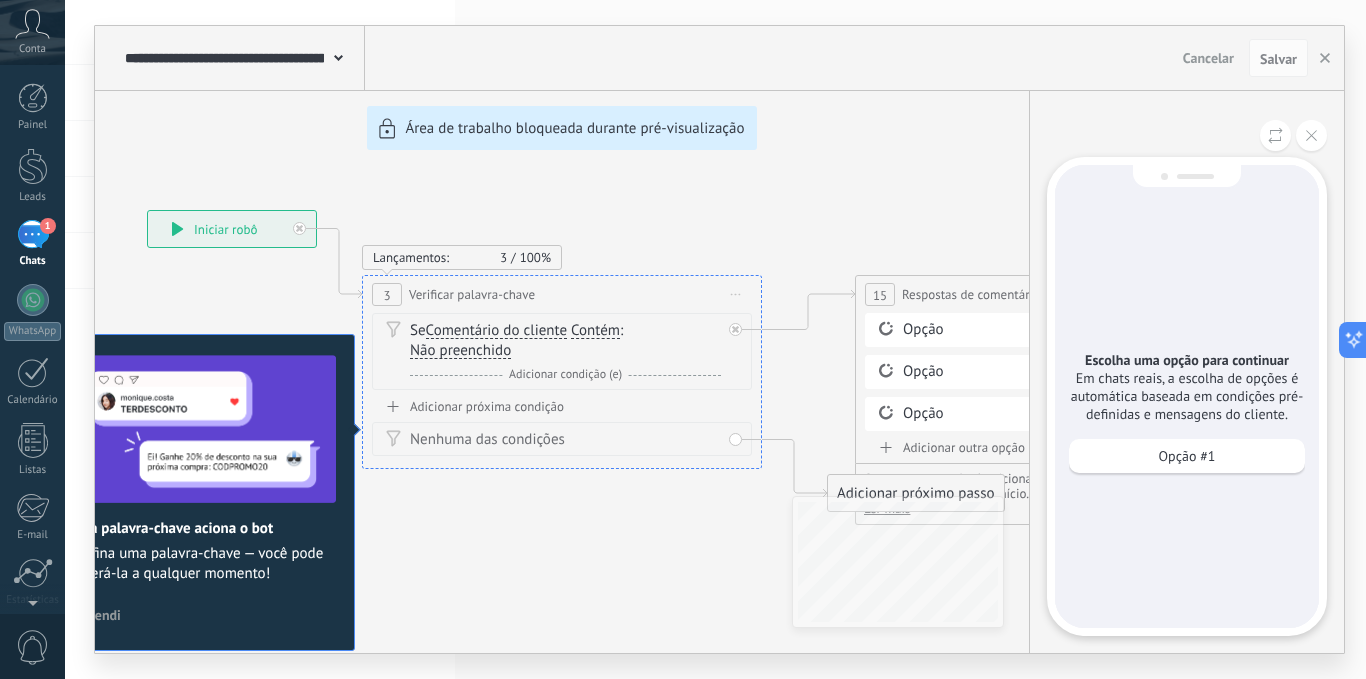 click on "**********" at bounding box center (719, 339) 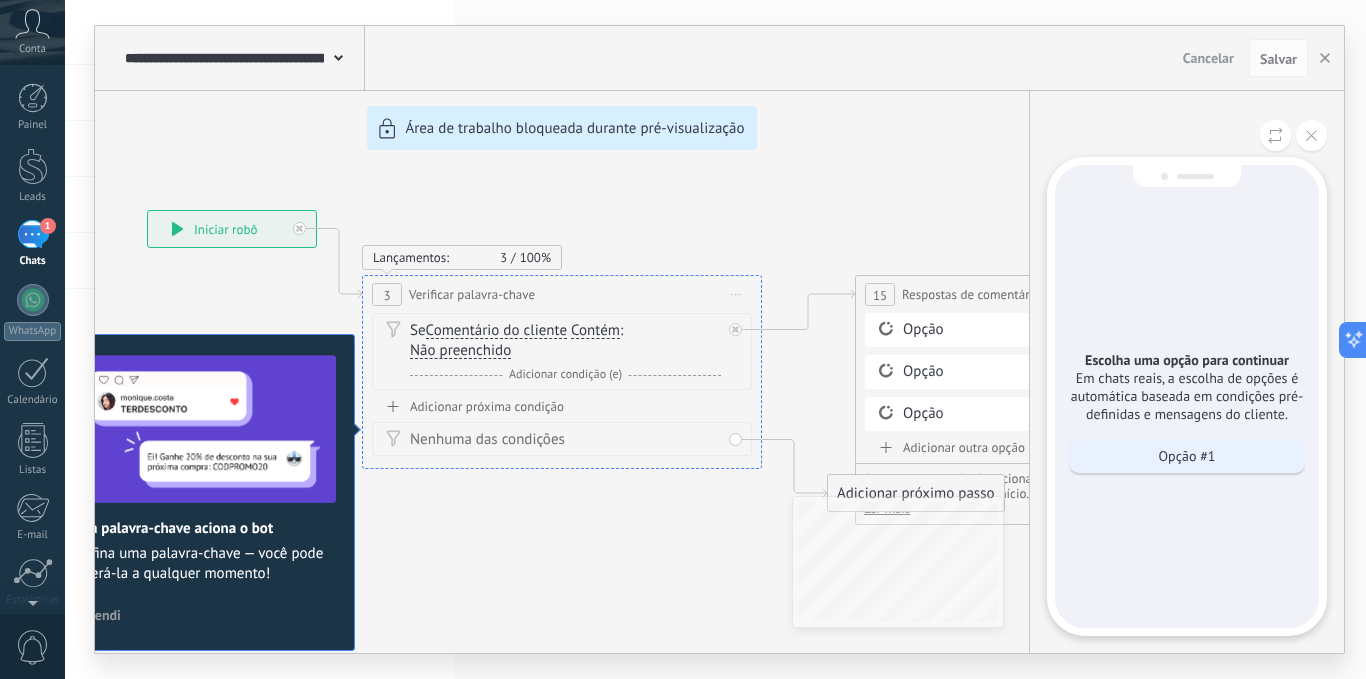 click on "Opção #1" at bounding box center (1187, 456) 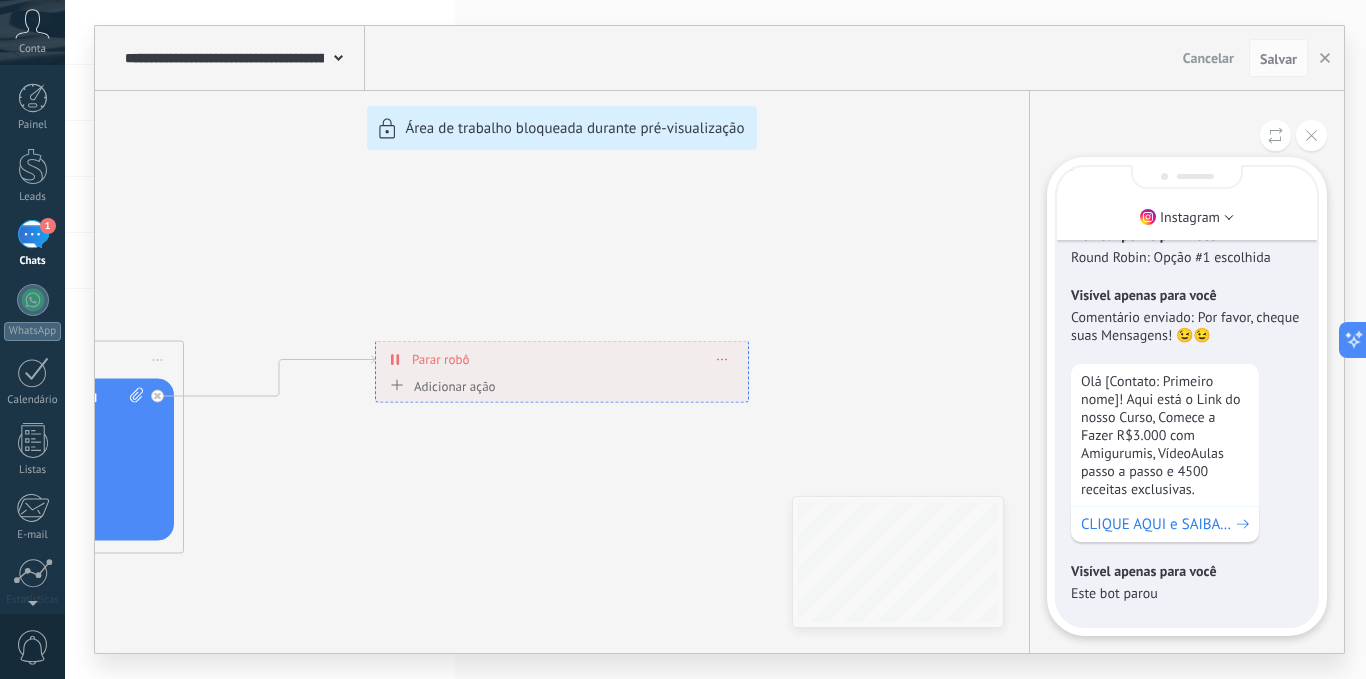 click on "**********" at bounding box center [719, 339] 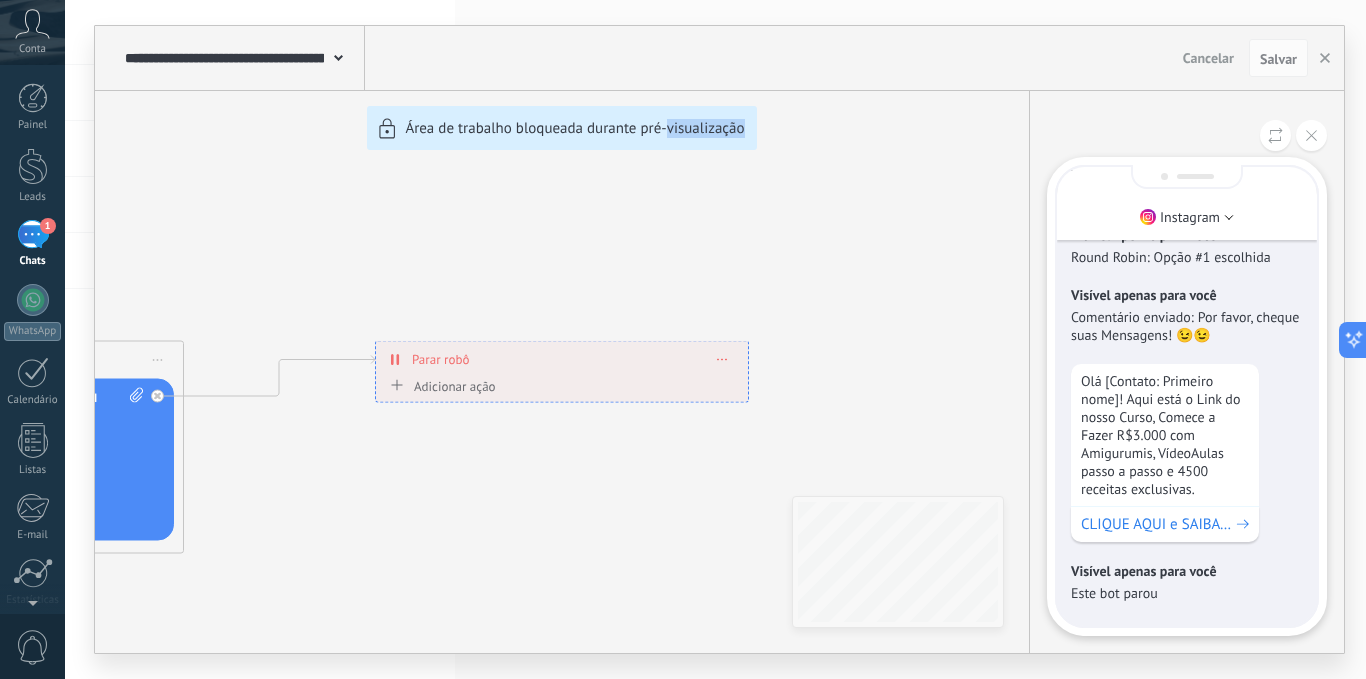 click on "**********" at bounding box center (719, 339) 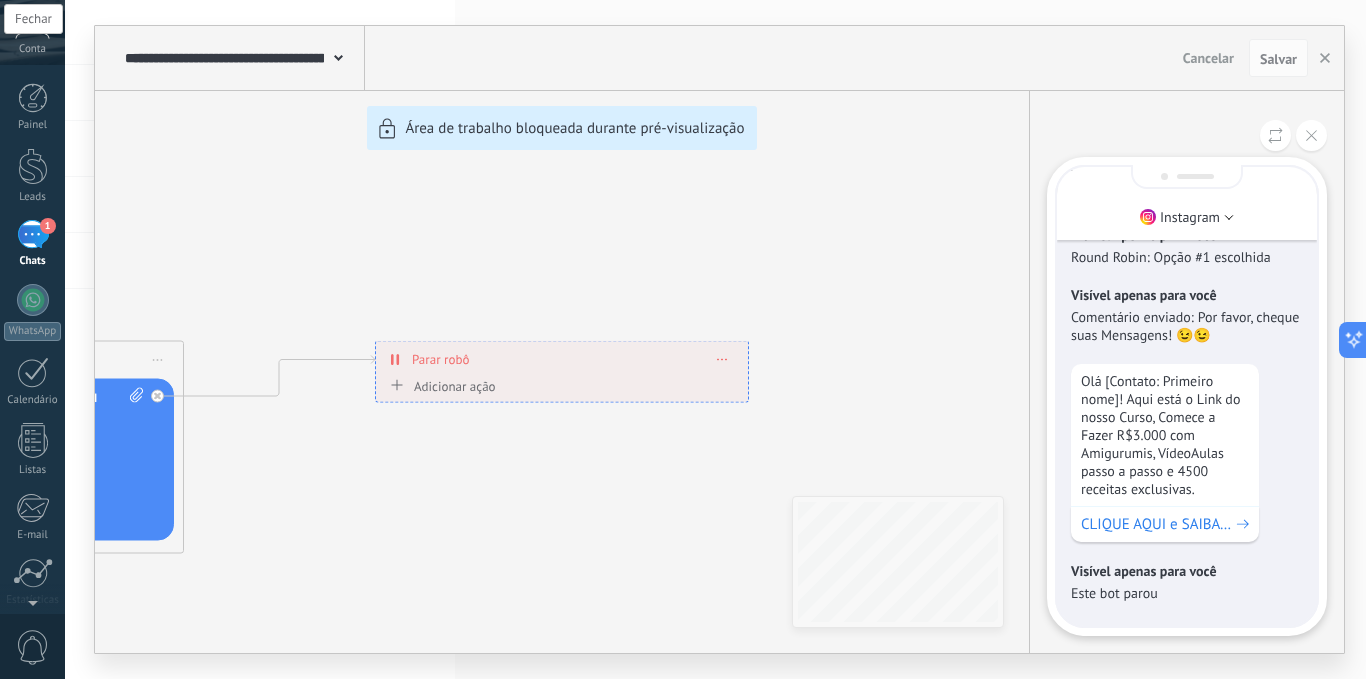 click at bounding box center [1311, 135] 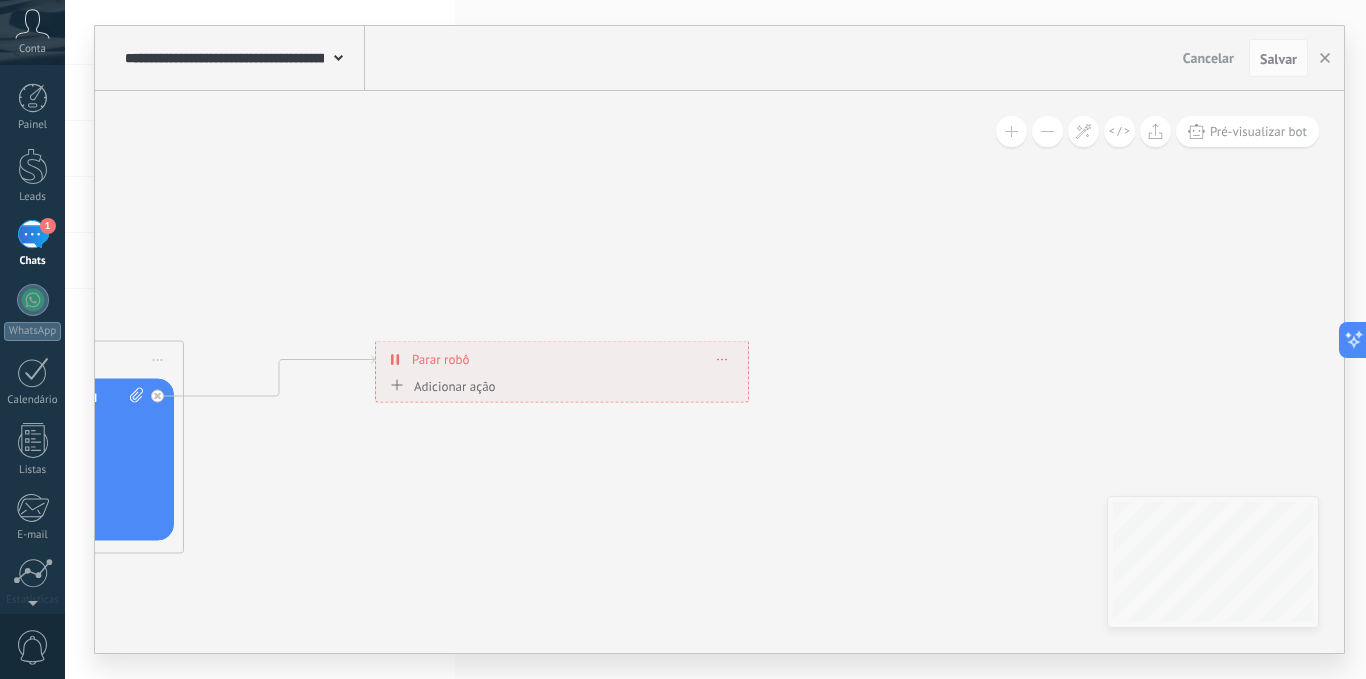 click at bounding box center [722, 359] 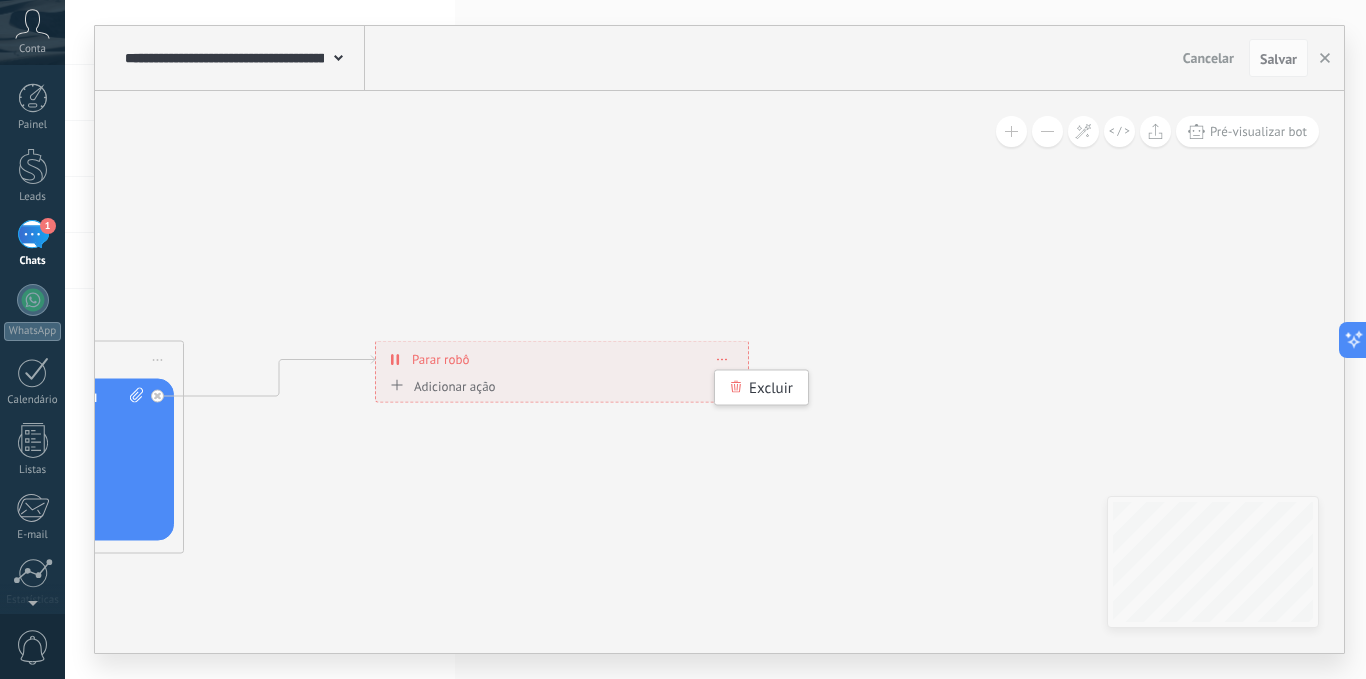 click 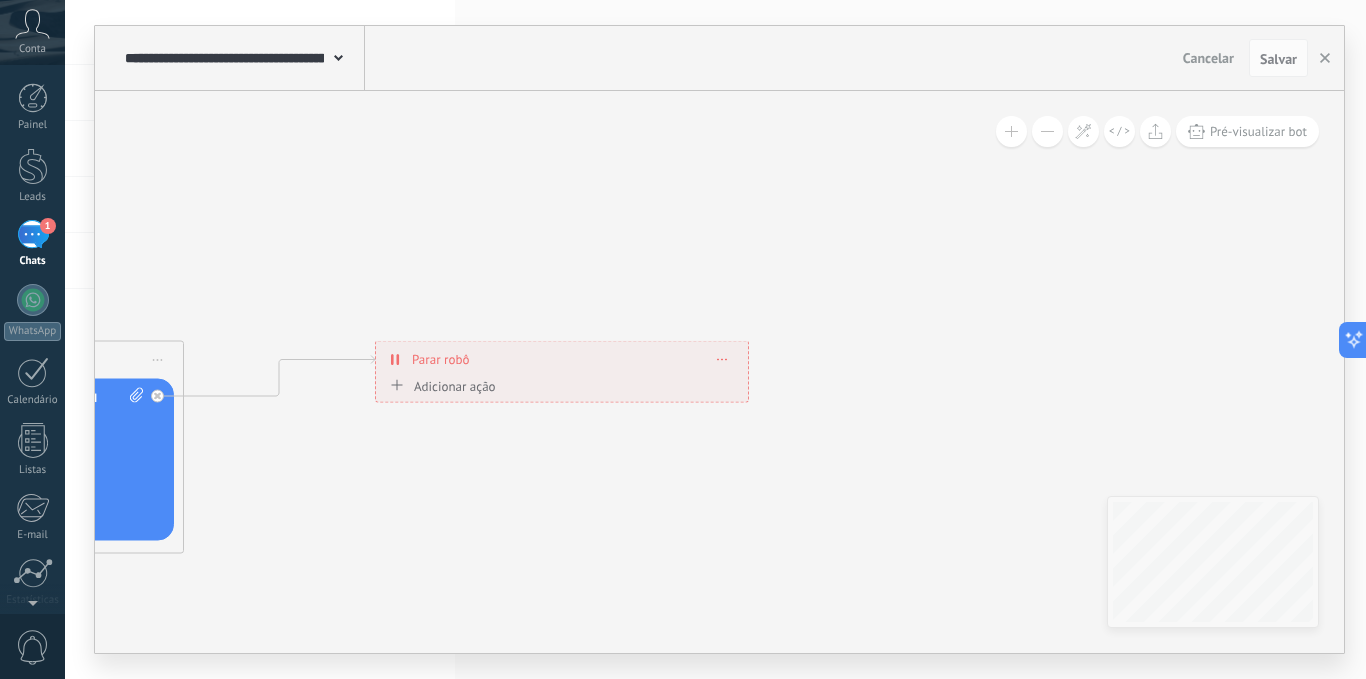 click at bounding box center [338, 56] 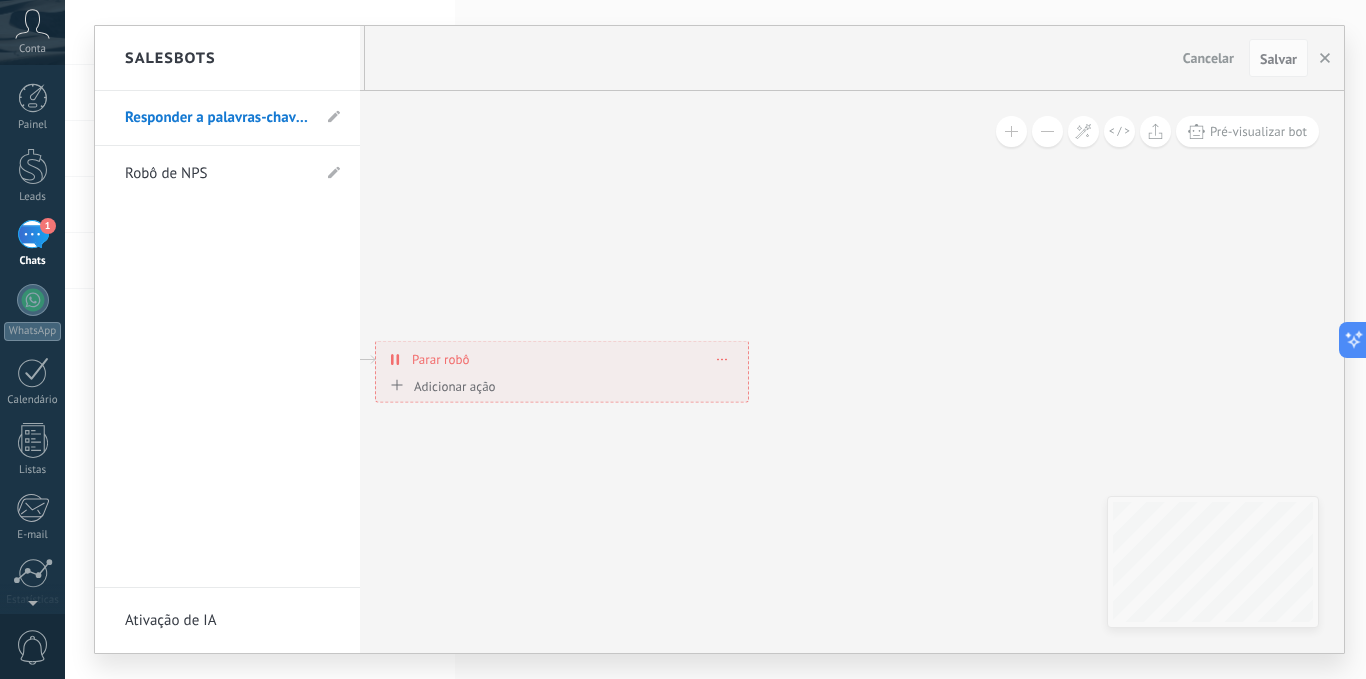 click at bounding box center (719, 339) 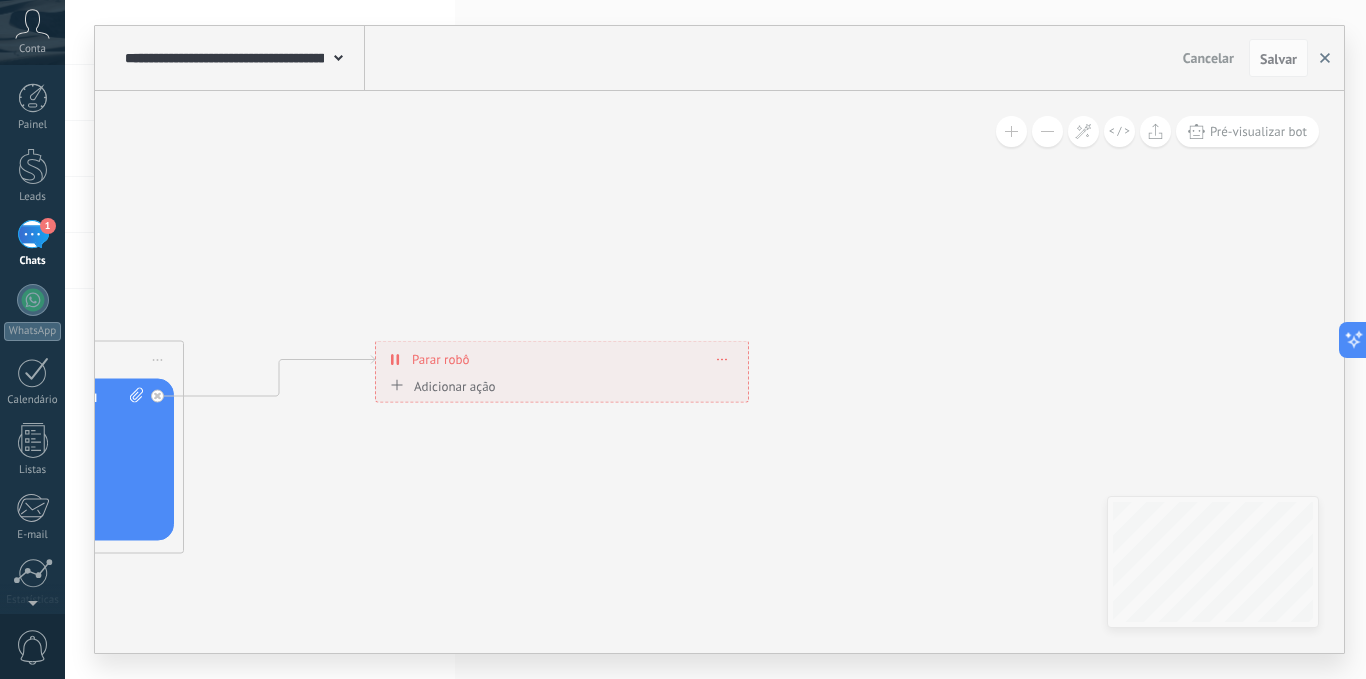 click at bounding box center [1325, 58] 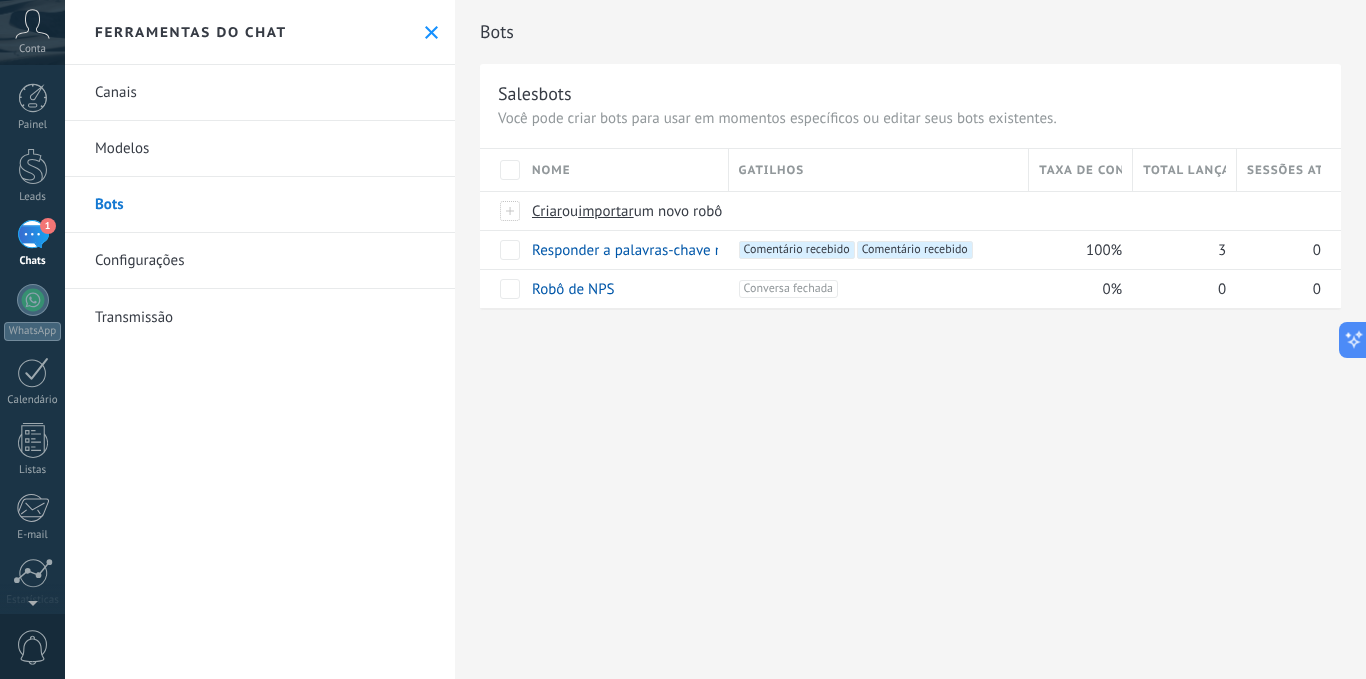 drag, startPoint x: 1149, startPoint y: 389, endPoint x: 928, endPoint y: 398, distance: 221.18318 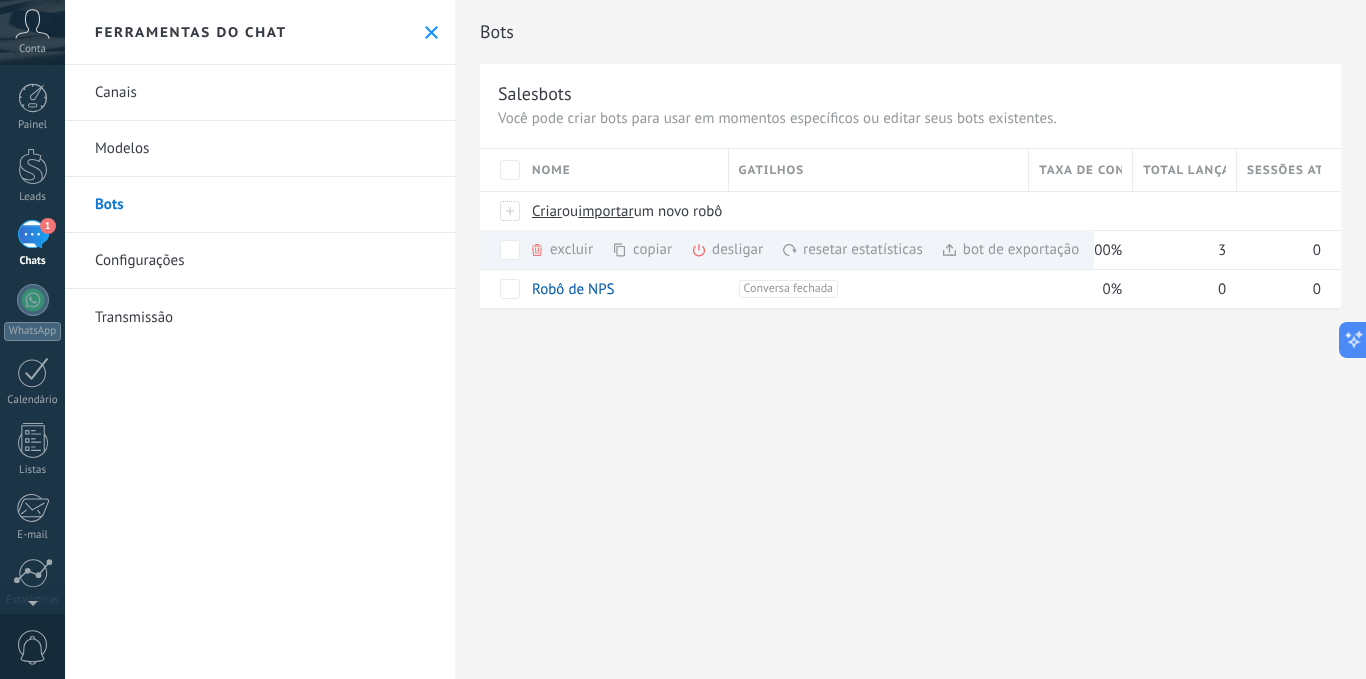 click on "Bots Salesbots Você pode criar bots para usar em momentos específicos ou editar seus bots existentes. Faça upgrade para o Avançado Nome Gatilhos Taxa de conversão Total lançado Sessões ativas        Criar  ou  importar  um novo robô              excluir mais copiar mais desligar mais resetar estatísticas mais bot de exportação mais Responder a palavras-chave nos comentários +2 Comentário recebido +1 Comentário recebido +0 100% 3 0        Robô de NPS +1 Conversa fechada +0 0% 0 0 Mostrar mais avançado Rastrear cliques em links Reduzir links longos e rastrear cliques: quando habilitado, os URLs enviados serão substituídos por links de rastreamento. Uma vez clicado, um evento será registrado no feed do lead. Selecione abaixo quais fontes usam esse recurso abaixo Ativação de IA Russo Inglês Espanhol Português Indonésia Turco Português Última atualização: Atualizar conjunto de dados Deixar mensagem sem resposta 5 minutos 10 minutos 15 minutos 30 minutos 1 hora 6 horas 24 horas" at bounding box center (910, 339) 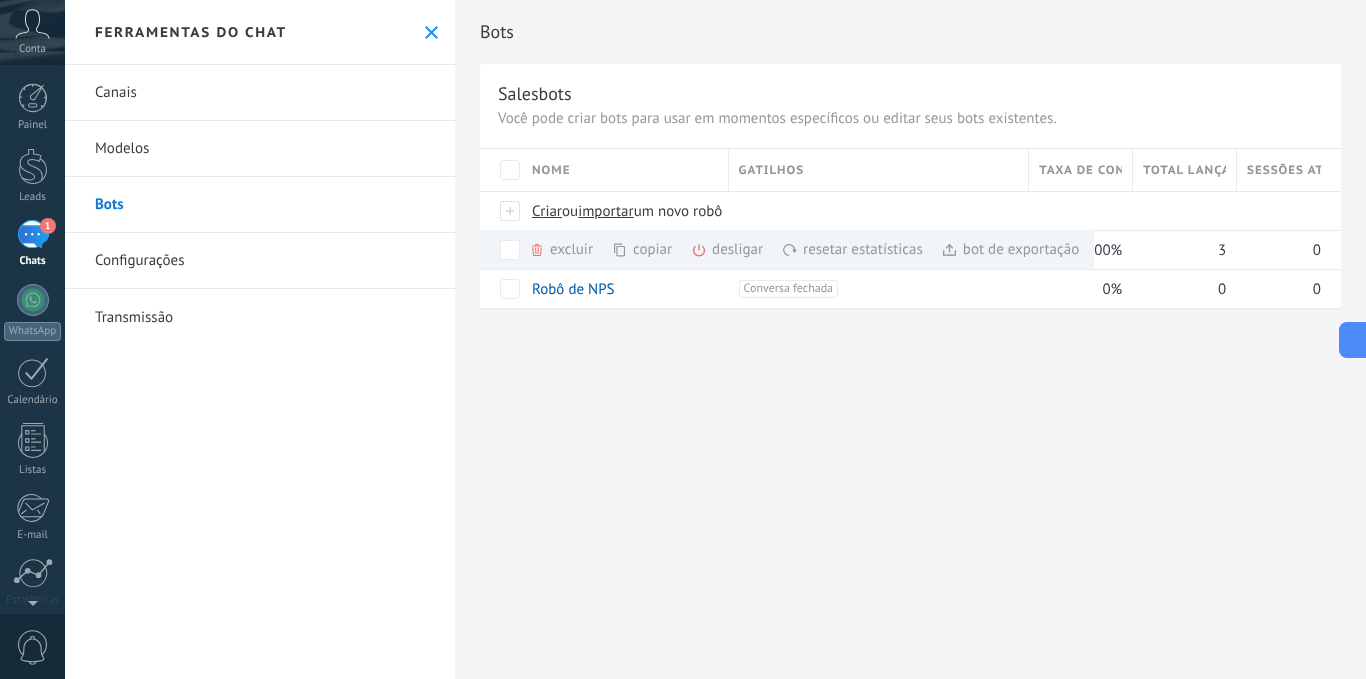click on "Configurações" at bounding box center (260, 261) 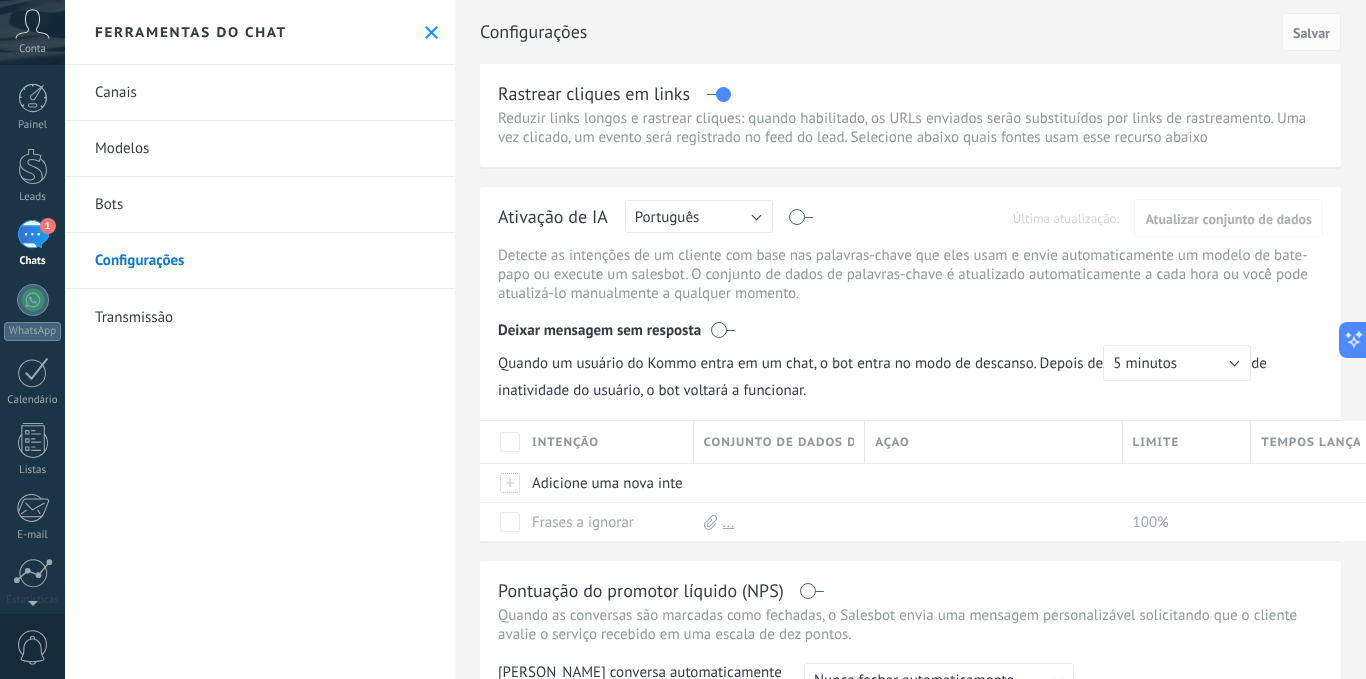 click on "Transmissão" at bounding box center [260, 317] 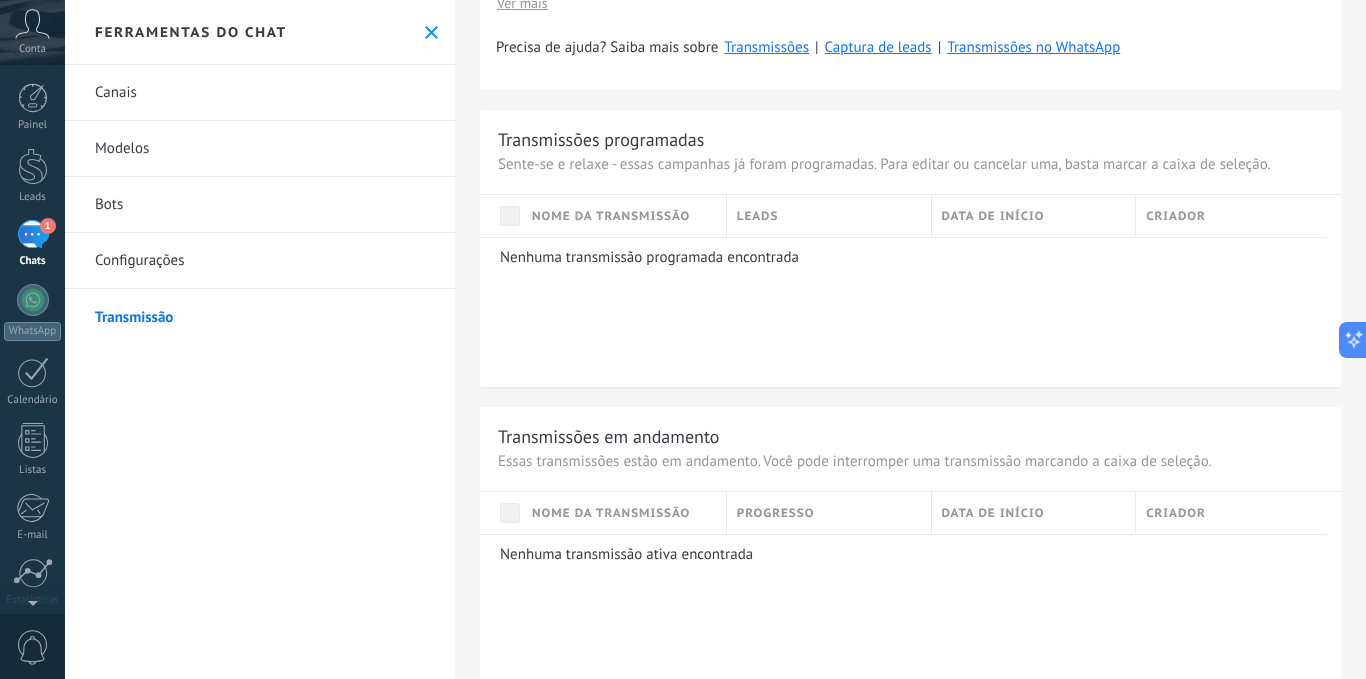 scroll, scrollTop: 0, scrollLeft: 0, axis: both 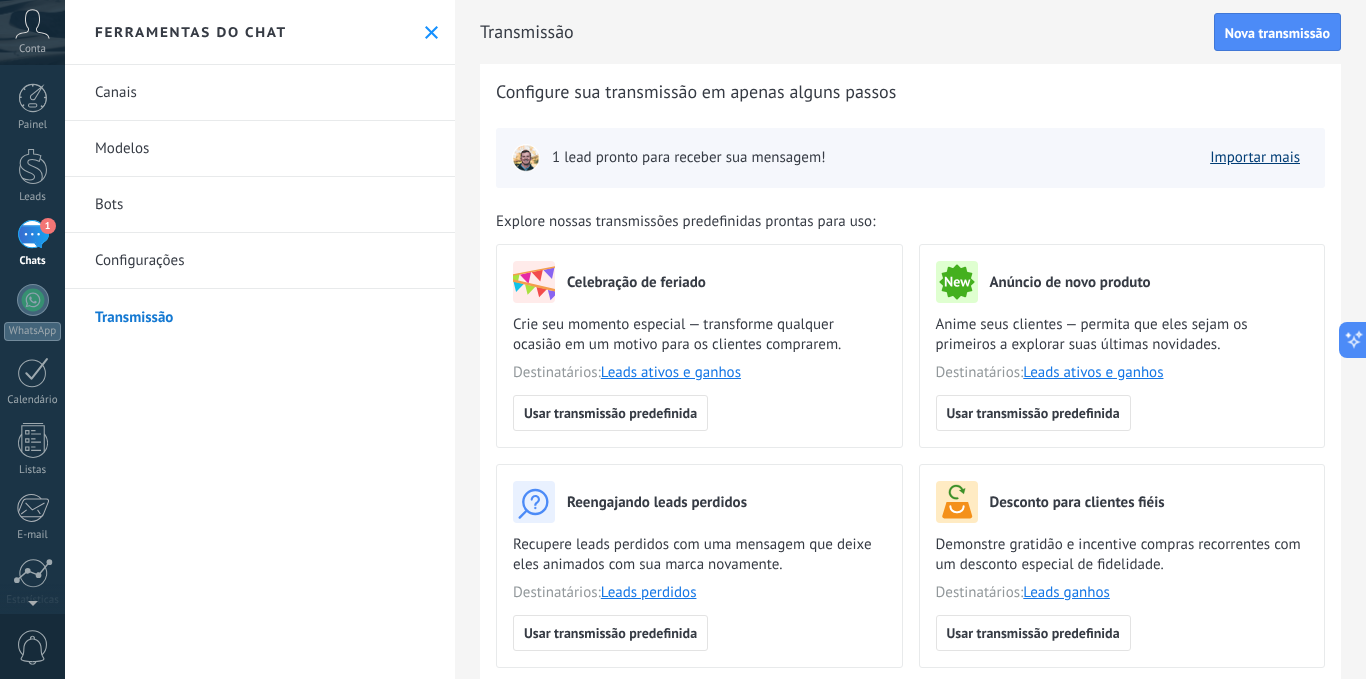 click on "Importar mais" at bounding box center (1255, 157) 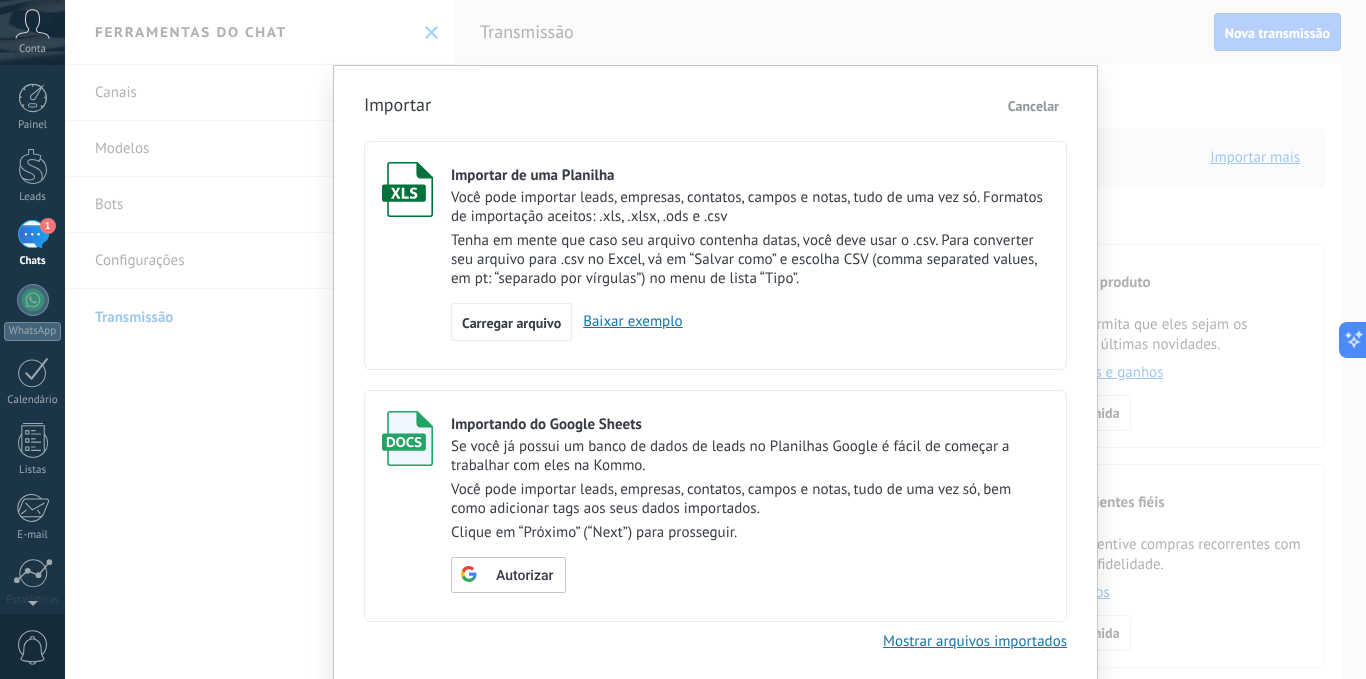 click on "Importar Cancelar Importar de uma Planilha Você pode importar leads, empresas, contatos, campos e notas, tudo de uma vez só. Formatos de importação aceitos: .xls, .xlsx, .ods e .csv Tenha em mente que caso seu arquivo contenha datas, você deve usar o .csv. Para converter seu arquivo para .csv no Excel, vá em “Salvar como” e escolha CSV (comma separated values, em pt: “separado por vírgulas”) no menu de lista “Tipo”. Carregar arquivo Baixar exemplo Importando do Google Sheets Se você já possui um banco de dados de leads no Planilhas Google é fácil de começar a trabalhar com eles na Kommo. Você pode importar leads, empresas, contatos, campos e notas, tudo de uma vez só, bem como adicionar tags aos seus dados importados. Clique em “Próximo” (“Next”) para prosseguir. Autorizar Mostrar arquivos importados" at bounding box center [715, 339] 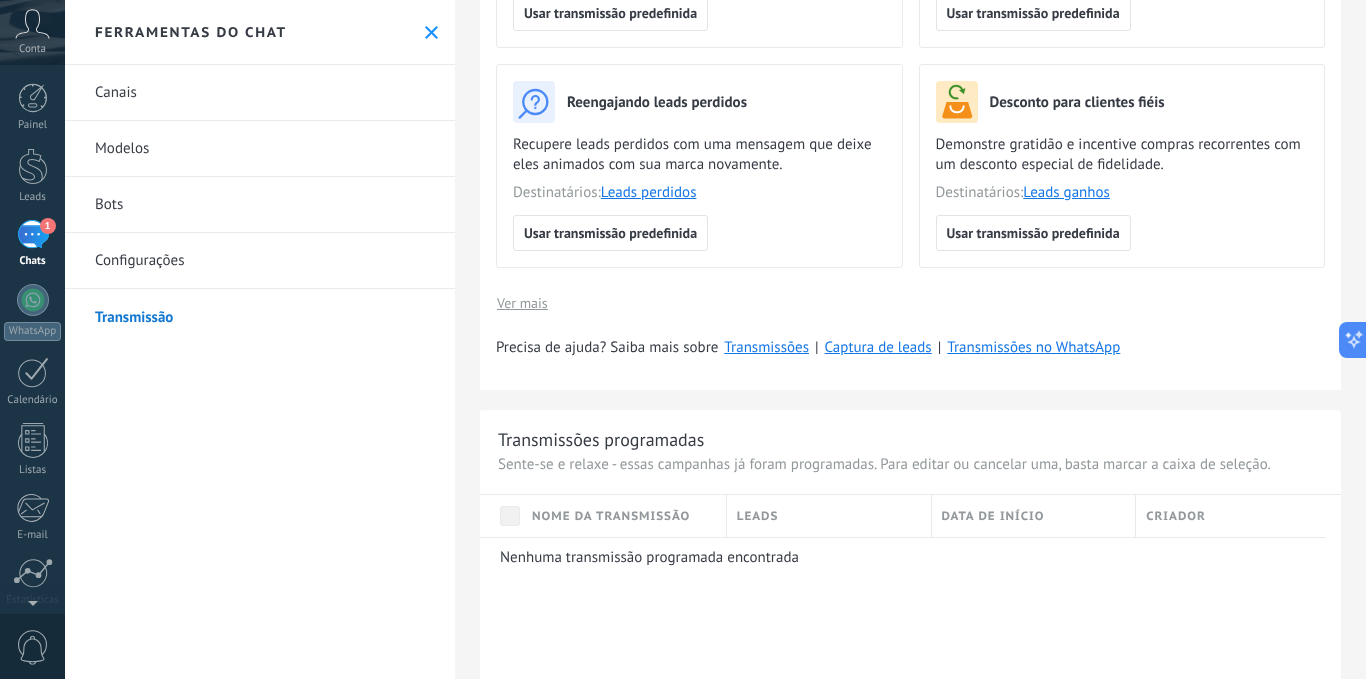 scroll, scrollTop: 800, scrollLeft: 0, axis: vertical 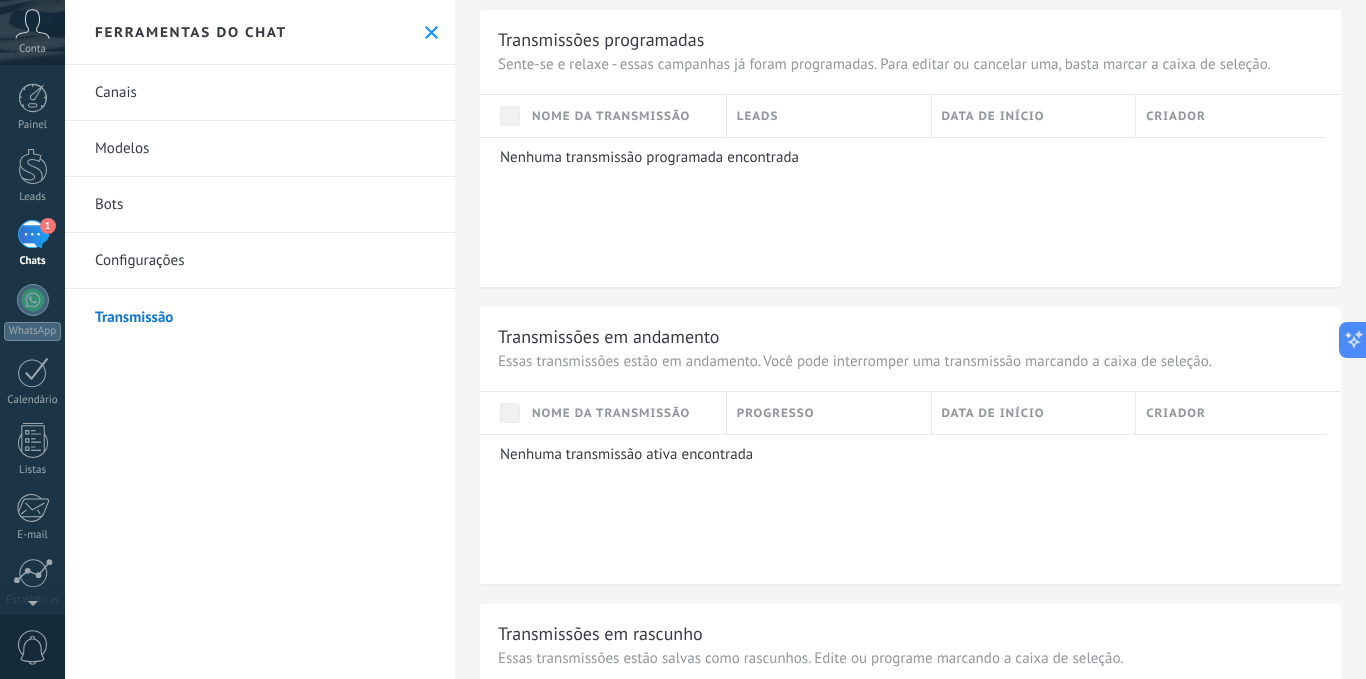 click on "Canais" at bounding box center [260, 93] 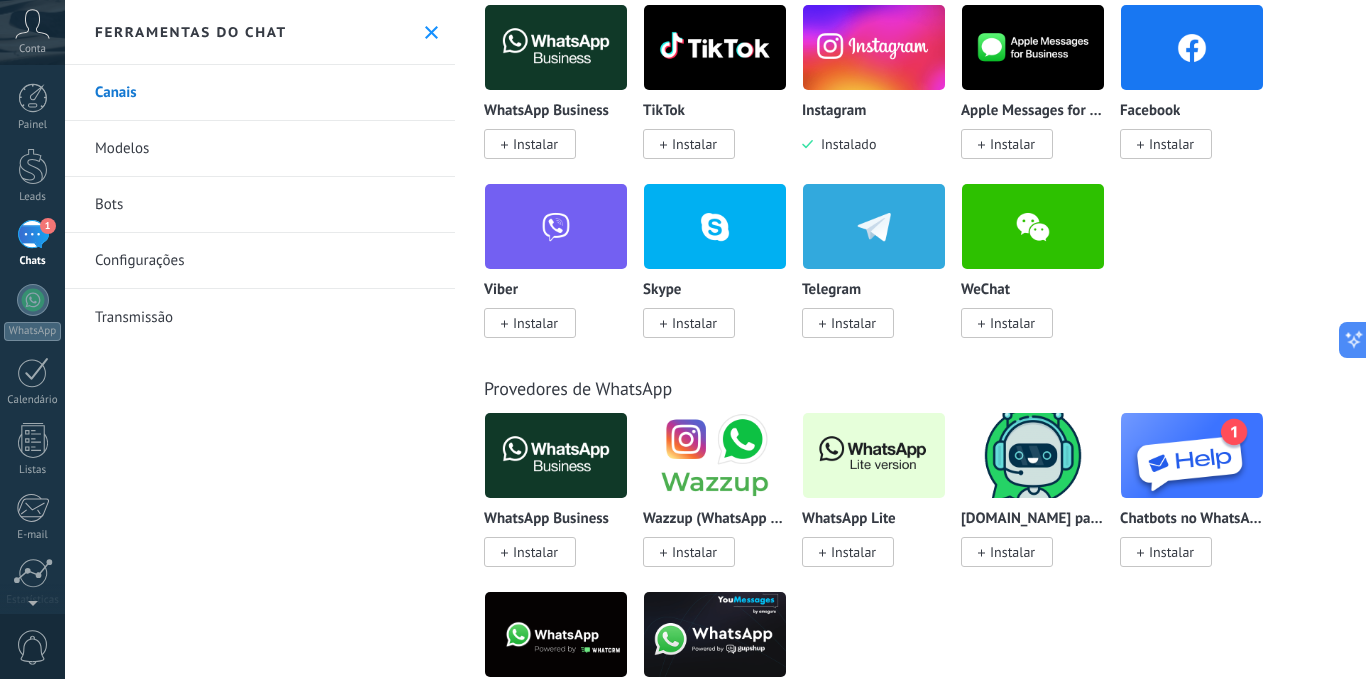 scroll, scrollTop: 500, scrollLeft: 0, axis: vertical 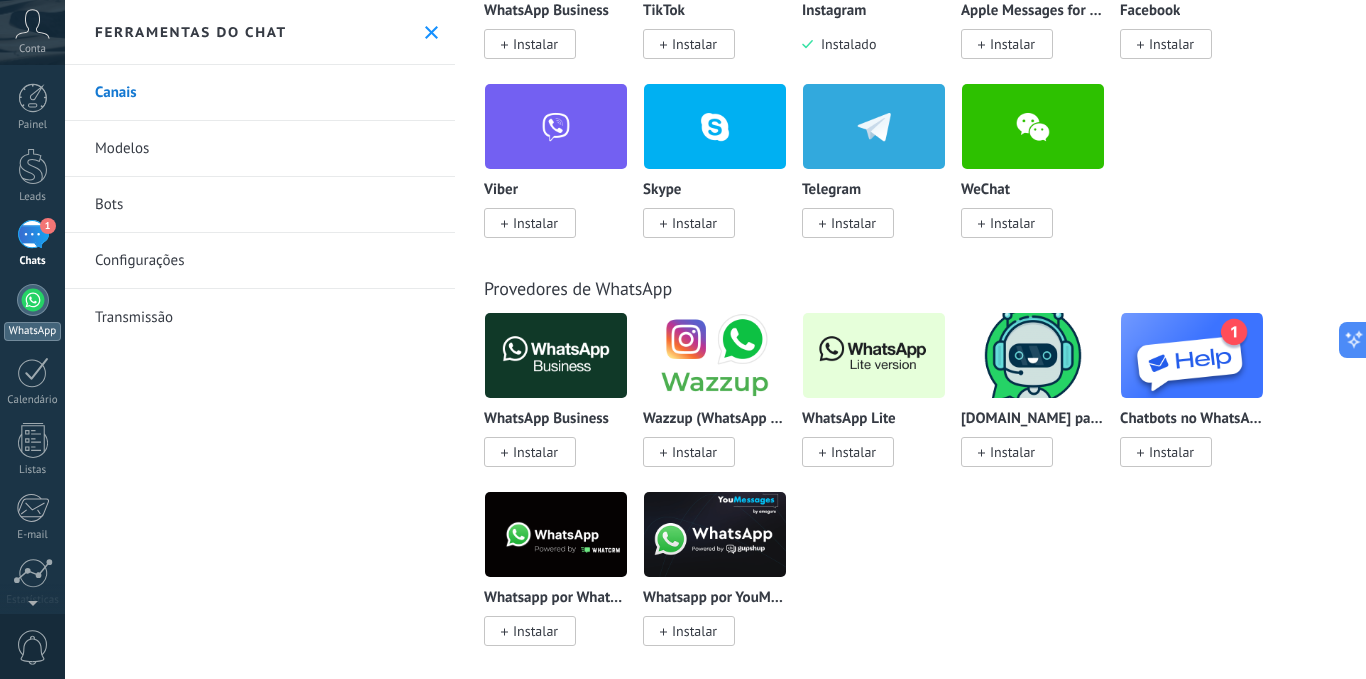 click at bounding box center (33, 300) 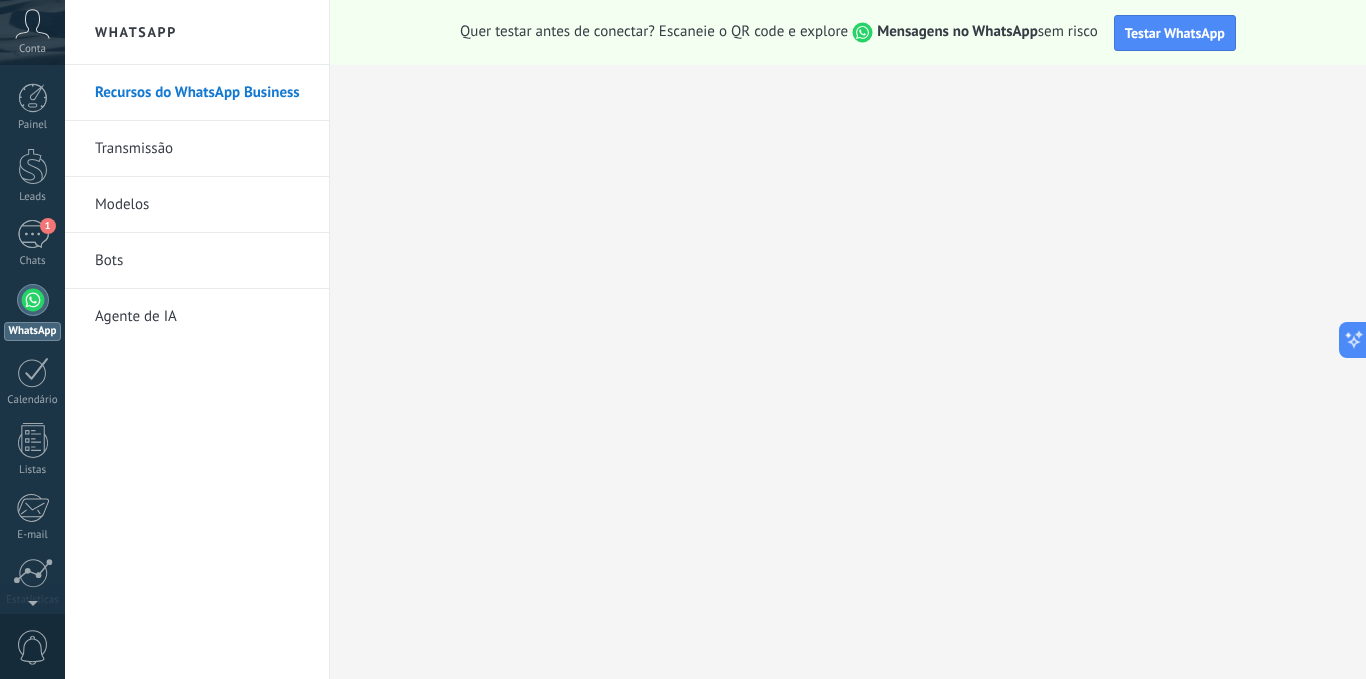 click on "Bots" at bounding box center [202, 261] 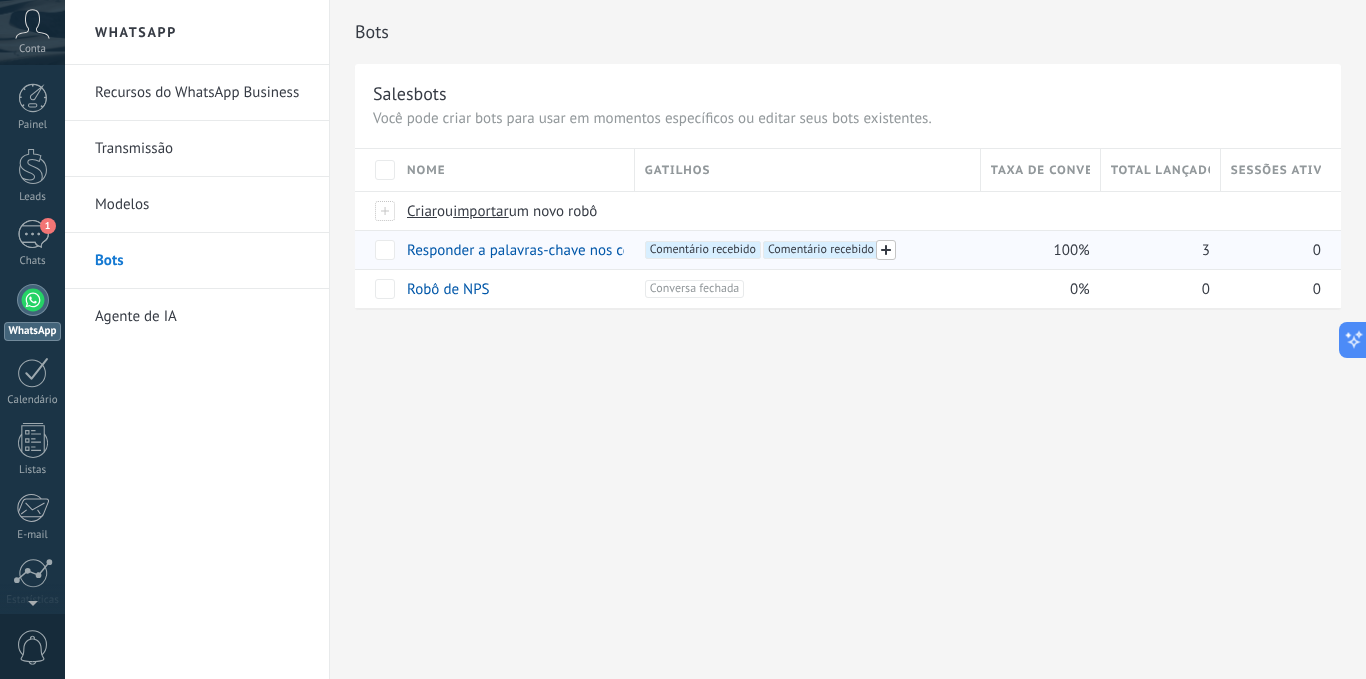 click at bounding box center (886, 250) 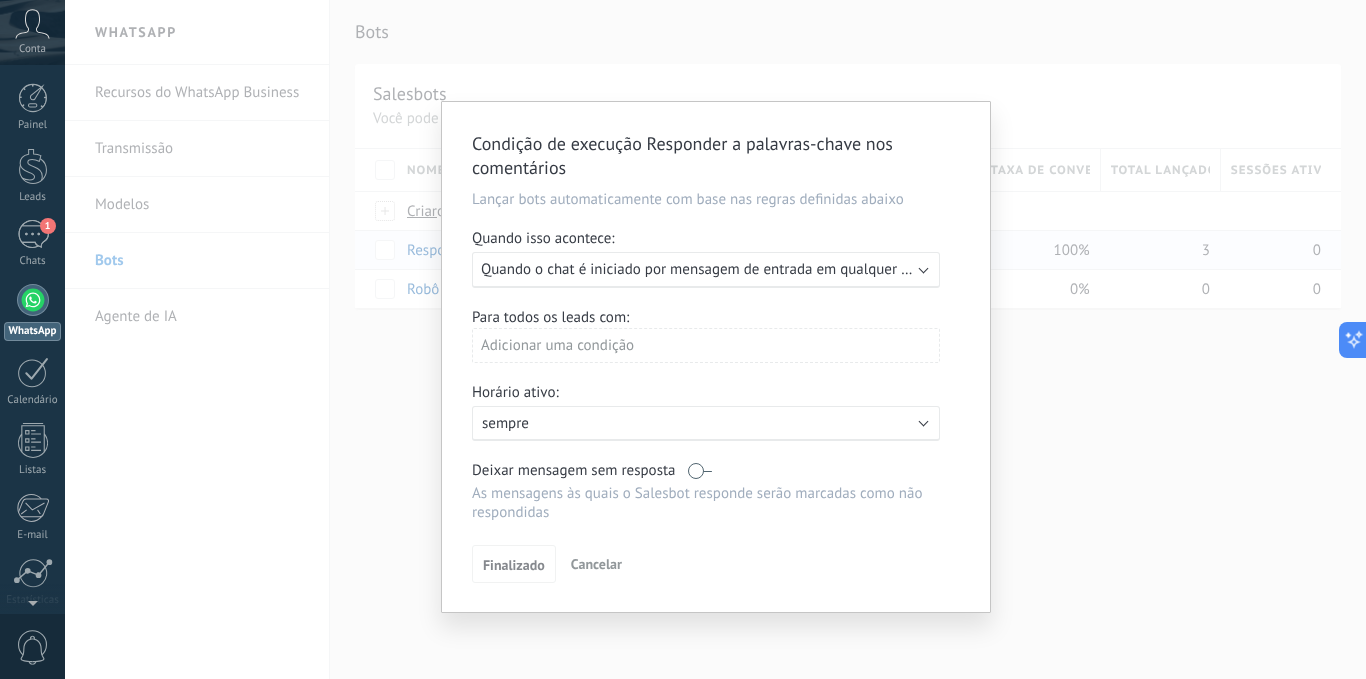 click on "Condição de execução Responder a palavras-chave nos comentários Lançar bots automaticamente com base nas regras definidas abaixo Quando isso acontece: Executar:  Quando o chat é iniciado por mensagem de entrada em qualquer canal Para todos os leads com: Adicionar uma condição Horário ativo: Ativo:  sempre Deixar mensagem sem resposta As mensagens às quais o Salesbot responde serão marcadas como não respondidas Aplicar o gatilho à todos os leads já nesta etapa Finalizado Cancelar" at bounding box center (715, 339) 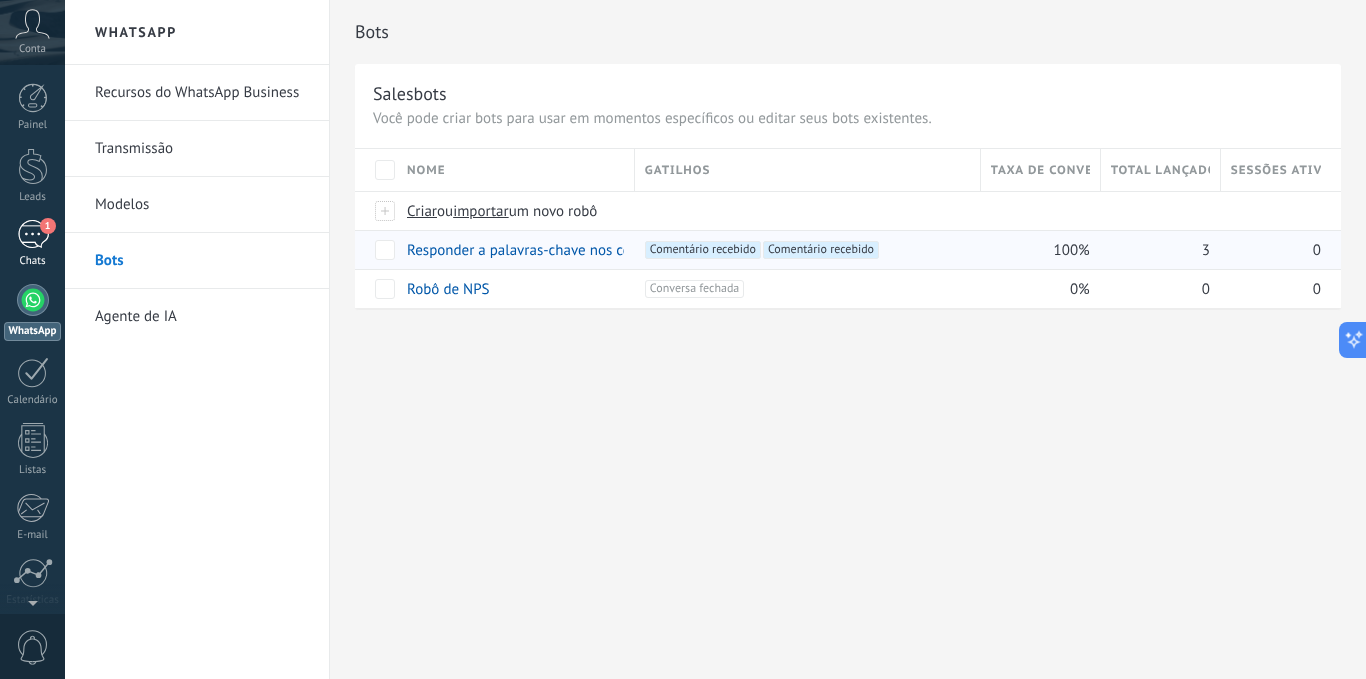 click on "1" at bounding box center (33, 234) 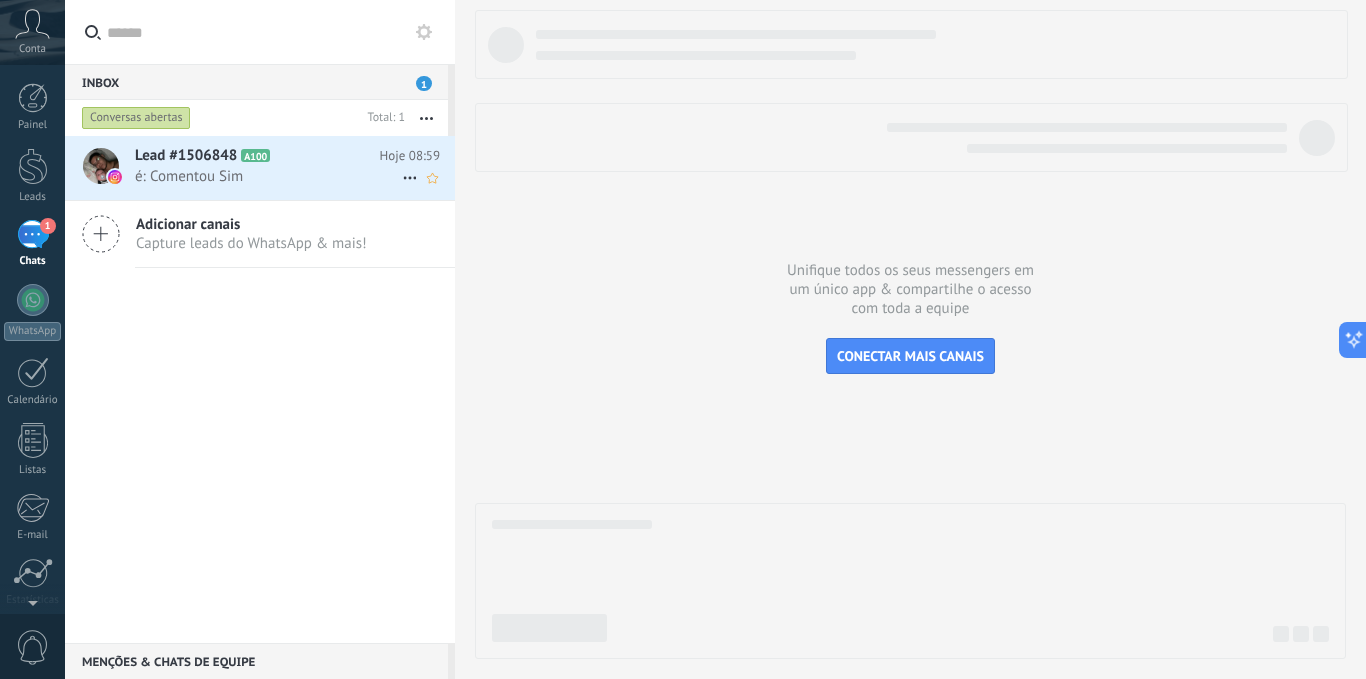click on "Lead #1506848
A100" at bounding box center (257, 156) 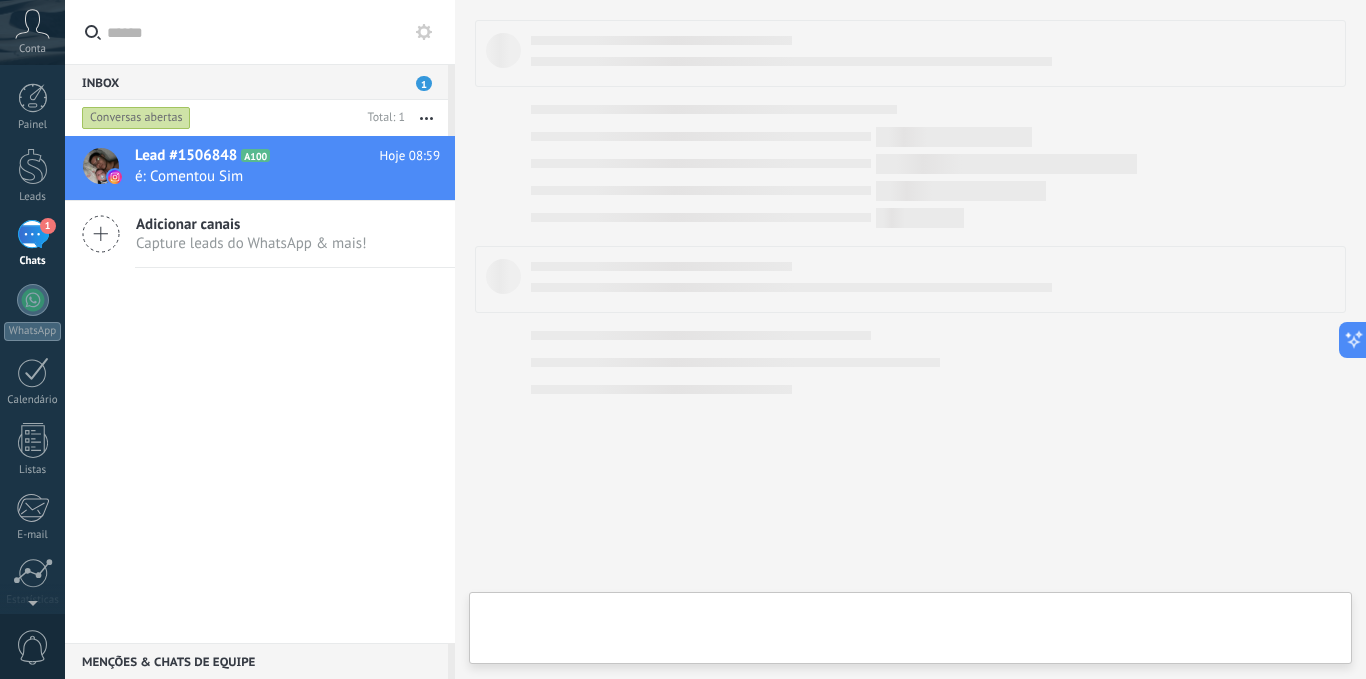 type on "**********" 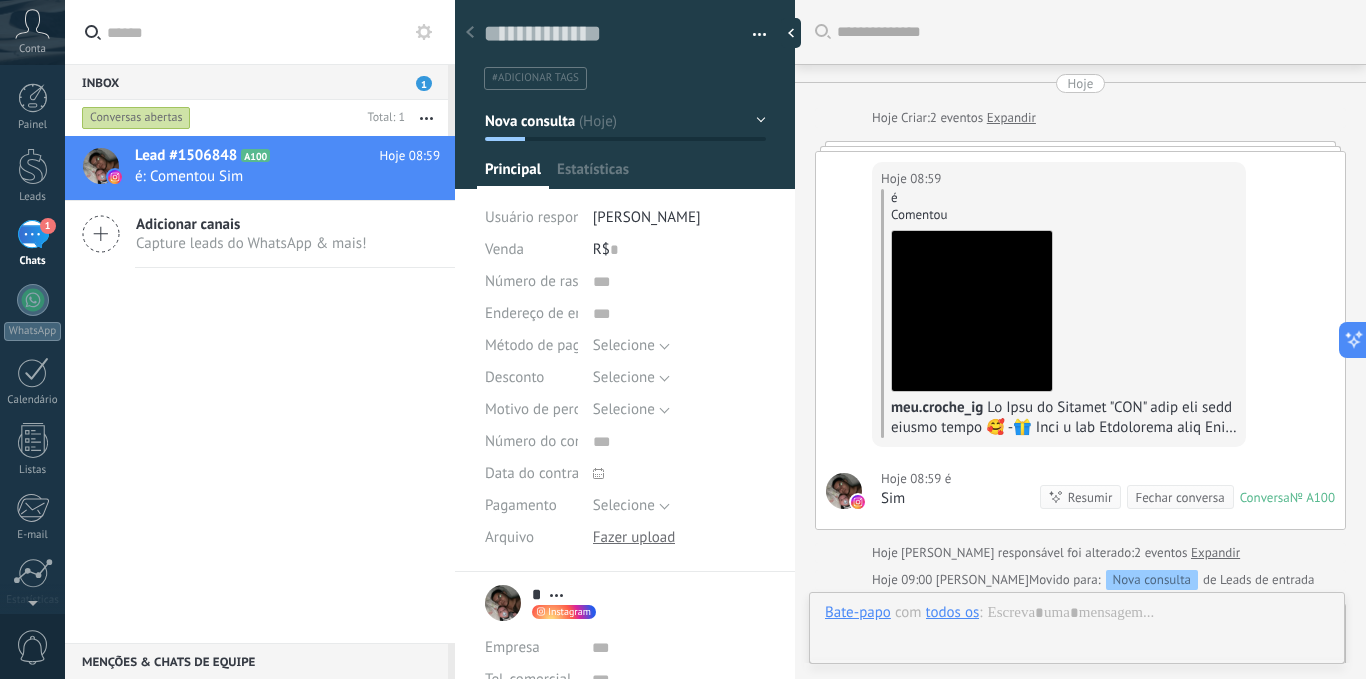 scroll, scrollTop: 30, scrollLeft: 0, axis: vertical 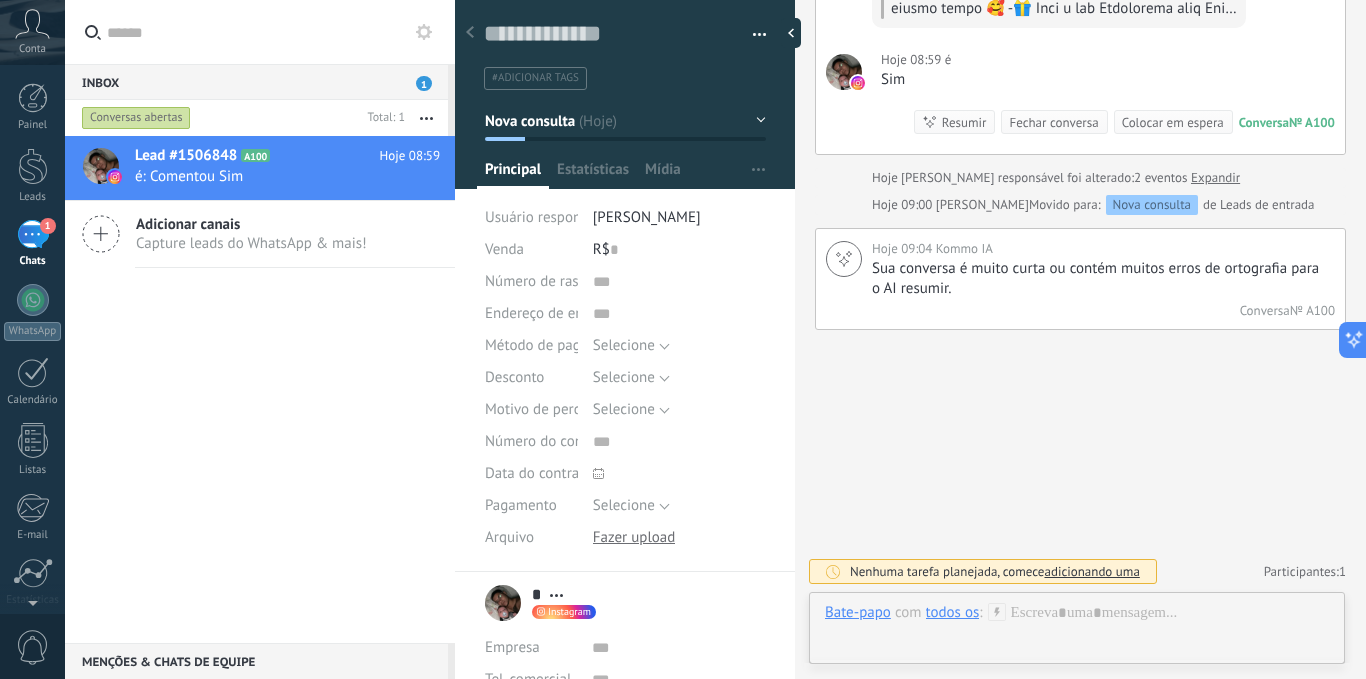 click on "Fechar conversa" at bounding box center (1053, 122) 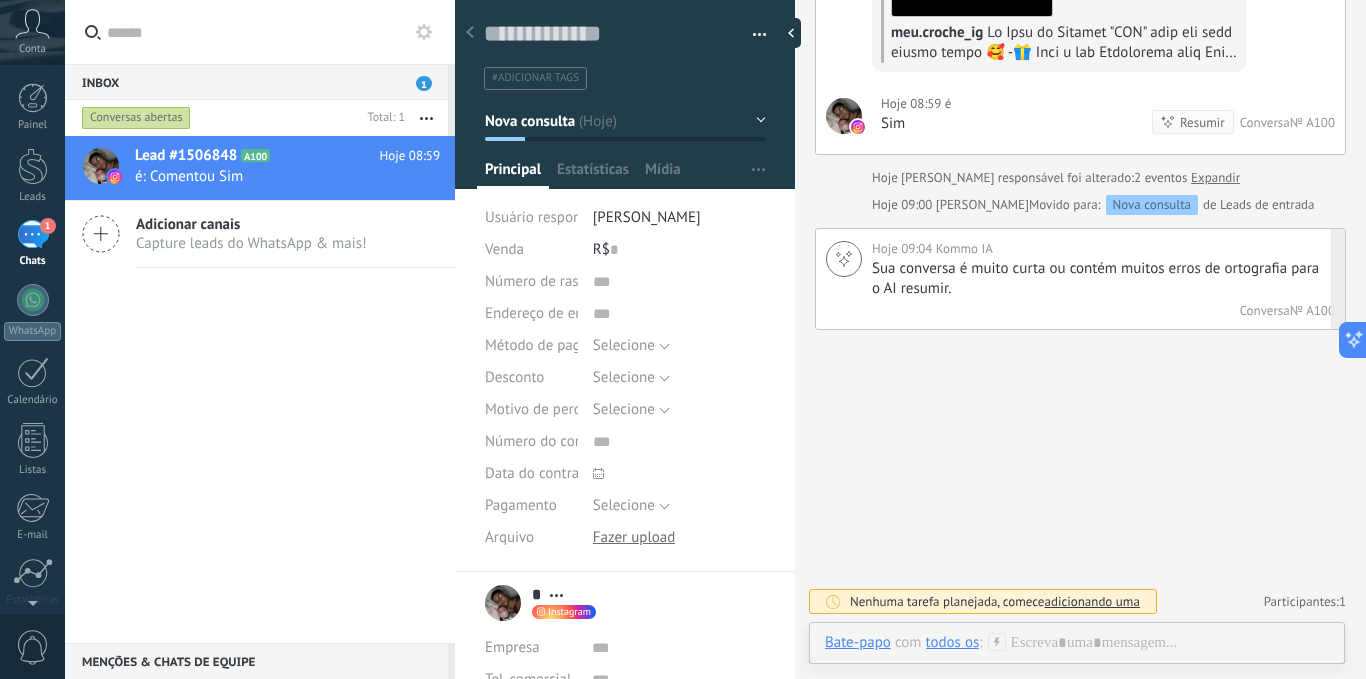 scroll, scrollTop: 408, scrollLeft: 0, axis: vertical 